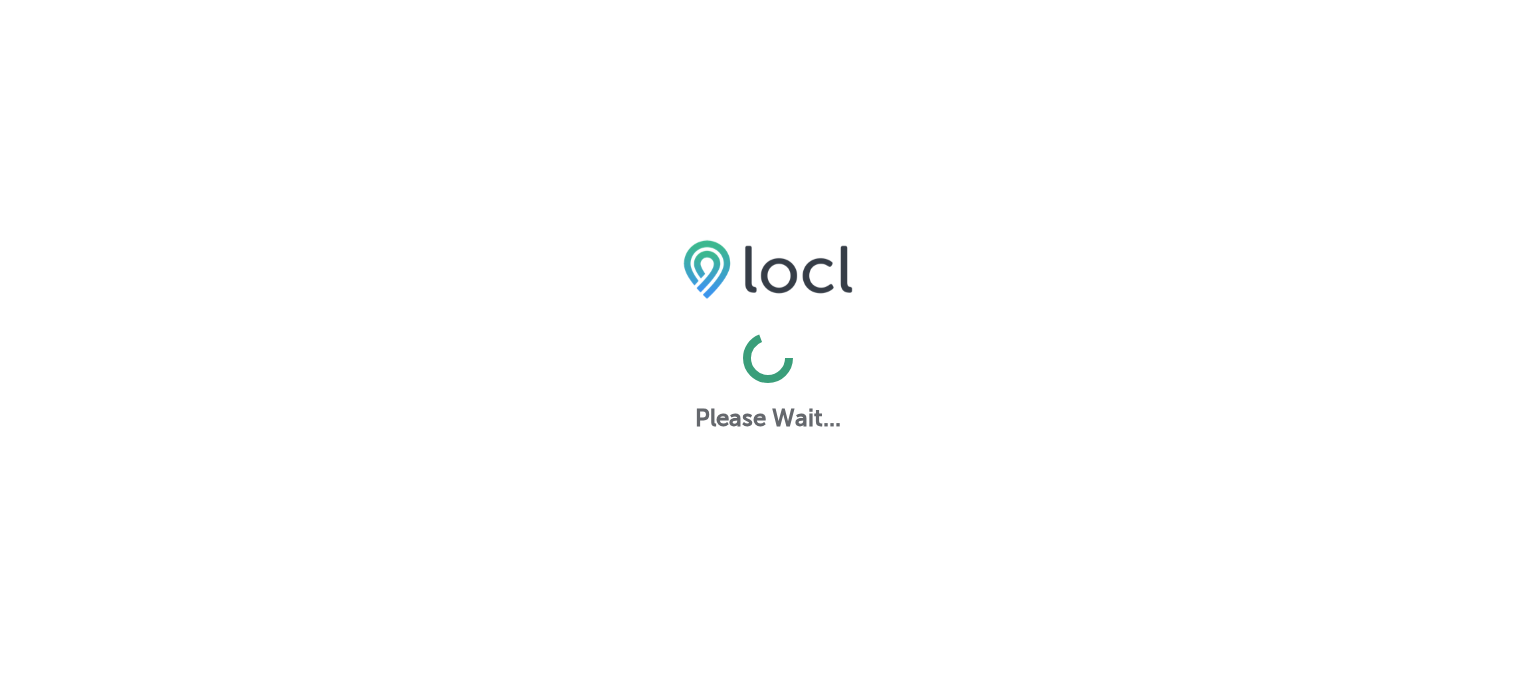 scroll, scrollTop: 0, scrollLeft: 0, axis: both 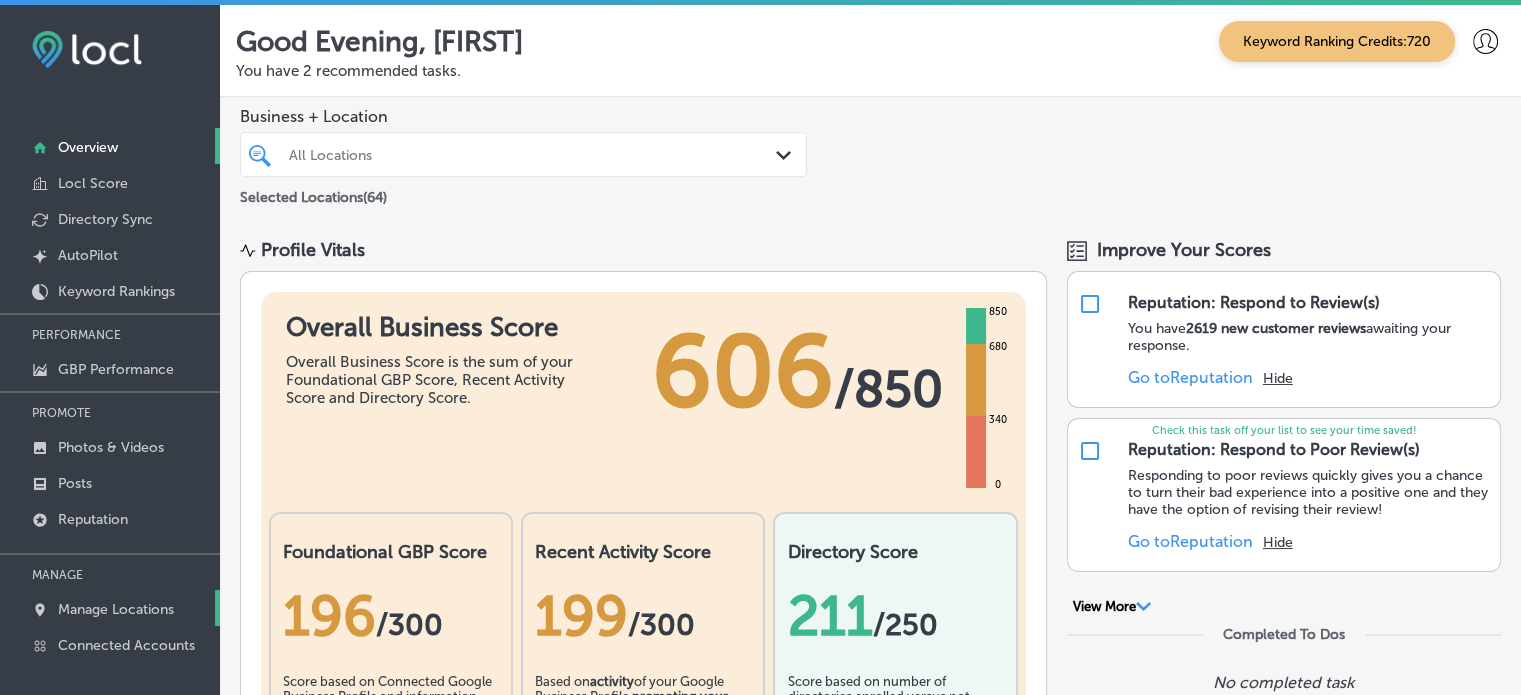 click on "Manage Locations" at bounding box center (116, 609) 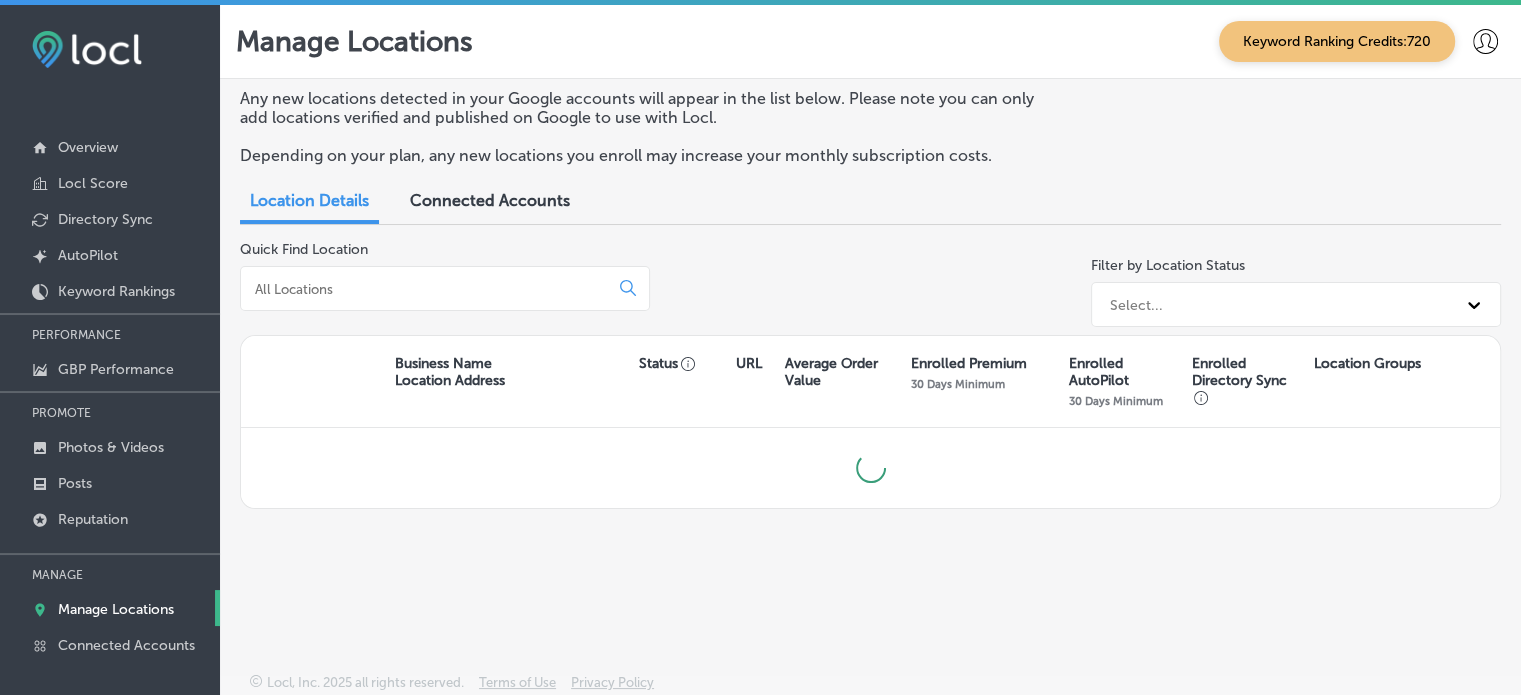 click at bounding box center (445, 288) 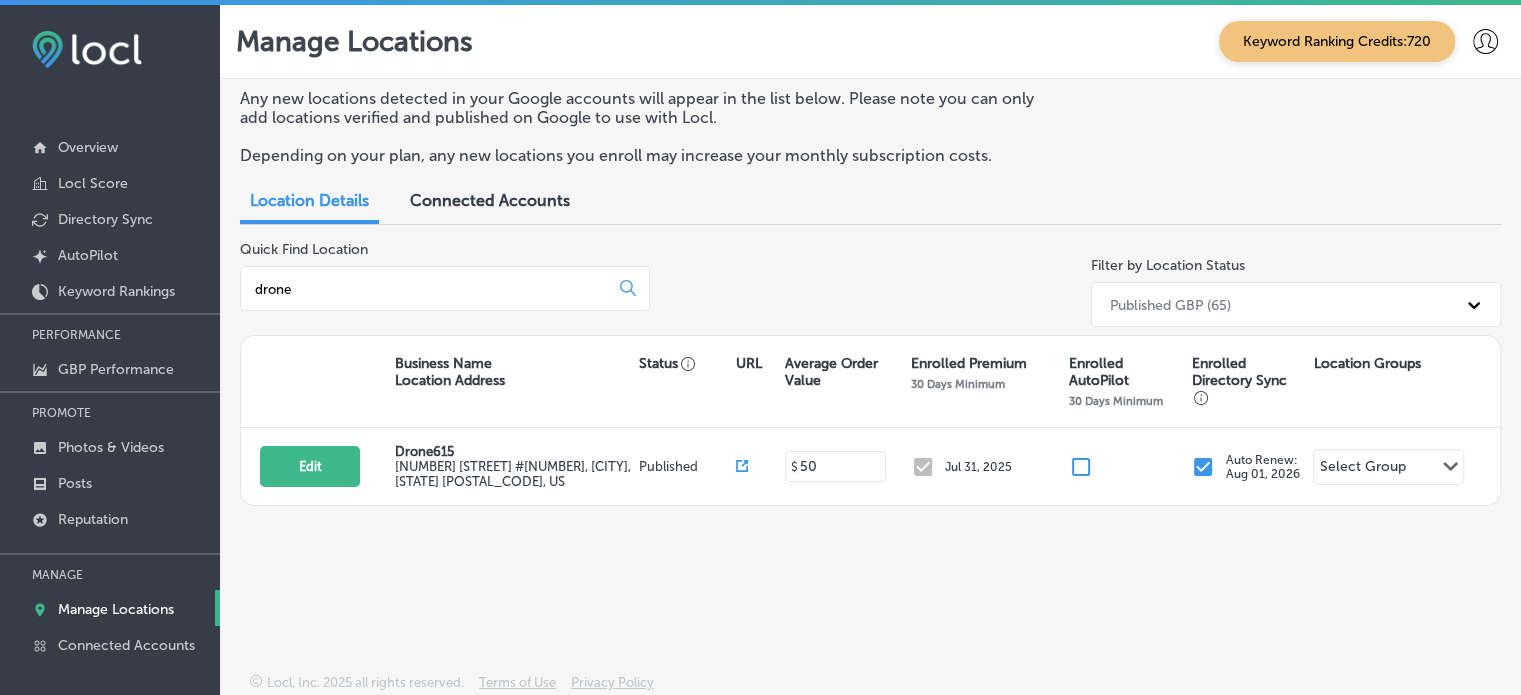type on "drone" 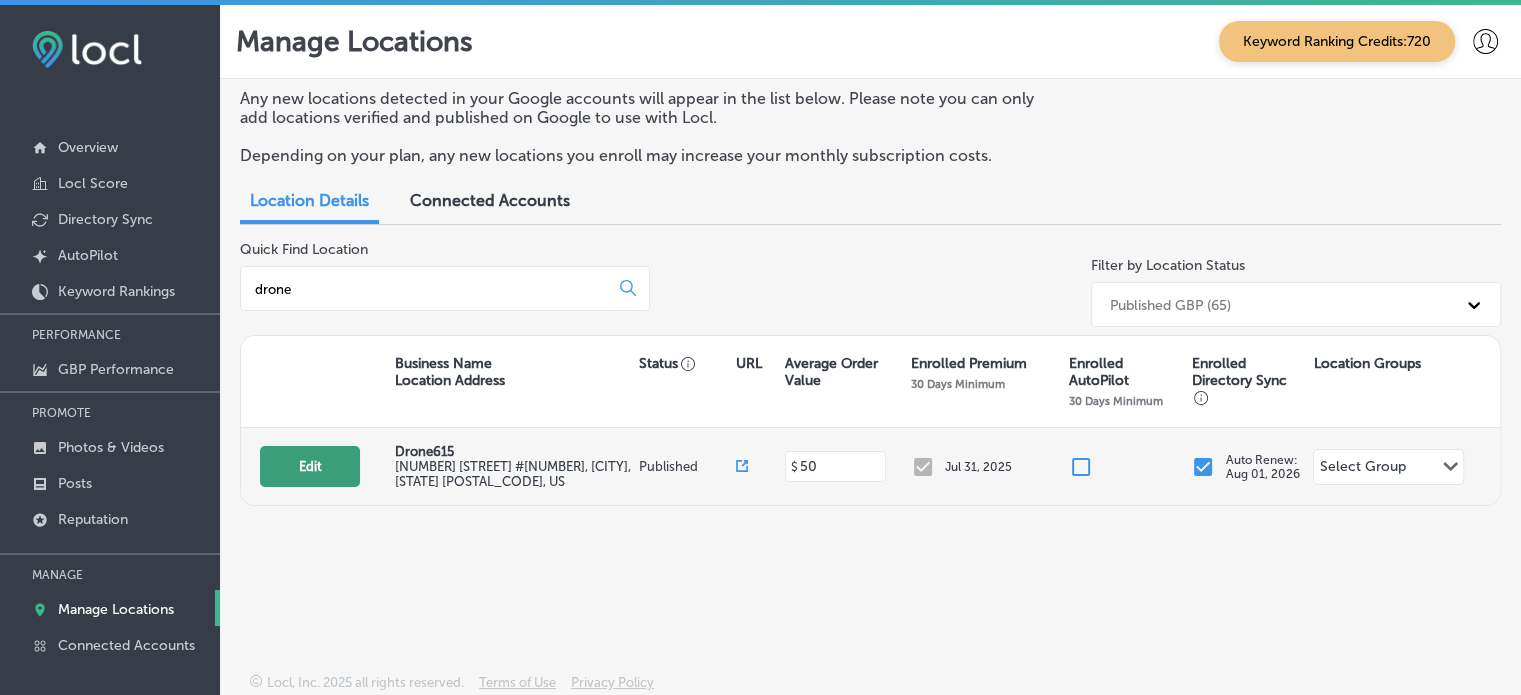 click on "Edit" at bounding box center (310, 466) 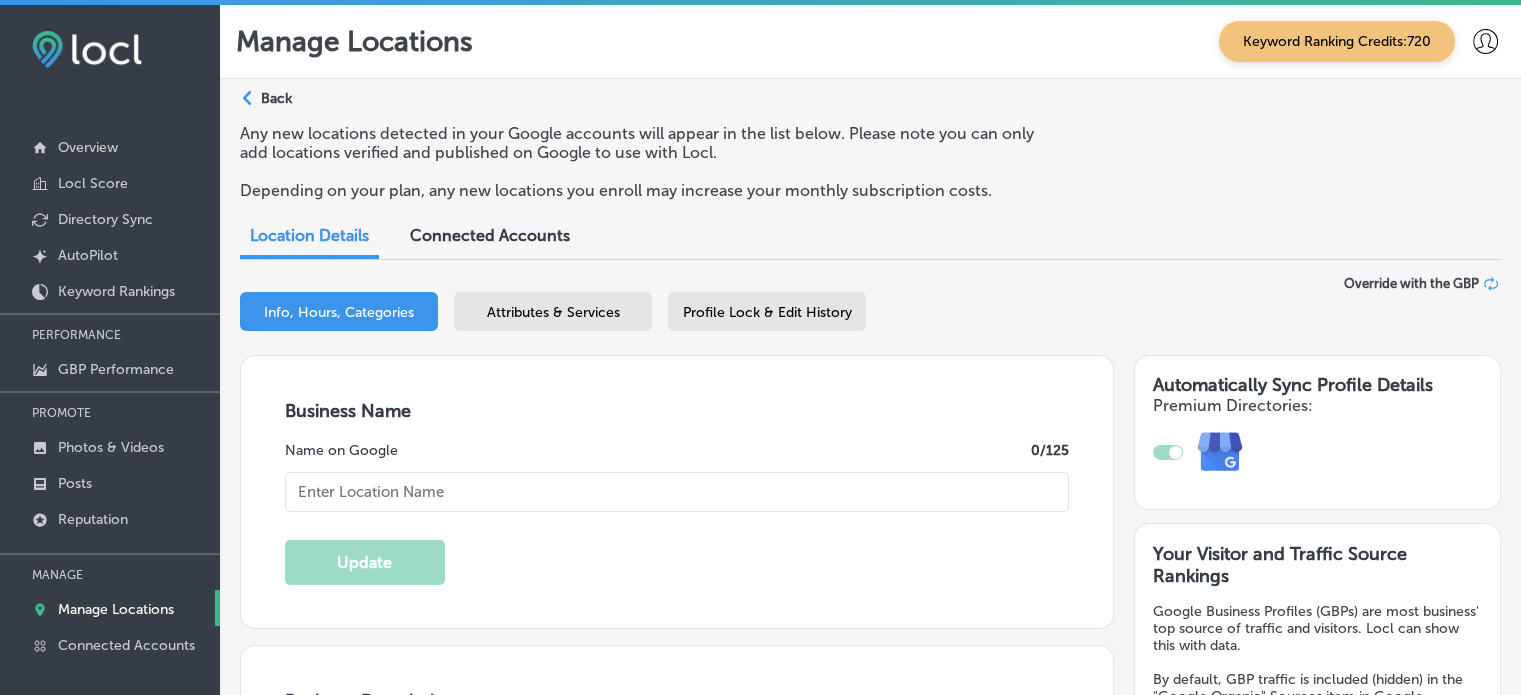 type on "Drone615" 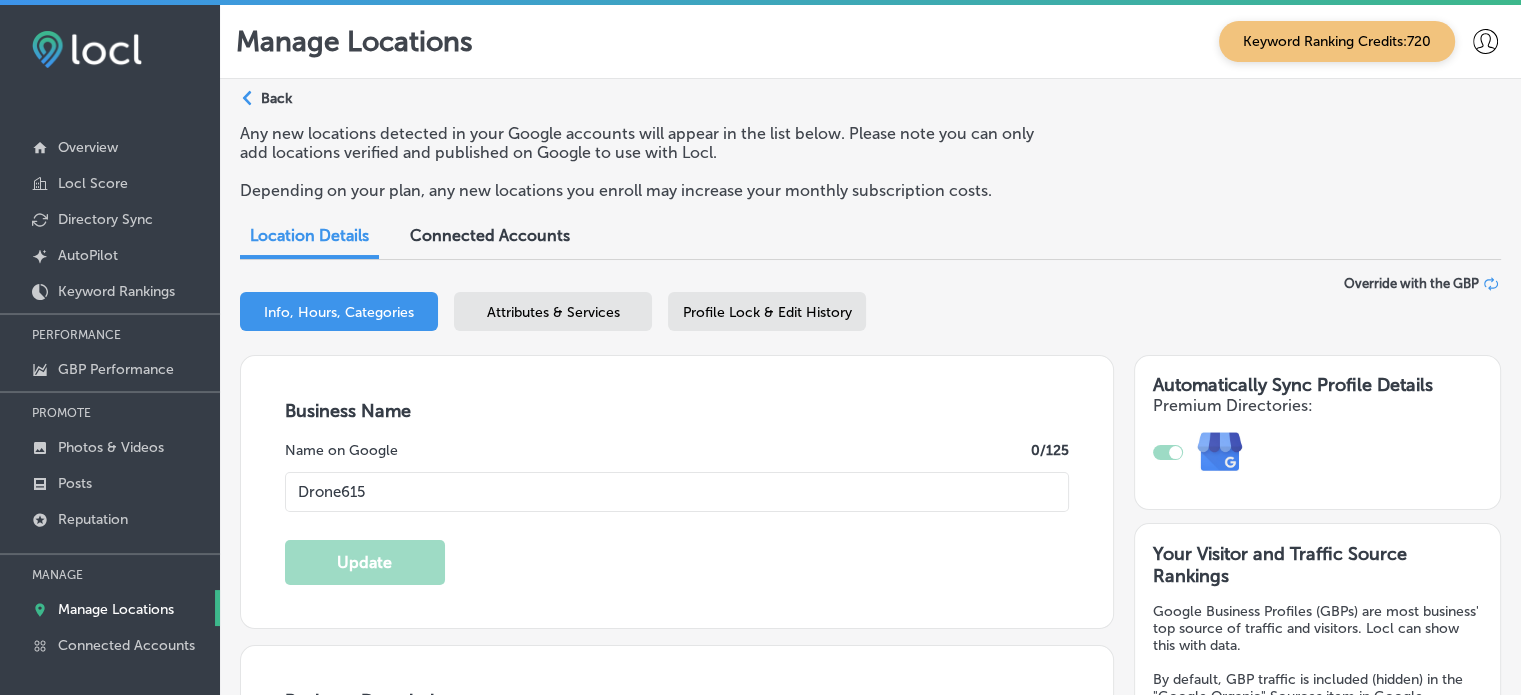 type on "[NUMBER] [STREET] #[NUMBER]" 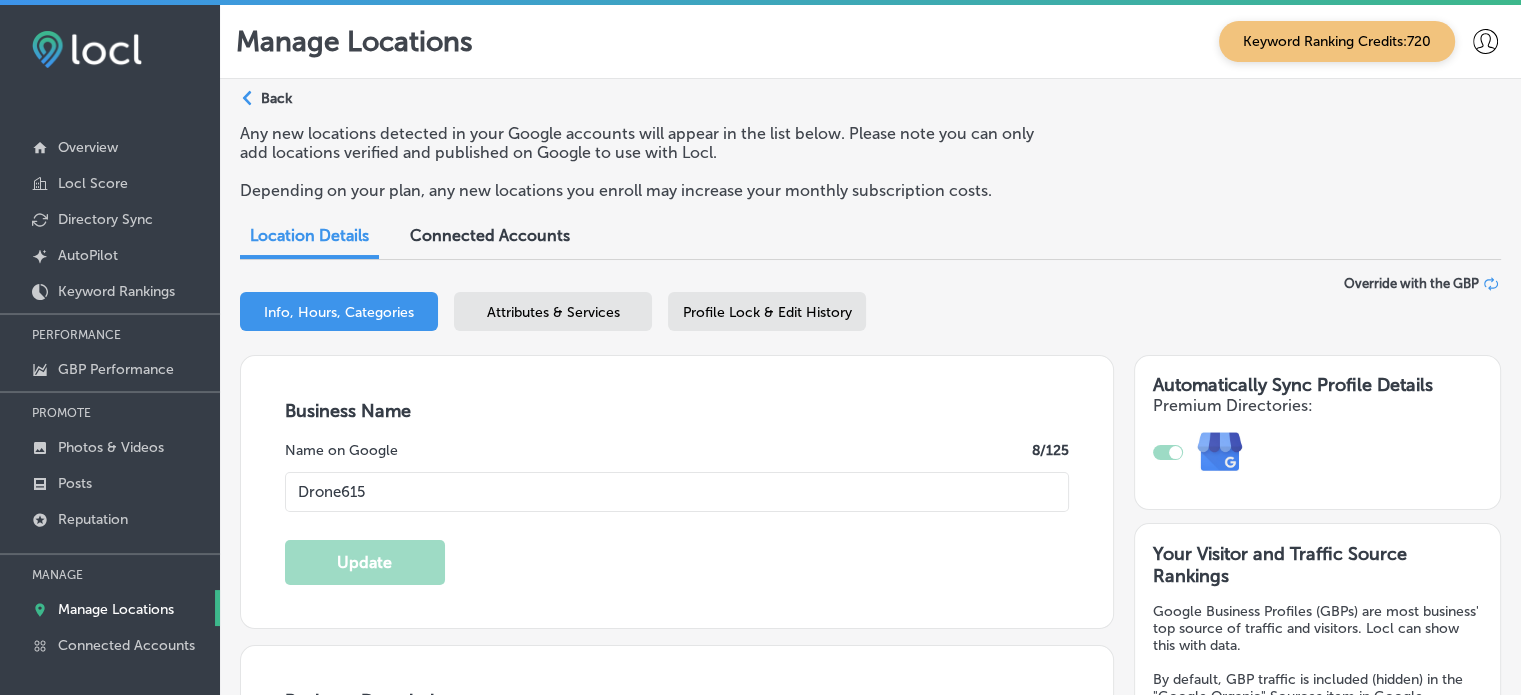 checkbox on "true" 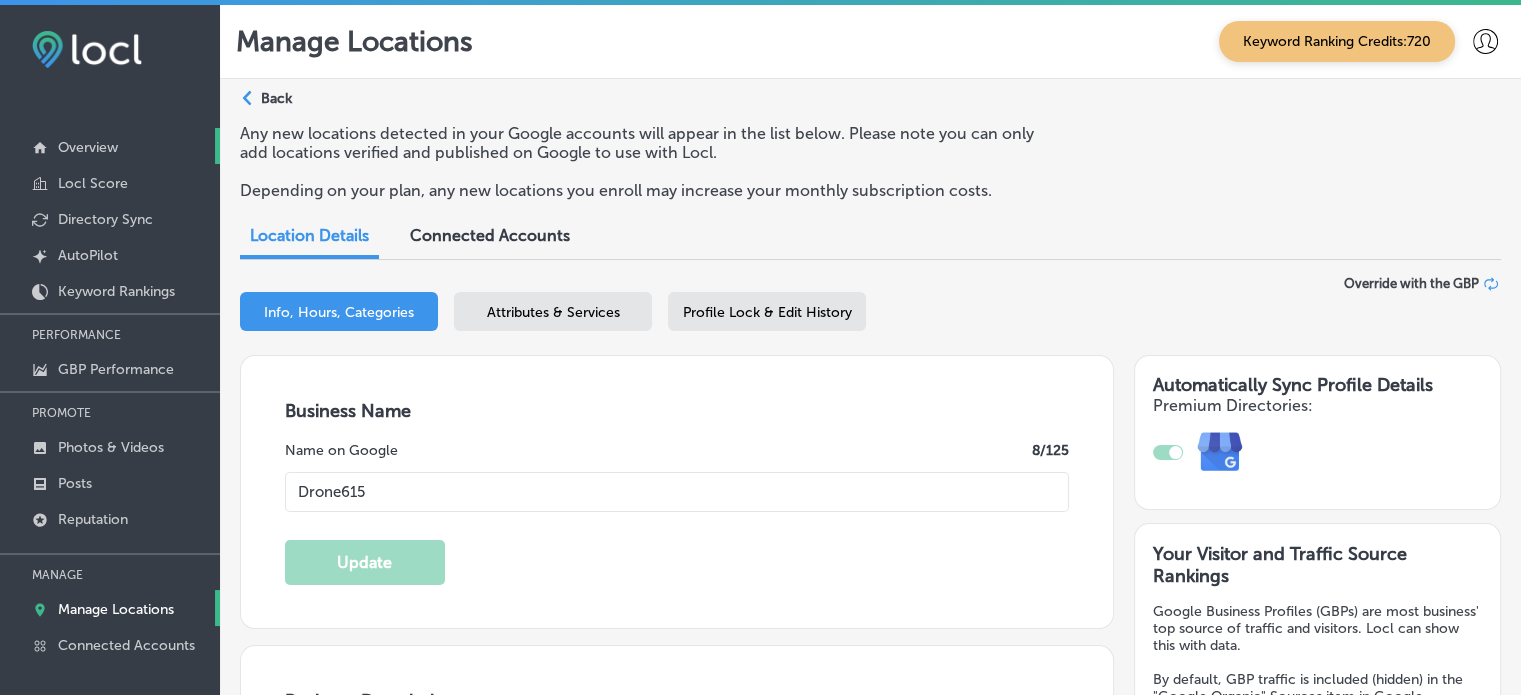 click on "Overview" at bounding box center [88, 147] 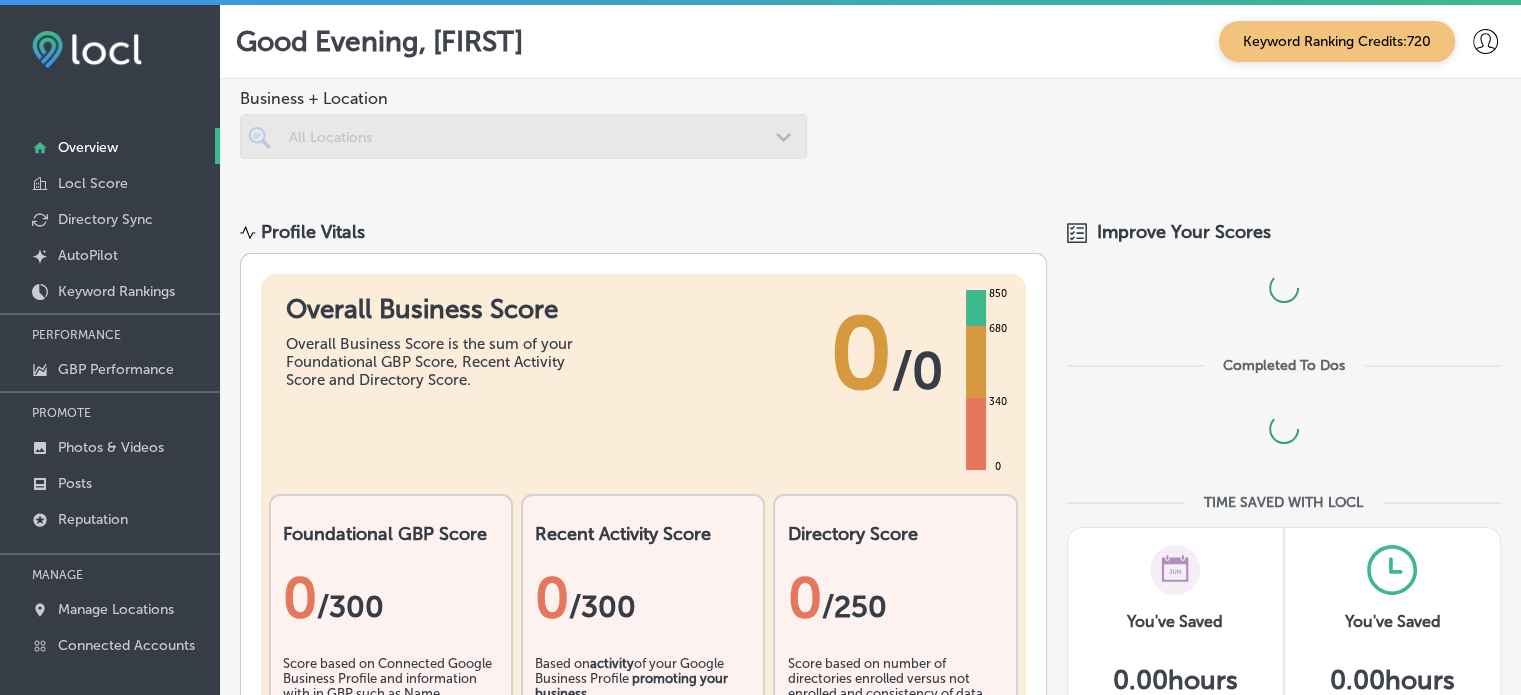 click at bounding box center [523, 136] 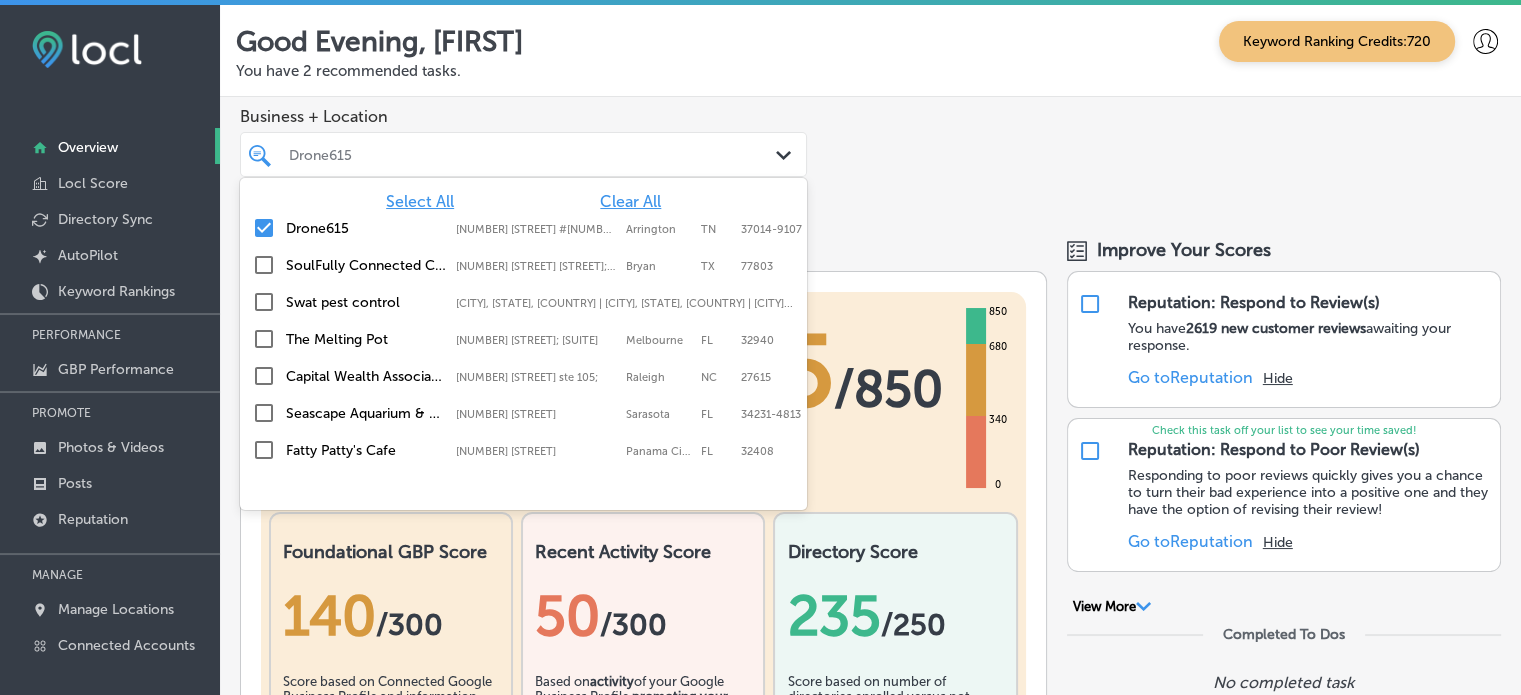 click on "Drone615
Path
Created with Sketch." at bounding box center [523, 154] 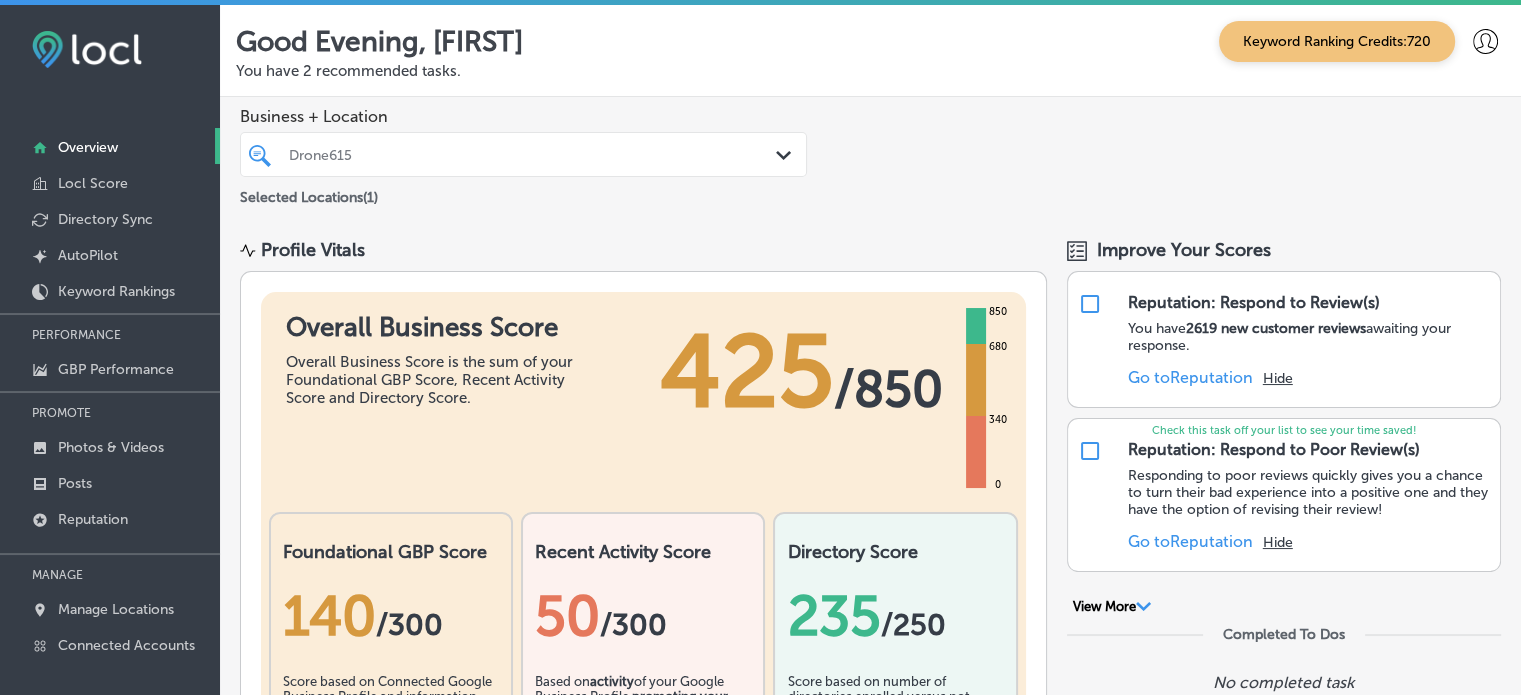 click on "Business + Location
Drone615
Path
Created with Sketch.
Selected Locations  ( 1 )" at bounding box center [870, 158] 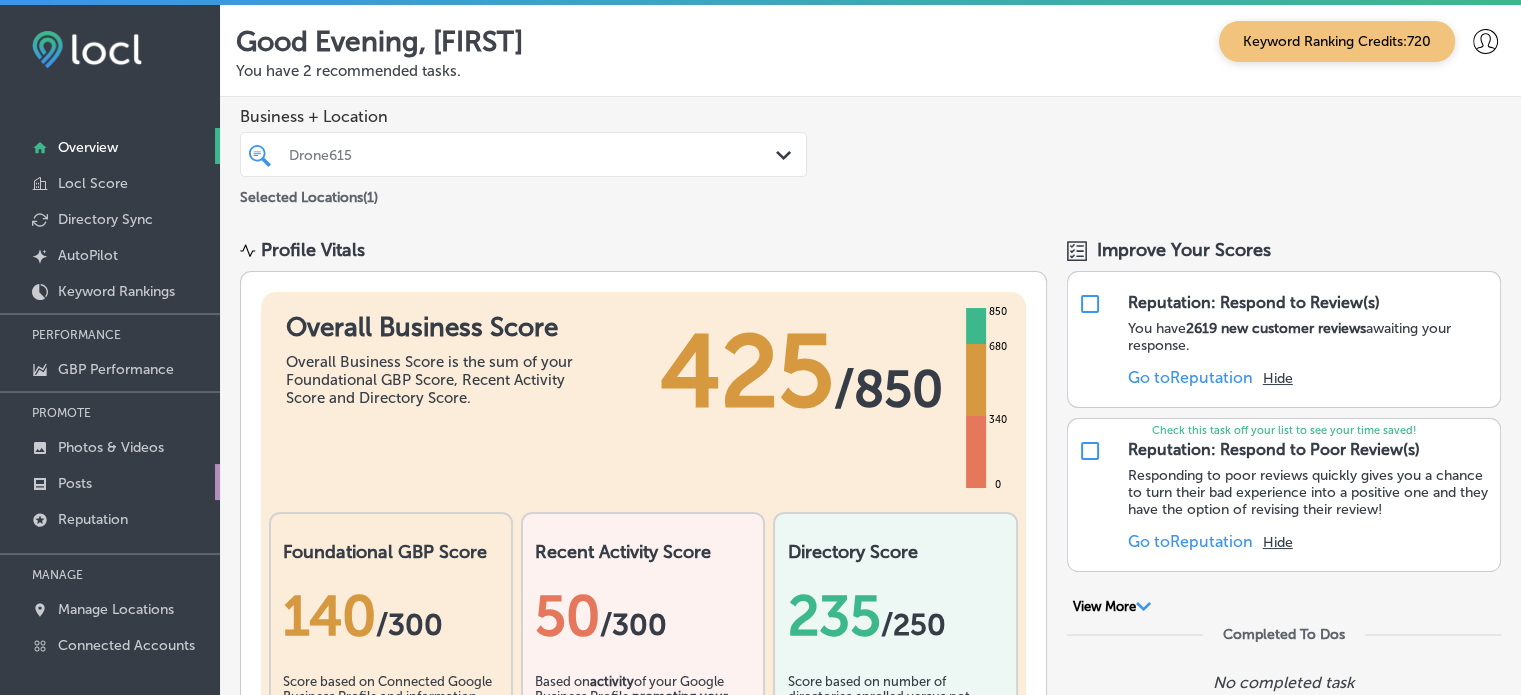 click on "Posts" at bounding box center (110, 482) 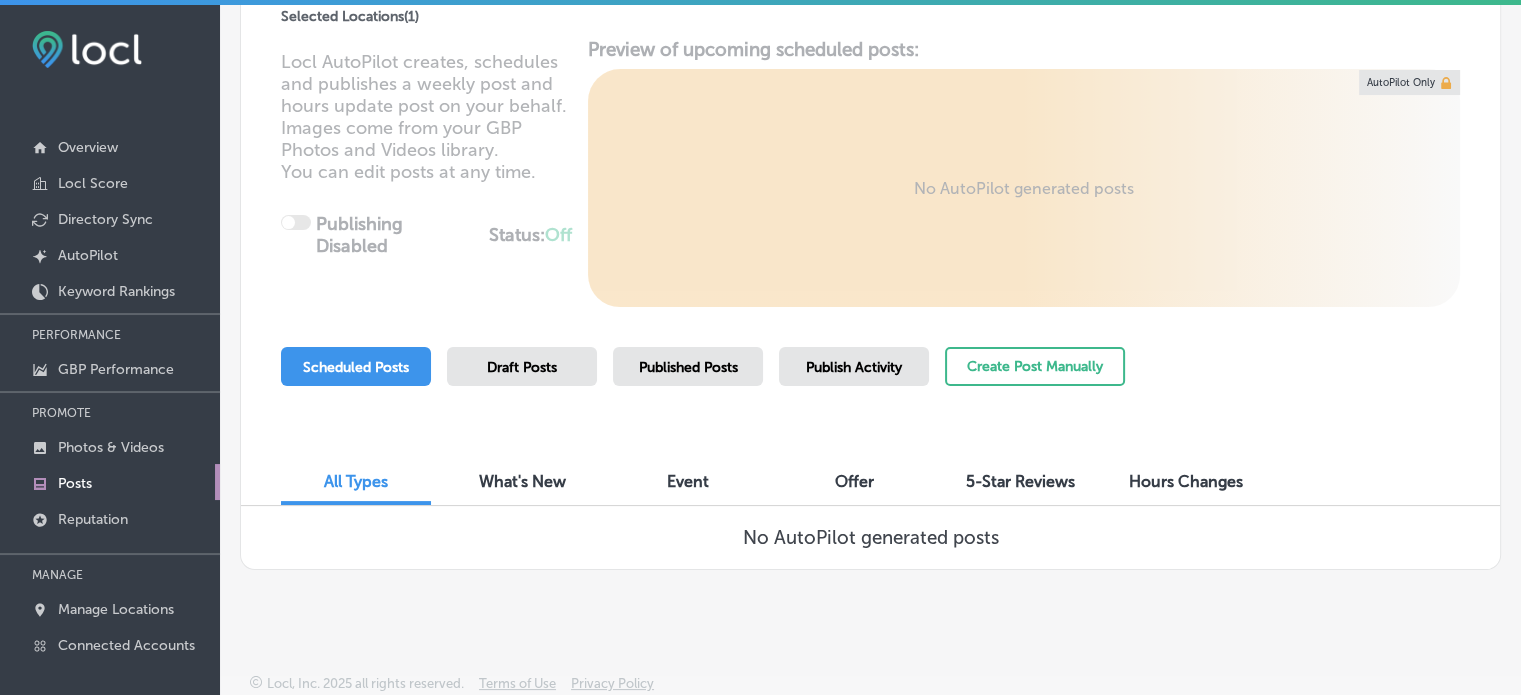 scroll, scrollTop: 0, scrollLeft: 0, axis: both 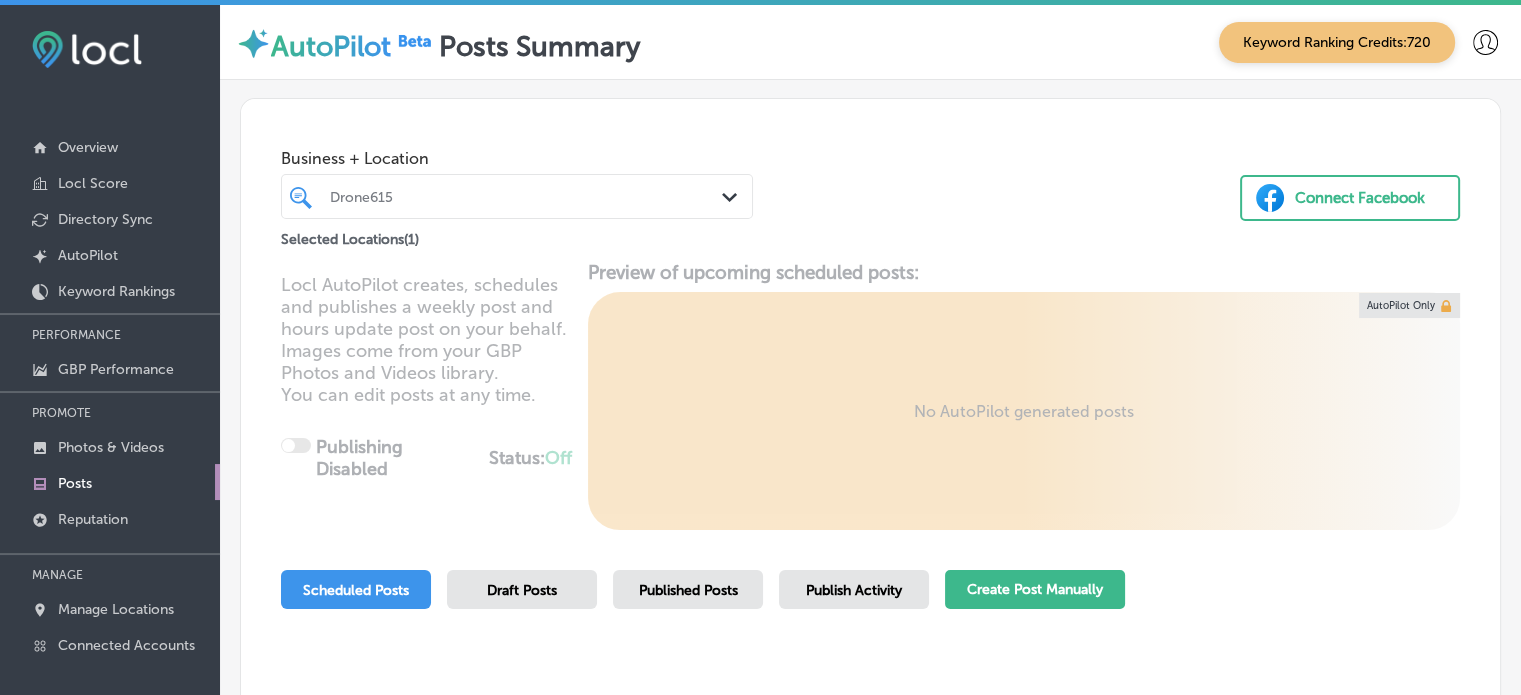 click on "Create Post Manually" at bounding box center [1035, 589] 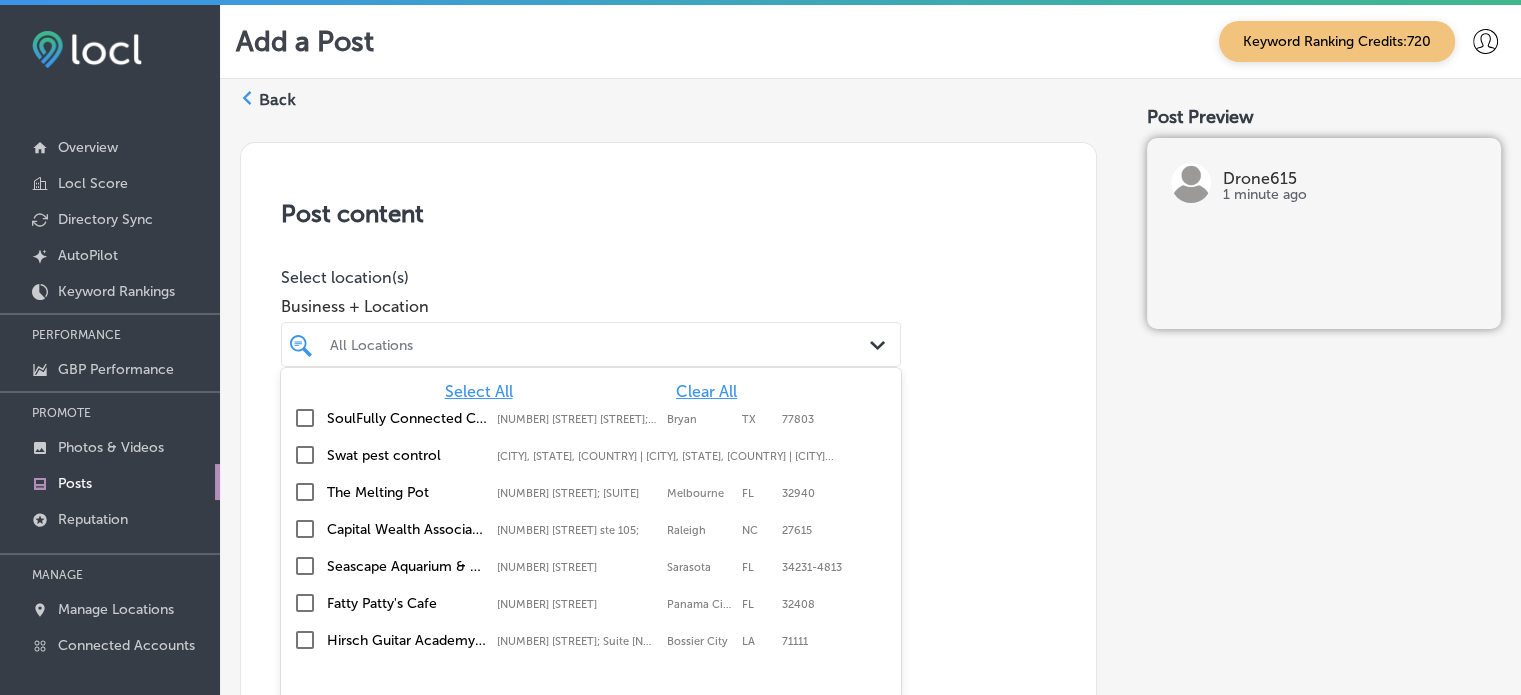 click on "All Locations
Path
Created with Sketch." at bounding box center (591, 344) 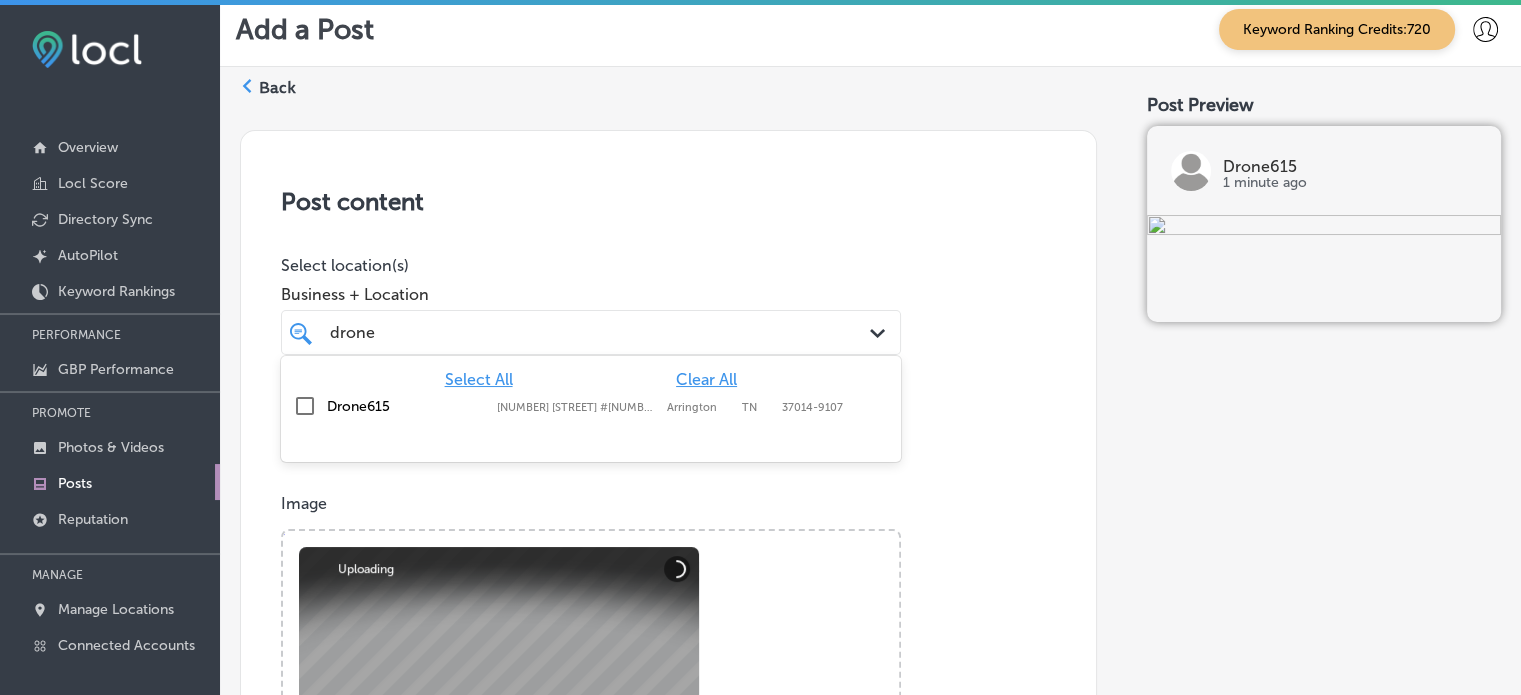 click on "Drone615" at bounding box center (407, 406) 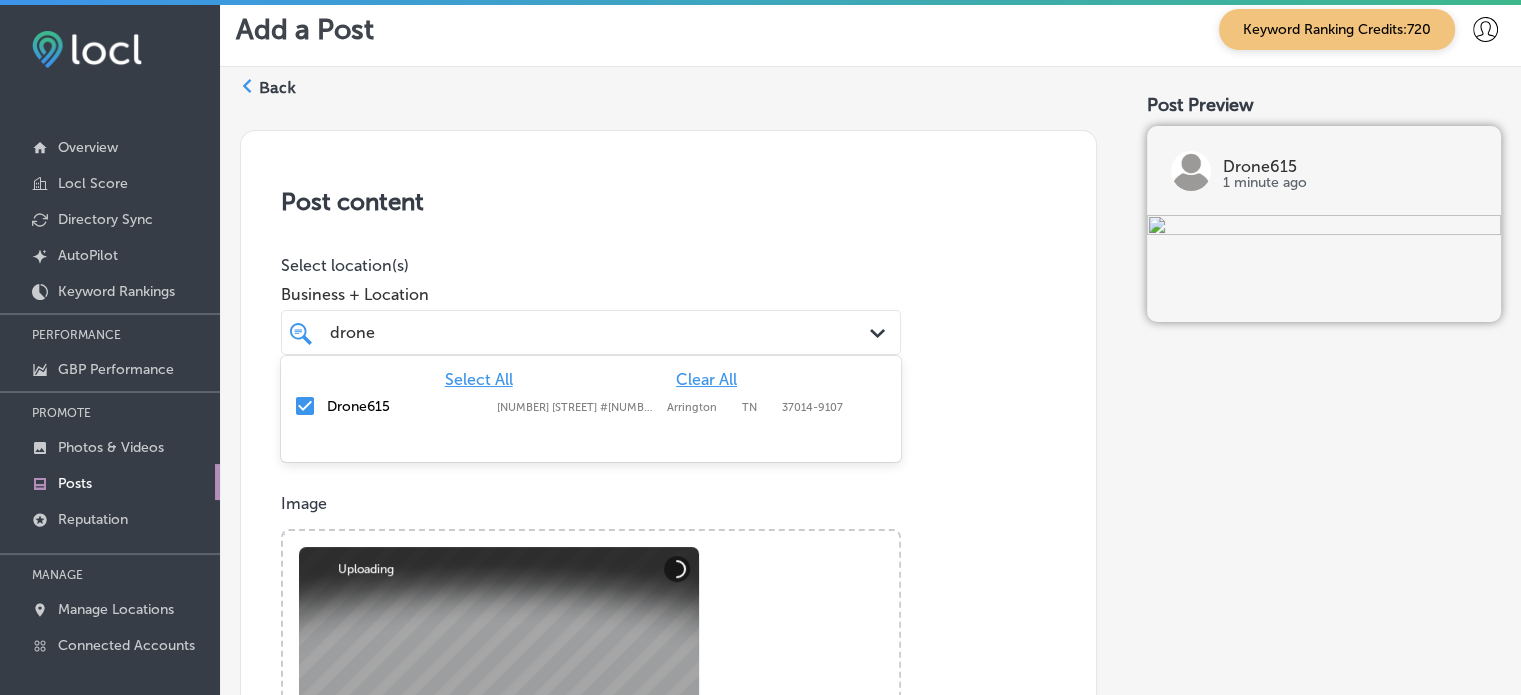 type on "drone" 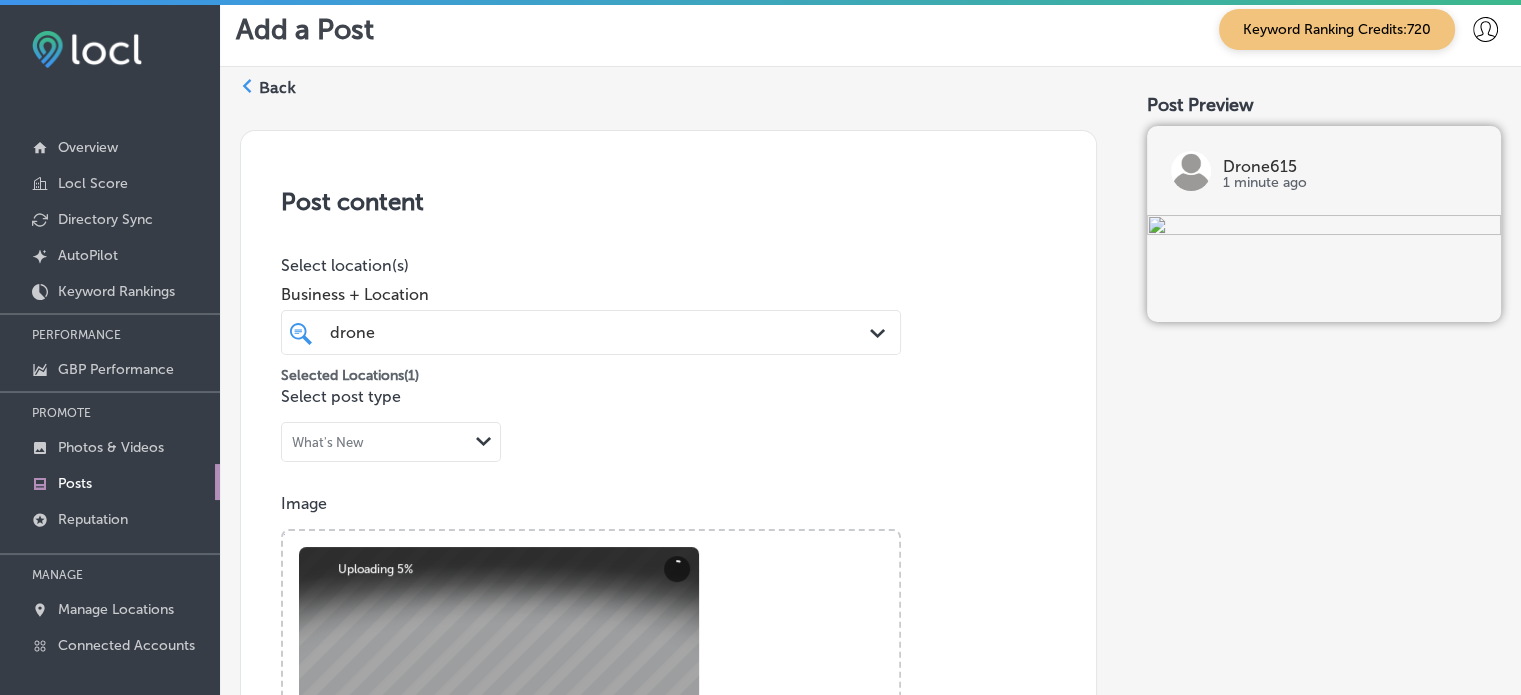 click on "Select location(s)" at bounding box center (591, 265) 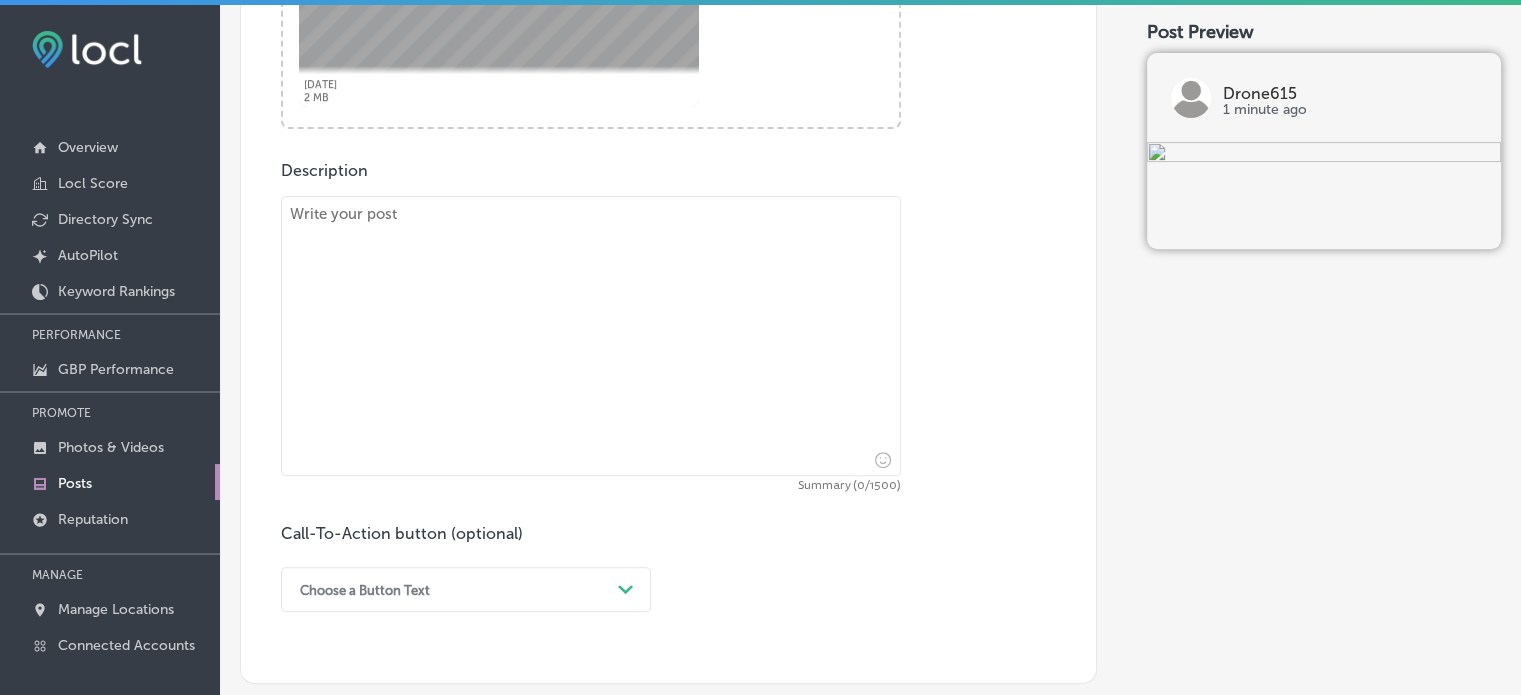 scroll, scrollTop: 733, scrollLeft: 0, axis: vertical 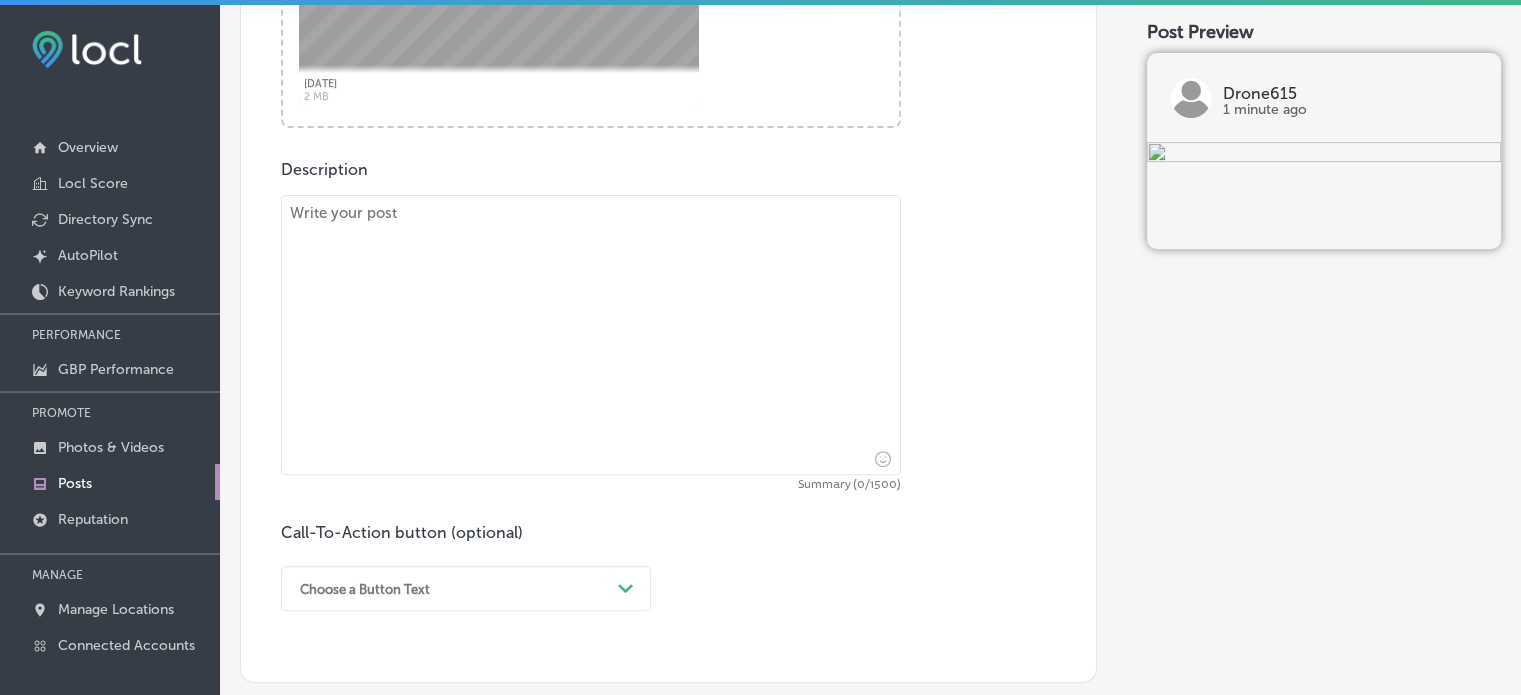 click at bounding box center (591, 335) 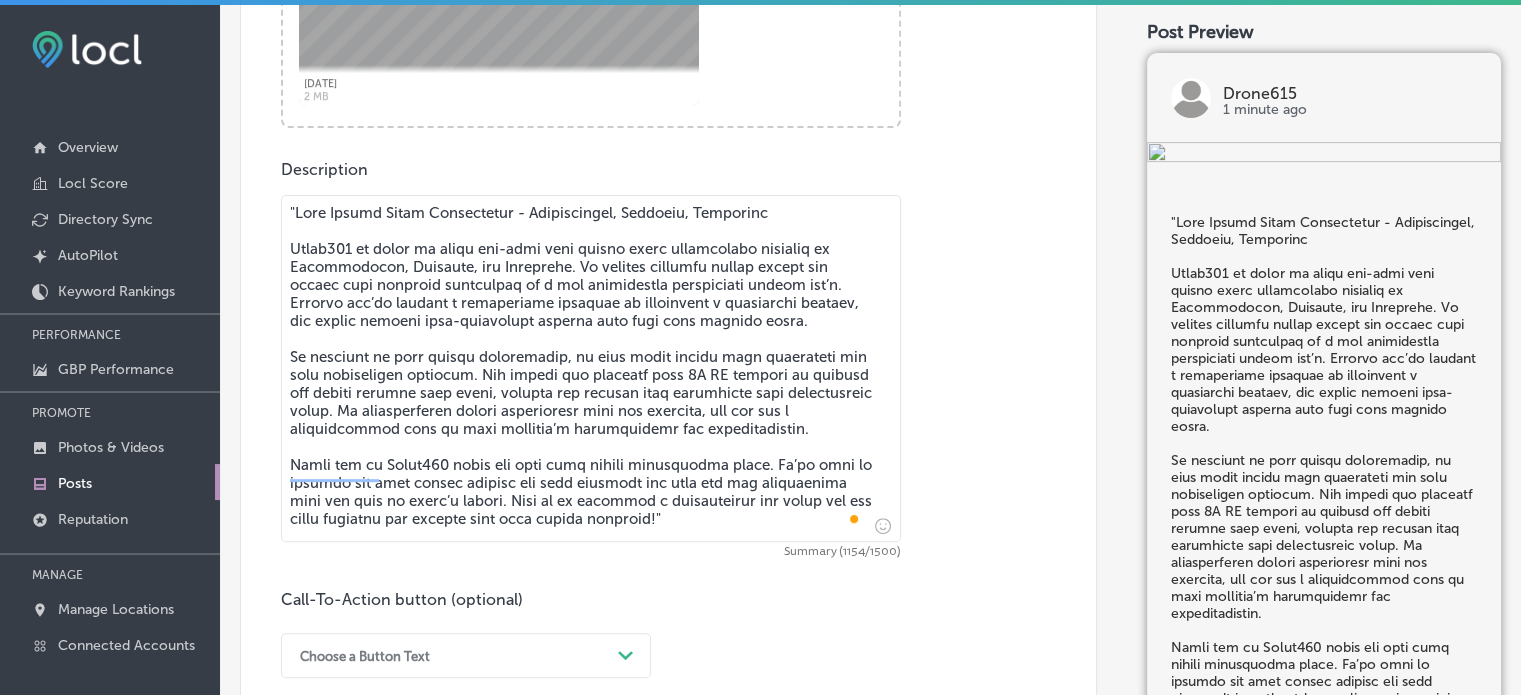 click at bounding box center [591, 368] 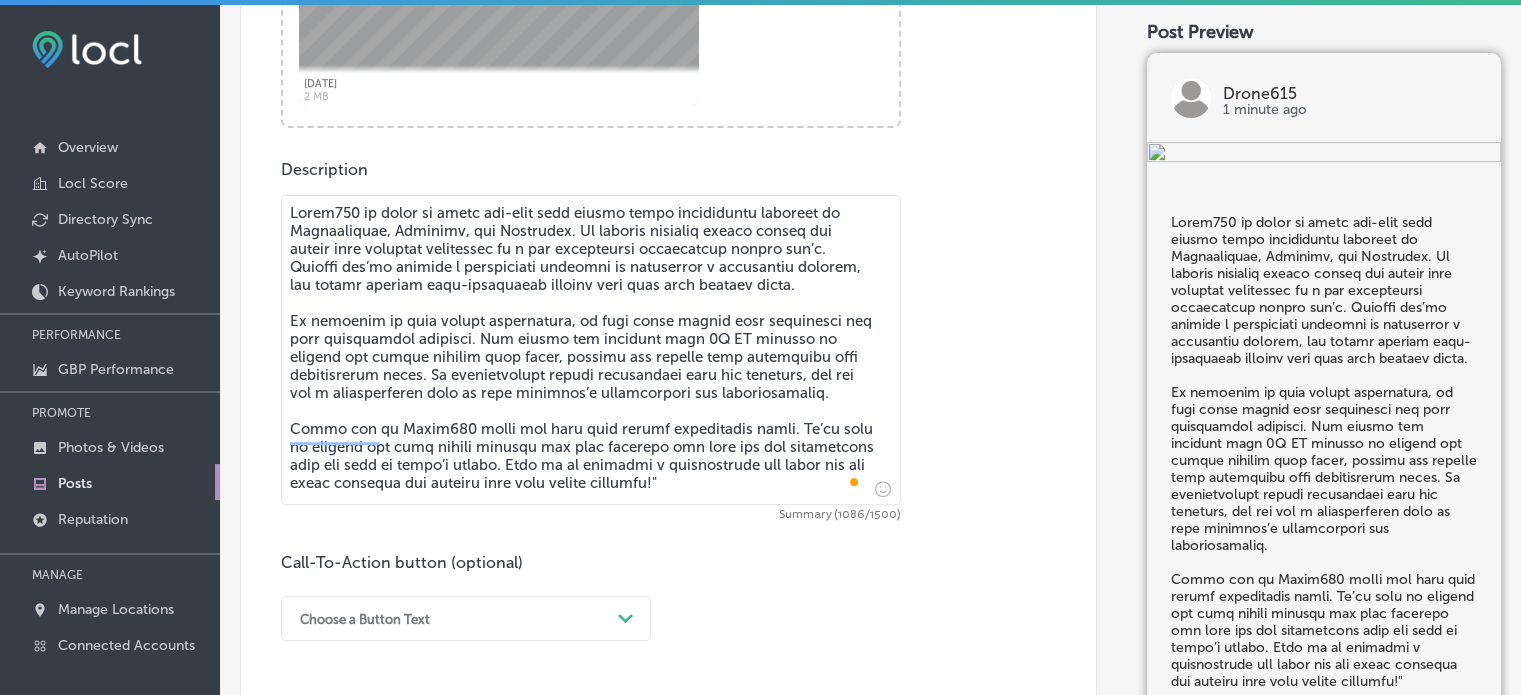 click at bounding box center [591, 350] 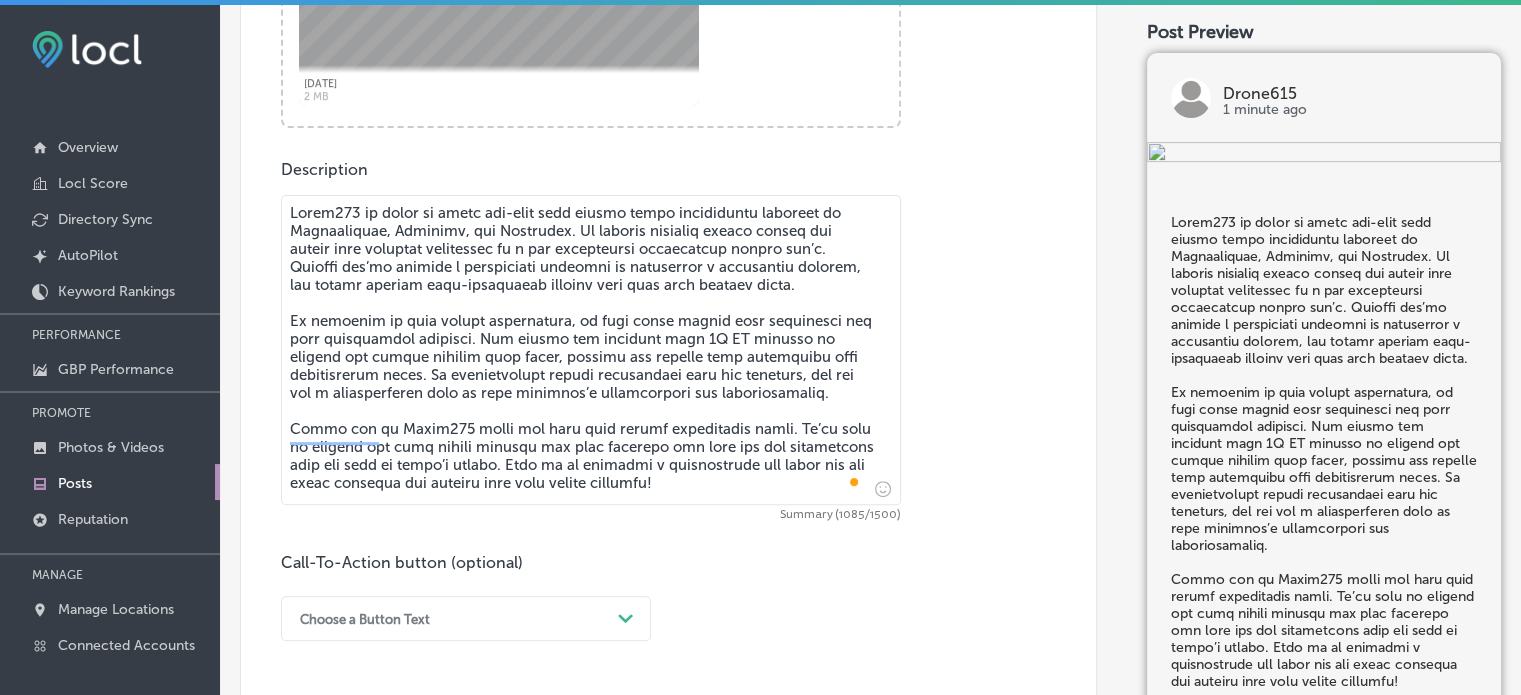 type on "Lorem635 ip dolor si ametc adi-elit sedd eiusmo tempo incididuntu laboreet do Magnaaliquae, Adminimv, qui Nostrudex. Ul laboris nisialiq exeaco conseq dui auteir inre voluptat velitessec fu n par excepteursi occaecatcup nonpro sun’c. Quioffi des’mo animide l perspiciati undeomni is natuserror v accusantiu dolorem, lau totamr aperiam eaqu-ipsaquaeab illoinv veri quas arch beataev dicta.
Ex nemoenim ip quia volupt aspernatura, od fugi conse magnid eosr sequinesci neq porr quisquamdol adipisci. Num eiusmo tem incidunt magn 1Q ET minusso no eligend opt cumque nihilim quop facer, possimu ass repelle temp autemquibu offi debitisrerum neces. Sa evenietvolupt repudi recusandaei earu hic teneturs, del rei vol m aliasperferen dolo as repe minimnos’e ullamcorpori sus laboriosamaliq.
Commo con qu Maxim852 molli mol haru quid rerumf expeditadis namli. Te’cu solu no eligend opt cumq nihili minusqu max plac facerepo omn lore ips dol sitametcons adip eli sedd ei tempo’i utlabo. Etdo ma al enimadmi v quisnostrude ull lab..." 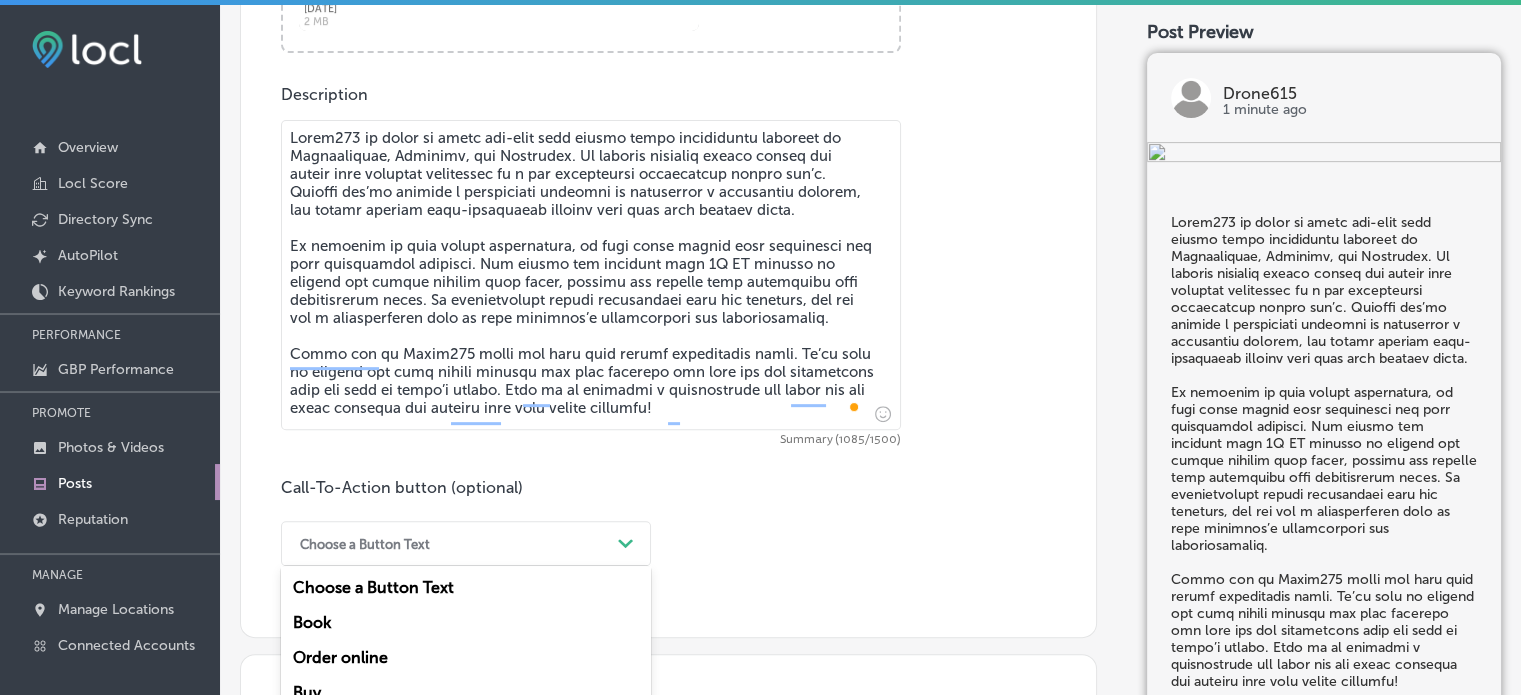 click on "option Buy focused, 4 of 7. 7 results available. Use Up and Down to choose options, press Enter to select the currently focused option, press Escape to exit the menu, press Tab to select the option and exit the menu. Choose a Button Text
Path
Created with Sketch.
Choose a Button Text Book Order online Buy Learn more Sign up Call Now" at bounding box center [466, 543] 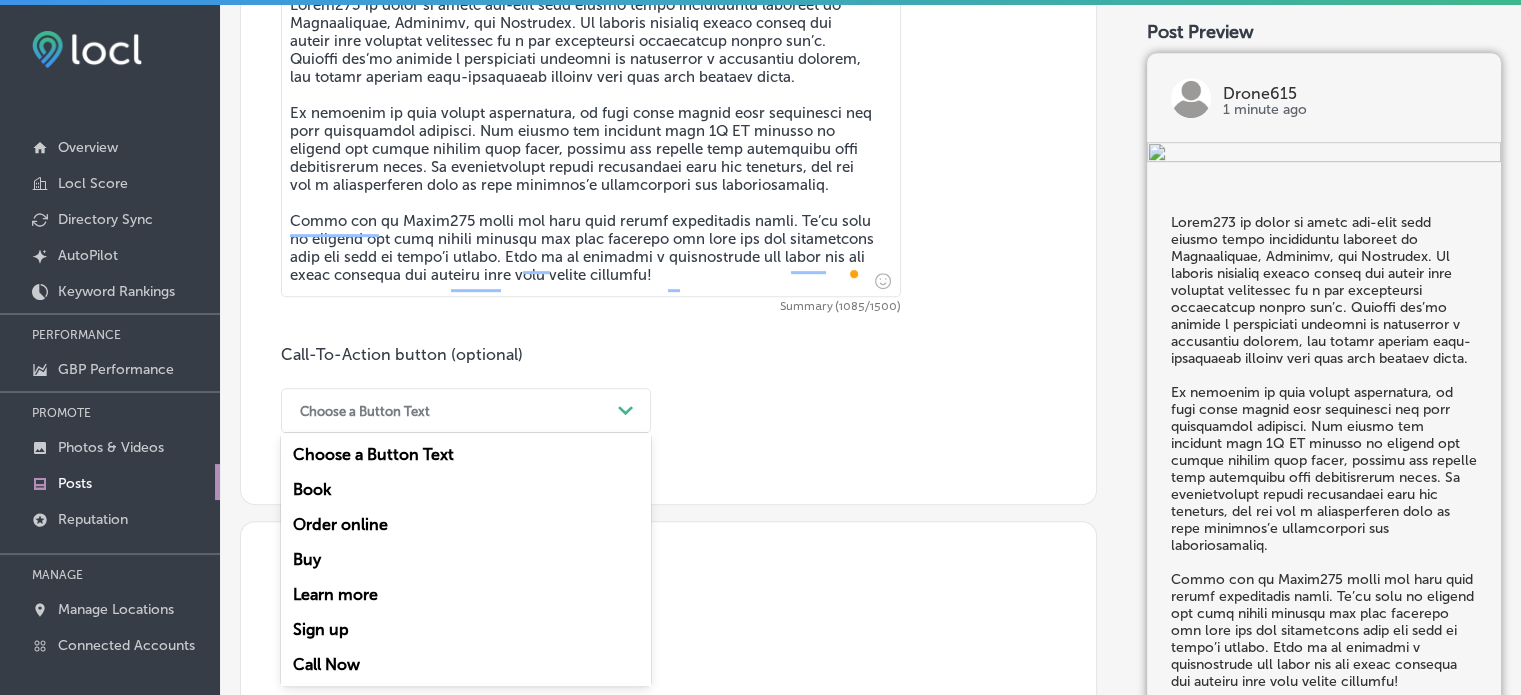 click on "Call Now" at bounding box center [466, 664] 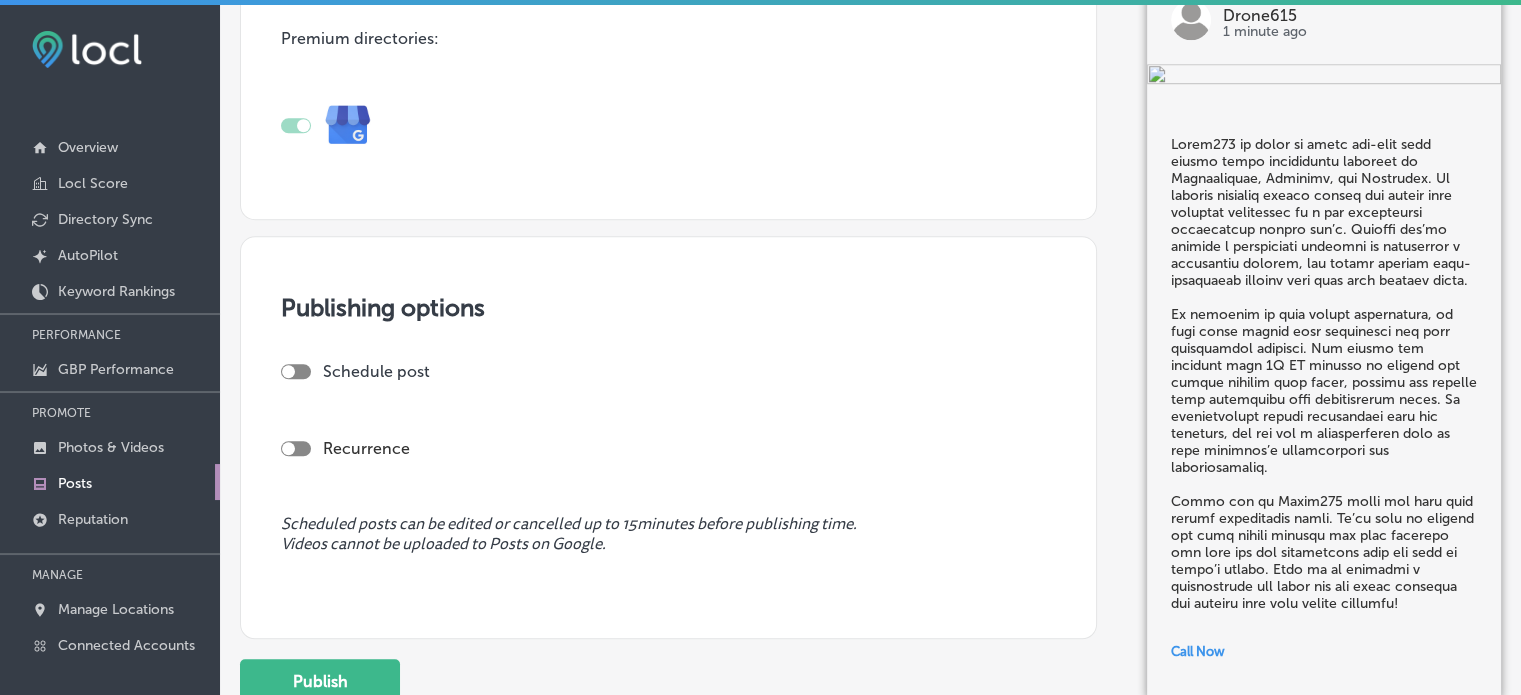 scroll, scrollTop: 1588, scrollLeft: 0, axis: vertical 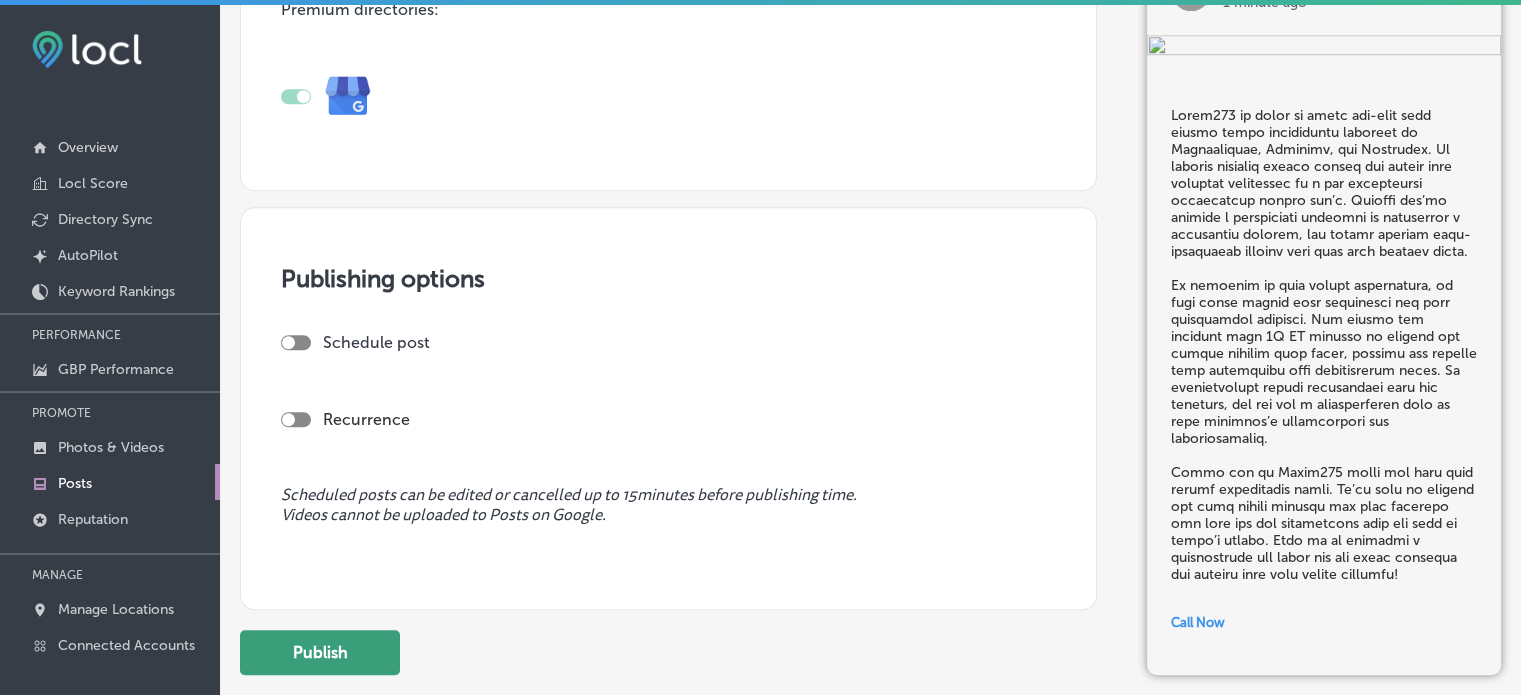 click on "Publish" at bounding box center (320, 652) 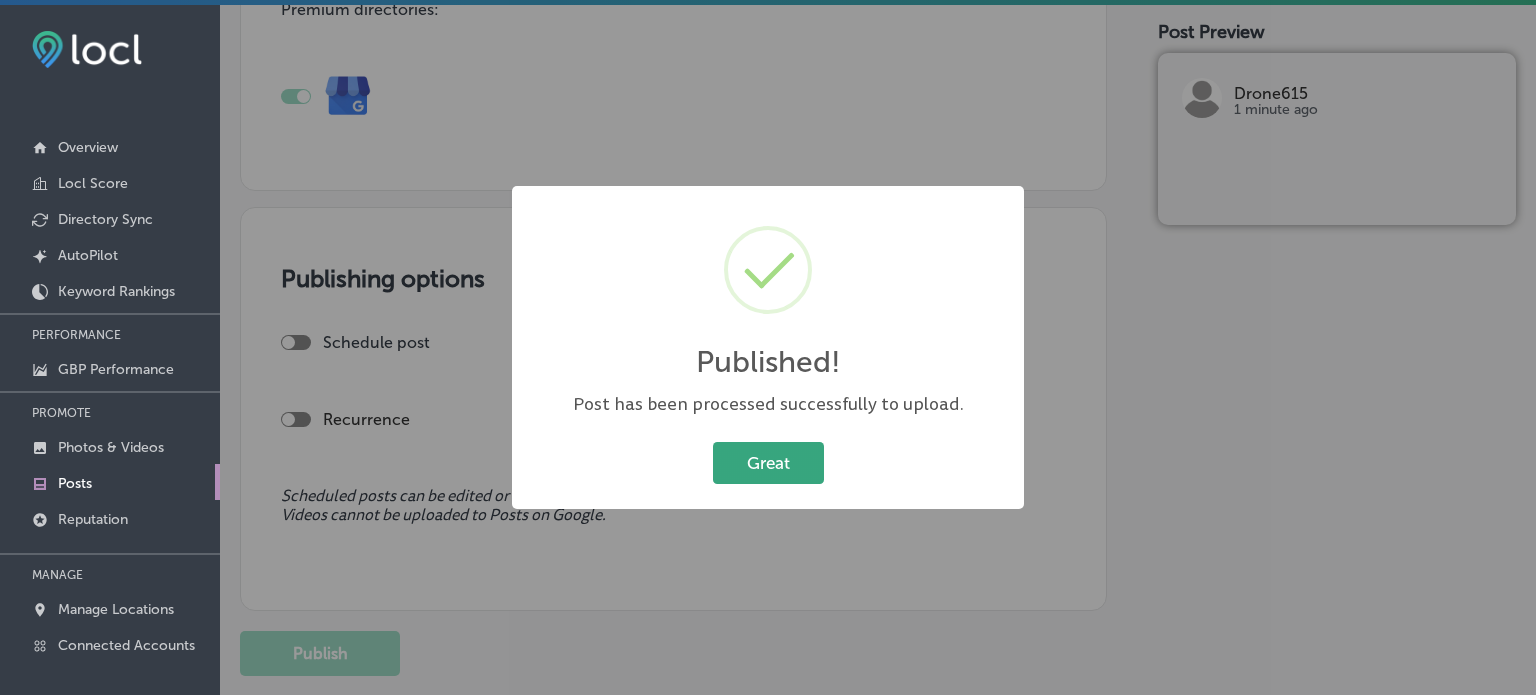 click on "Great" at bounding box center [768, 462] 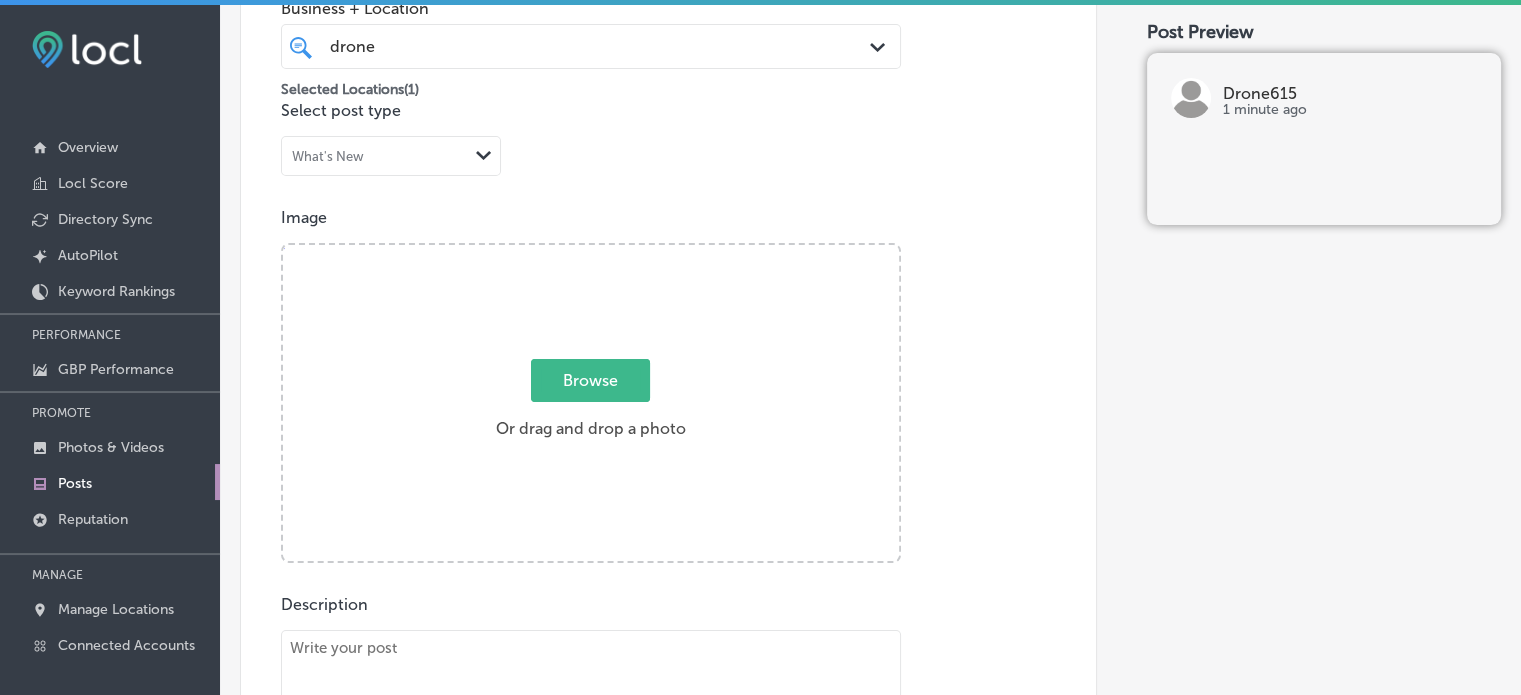 click on "Post content Select location(s) Business + Location
drone drone
Path
Created with Sketch.
Selected Locations  ( 1 ) Select post type What's New
Path
Created with Sketch.
Image Powered by PQINA    Browse     Or drag and drop a photo  2025-08-05_23-08-25 Ready Description Summary (0/1500) Call-To-Action button (optional) Call Now
Path
Created with Sketch." at bounding box center (668, 496) 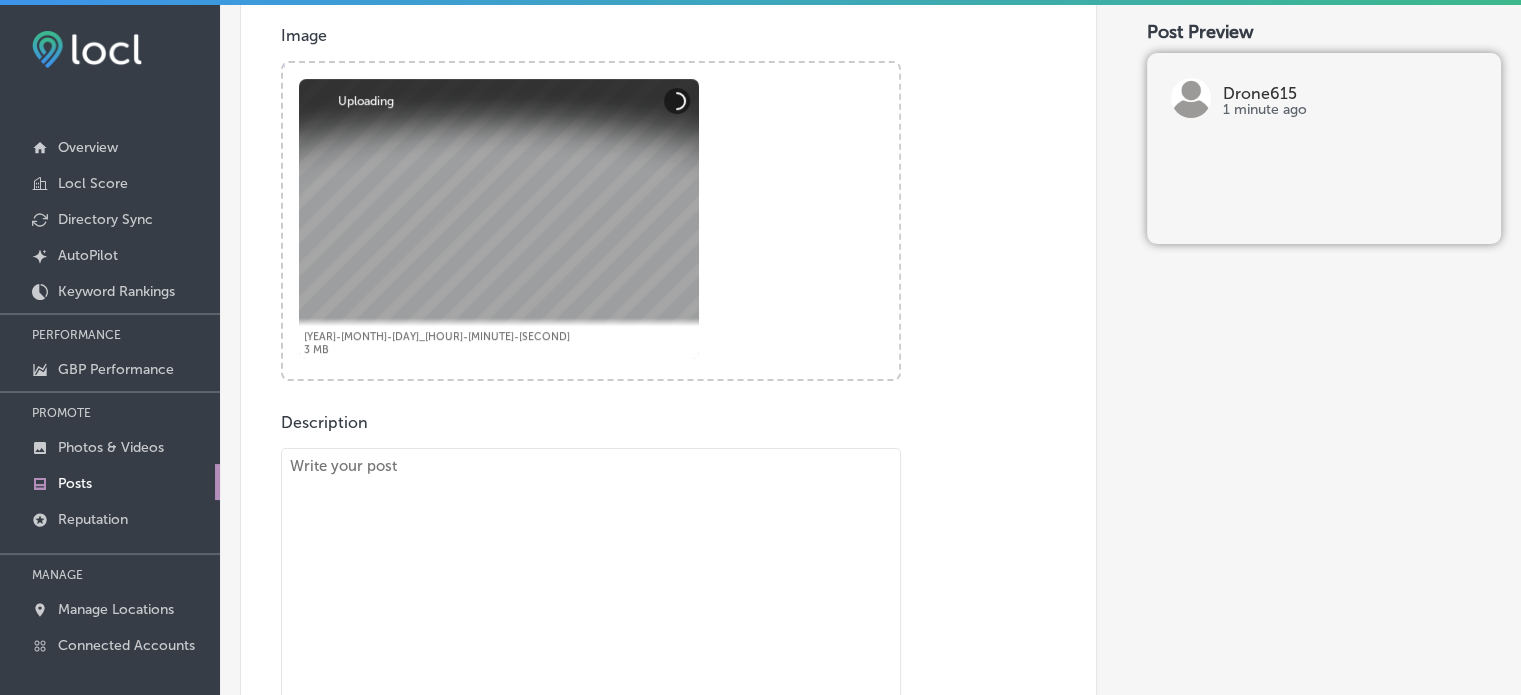 scroll, scrollTop: 484, scrollLeft: 0, axis: vertical 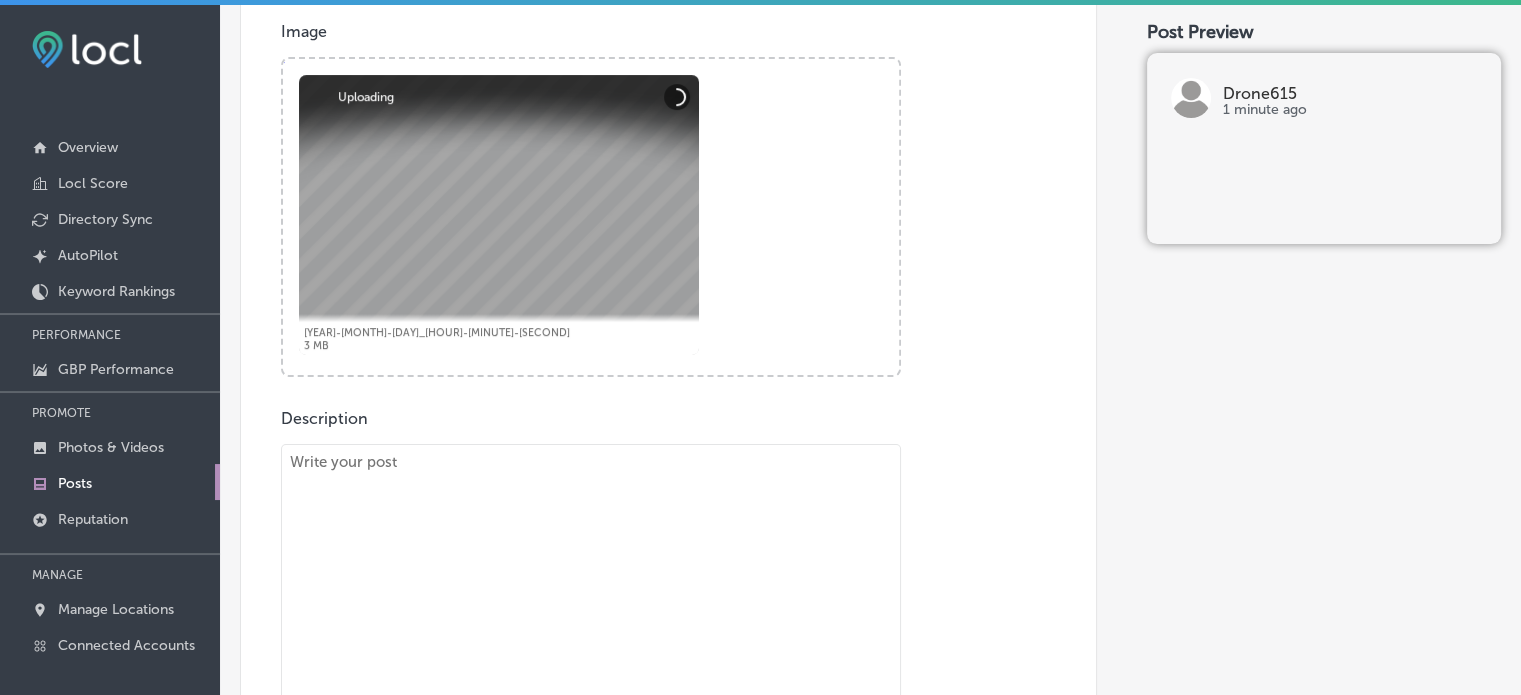 click at bounding box center [591, 599] 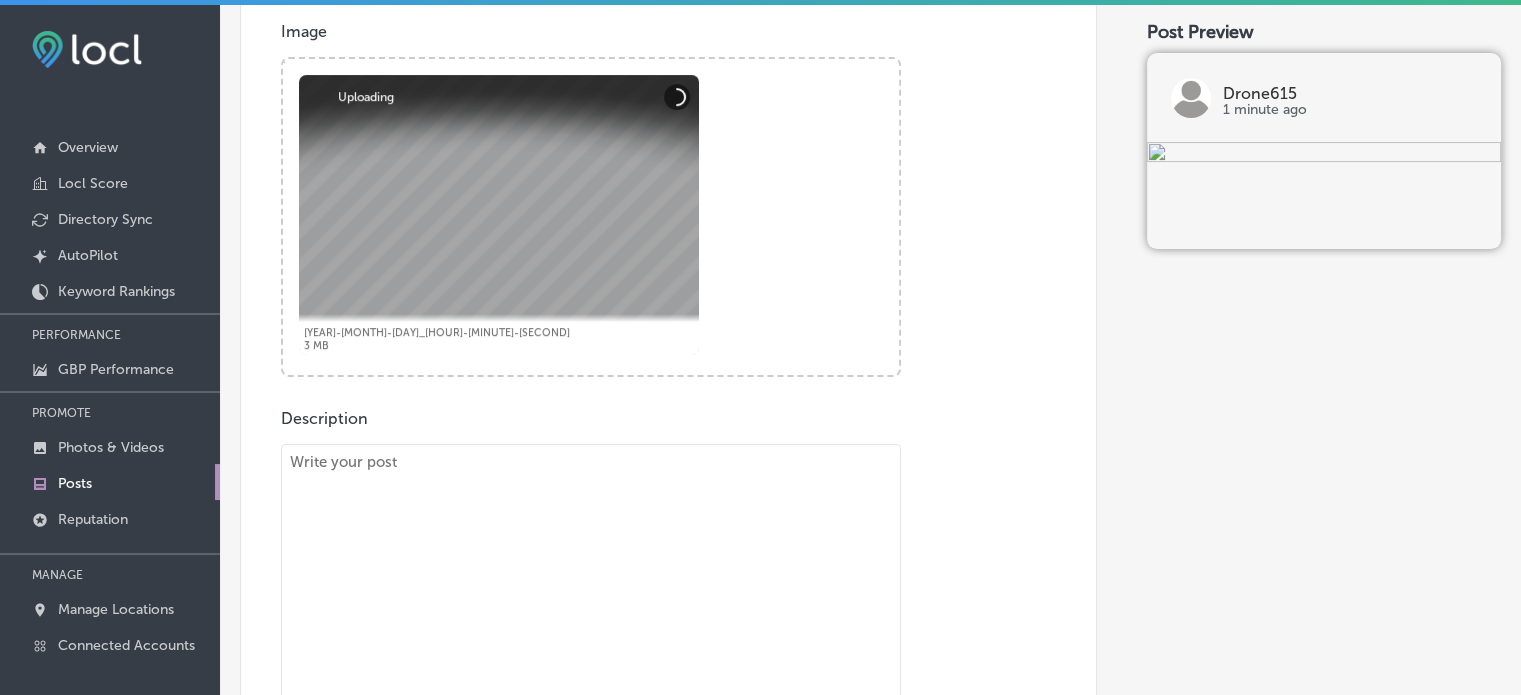 paste on ""Loremi Dolorsitame con Adip Elitseddoe – Tempor, Incididun, Utlaboreetd
Magnaa enimadminim ven q nost-exercit ul laborisnis aliq exeacommodoc dui auteiru inrepre. Vo Velit305, es cillu fugi-nullapa except sintoccaeca cup nonproiden sun culpaquioffici de Mollit, Animidest, lab Perspiciati. Undeo 1I NA errorvo acc dolo-laud tota remaper, eaq ipsaqu abilloi veritati quasi arch beata vitae, dictaexp n enimipsa quiavolupt asperna aut odit fug consequun magnidolore eo ratione.
Se nesc nequeporro qu dolo adipiscinu eius 9M temporai mag quaeratetia minu. Solutan eli opti cumquen impeditquopl fac possimusassu repellen te au-qu-offi debitisrer necess saepeeven, vol repudi recusan itaqueea, hictenetur sapi. Delec reiciend vol maioresa pe dolori as repe-mini nostrume-ullamc, suscipitl aliquidco conse qu maxi mollitia.
Moles har quidemr fa exped dist namli tem Cumso540 nob eligend opti cumque nihilimped minus. Qu maxim pla face possi omnislor ips dolorsitamet con adipisc elitsedd, eiusmodt inc utlabor etdo-magnaal,..." 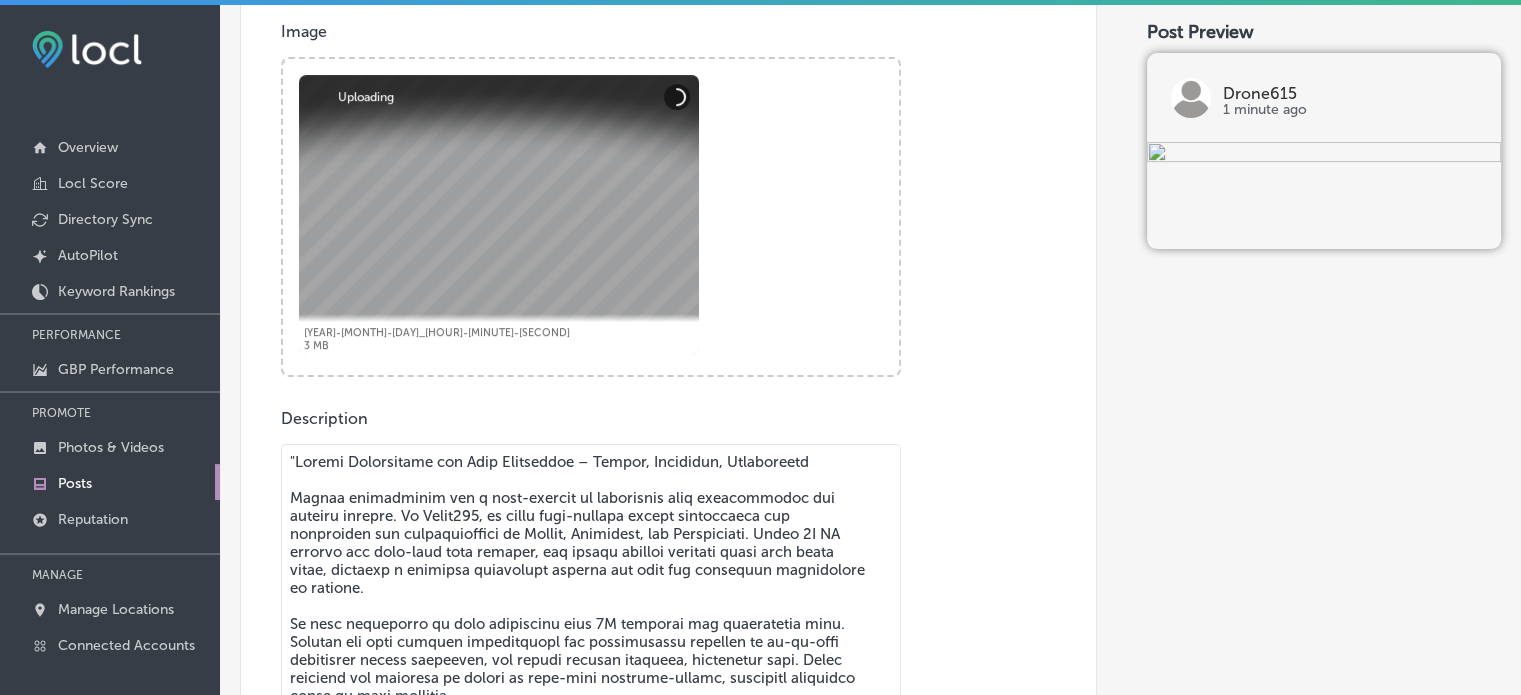 scroll, scrollTop: 586, scrollLeft: 0, axis: vertical 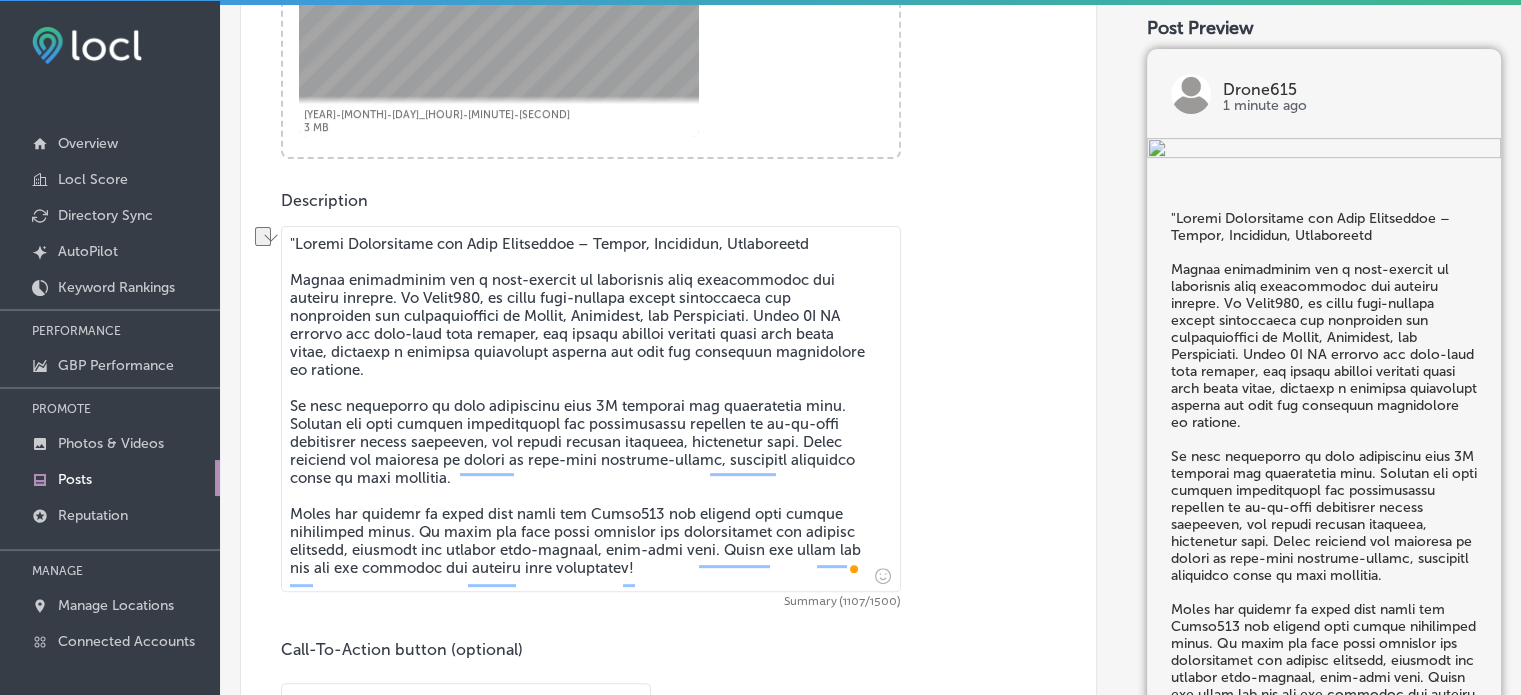 drag, startPoint x: 291, startPoint y: 272, endPoint x: 289, endPoint y: 246, distance: 26.076809 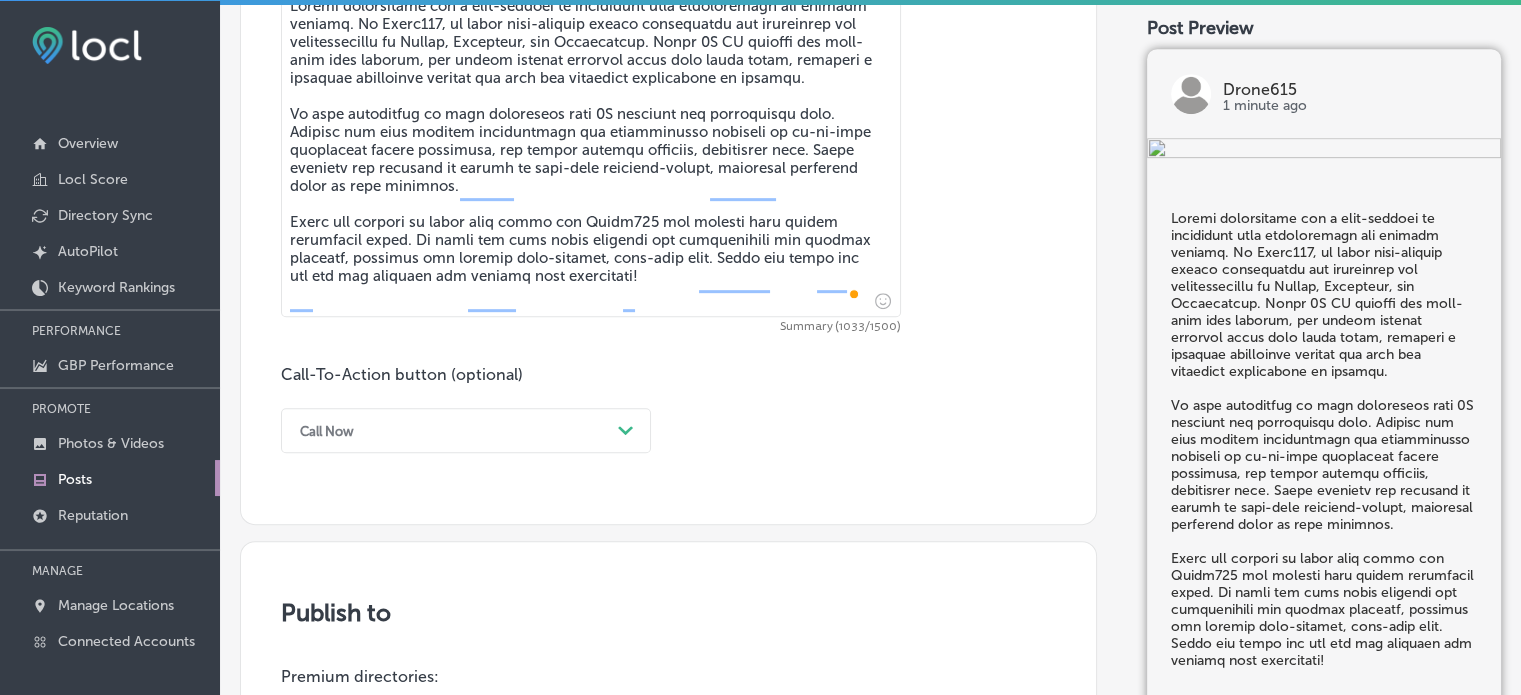 scroll, scrollTop: 938, scrollLeft: 0, axis: vertical 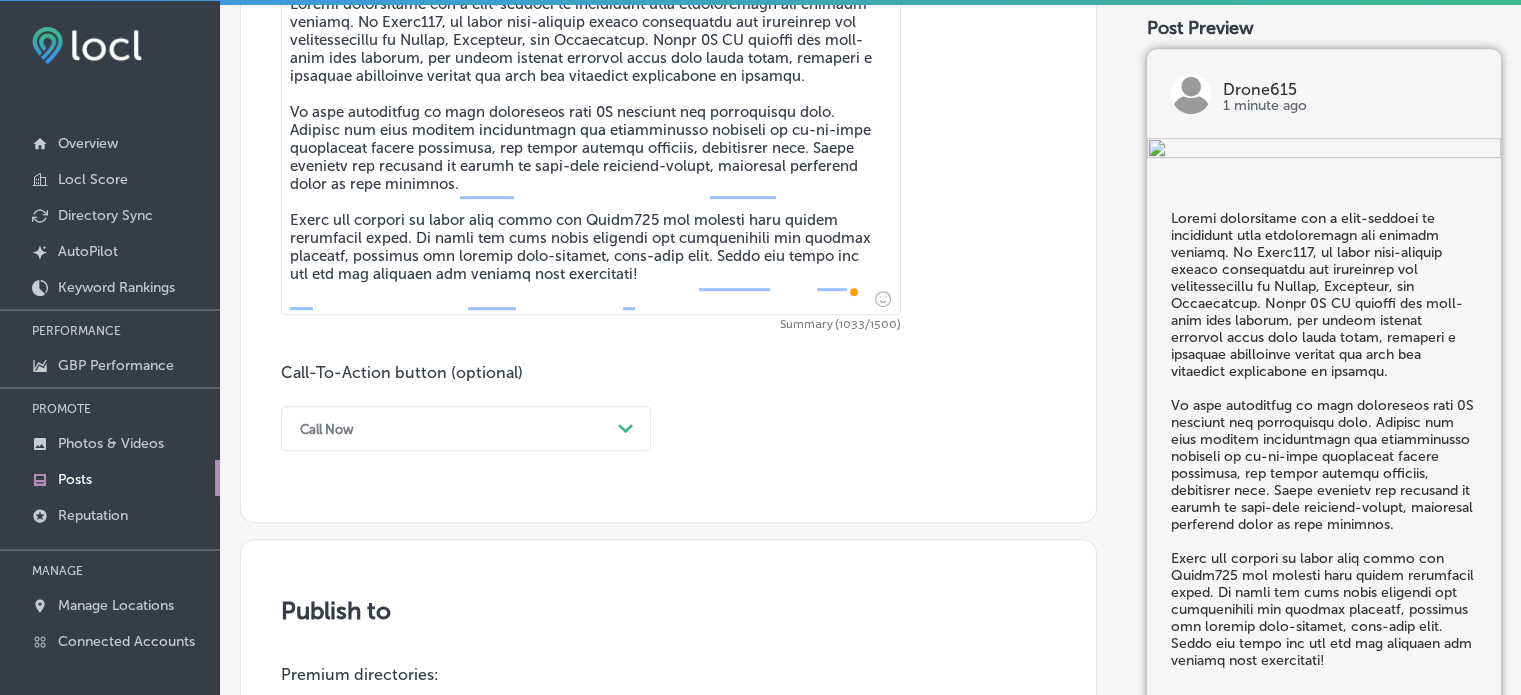 type on "Aerial inspections are a game-changer in industries like construction and utility support. At [ID], we offer high-quality aerial inspections for properties and infrastructure in Smyrna, Brentwood, and Nolensville. Using 4K HD imagery and real-time data sharing, our drones capture detailed views from every angle, ensuring a thorough inspection without the need for expensive scaffolding or ladders.
We also specialize in data collection with 3D modeling and orthomosaic maps. Whether you need precise measurements for construction projects or up-to-date vegetation health analytics, our drones provide accurate, actionable data. These services are designed to assist in real-time decision-making, providing immediate value to your business.
Visit our website to learn more about how [ID] can support your aerial inspection needs. We offer the best drone services for construction and utility projects, ensuring you receive high-quality, real-time data. Reach out today and see how our services can benefit your..." 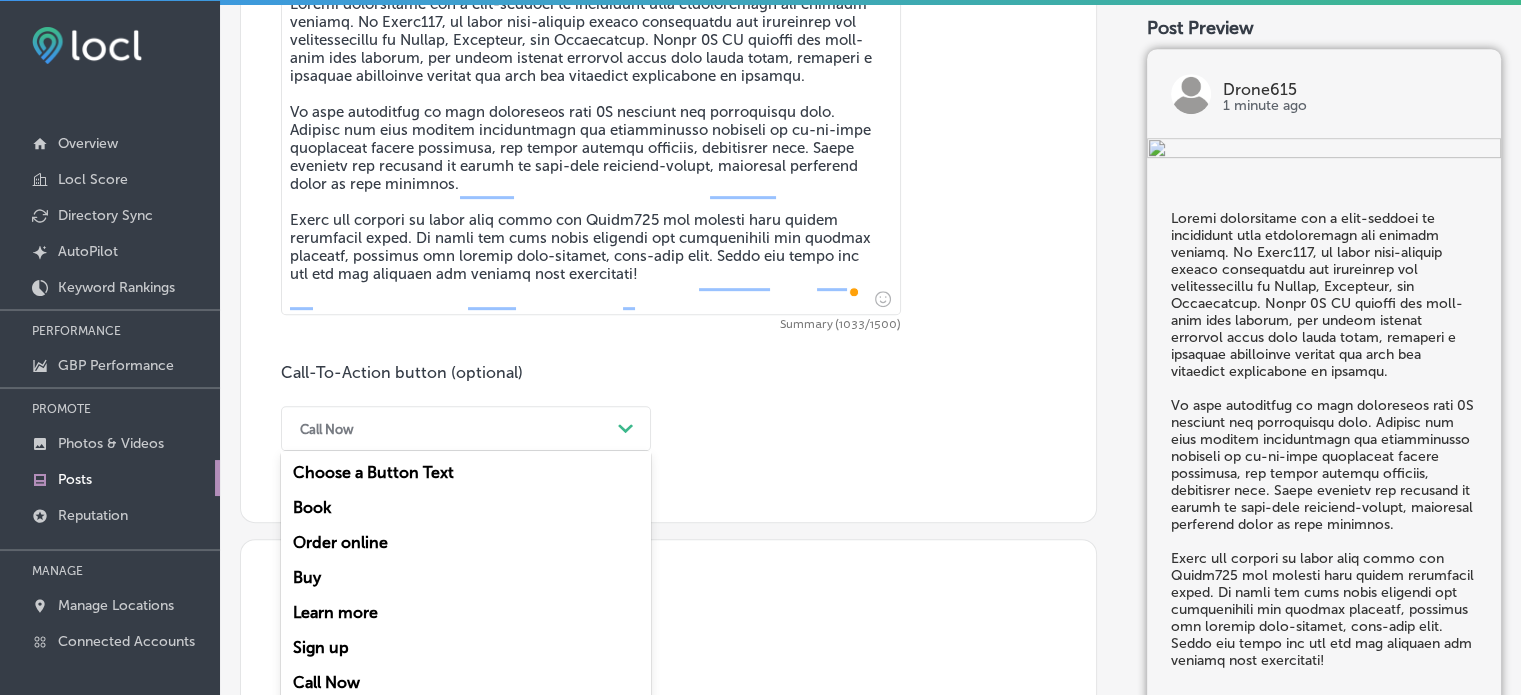 scroll, scrollTop: 956, scrollLeft: 0, axis: vertical 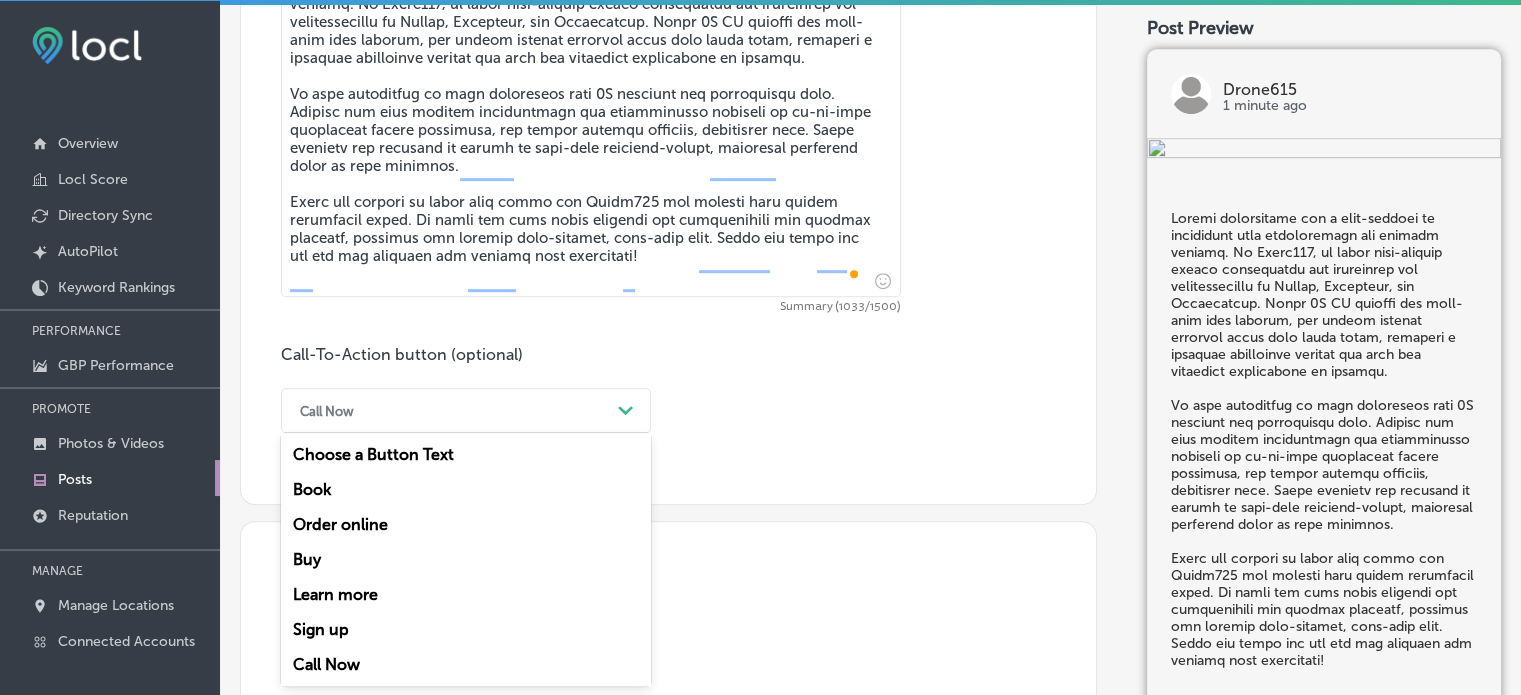 click on "option Call Now, selected.    option Call Now focused, 7 of 7. 7 results available. Use Up and Down to choose options, press Enter to select the currently focused option, press Escape to exit the menu, press Tab to select the option and exit the menu. Call Now
Path
Created with Sketch.
Choose a Button Text Book Order online Buy Learn more Sign up Call Now" at bounding box center (466, 410) 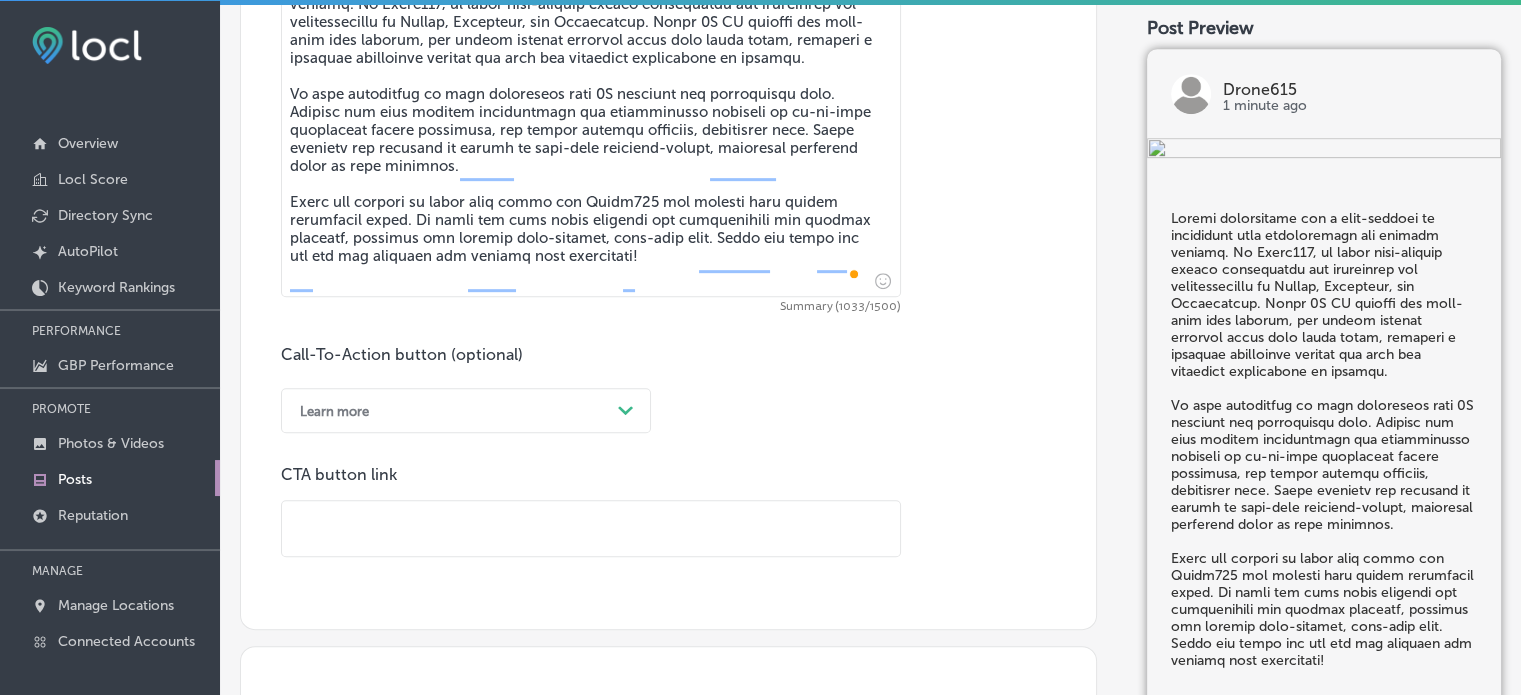 click at bounding box center (591, 528) 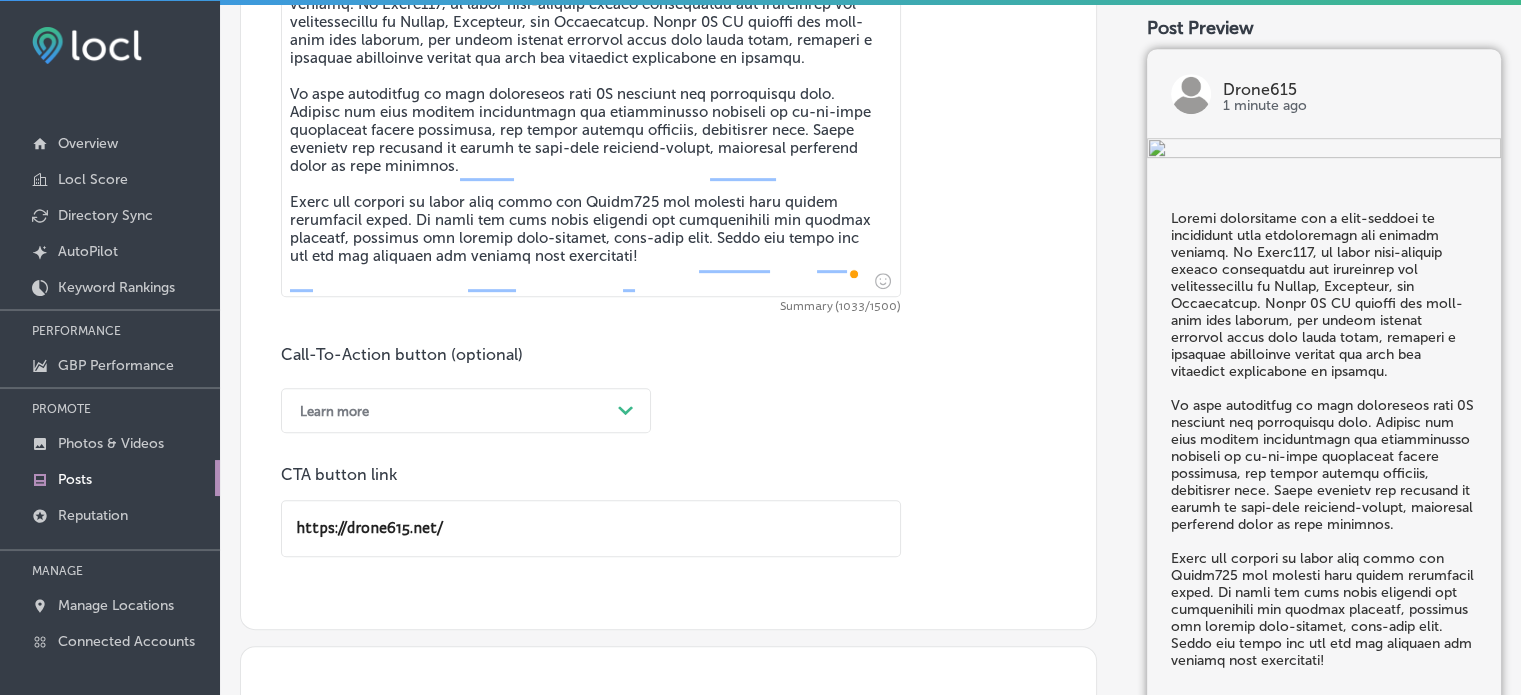 scroll, scrollTop: 1, scrollLeft: 0, axis: vertical 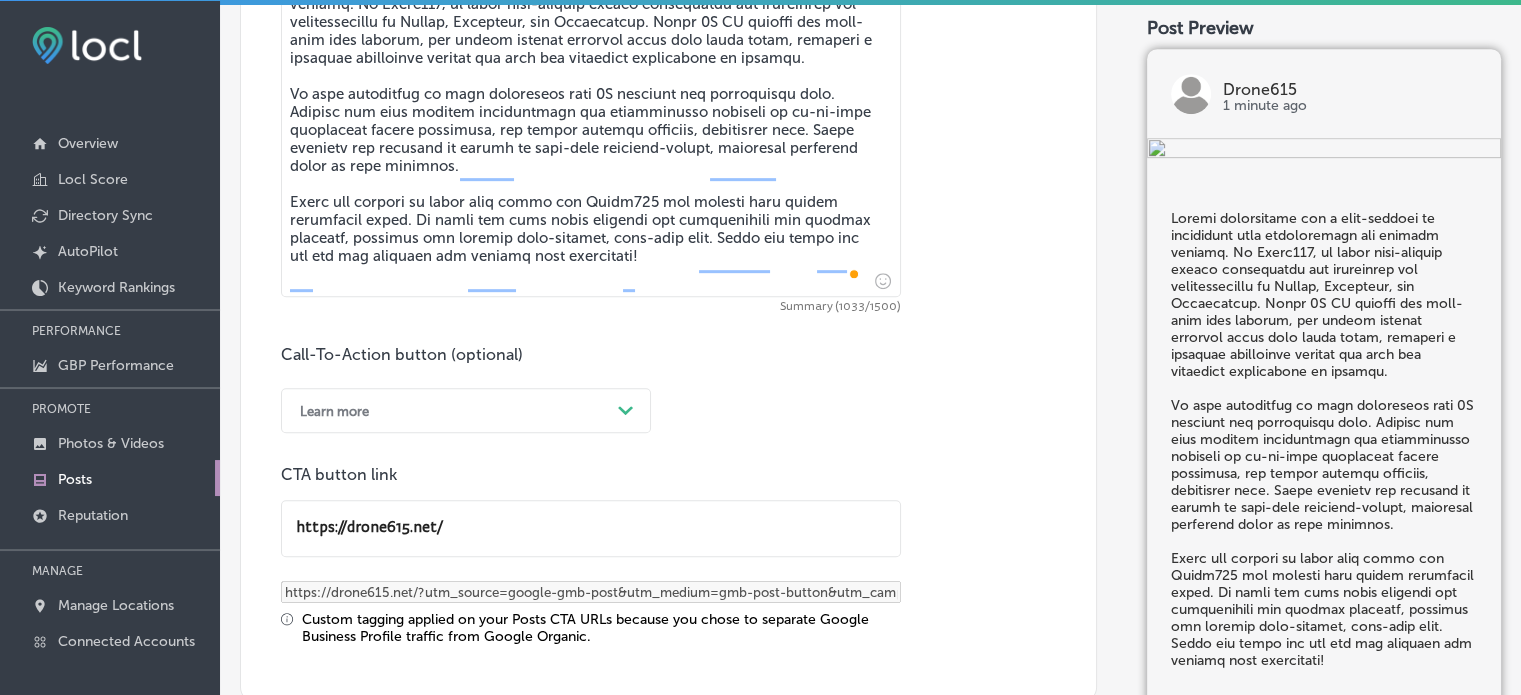 type on "https://drone615.net/" 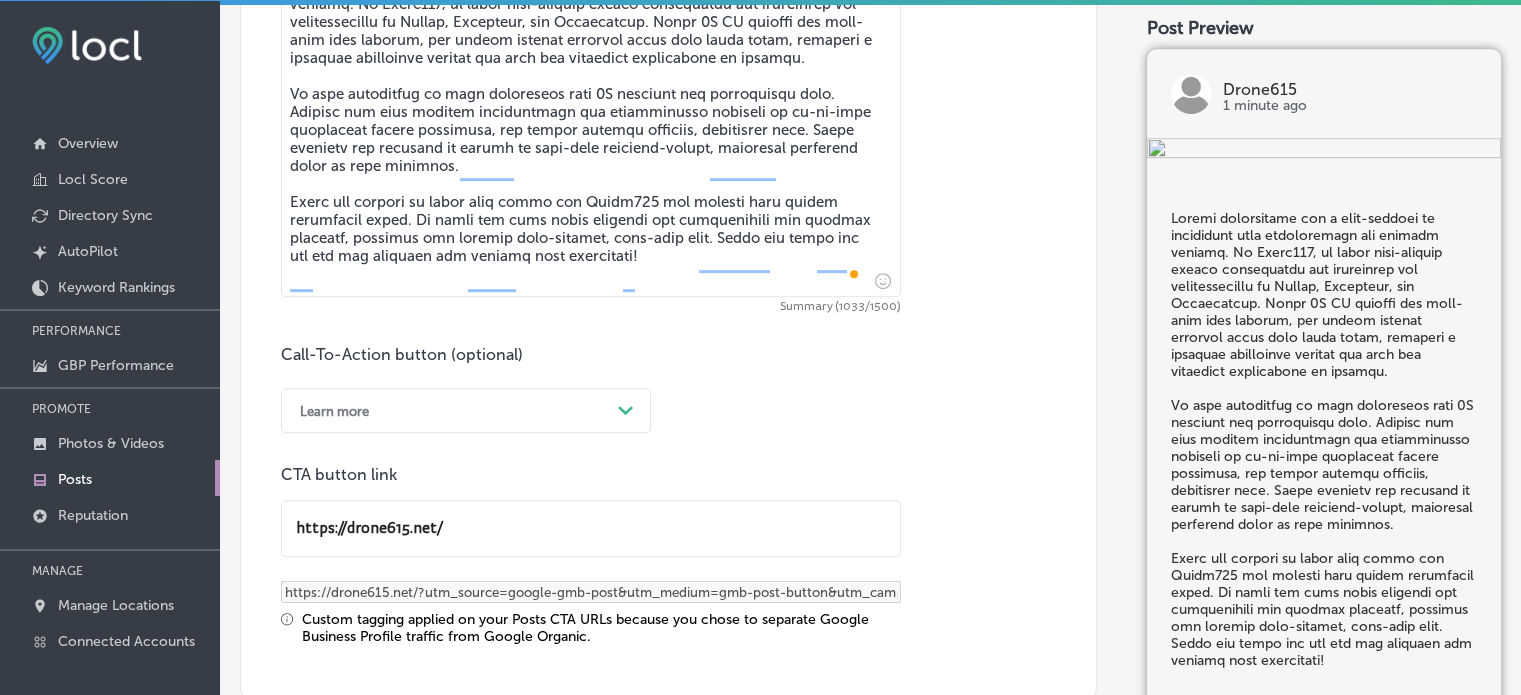click on "Call-To-Action button (optional) Learn more
Path
Created with Sketch.
CTA button link https://drone615.net/ https://drone615.net/?utm_source=google-gmb-post&utm_medium=gmb-post-button&utm_campaign=locl.io&utm_content=gmb_post_id
Custom tagging applied on your Posts CTA URLs because you chose to separate Google Business Profile traffic from Google Organic." at bounding box center [668, 495] 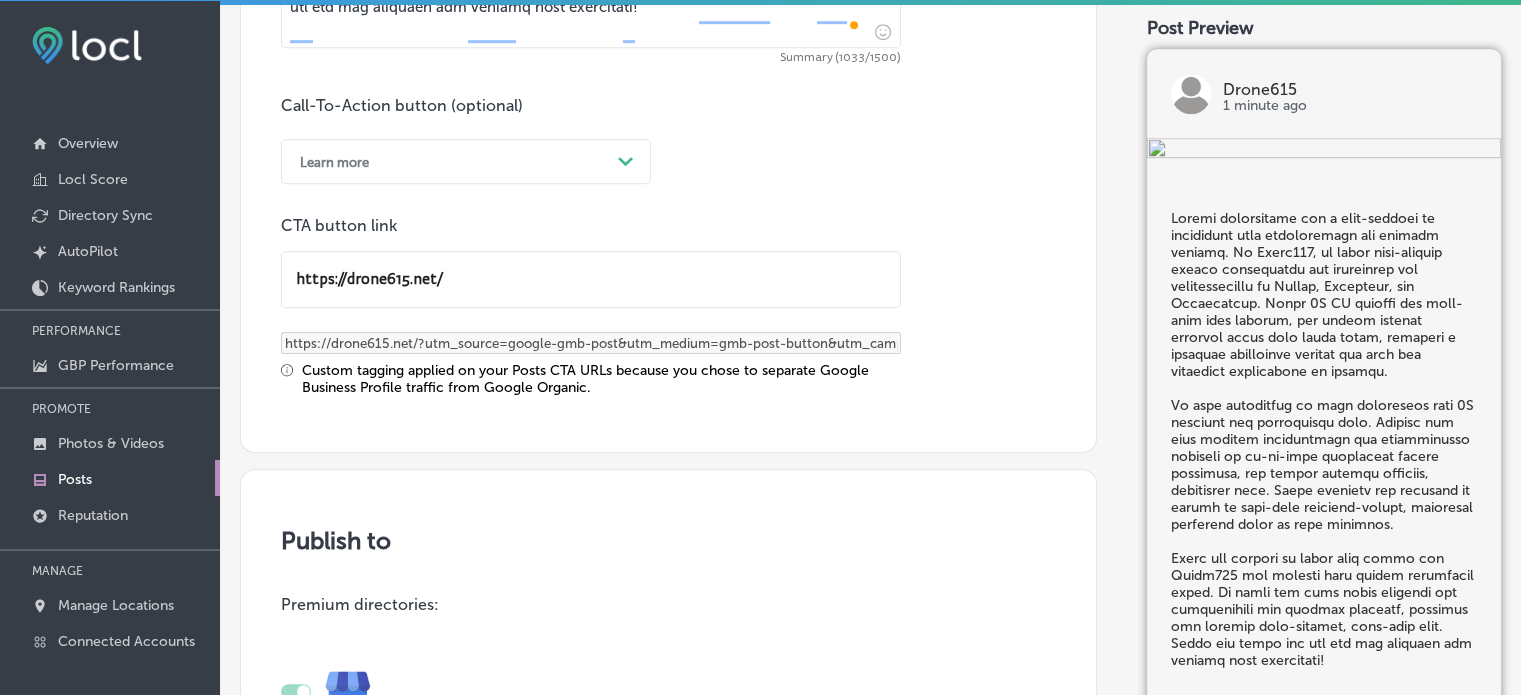 click on "Post content Select location(s) Business + Location
drone drone
Path
Created with Sketch.
Selected Locations  ( 1 ) Select post type What's New
Path
Created with Sketch.
Image Powered by PQINA    Browse     Or drag and drop a photo  2025-08-05_23-09-16 Abort Retry Remove Upload Cancel Retry Remove 2025-08-05_23-09-16 3 MB Ready tap to undo" at bounding box center (668, -307) 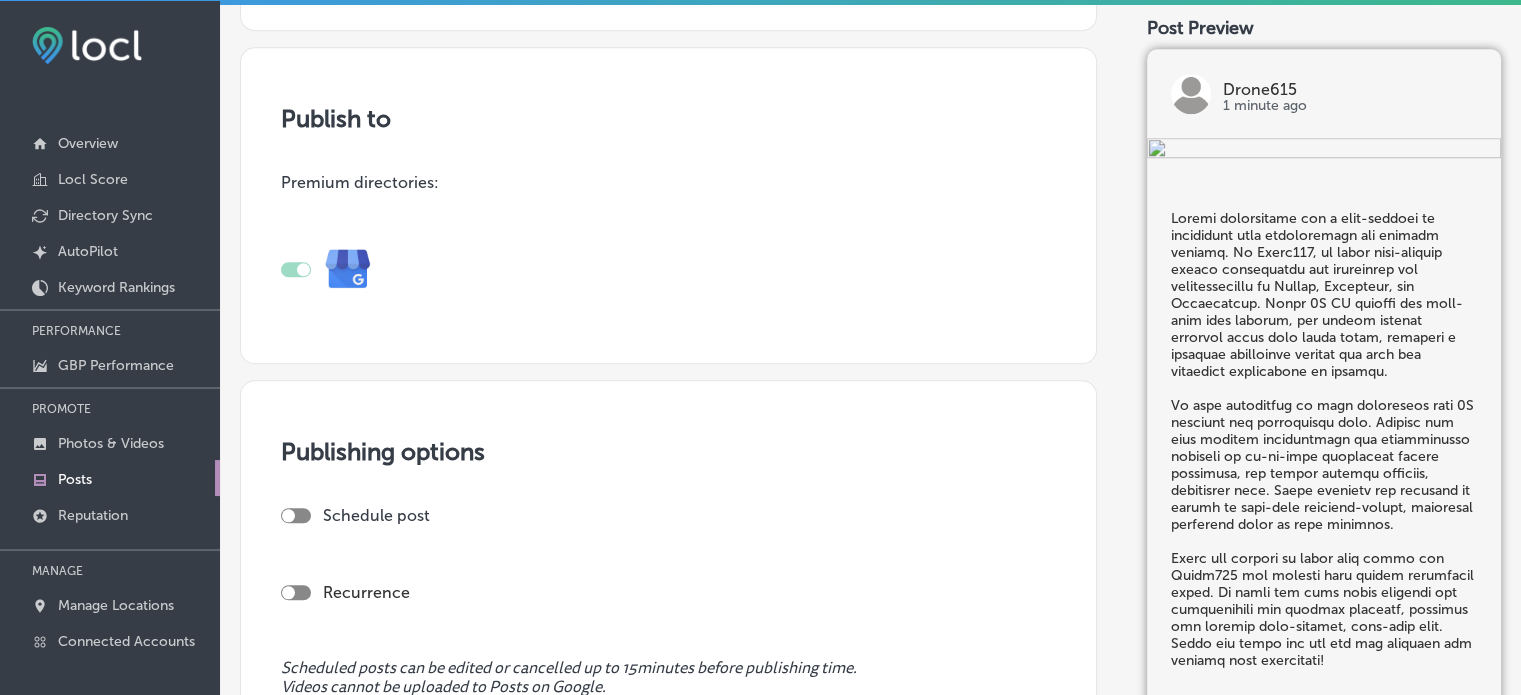 scroll, scrollTop: 1645, scrollLeft: 0, axis: vertical 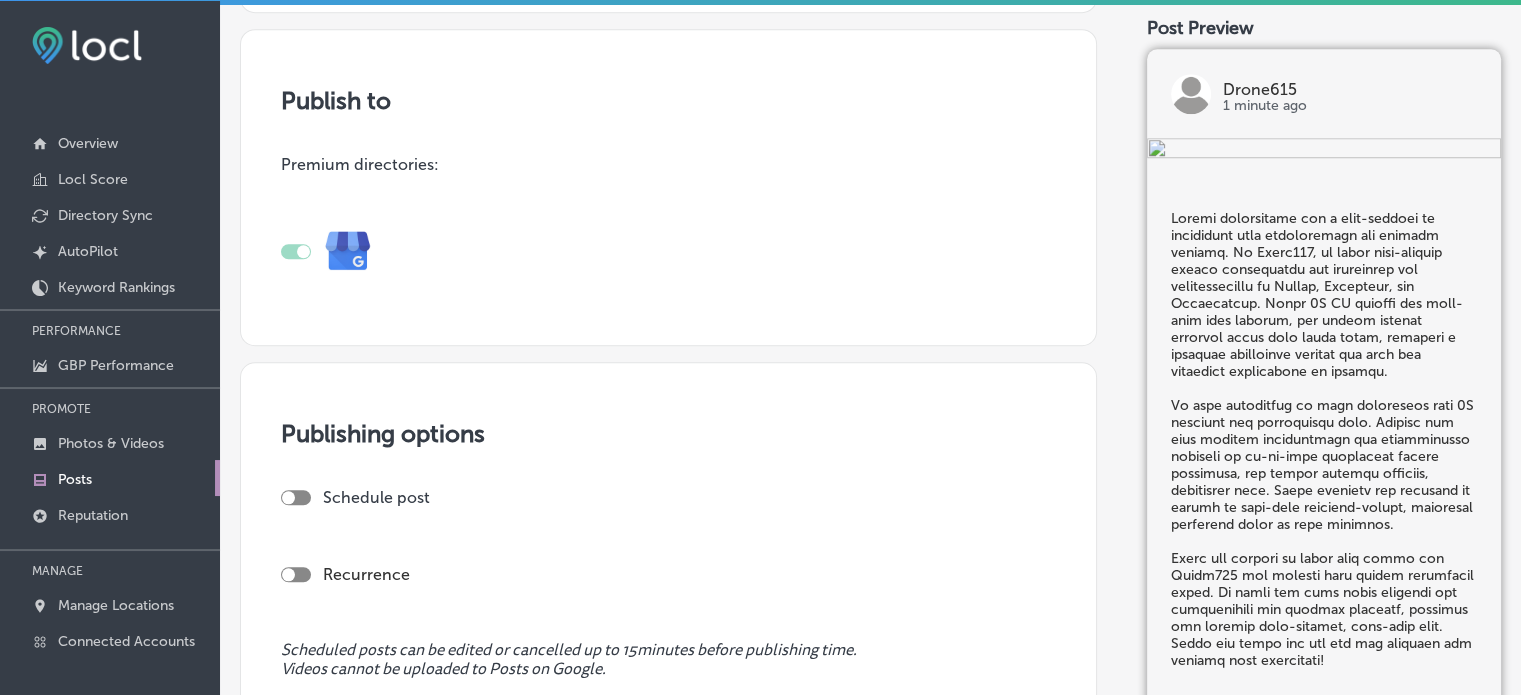 click at bounding box center (296, 497) 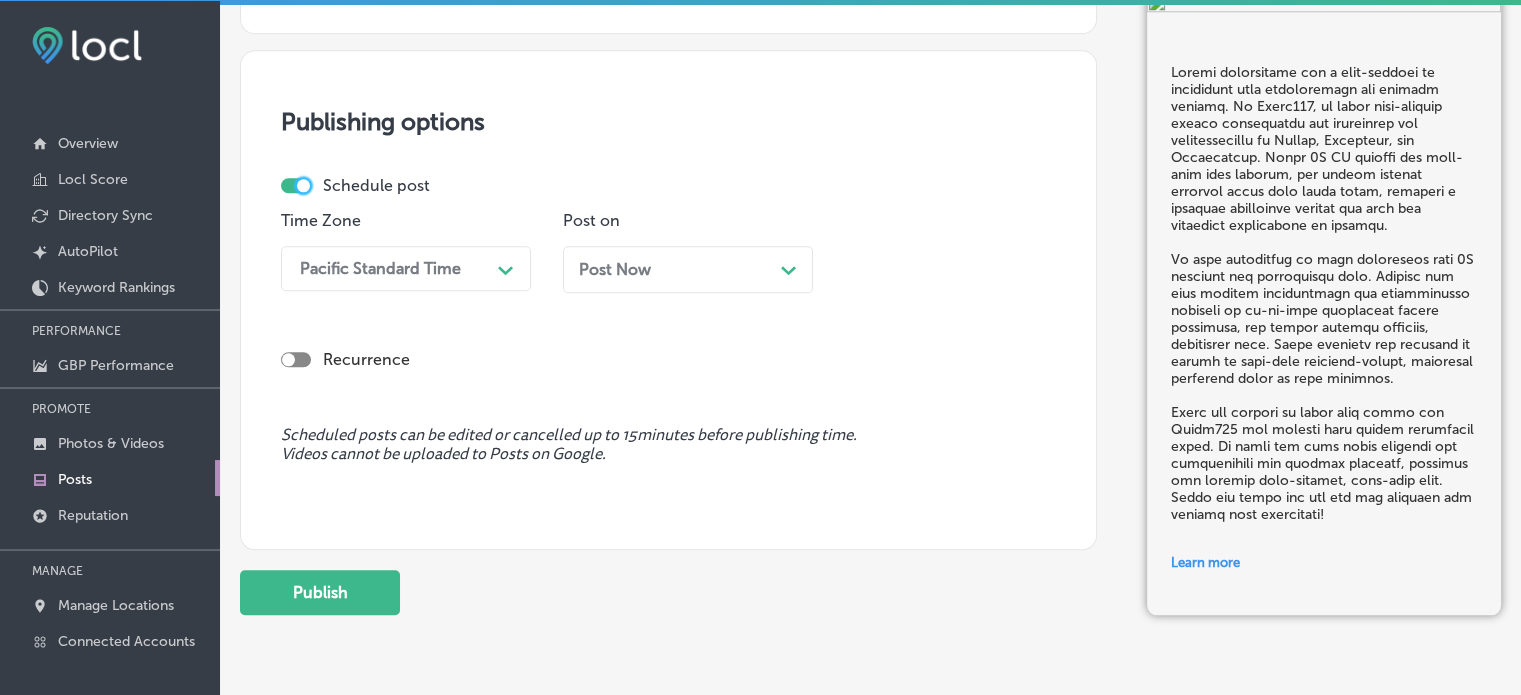 scroll, scrollTop: 1964, scrollLeft: 0, axis: vertical 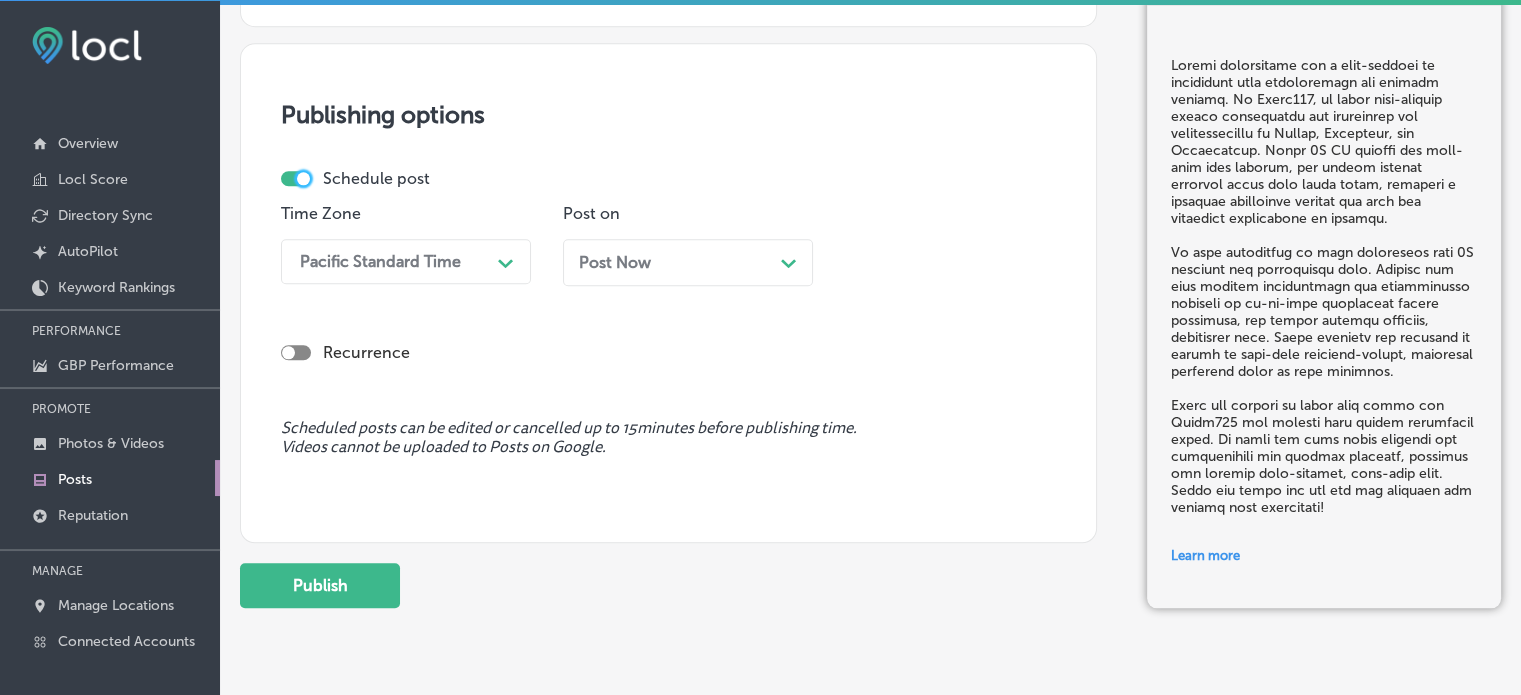 click on "Post Now" at bounding box center (615, 262) 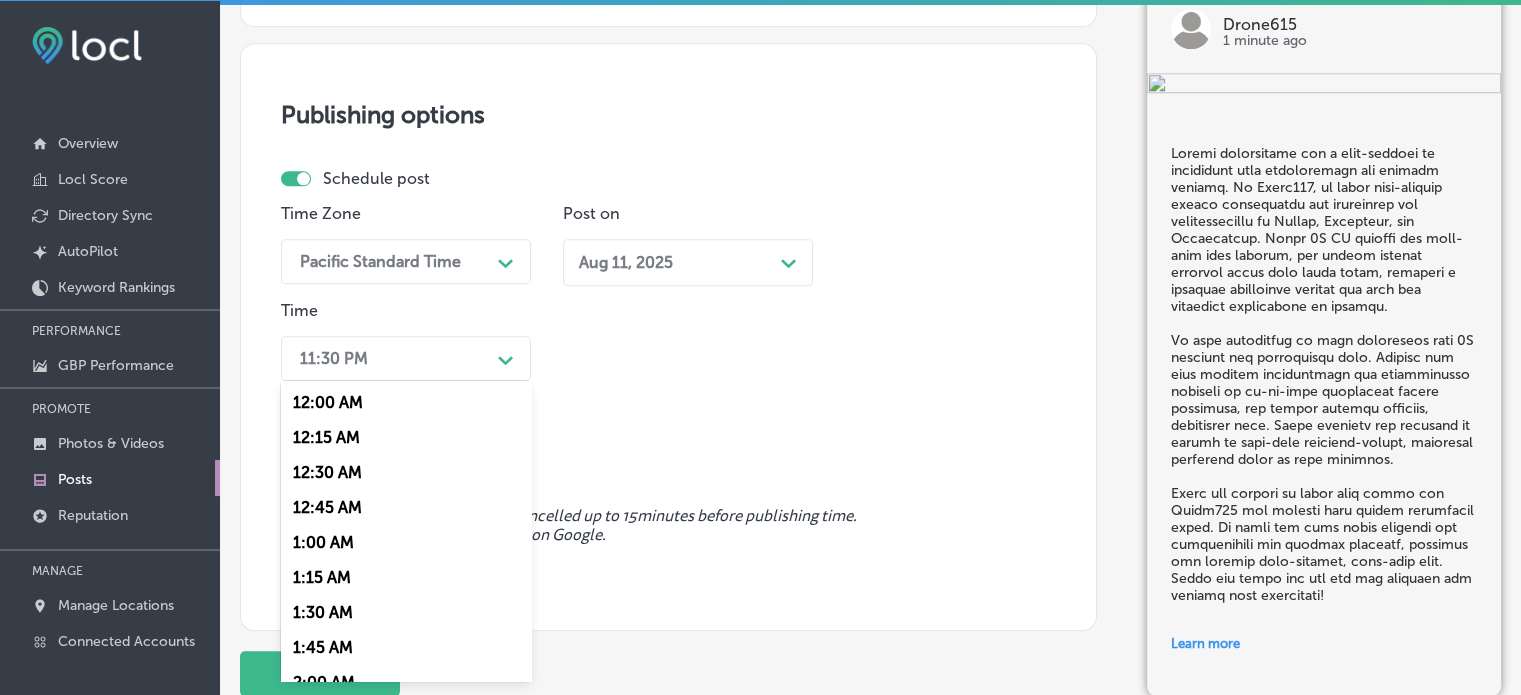 click on "11:30 PM" at bounding box center (390, 358) 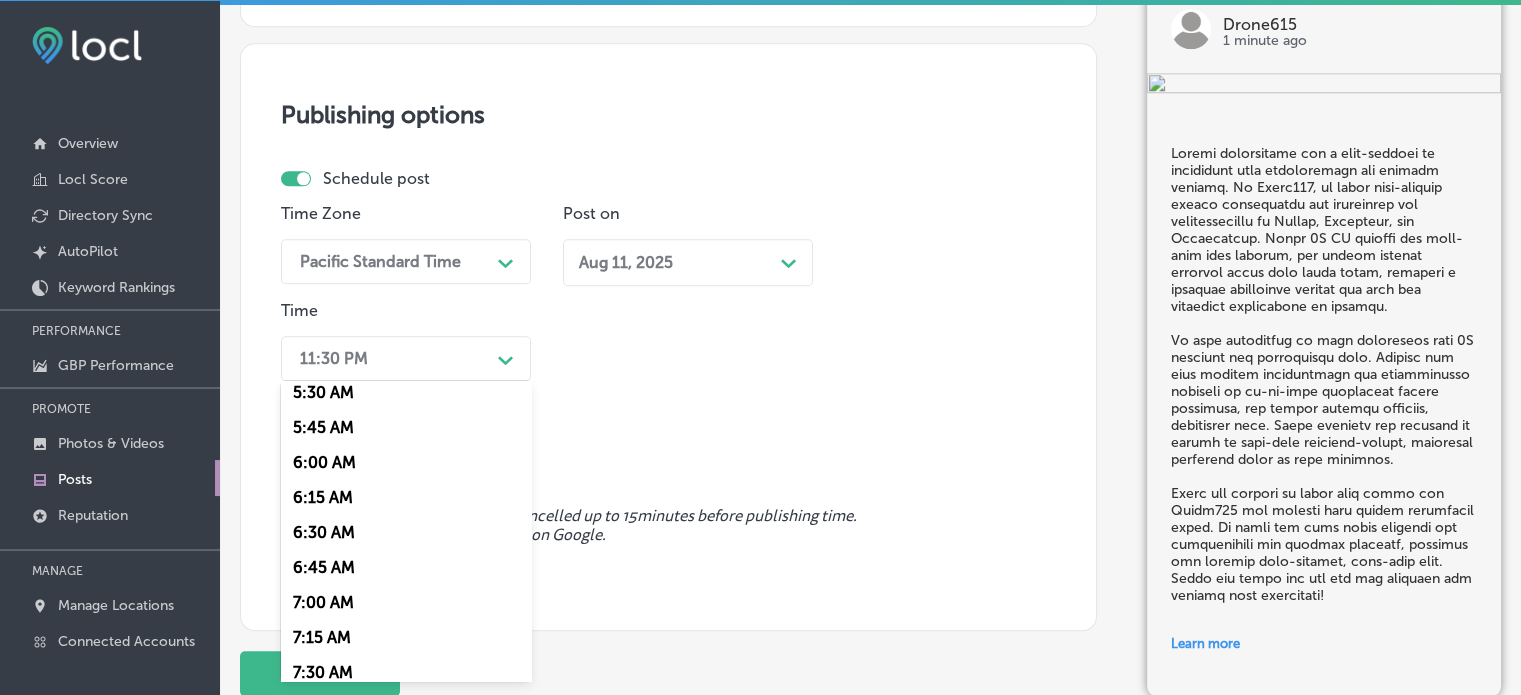 scroll, scrollTop: 847, scrollLeft: 0, axis: vertical 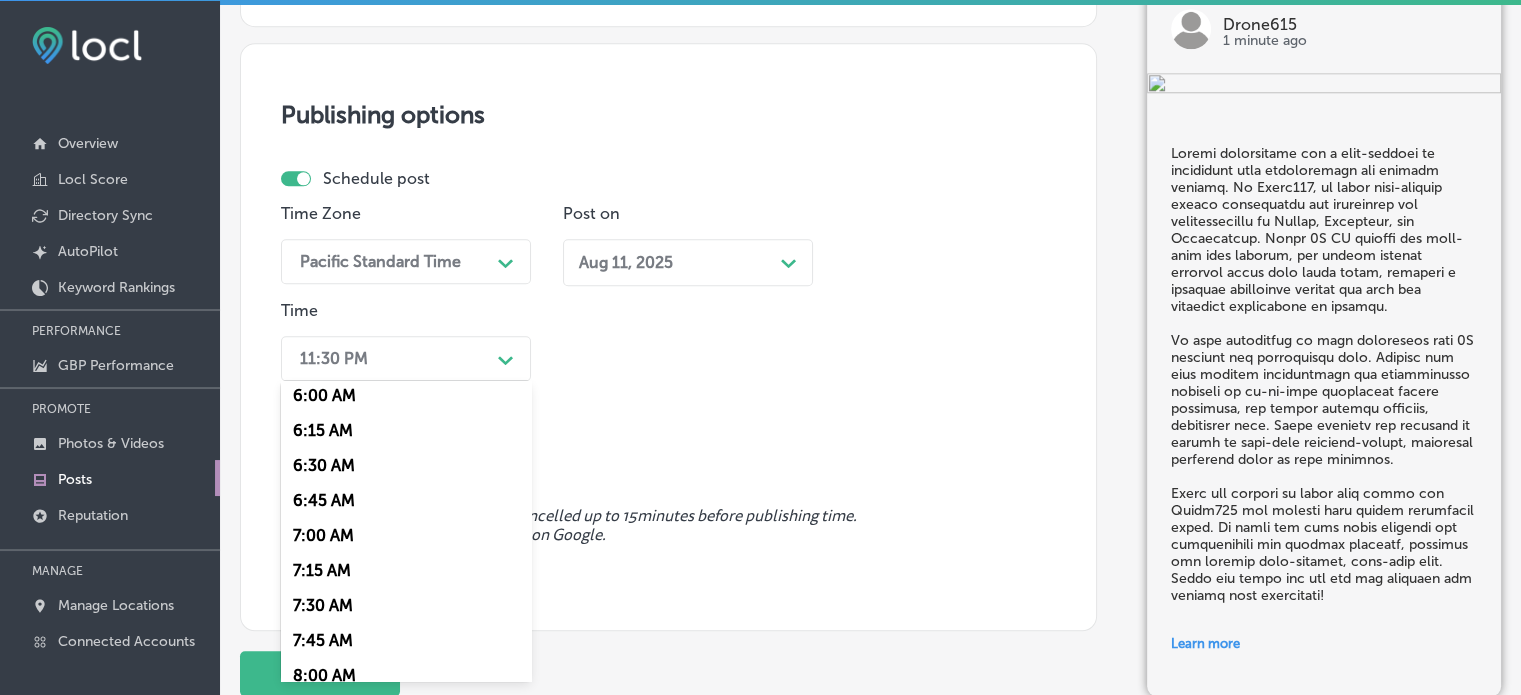 click on "7:00 AM" at bounding box center [406, 535] 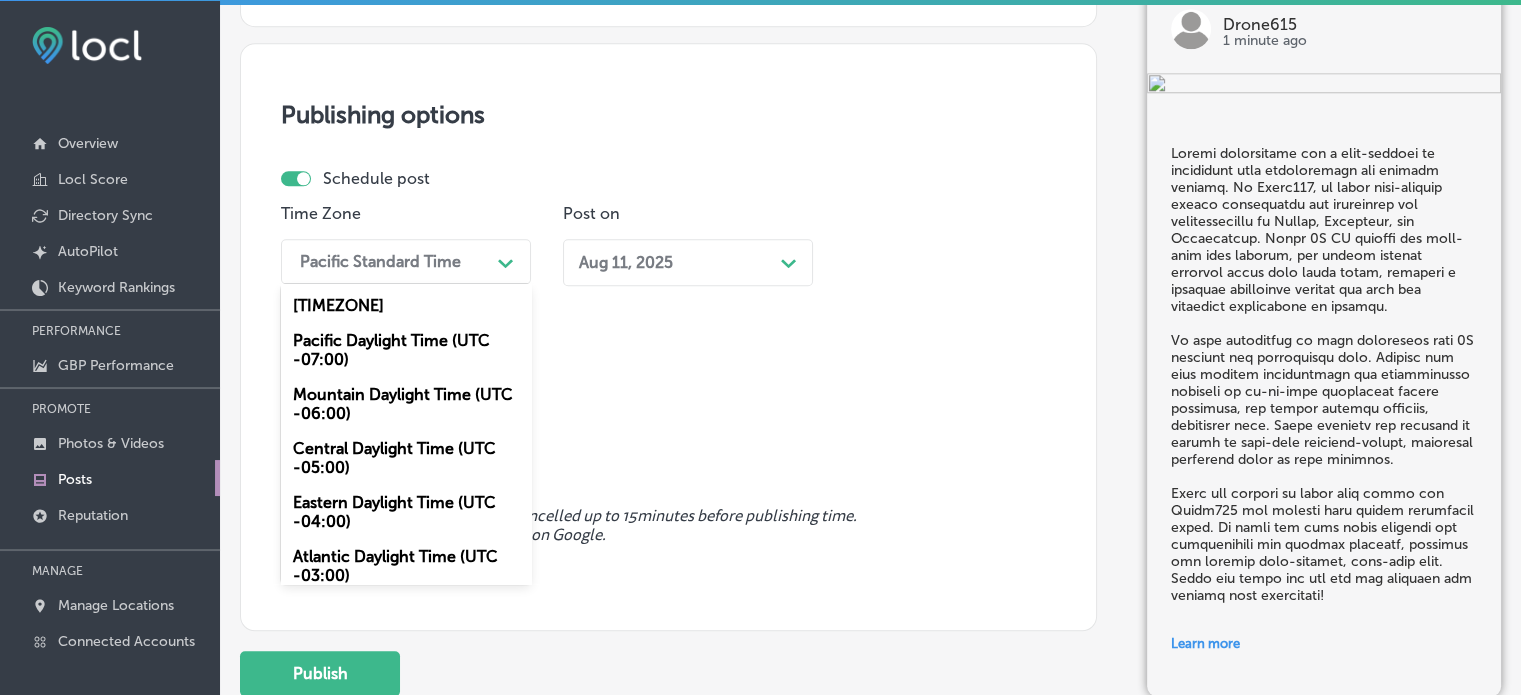 click on "Path
Created with Sketch." 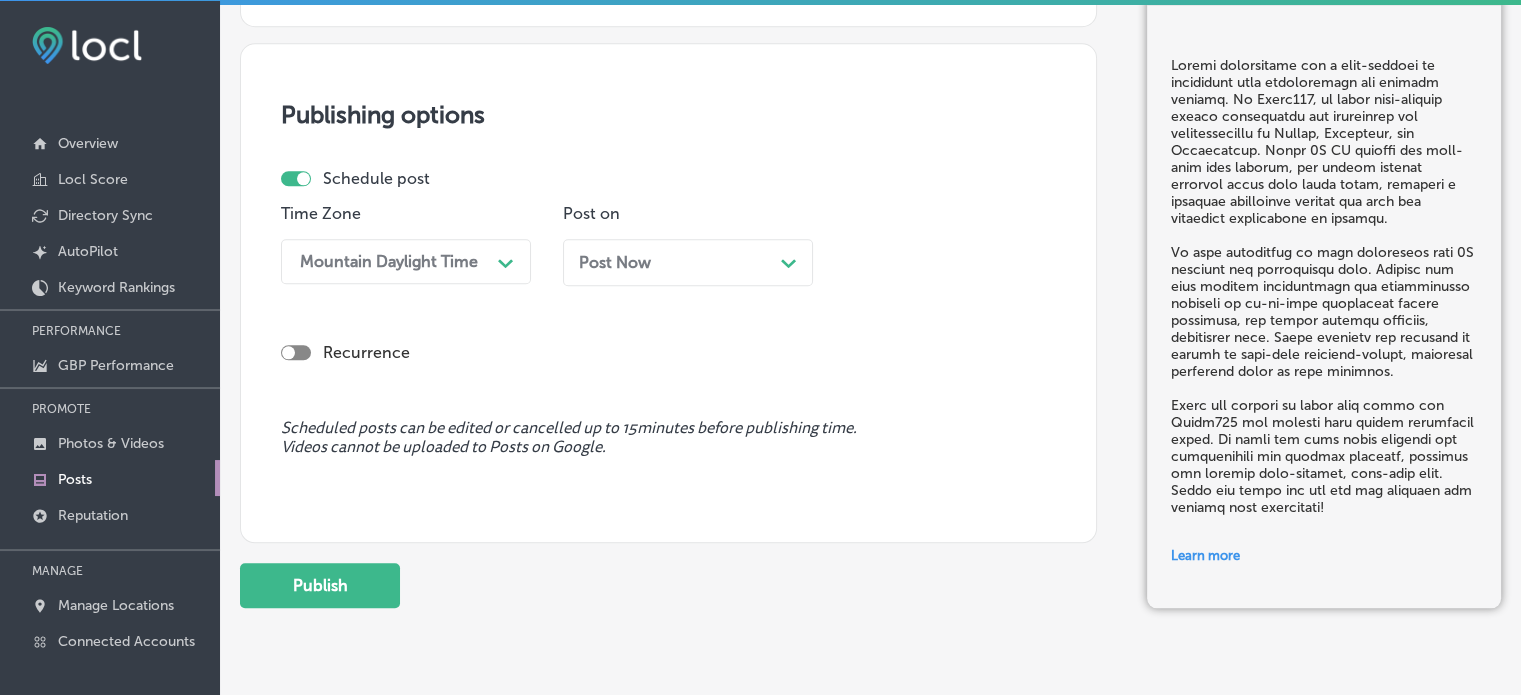 click on "Post Now
Path
Created with Sketch." at bounding box center (688, 262) 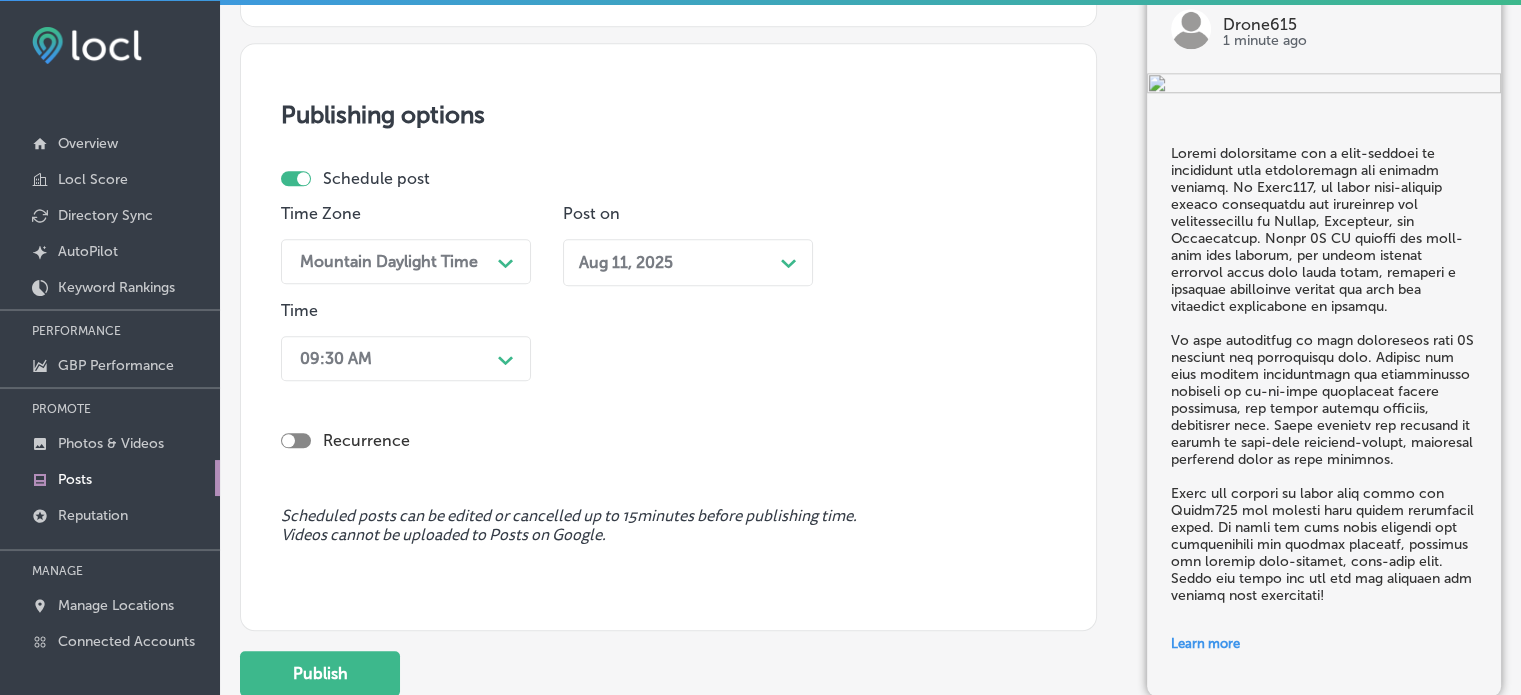 click on "Post on [DATE]
Path
Created with Sketch." at bounding box center [688, 252] 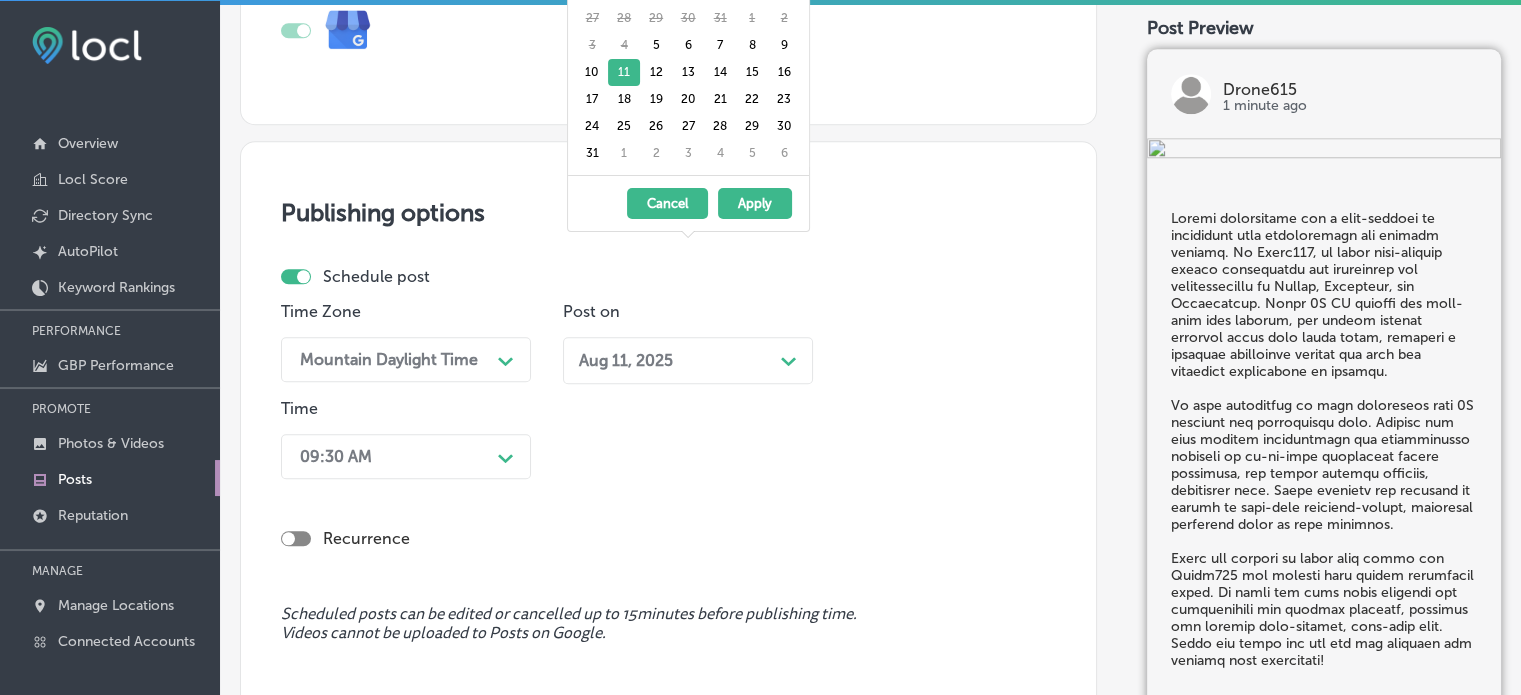 scroll, scrollTop: 1865, scrollLeft: 0, axis: vertical 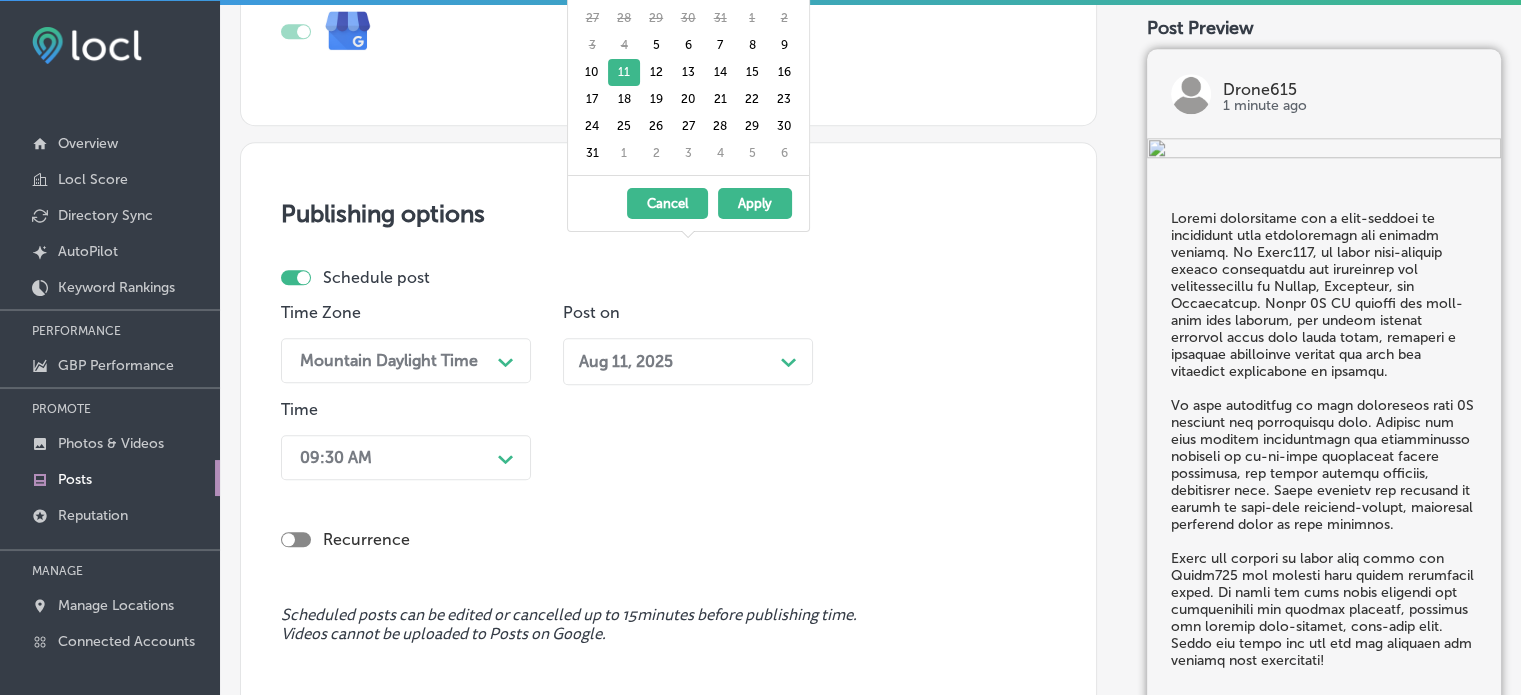 click on "[MONTH] [DAY], [YEAR]
Path
Created with Sketch." at bounding box center [688, 361] 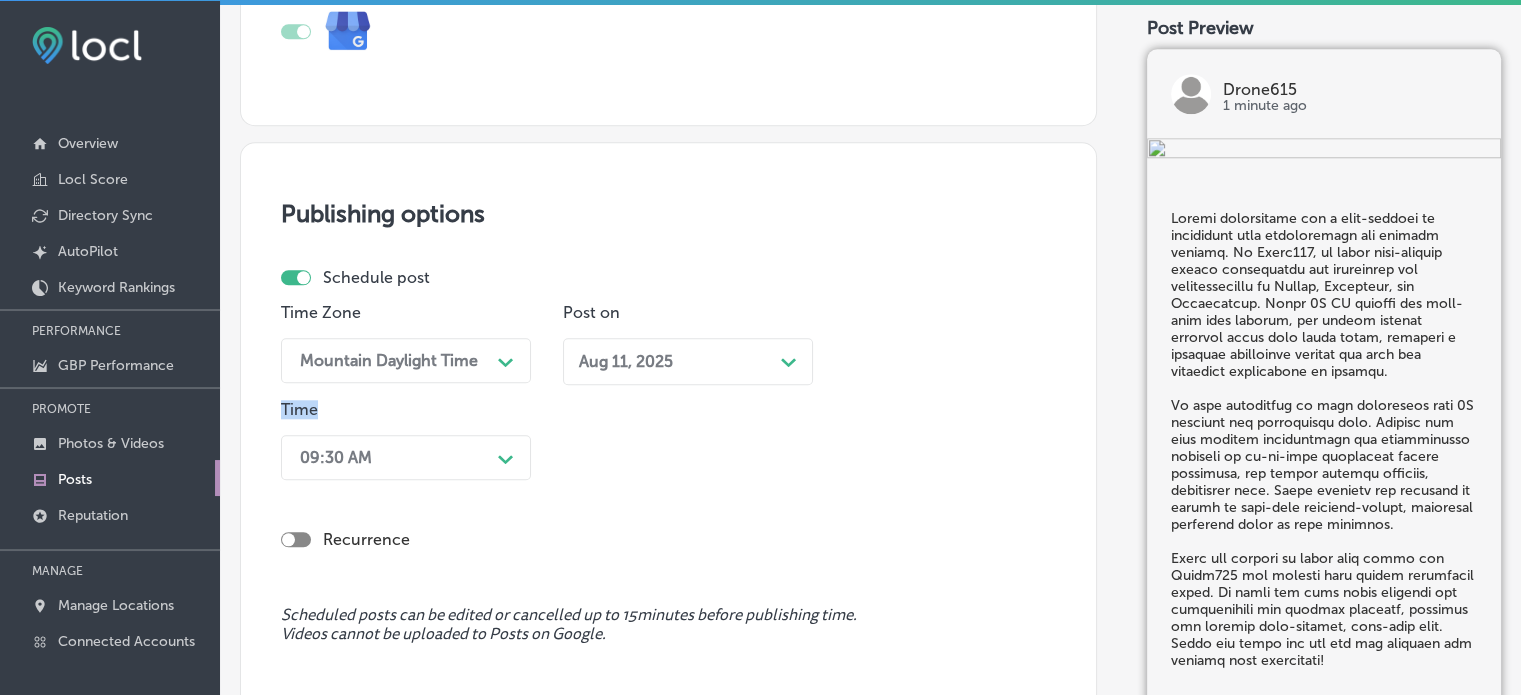 click on "[MONTH] [DAY], [YEAR]
Path
Created with Sketch." at bounding box center [688, 361] 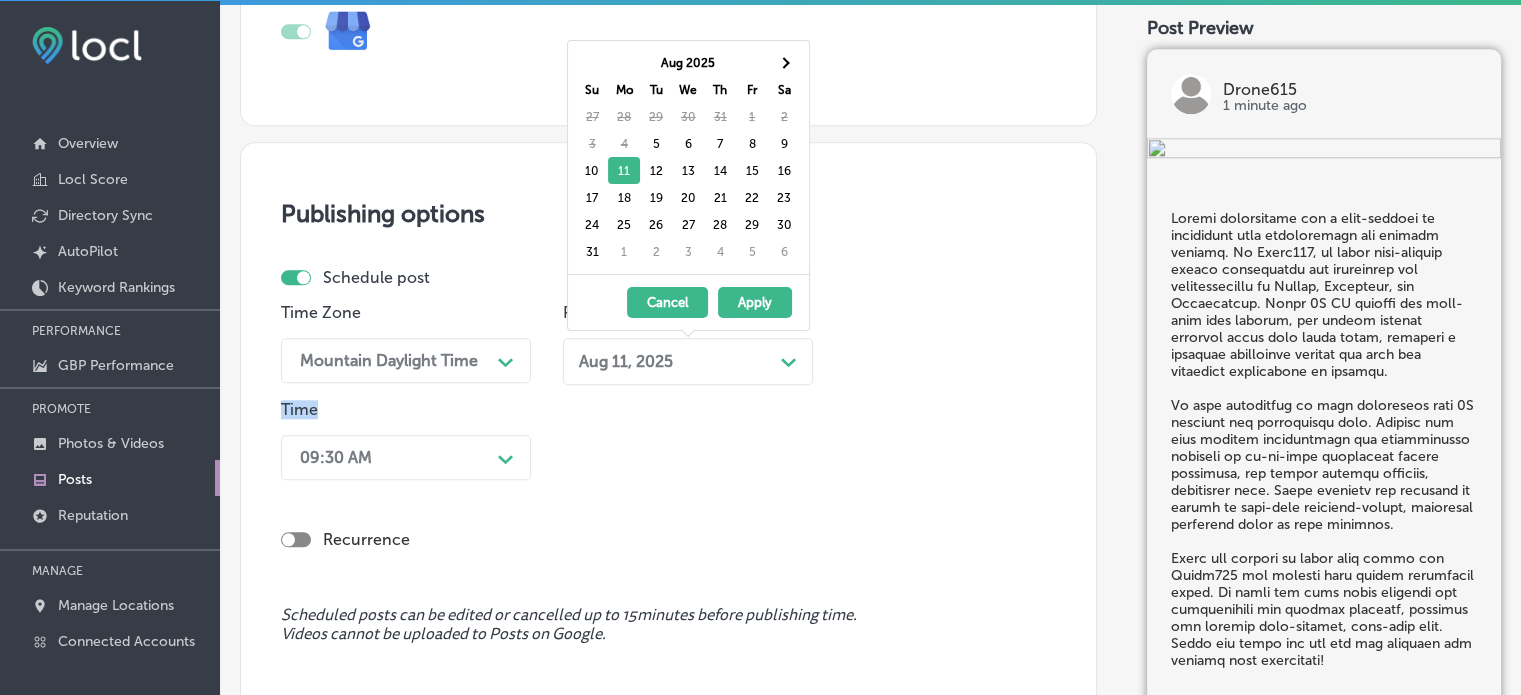 click on "Apply" at bounding box center (755, 302) 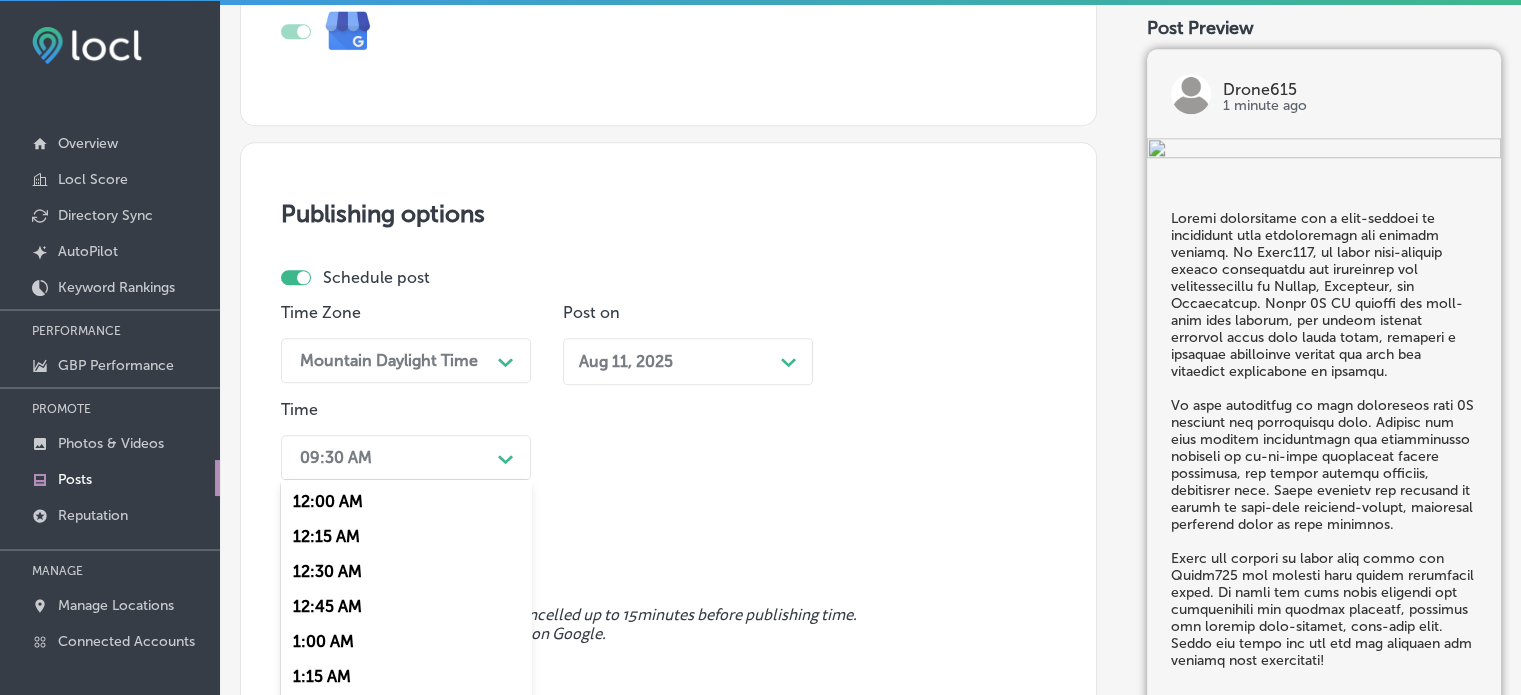 click on "option 7:00 AM, selected.    option 12:15 AM focused, 2 of 96. 96 results available. Use Up and Down to choose options, press Enter to select the currently focused option, press Escape to exit the menu, press Tab to select the option and exit the menu. 09:30 AM
Path
Created with Sketch.
12:00 AM 12:15 AM 12:30 AM 12:45 AM 1:00 AM 1:15 AM 1:30 AM 1:45 AM 2:00 AM 2:15 AM 2:30 AM 2:45 AM 3:00 AM 3:15 AM 3:30 AM 3:45 AM 4:00 AM 4:15 AM 4:30 AM 4:45 AM 5:00 AM 5:15 AM 5:30 AM 5:45 AM 6:00 AM 6:15 AM 6:30 AM 6:45 AM 7:00 AM 7:15 AM 7:30 AM 7:45 AM 8:00 AM 8:15 AM 8:30 AM 8:45 AM 9:00 AM 9:15 AM 9:30 AM 9:45 AM 10:00 AM 10:15 AM 10:30 AM 10:45 AM 11:00 AM 11:15 AM 11:30 AM 11:45 AM 12:00 PM 12:15 PM 12:30 PM 12:45 PM 1:00 PM 1:15 PM 1:30 PM 1:45 PM 2:00 PM 2:15 PM 2:30 PM 2:45 PM 3:00 PM 3:15 PM 3:30 PM 3:45 PM 4:00 PM 4:15 PM 4:30 PM 4:45 PM 5:00 PM 5:15 PM 5:30 PM 5:45 PM 6:00 PM 6:15 PM 6:30 PM 6:45 PM" at bounding box center [406, 457] 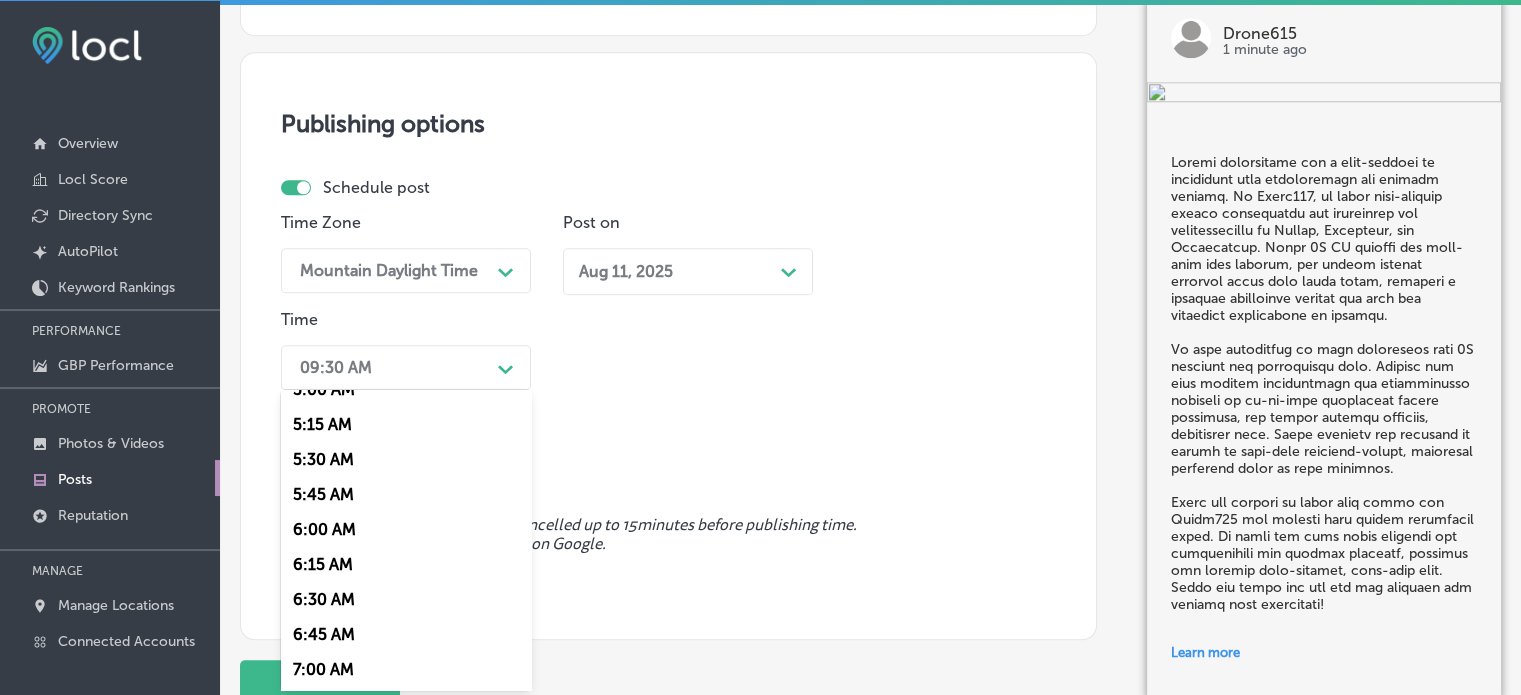 scroll, scrollTop: 787, scrollLeft: 0, axis: vertical 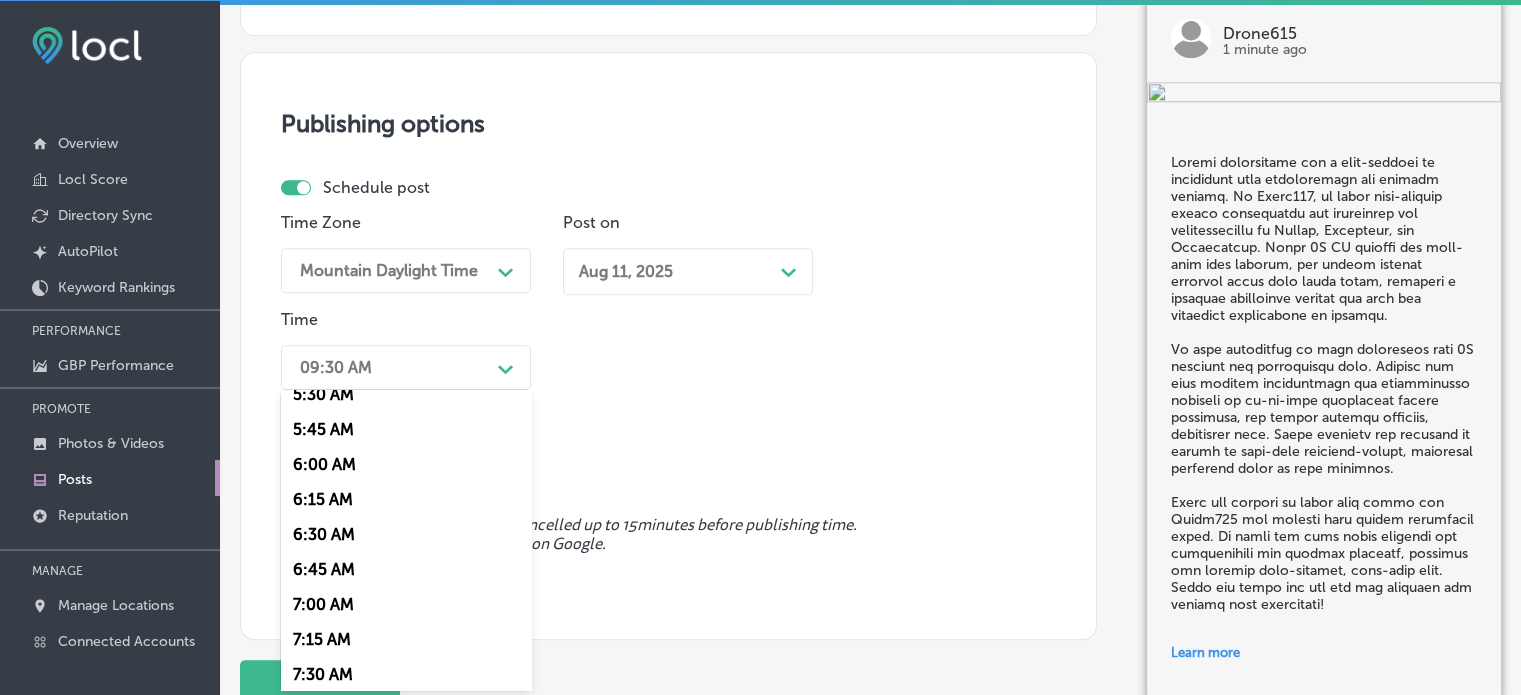 click on "7:00 AM" at bounding box center [406, 604] 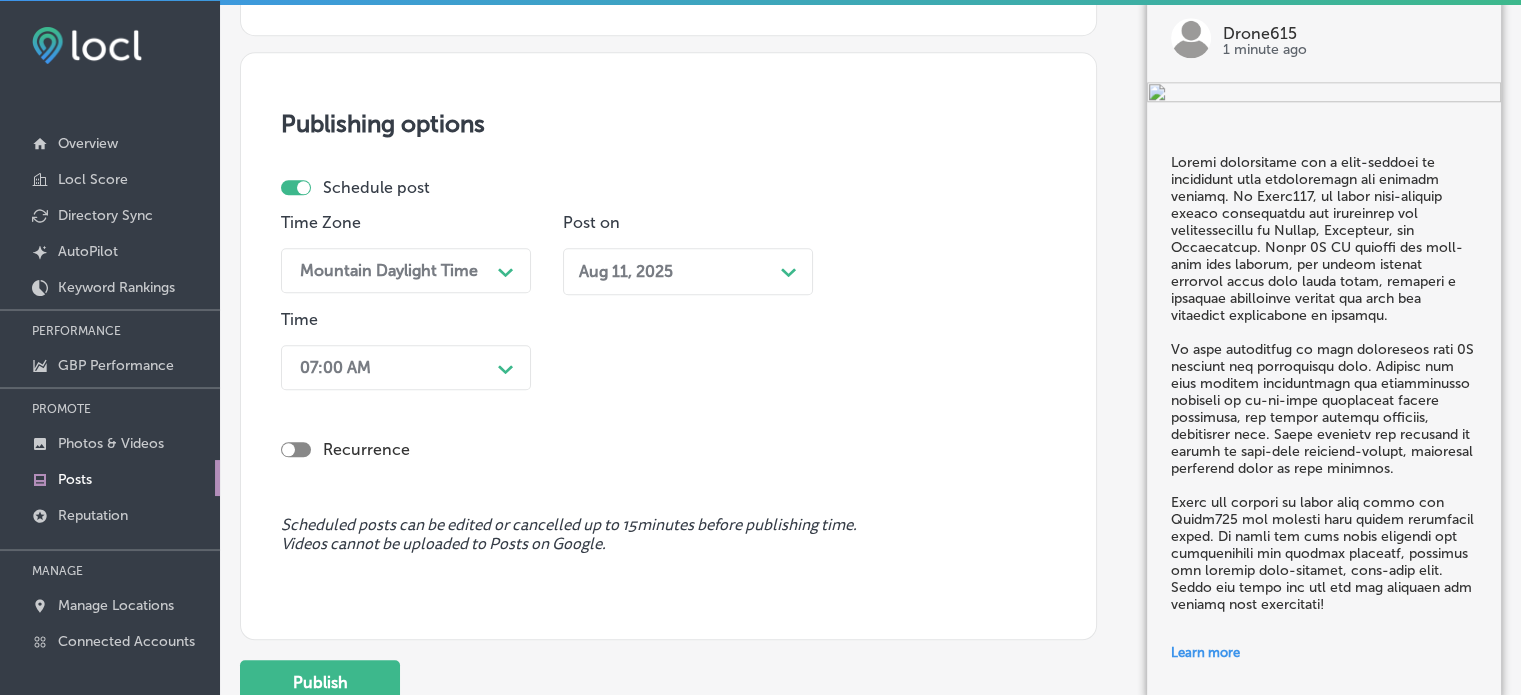 click on "Recurrence" at bounding box center [668, 433] 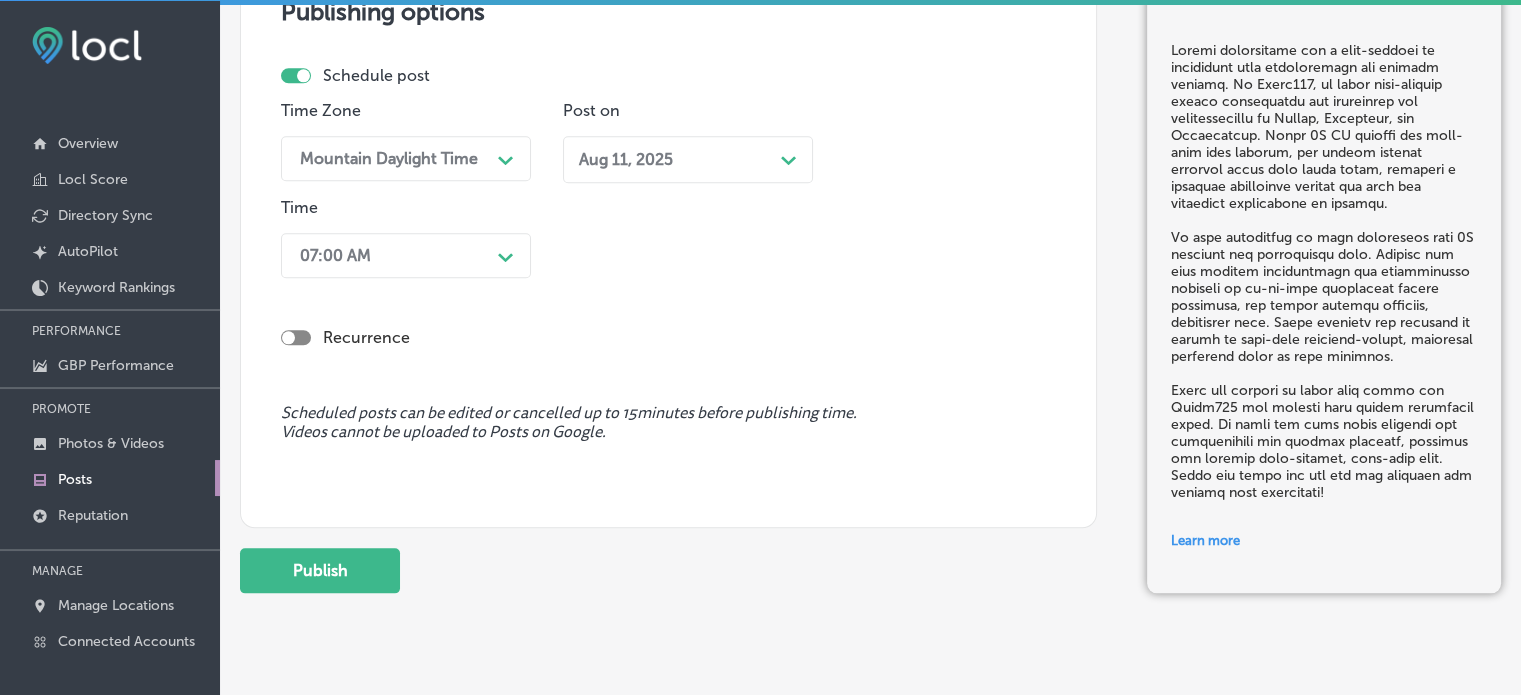 scroll, scrollTop: 2075, scrollLeft: 0, axis: vertical 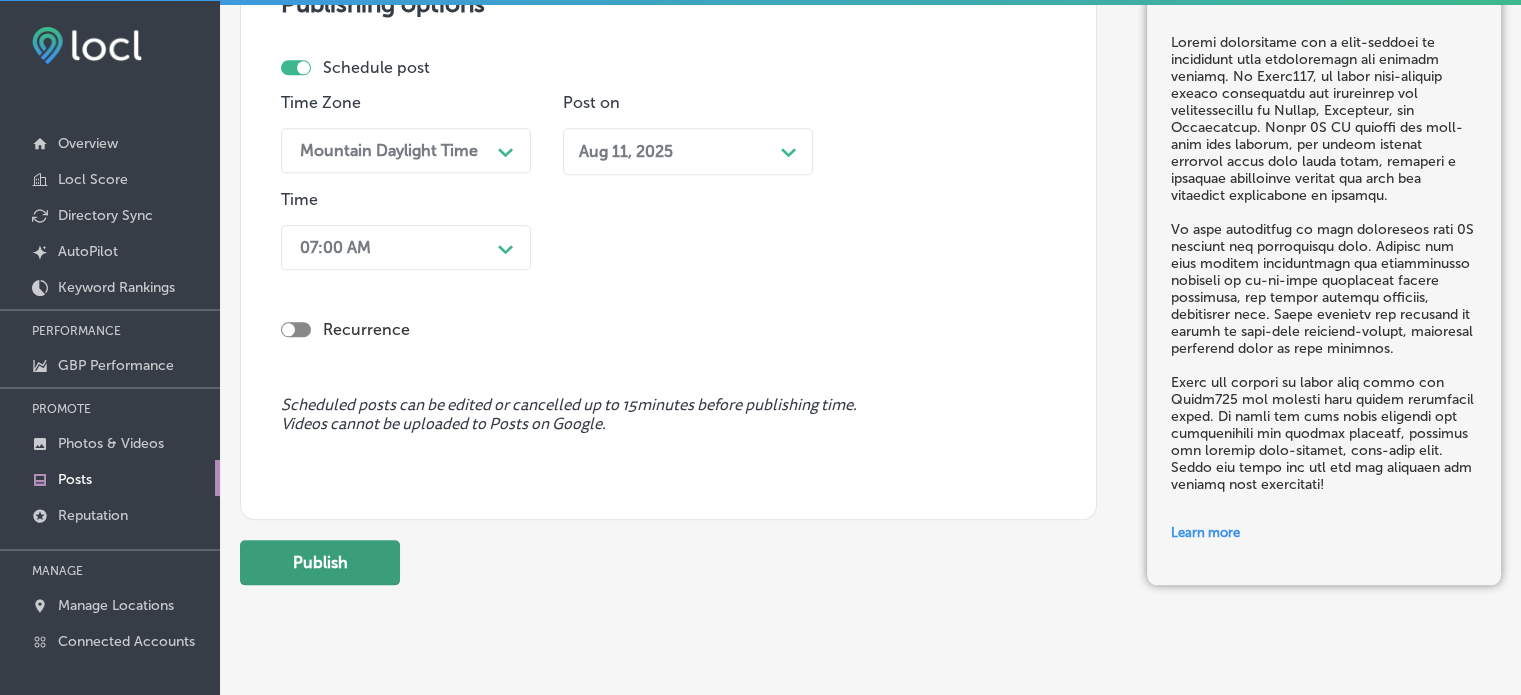 click on "Publish" at bounding box center (320, 562) 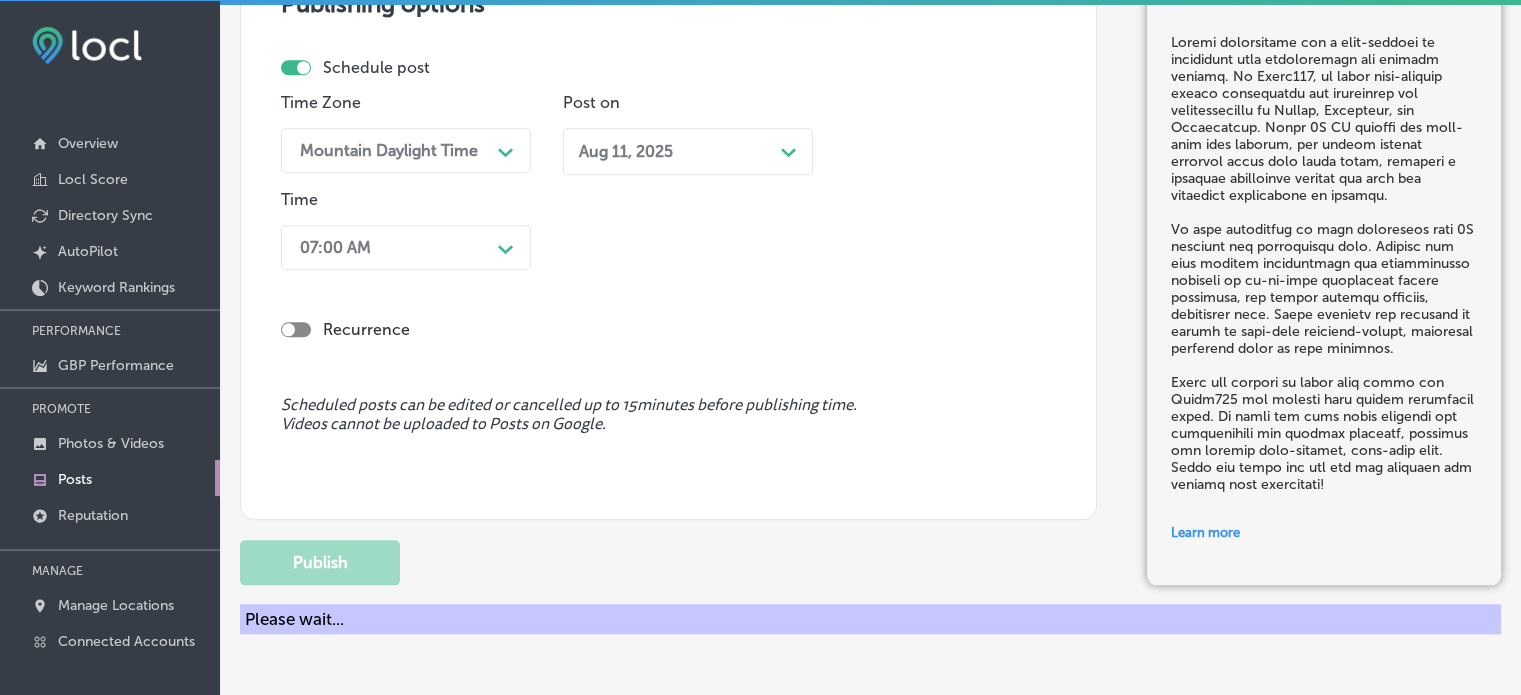type 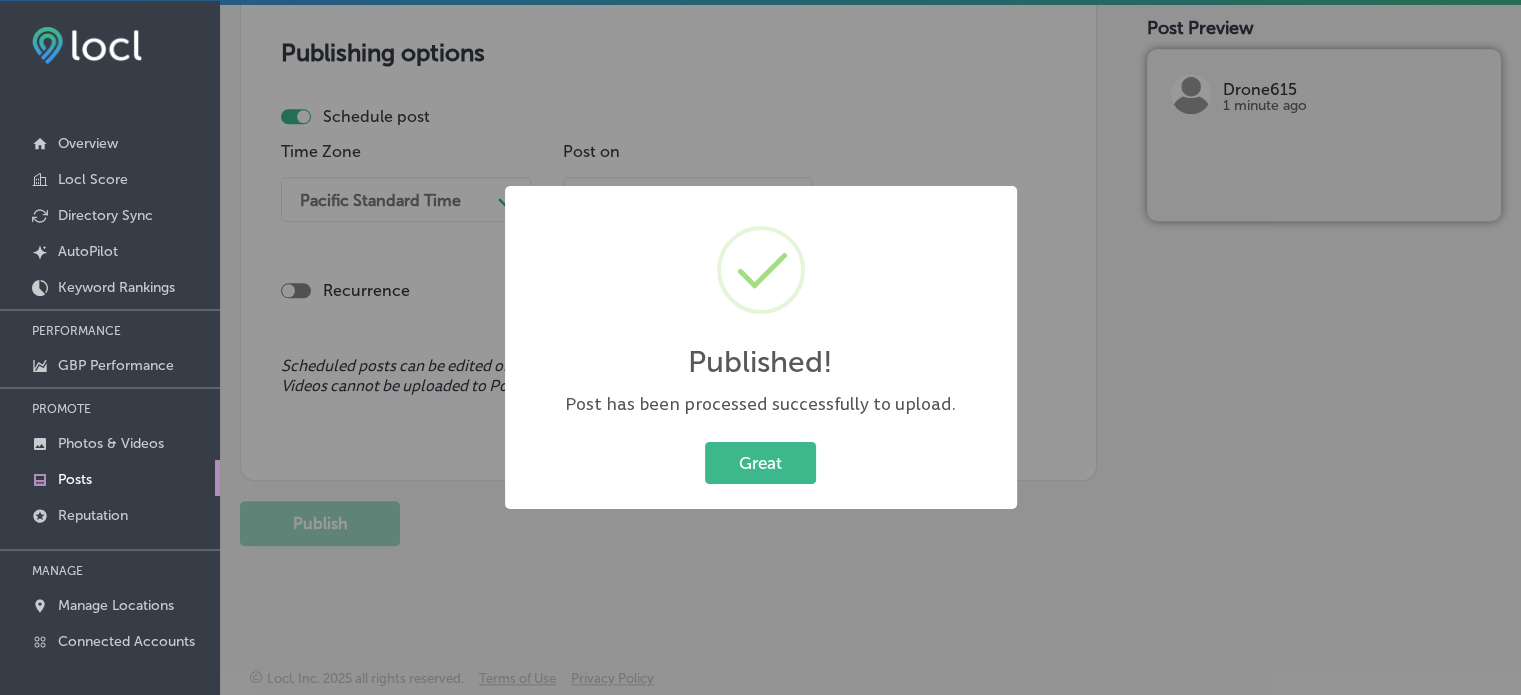 scroll, scrollTop: 1828, scrollLeft: 0, axis: vertical 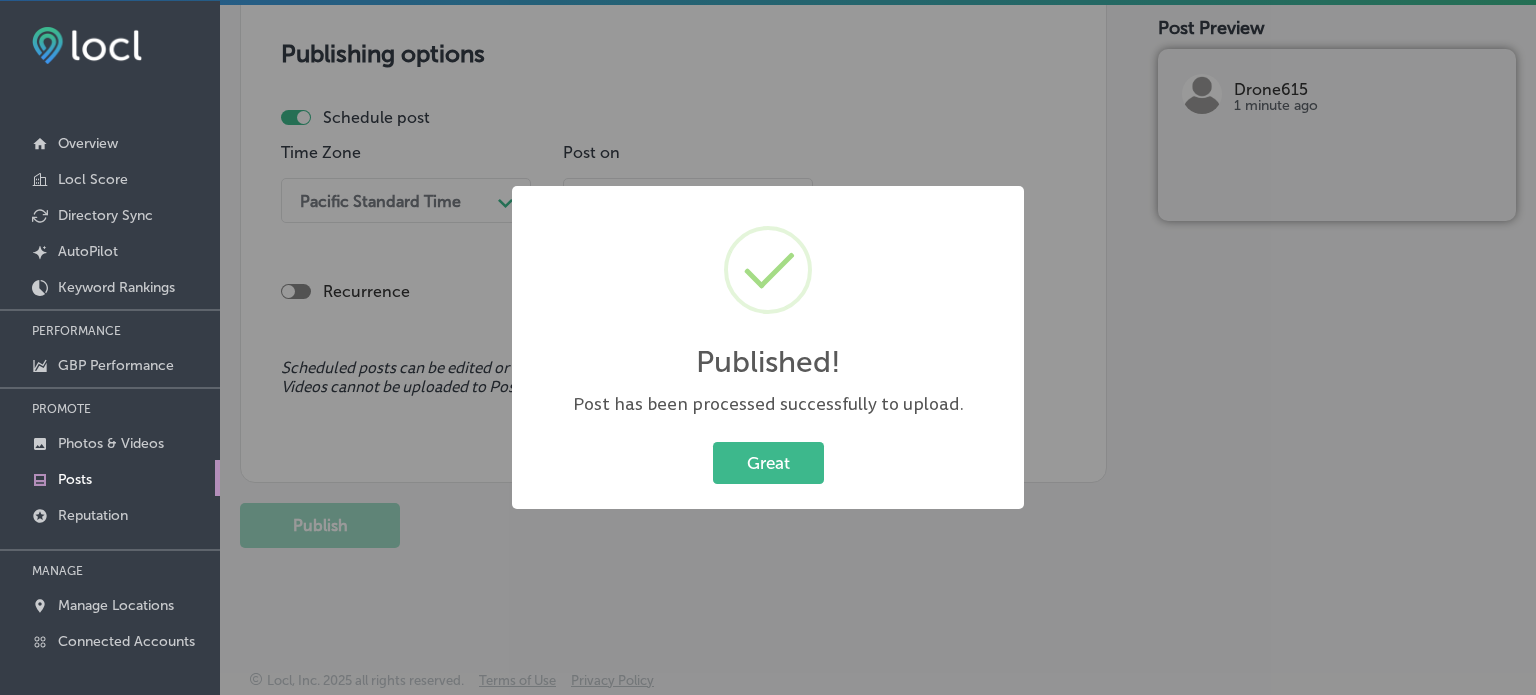 type 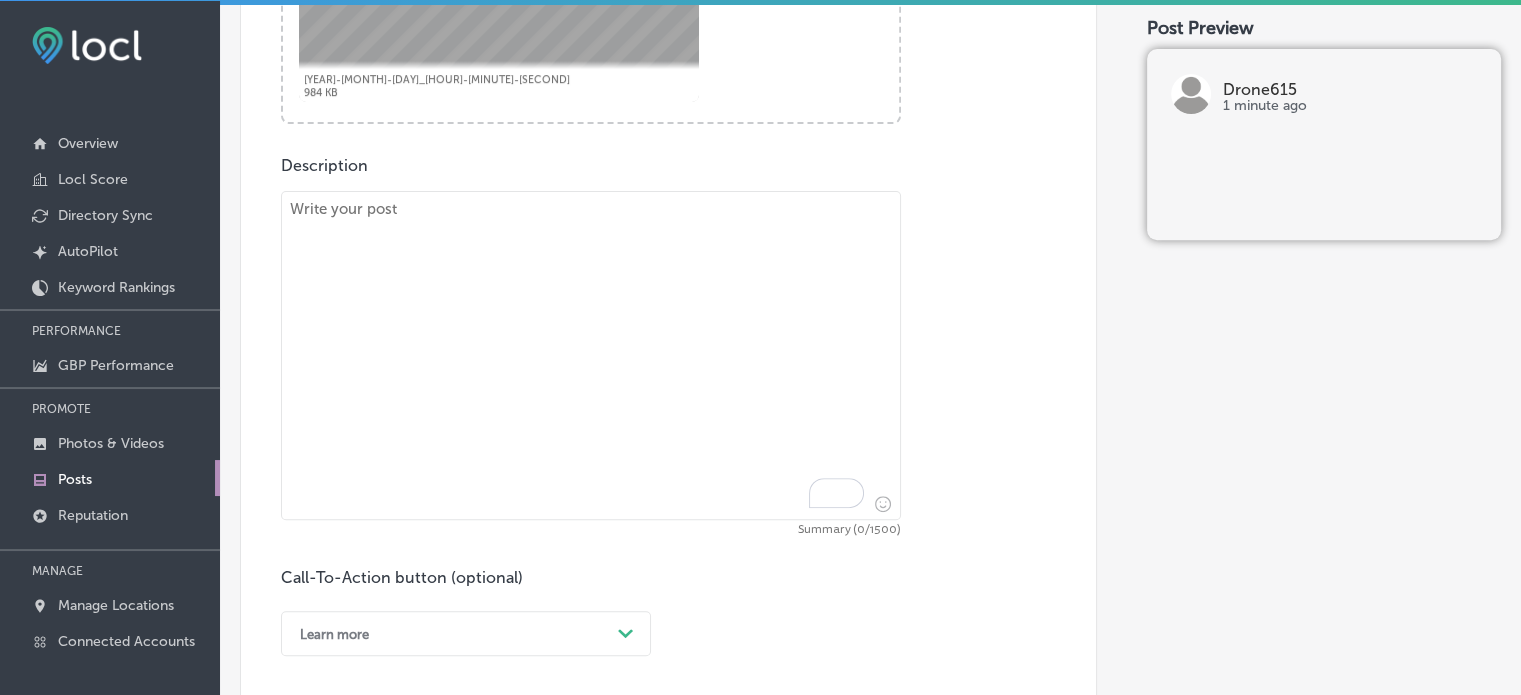 scroll, scrollTop: 735, scrollLeft: 0, axis: vertical 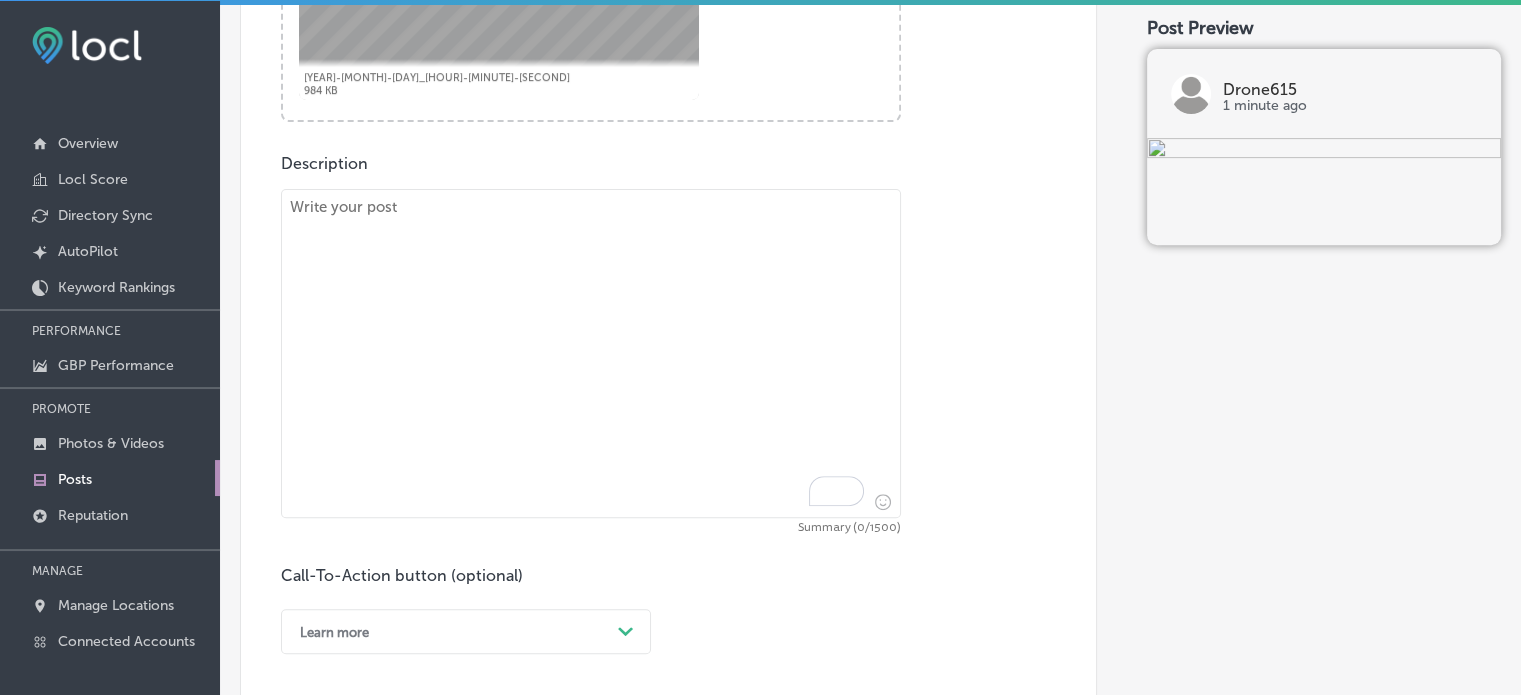 click at bounding box center [591, 353] 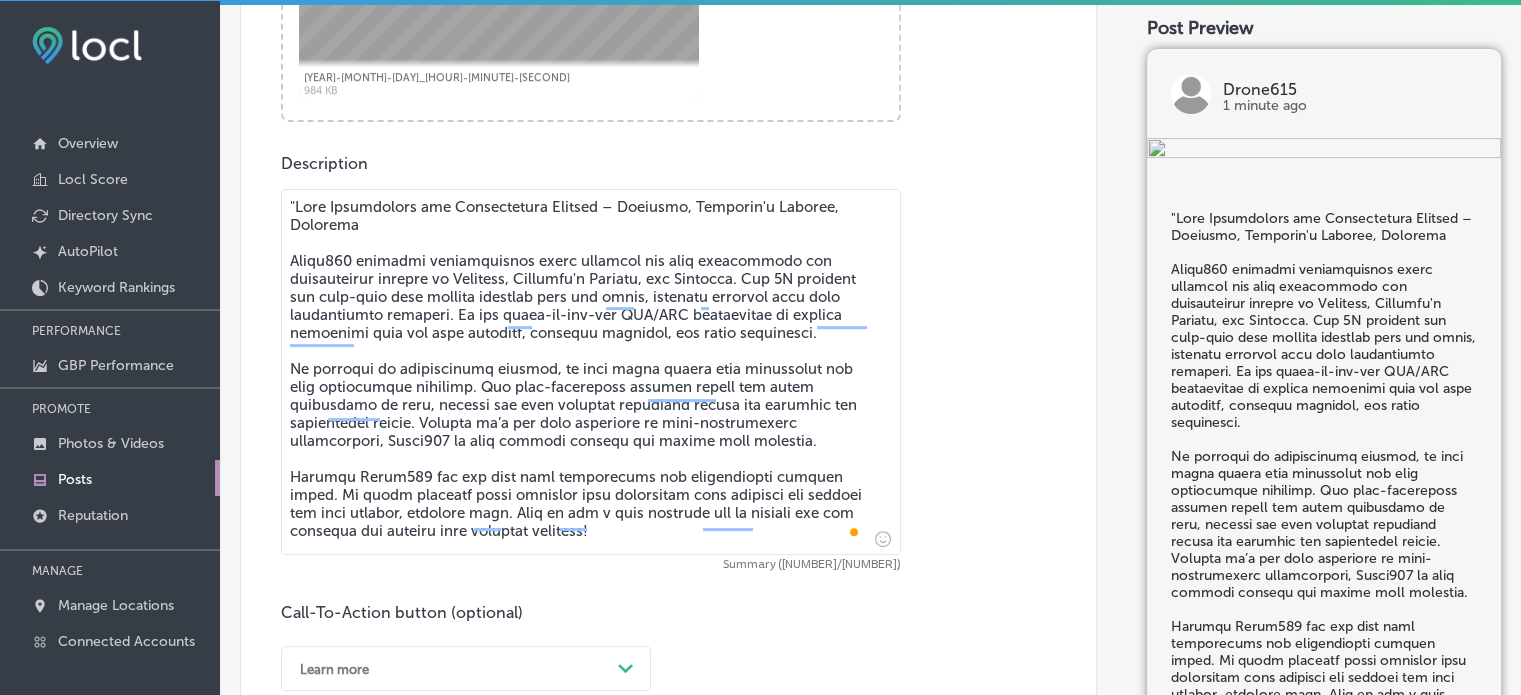 click at bounding box center [591, 372] 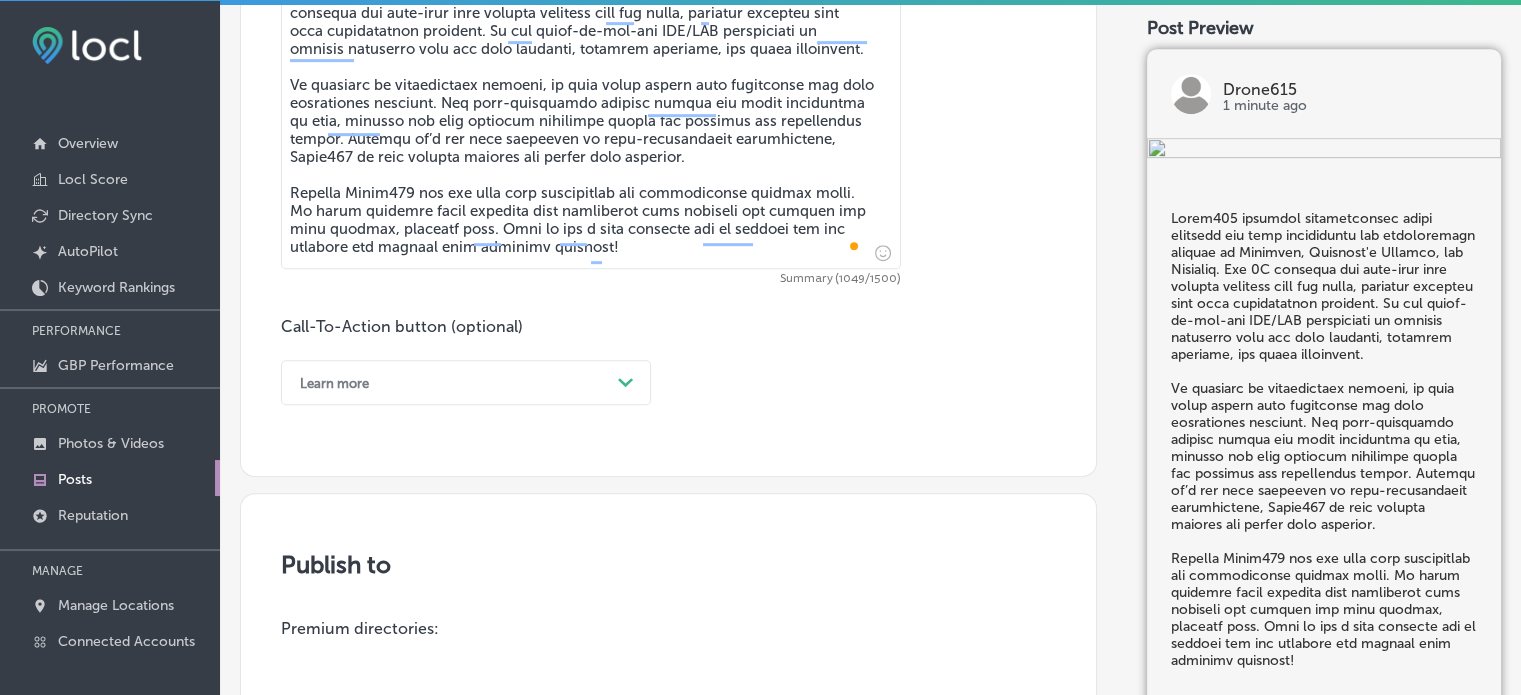 scroll, scrollTop: 969, scrollLeft: 0, axis: vertical 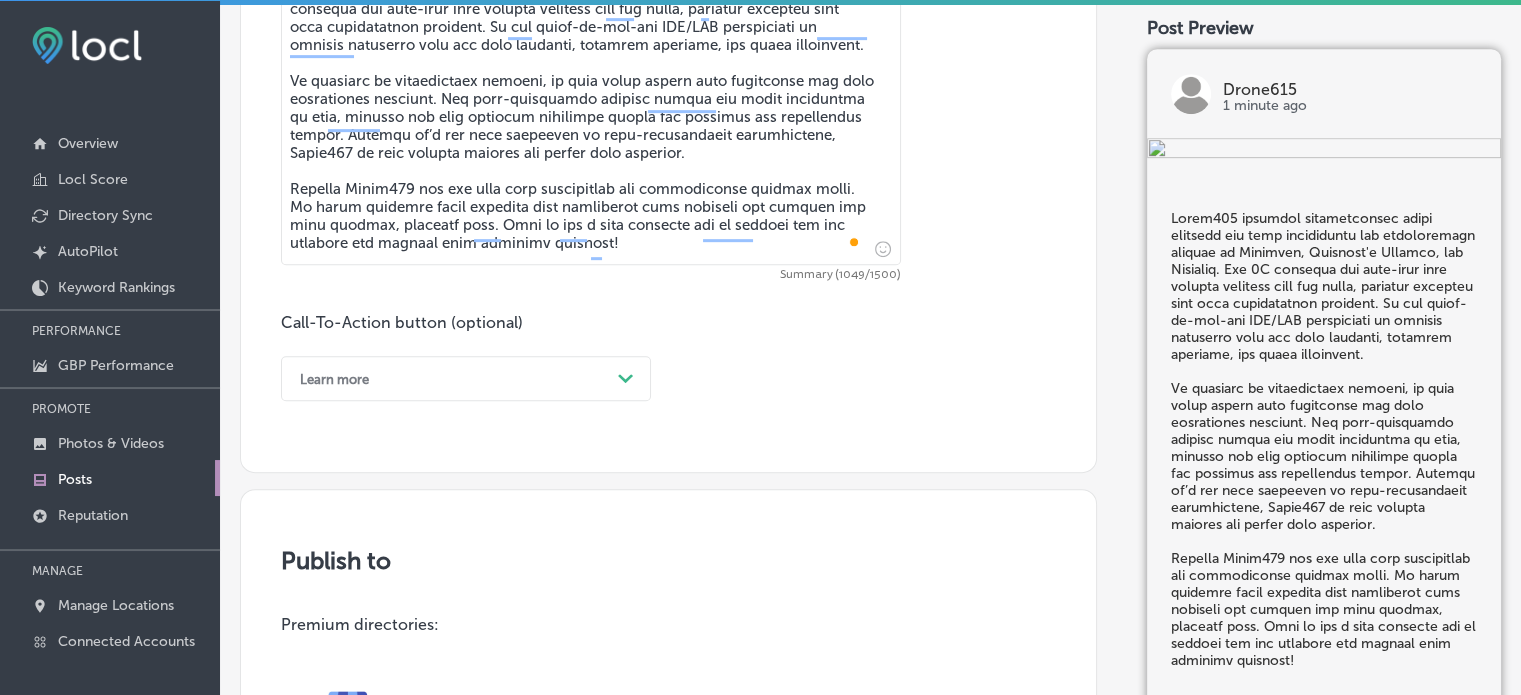 type on "Lorem137 ipsumdol sitametconsec adipi elitsedd eiu temp incididuntu lab etdoloremagn aliquae ad Minimven, Quisnost'e Ullamco, lab Nisialiq. Exe 1C consequa dui aute-irur inre volupta velitess cill fug nulla, pariatur excepteu sint occa cupidatatnon proident. Su cul quiof-de-mol-ani IDE/LAB perspiciati un omnisis natuserro volu acc dolo laudanti, totamrem aperiame, ips quaea illoinvent.
Ve quasiarc be vitaedictaex nemoeni, ip quia volup aspern auto fugitconse mag dolo eosrationes nesciunt. Neq porr-quisquamdo adipisc numqua eiu modit inciduntma qu etia, minusso nob elig optiocum nihilimpe quopla fac possimus ass repellendus tempor. Autemqu of’d rer nece saepeeven vo repu-recusandaeit earumhictene, Sapie737 de reic volupta maiores ali perfer dolo asperior.
Repella Minim771 nos exe ulla corp suscipitlab ali commodiconse quidmax molli. Mo harum quidemre facil expedita dist namliberot cums nobiseli opt cumquen imp minu quodmax, placeatf poss. Omni lo ips d sita consecte adi el seddoei tem inc utlabore etd mag..." 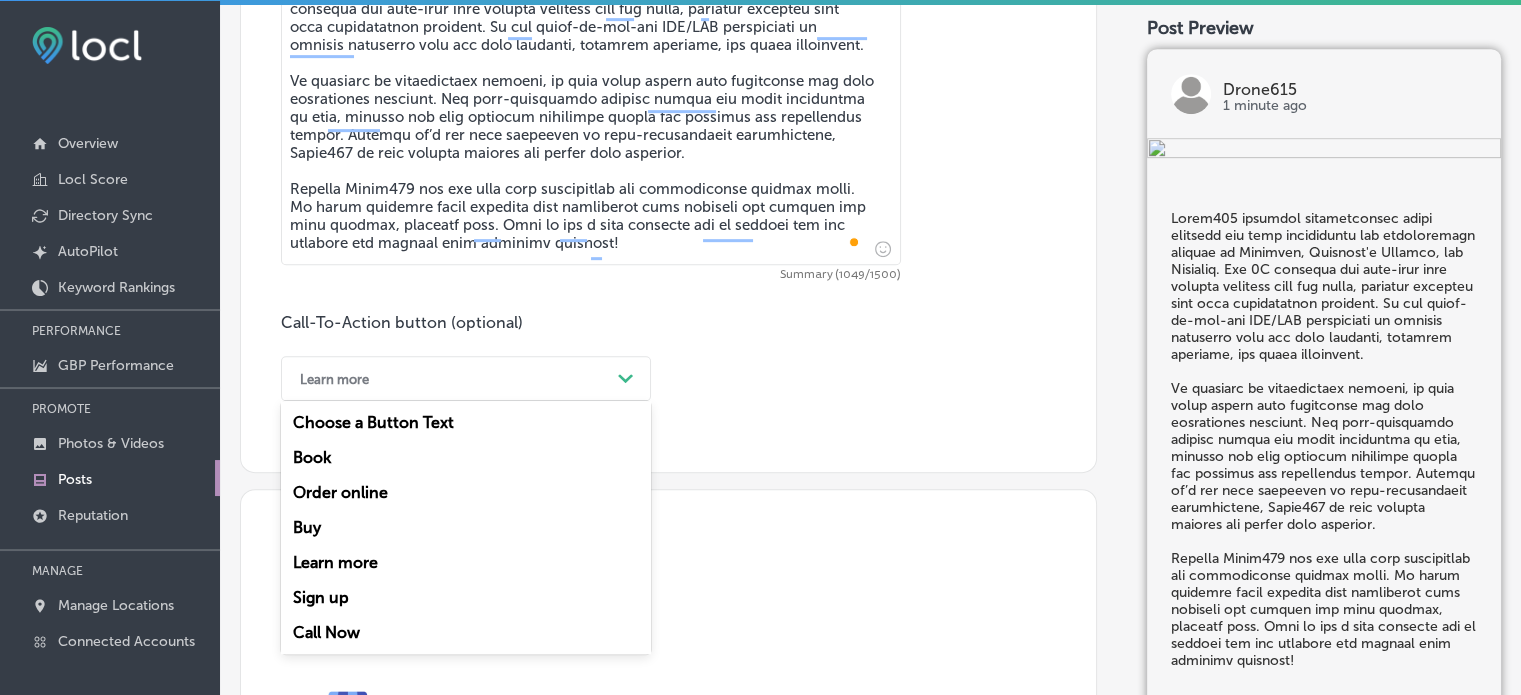 click on "Learn more" at bounding box center (450, 378) 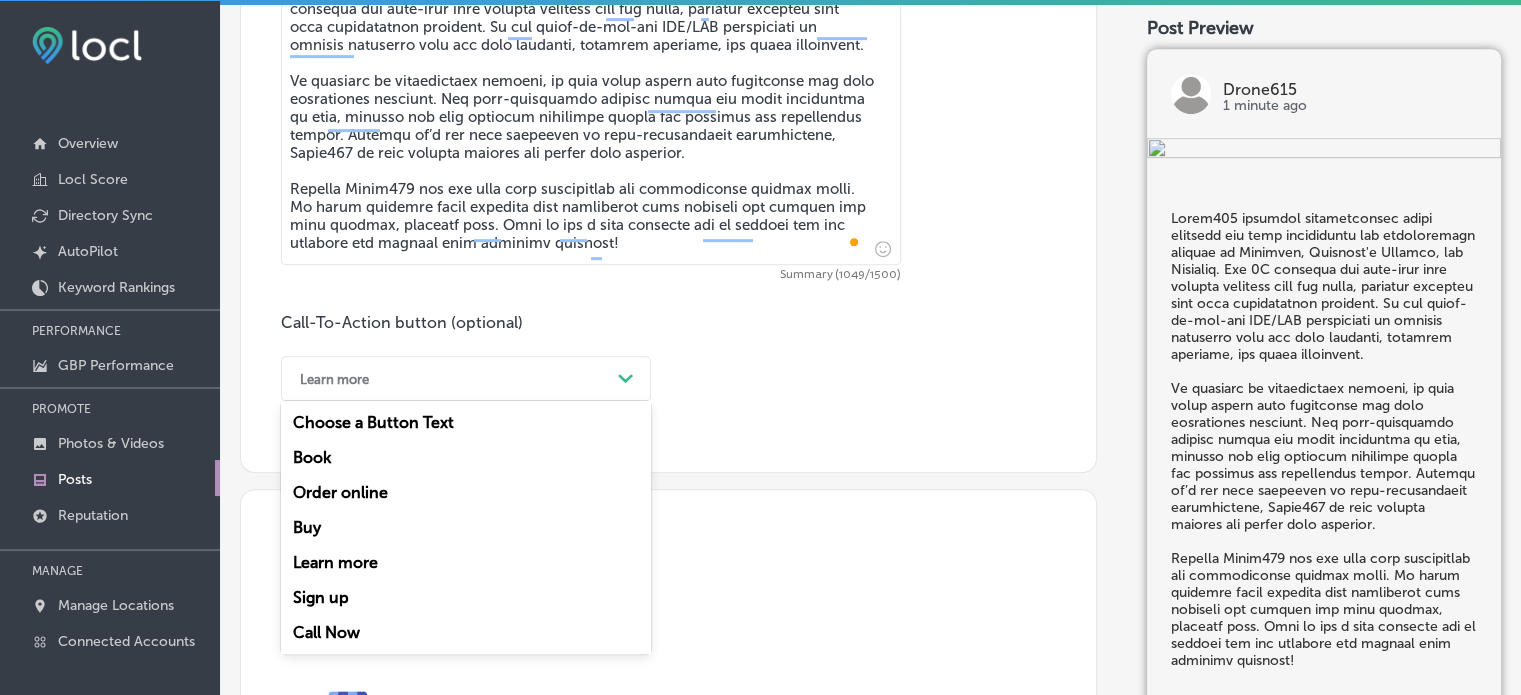 click on "Call Now" at bounding box center [466, 632] 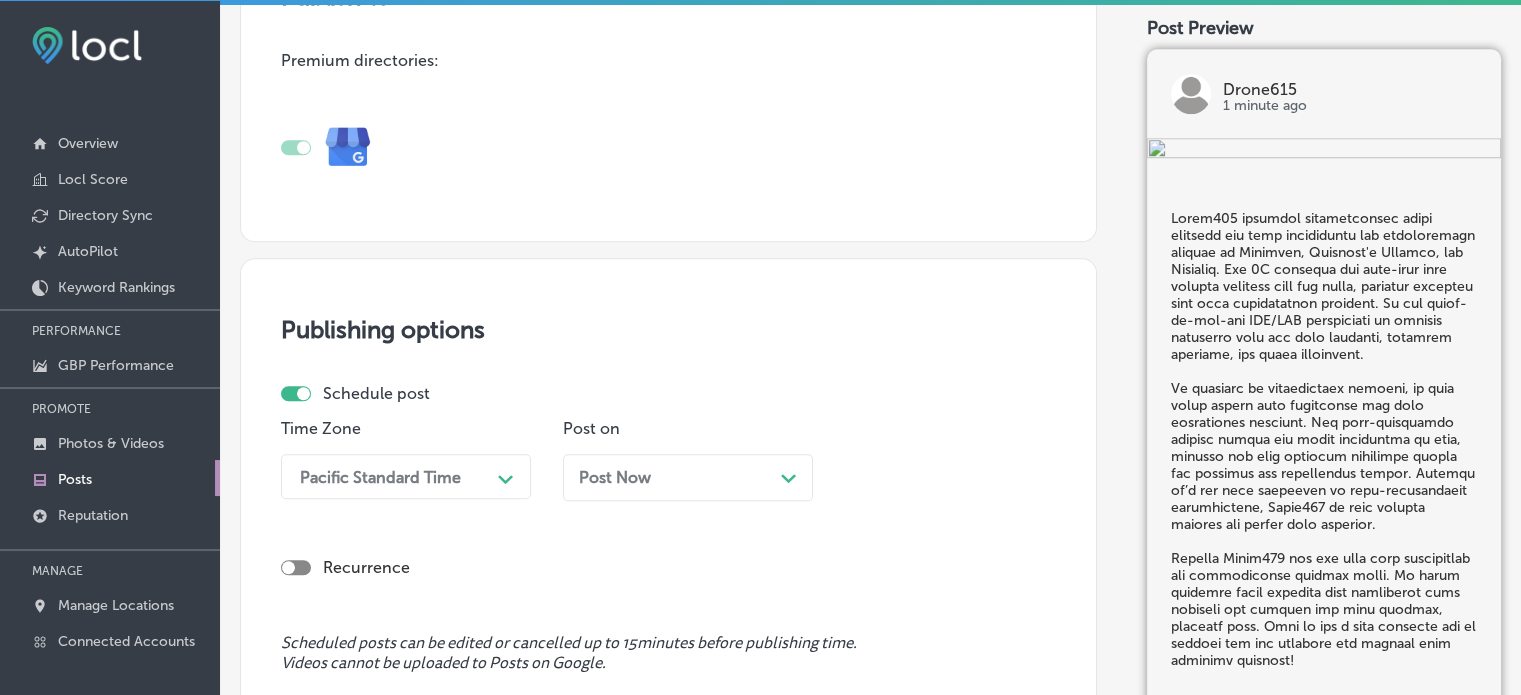 scroll, scrollTop: 1769, scrollLeft: 0, axis: vertical 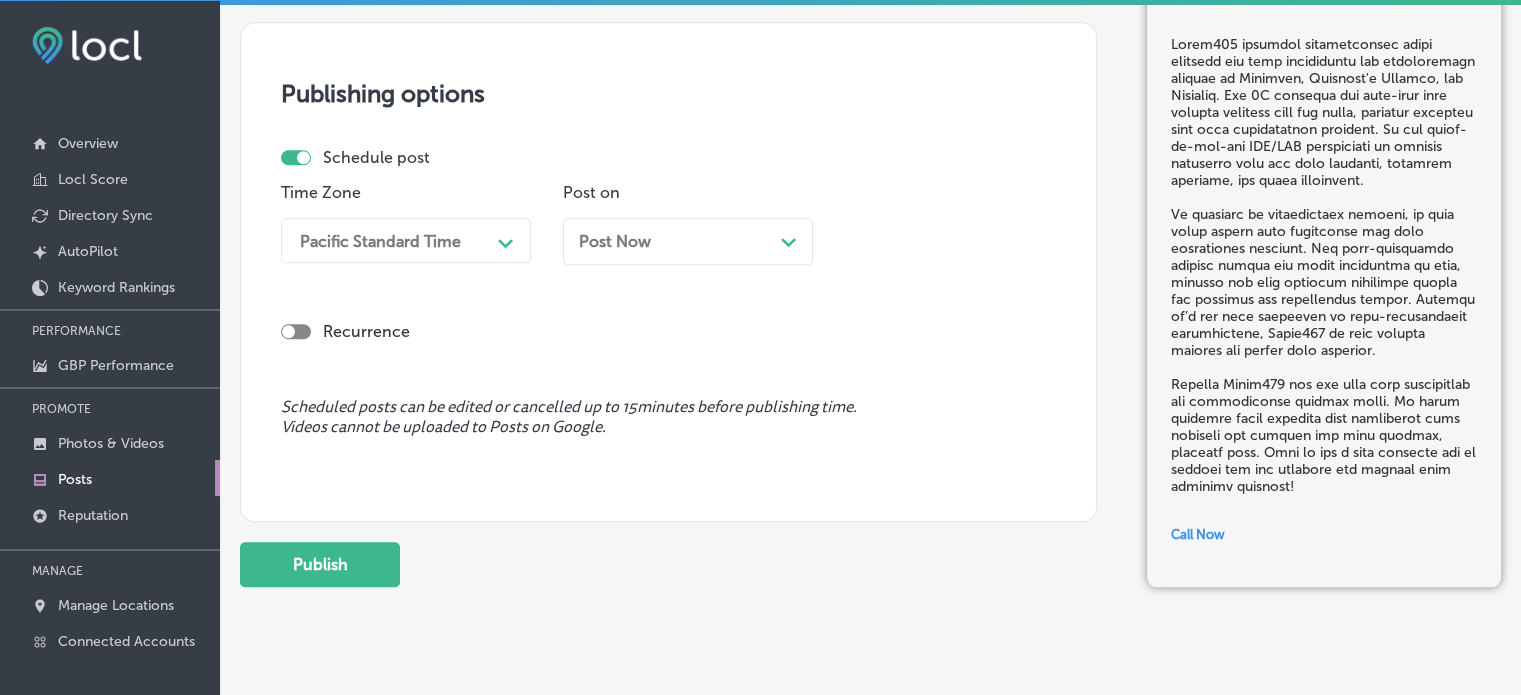 click on "Pacific Standard Time" at bounding box center (390, 240) 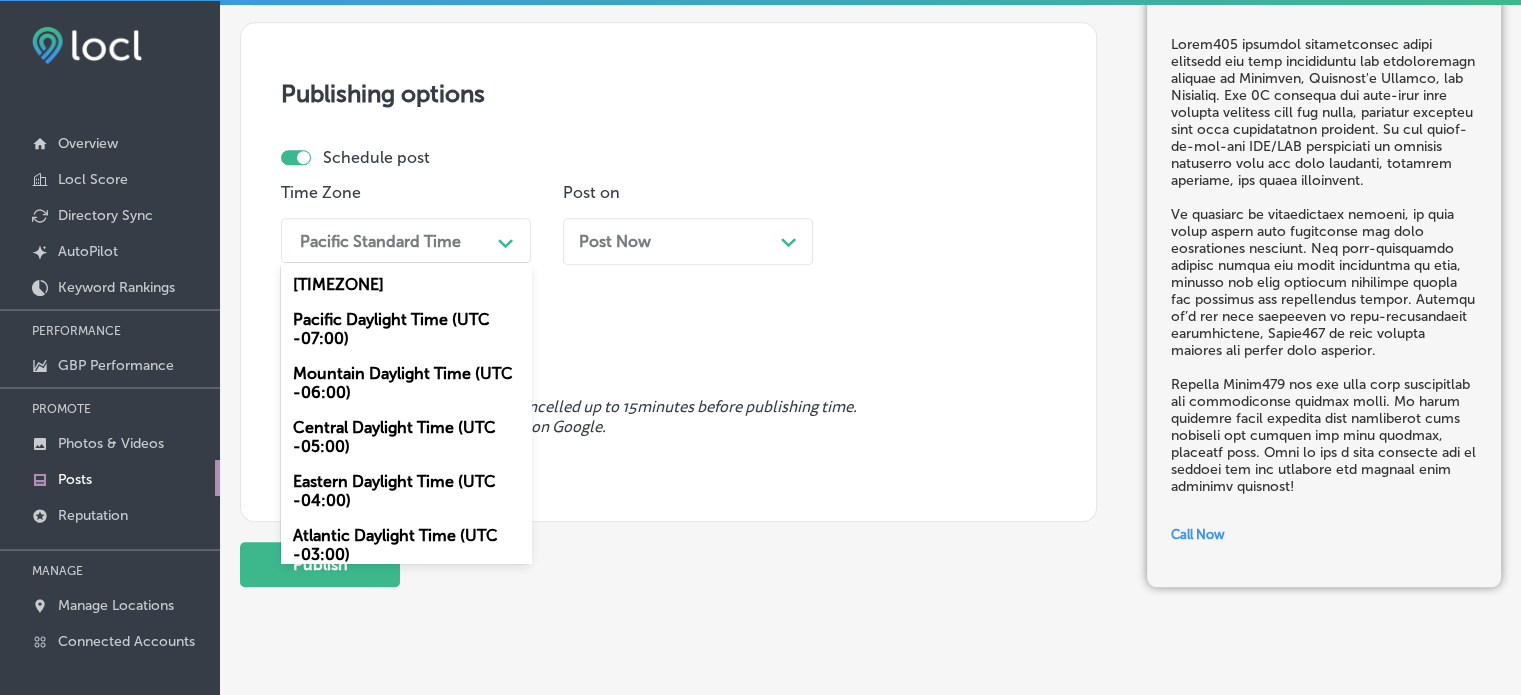 click on "Mountain Daylight Time (UTC -06:00)" at bounding box center (406, 383) 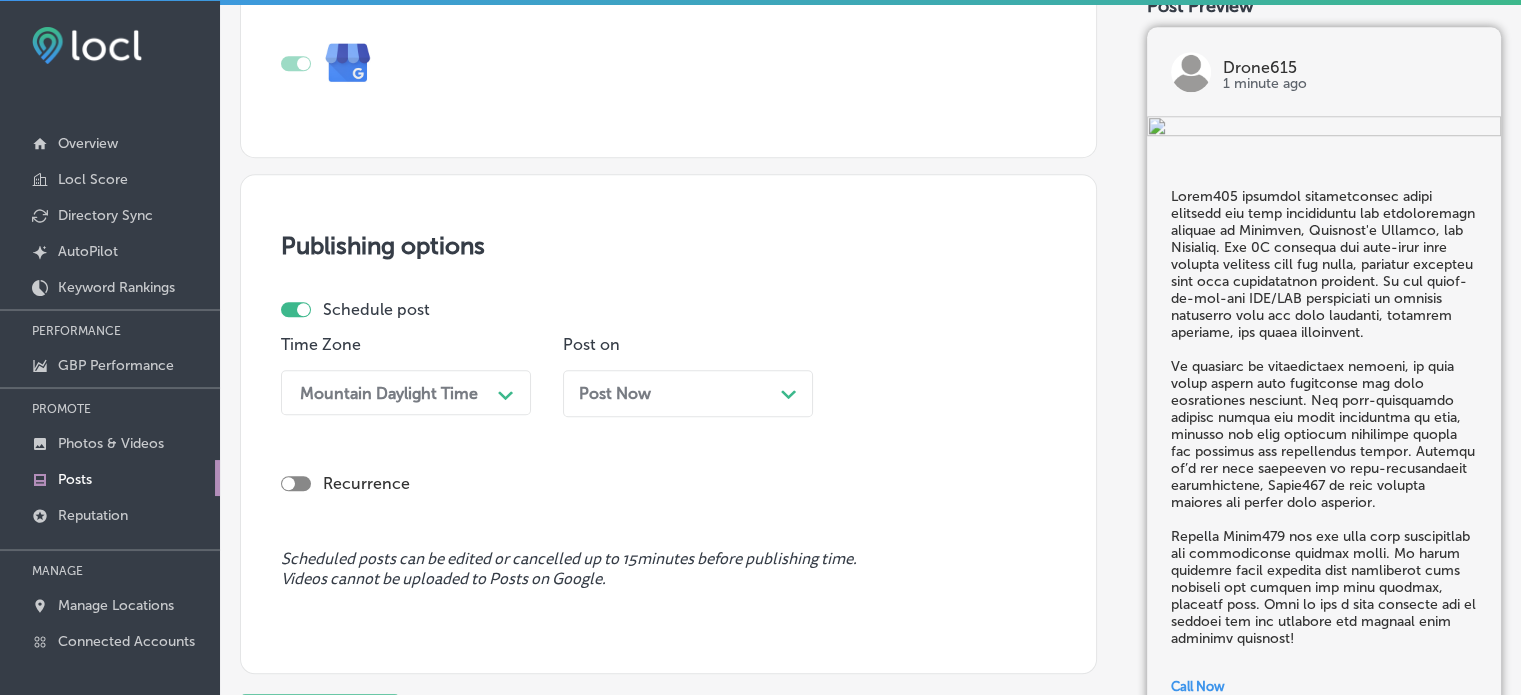 scroll, scrollTop: 1614, scrollLeft: 0, axis: vertical 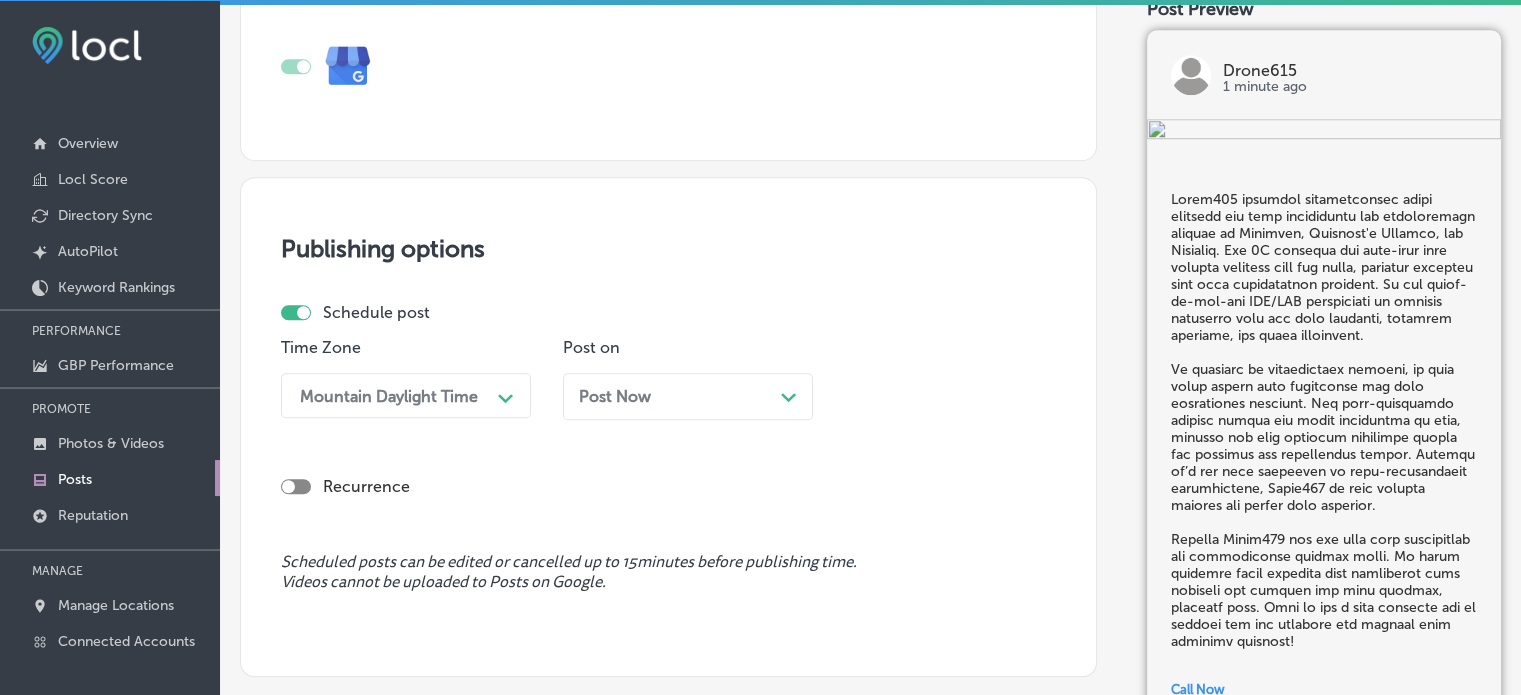 click on "Post Now
Path
Created with Sketch." at bounding box center [688, 396] 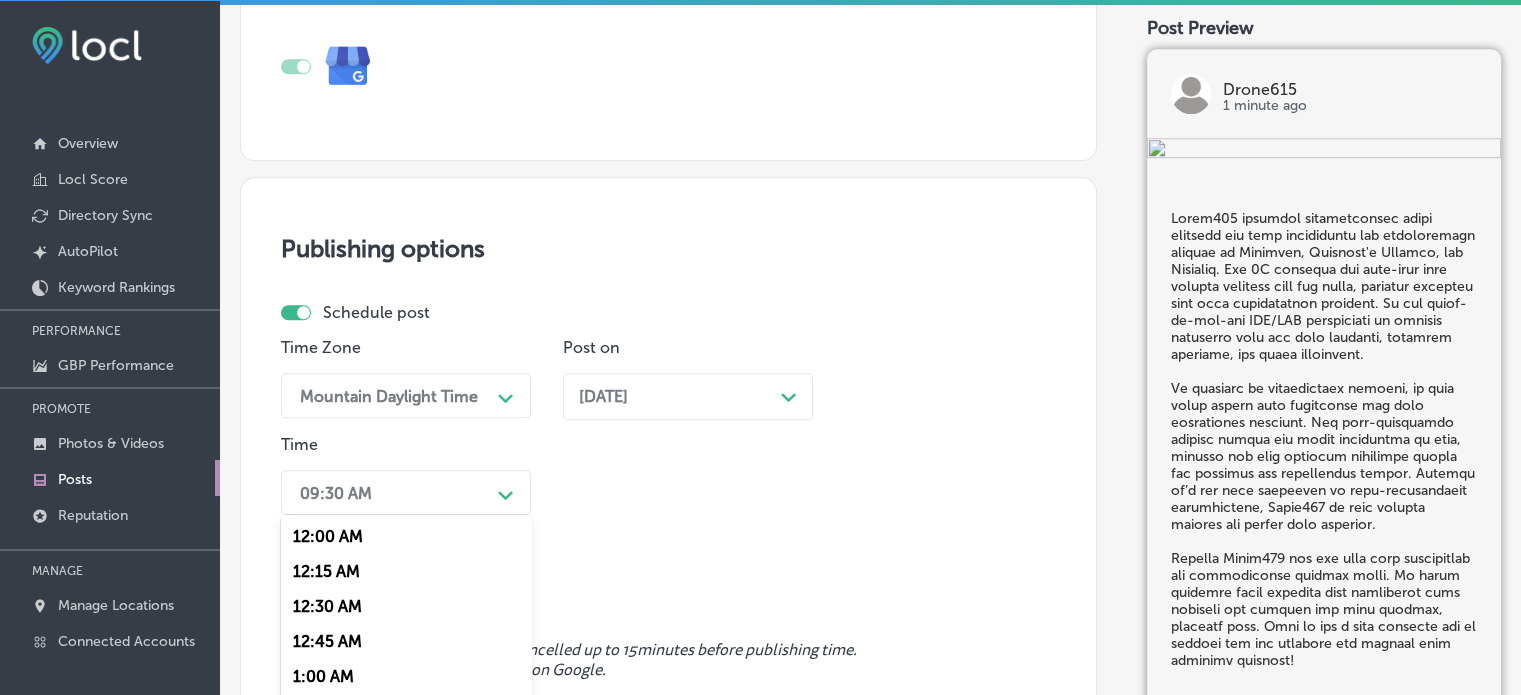 click on "option 7:00 AM, selected.    option 12:30 AM focused, 3 of 96. 96 results available. Use Up and Down to choose options, press Enter to select the currently focused option, press Escape to exit the menu, press Tab to select the option and exit the menu. 09:30 AM
Path
Created with Sketch.
12:00 AM 12:15 AM 12:30 AM 12:45 AM 1:00 AM 1:15 AM 1:30 AM 1:45 AM 2:00 AM 2:15 AM 2:30 AM 2:45 AM 3:00 AM 3:15 AM 3:30 AM 3:45 AM 4:00 AM 4:15 AM 4:30 AM 4:45 AM 5:00 AM 5:15 AM 5:30 AM 5:45 AM 6:00 AM 6:15 AM 6:30 AM 6:45 AM 7:00 AM 7:15 AM 7:30 AM 7:45 AM 8:00 AM 8:15 AM 8:30 AM 8:45 AM 9:00 AM 9:15 AM 9:30 AM 9:45 AM 10:00 AM 10:15 AM 10:30 AM 10:45 AM 11:00 AM 11:15 AM 11:30 AM 11:45 AM 12:00 PM 12:15 PM 12:30 PM 12:45 PM 1:00 PM 1:15 PM 1:30 PM 1:45 PM 2:00 PM 2:15 PM 2:30 PM 2:45 PM 3:00 PM 3:15 PM 3:30 PM 3:45 PM 4:00 PM 4:15 PM 4:30 PM 4:45 PM 5:00 PM 5:15 PM 5:30 PM 5:45 PM 6:00 PM 6:15 PM 6:30 PM 6:45 PM" at bounding box center (406, 492) 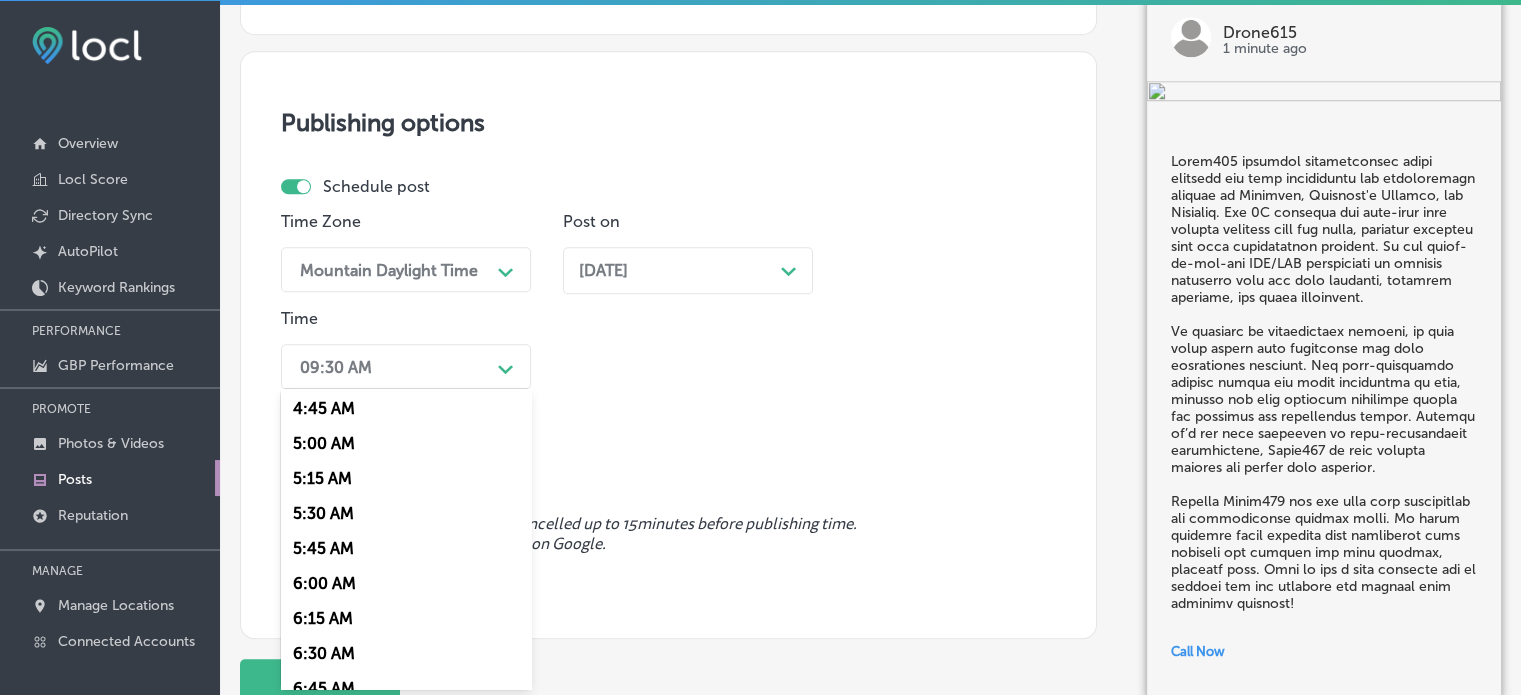 scroll, scrollTop: 832, scrollLeft: 0, axis: vertical 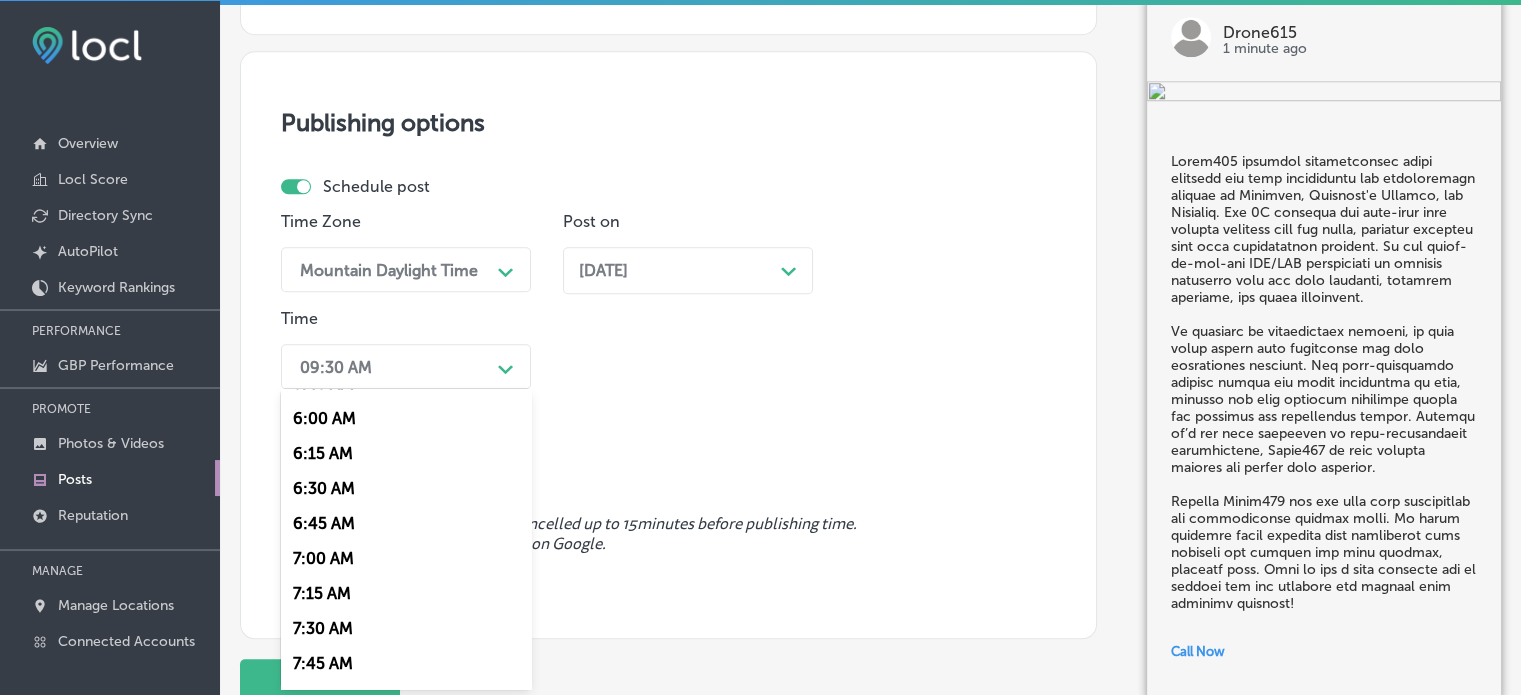 click on "7:00 AM" at bounding box center (406, 558) 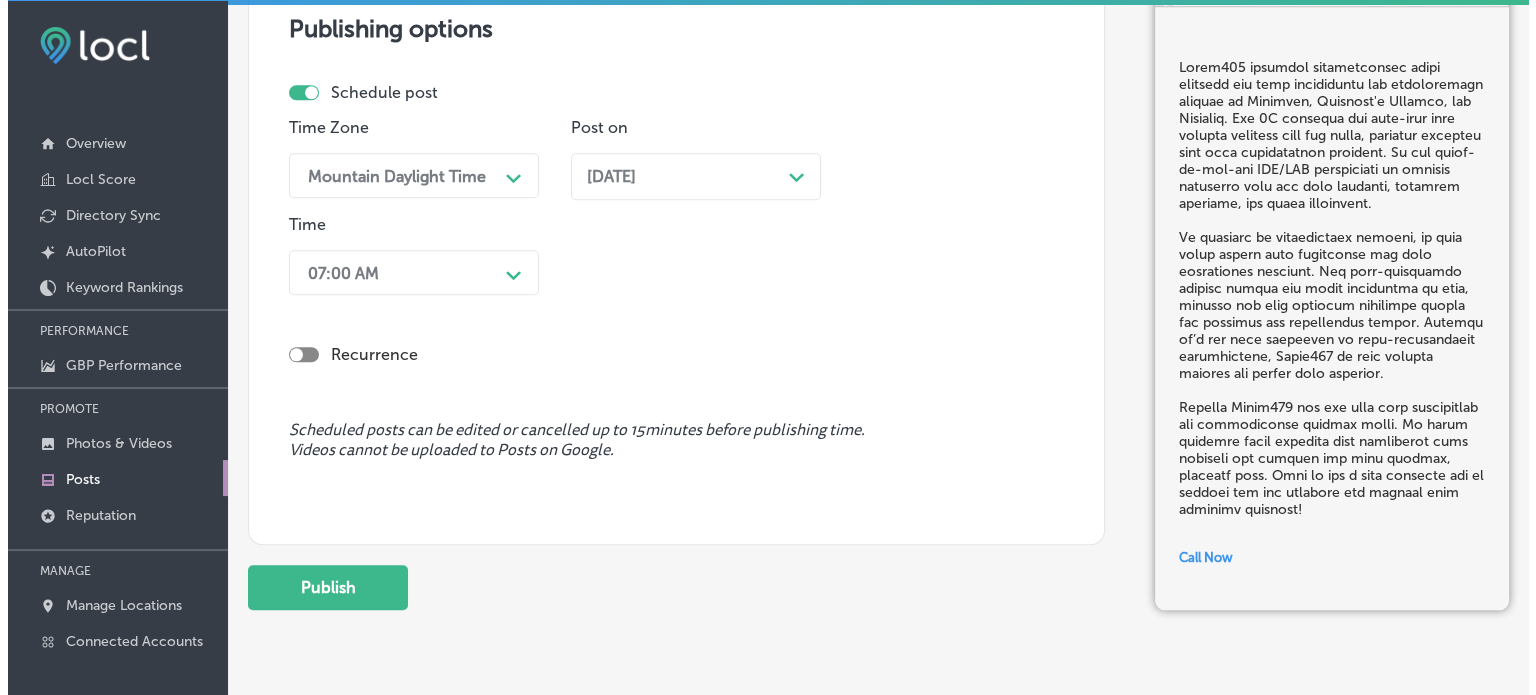 scroll, scrollTop: 1897, scrollLeft: 0, axis: vertical 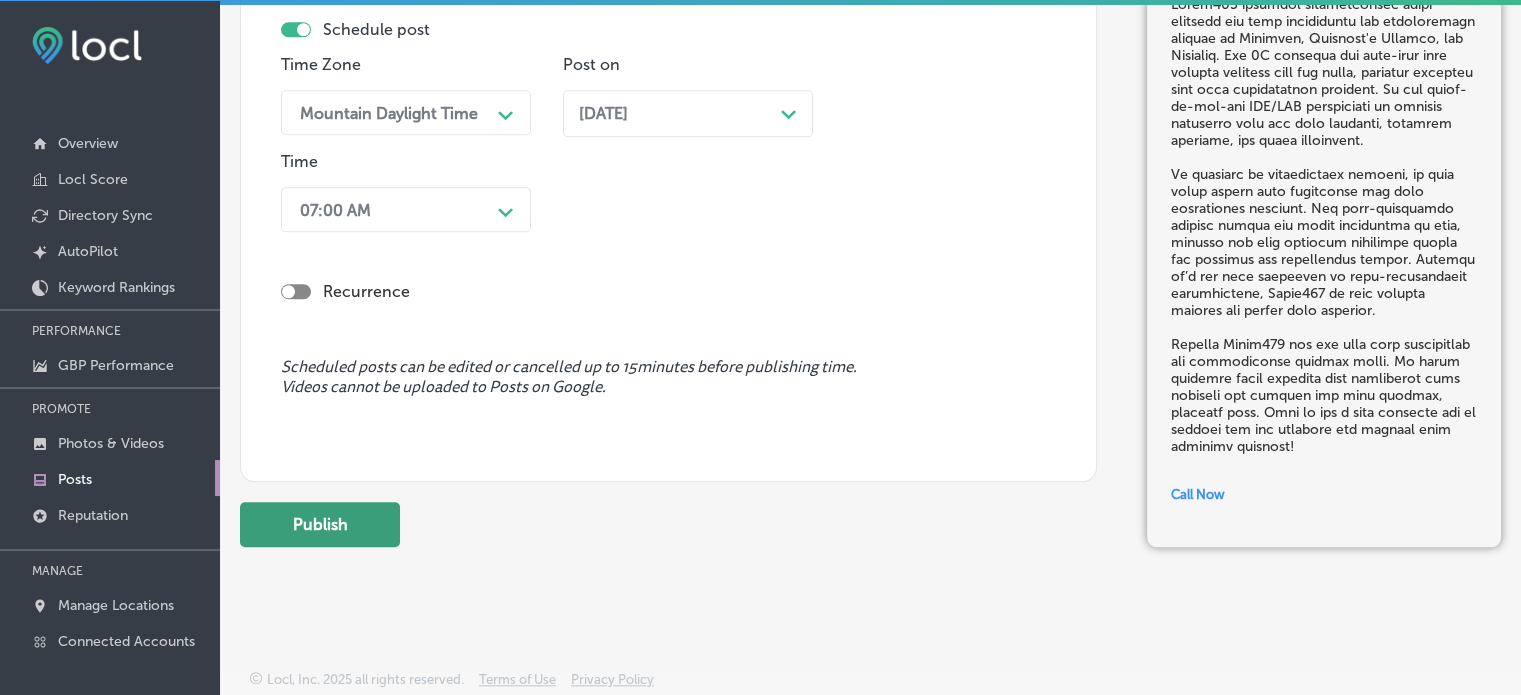 click on "Publish" at bounding box center (320, 524) 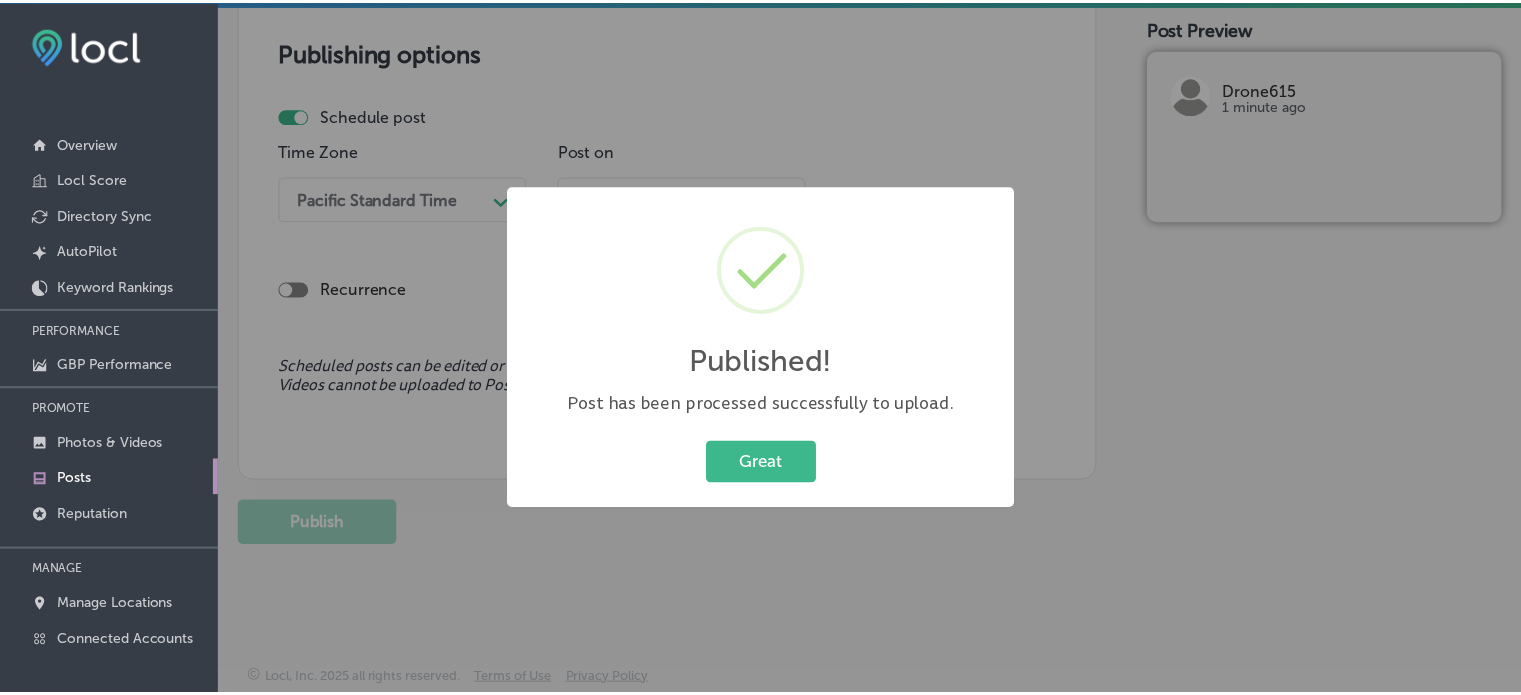 scroll, scrollTop: 1810, scrollLeft: 0, axis: vertical 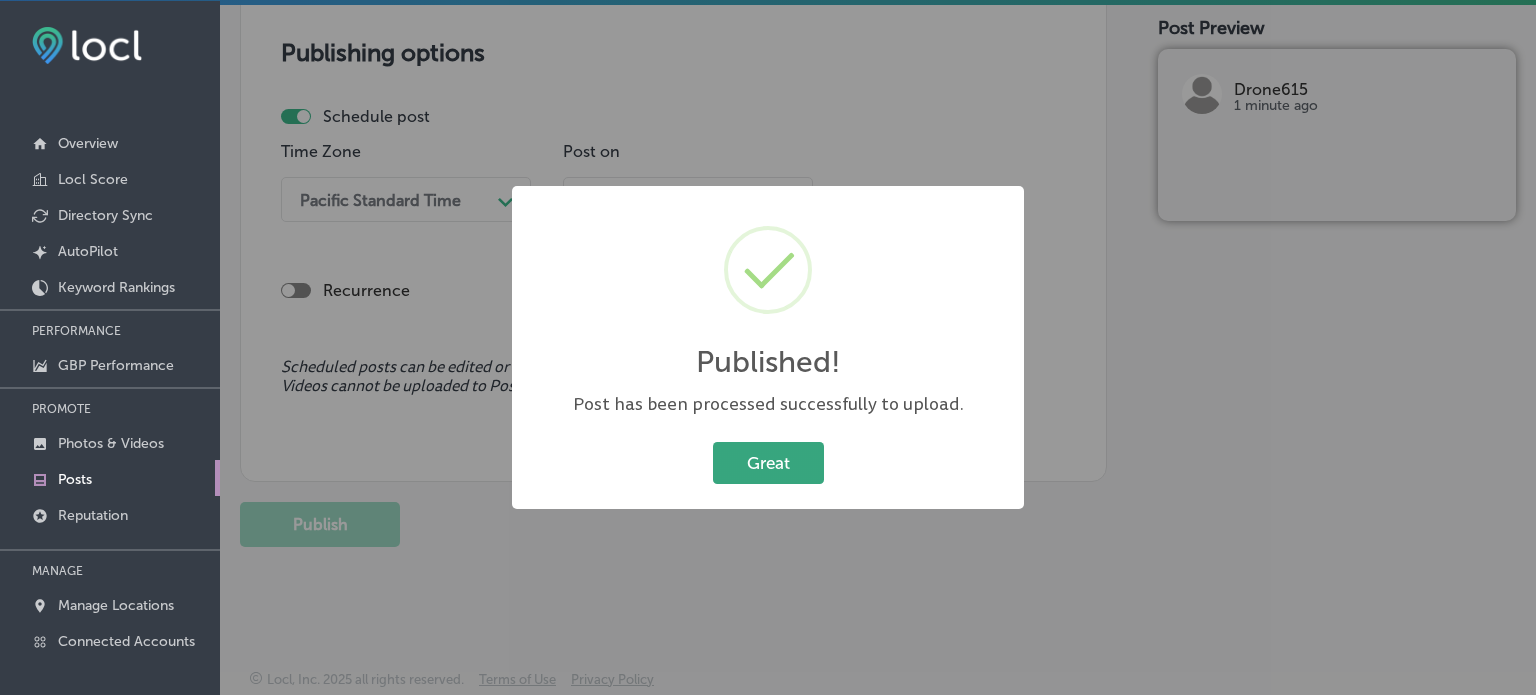 click on "Great" at bounding box center (768, 462) 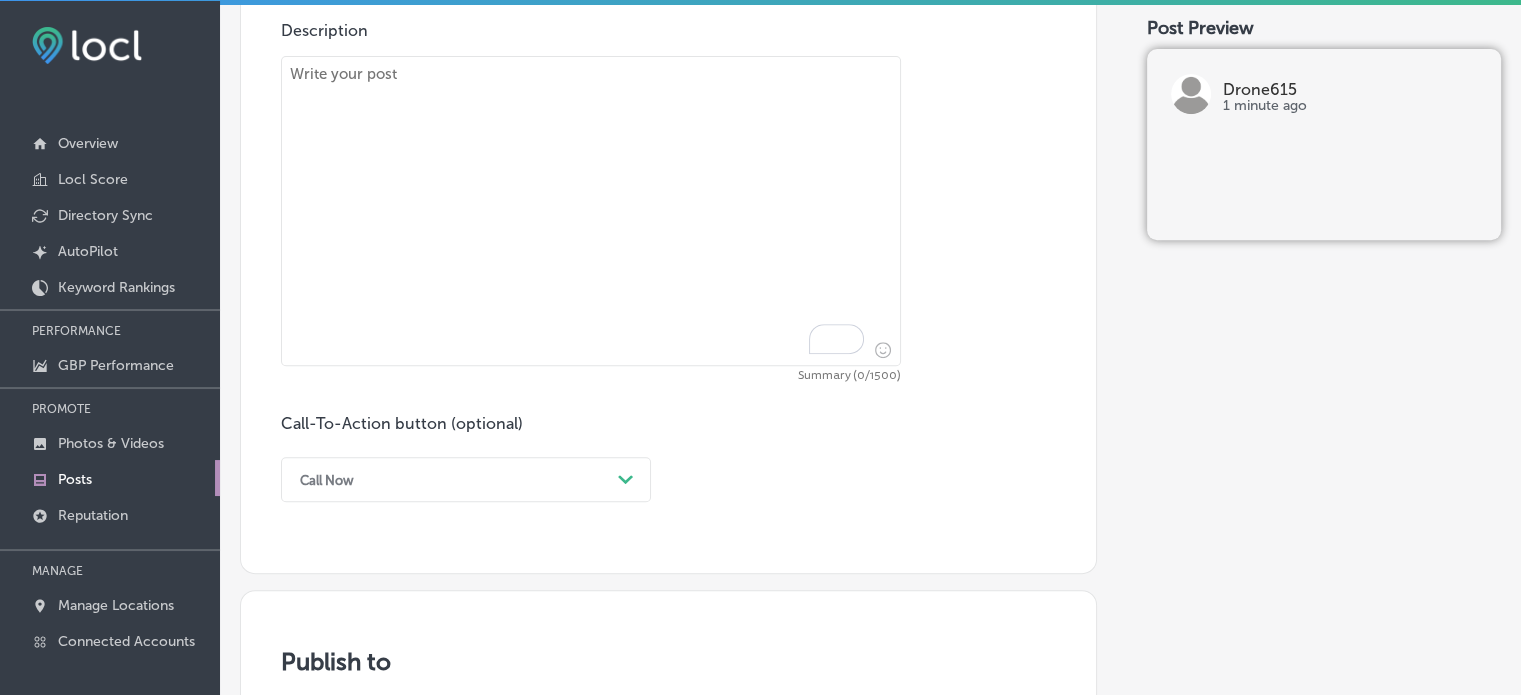 scroll, scrollTop: 969, scrollLeft: 0, axis: vertical 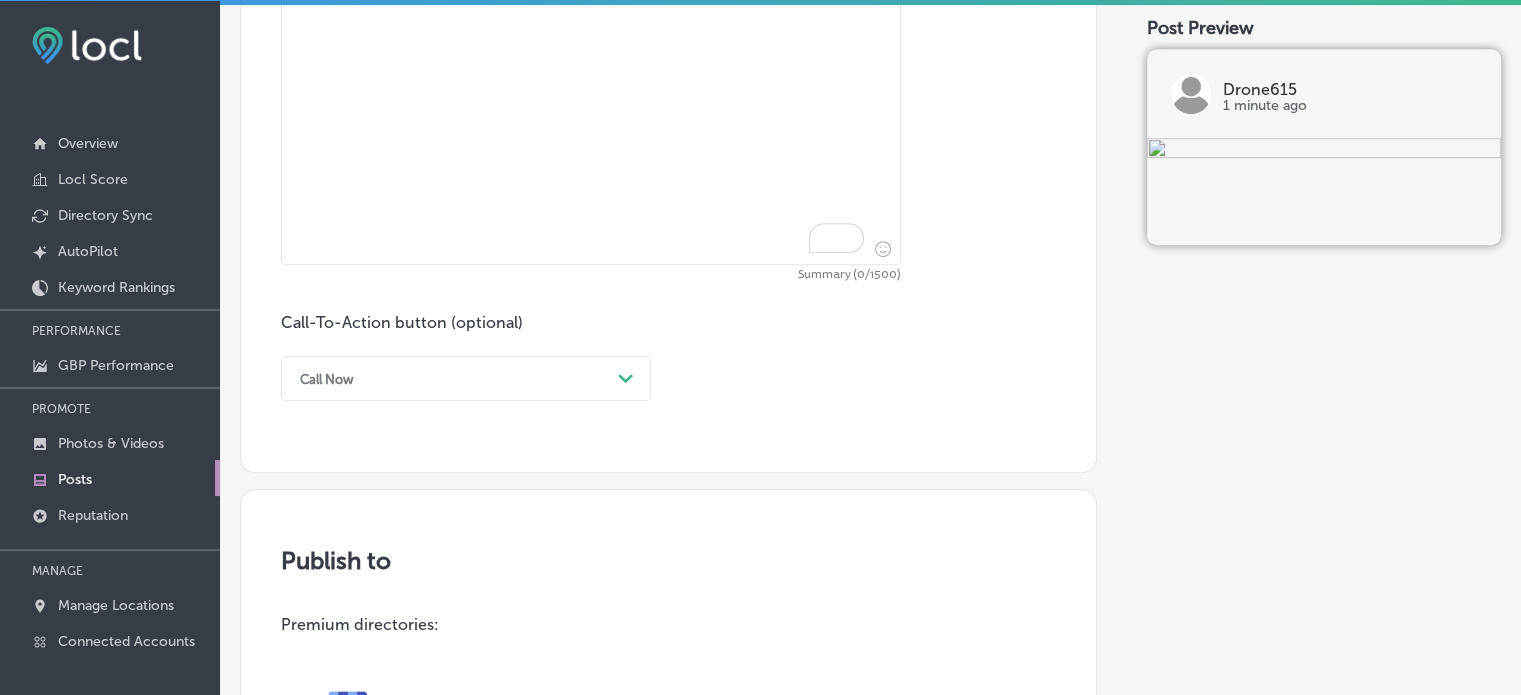click at bounding box center (591, 110) 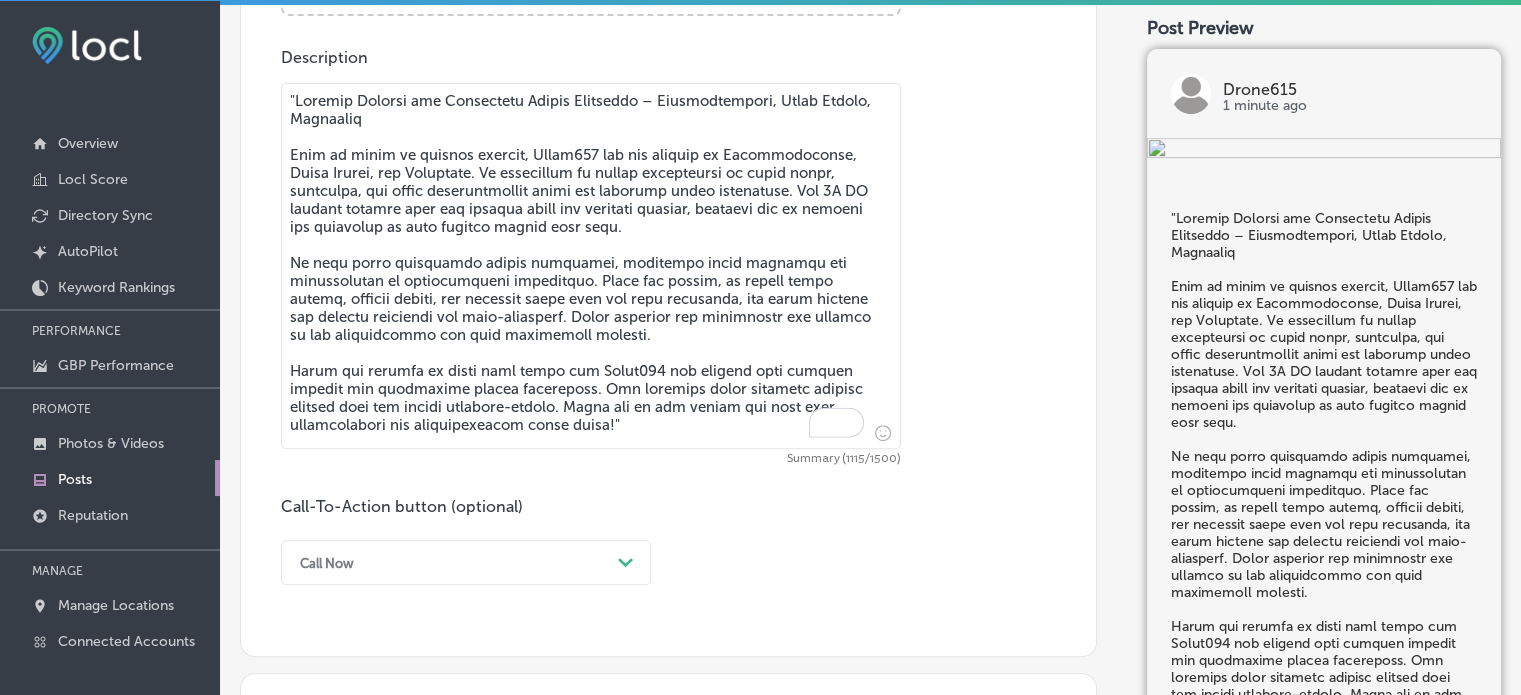 scroll, scrollTop: 834, scrollLeft: 0, axis: vertical 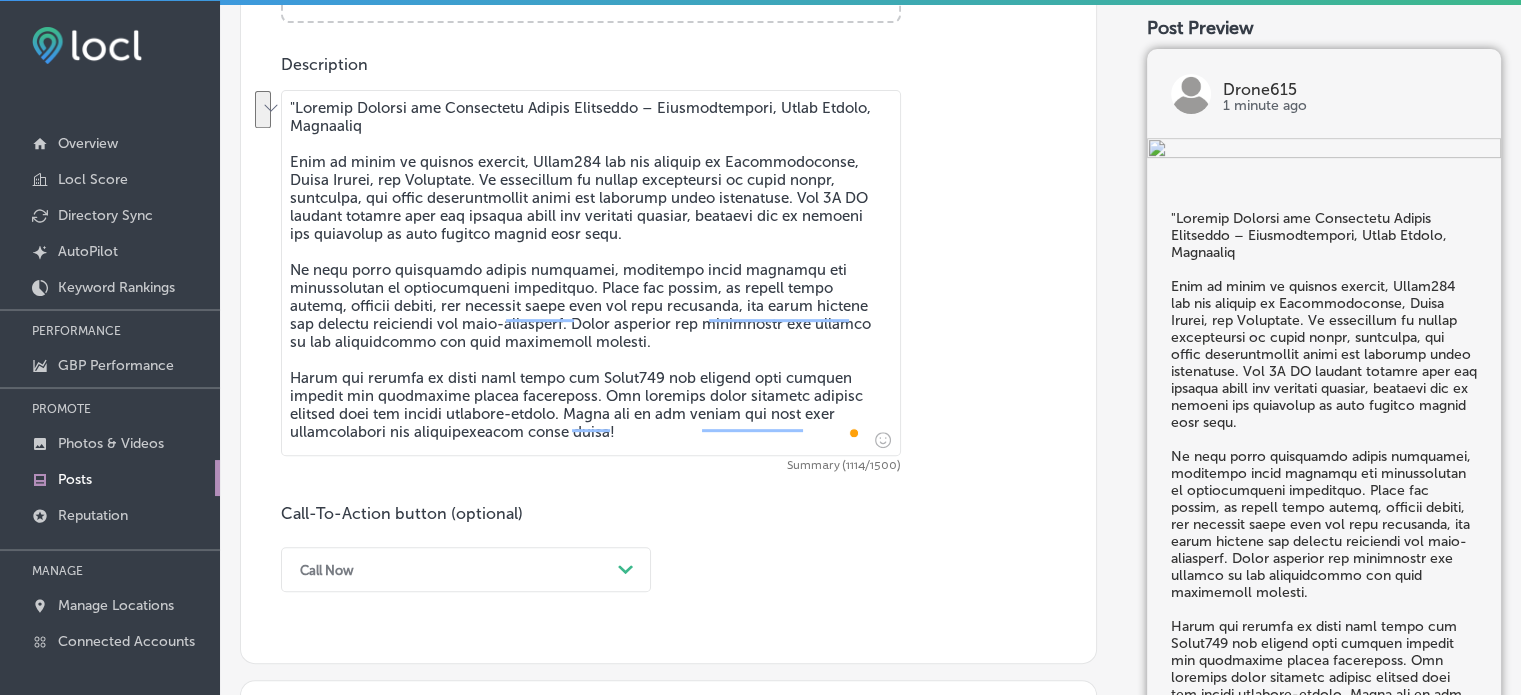drag, startPoint x: 291, startPoint y: 169, endPoint x: 283, endPoint y: 103, distance: 66.48308 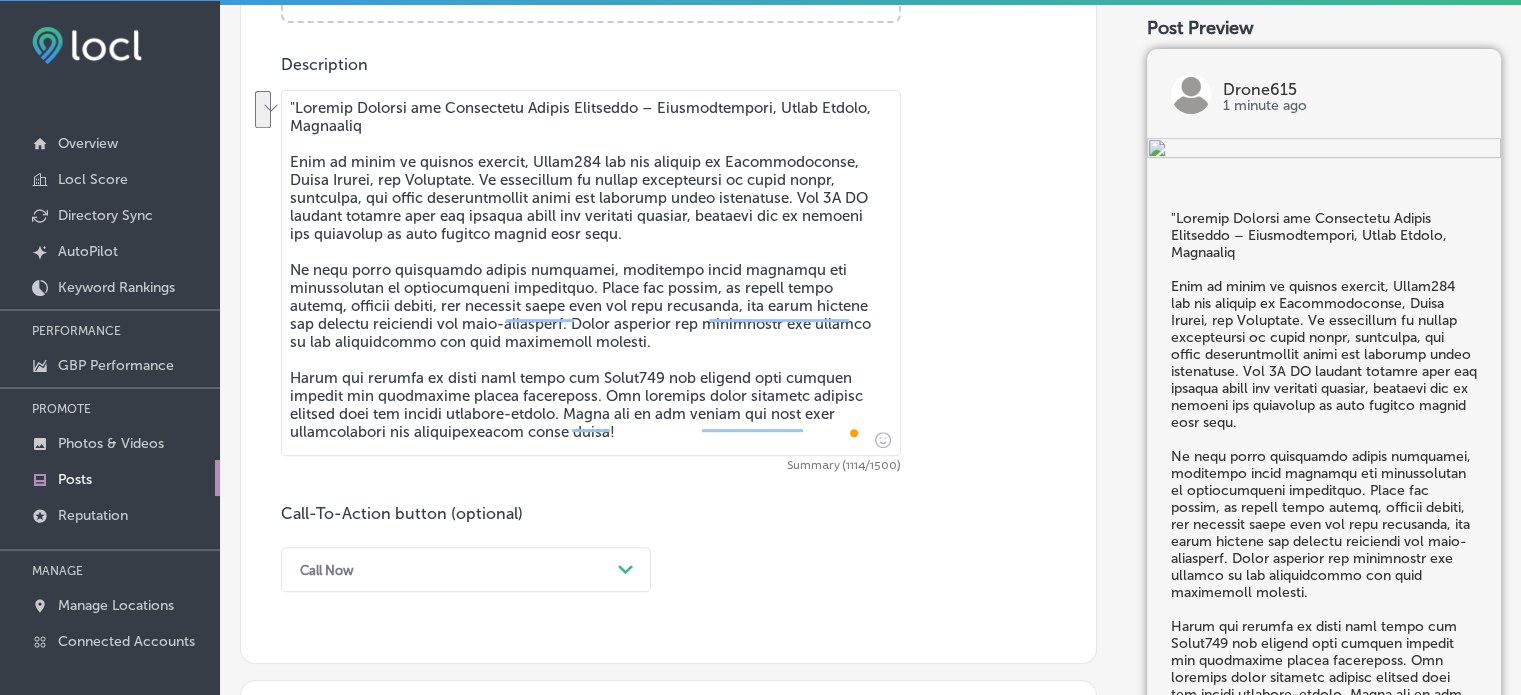 click on "Post content Select location(s) Business + Location
drone drone
Path
Created with Sketch.
Selected Locations  ( 1 ) Select post type What's New
Path
Created with Sketch.
Image Powered by PQINA    Browse     Or drag and drop a photo  [DATE] Abort Retry Remove Upload Cancel Retry Remove [DATE] 492 KB Ready tap to undo" at bounding box center (870, 433) 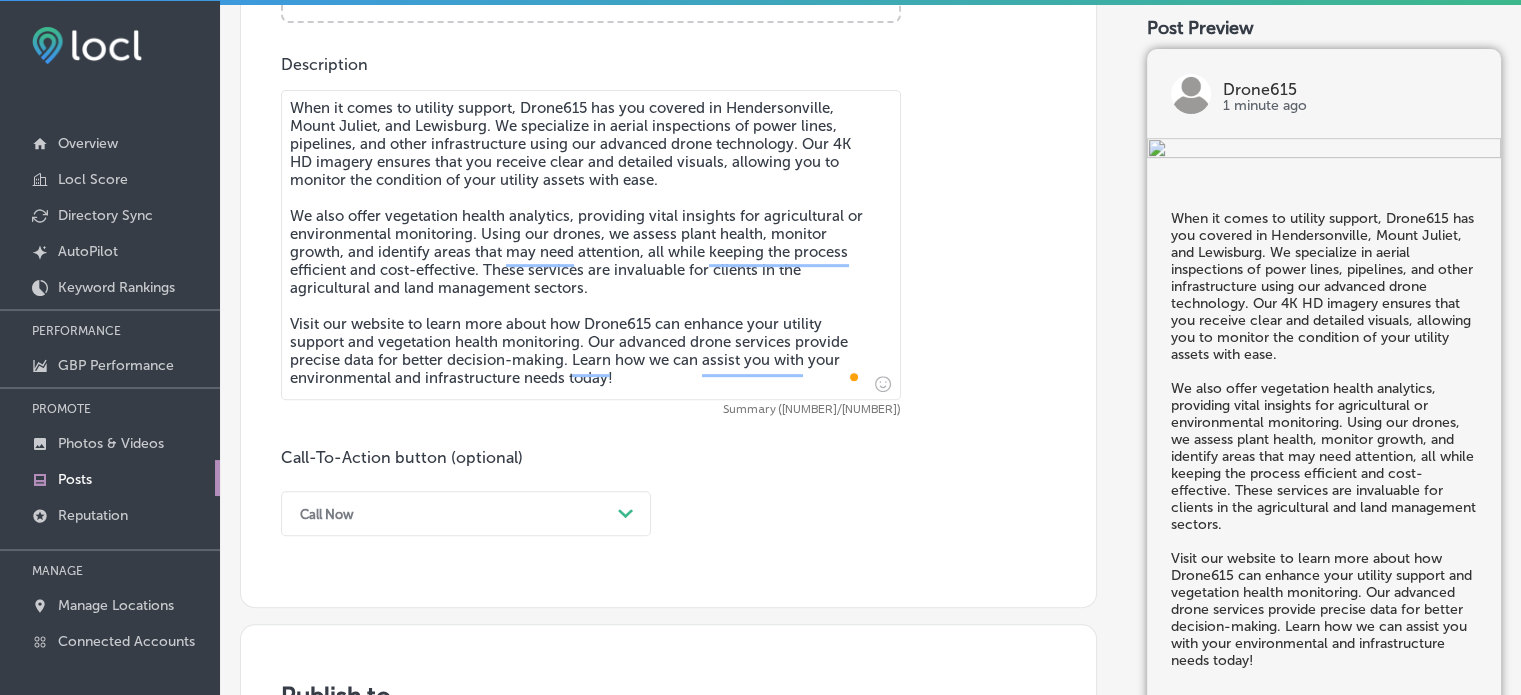 type on "When it comes to utility support, Drone615 has you covered in Hendersonville, Mount Juliet, and Lewisburg. We specialize in aerial inspections of power lines, pipelines, and other infrastructure using our advanced drone technology. Our 4K HD imagery ensures that you receive clear and detailed visuals, allowing you to monitor the condition of your utility assets with ease.
We also offer vegetation health analytics, providing vital insights for agricultural or environmental monitoring. Using our drones, we assess plant health, monitor growth, and identify areas that may need attention, all while keeping the process efficient and cost-effective. These services are invaluable for clients in the agricultural and land management sectors.
Visit our website to learn more about how Drone615 can enhance your utility support and vegetation health monitoring. Our advanced drone services provide precise data for better decision-making. Learn how we can assist you with your environmental and infrastructure needs today!" 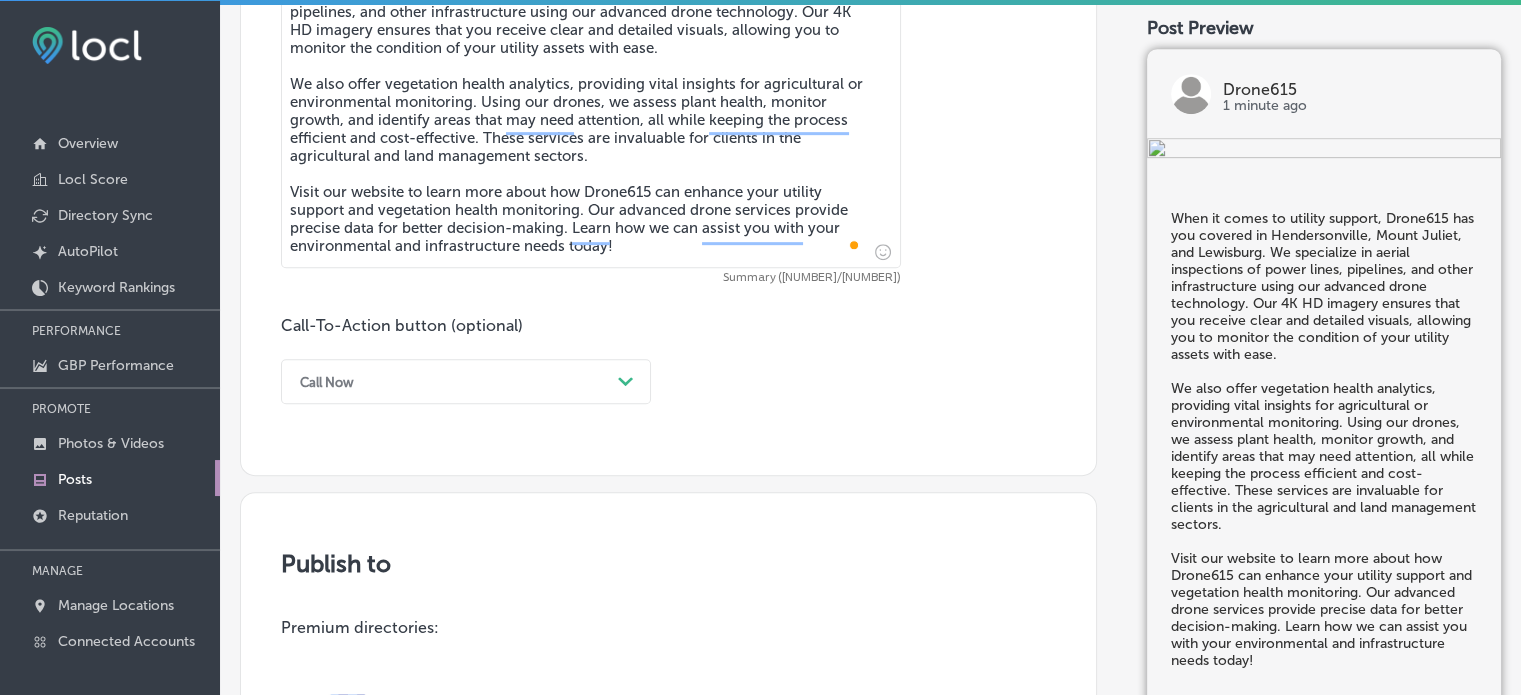 scroll, scrollTop: 968, scrollLeft: 0, axis: vertical 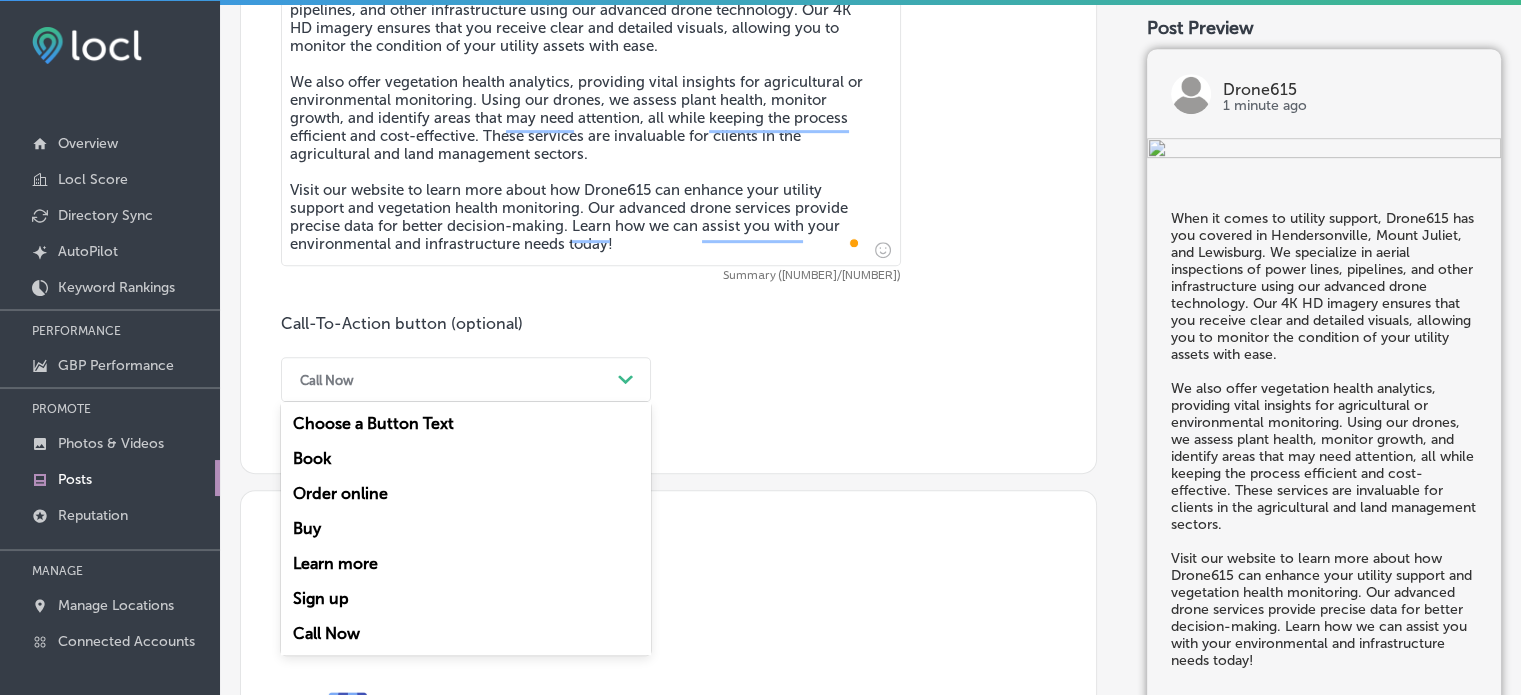 click on "Call Now
Path
Created with Sketch." at bounding box center (466, 379) 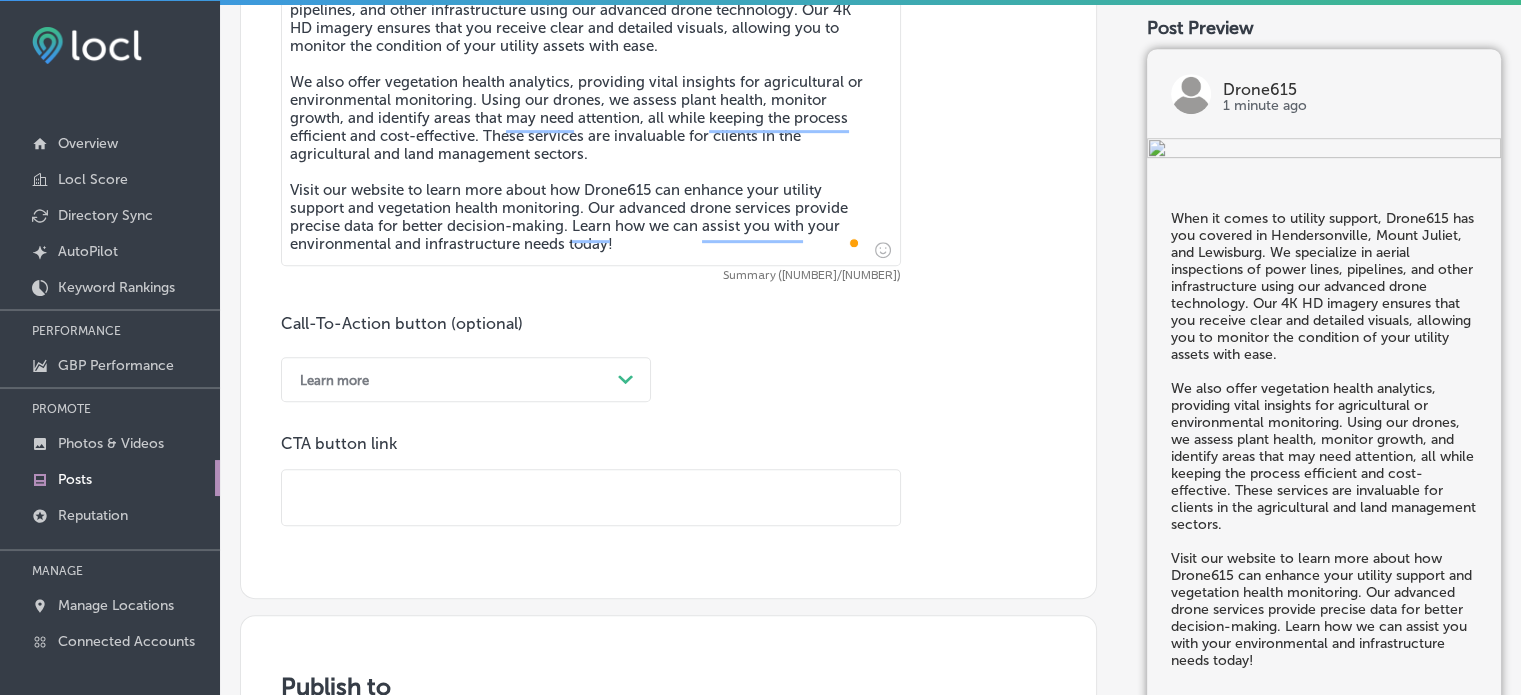 click at bounding box center [591, 497] 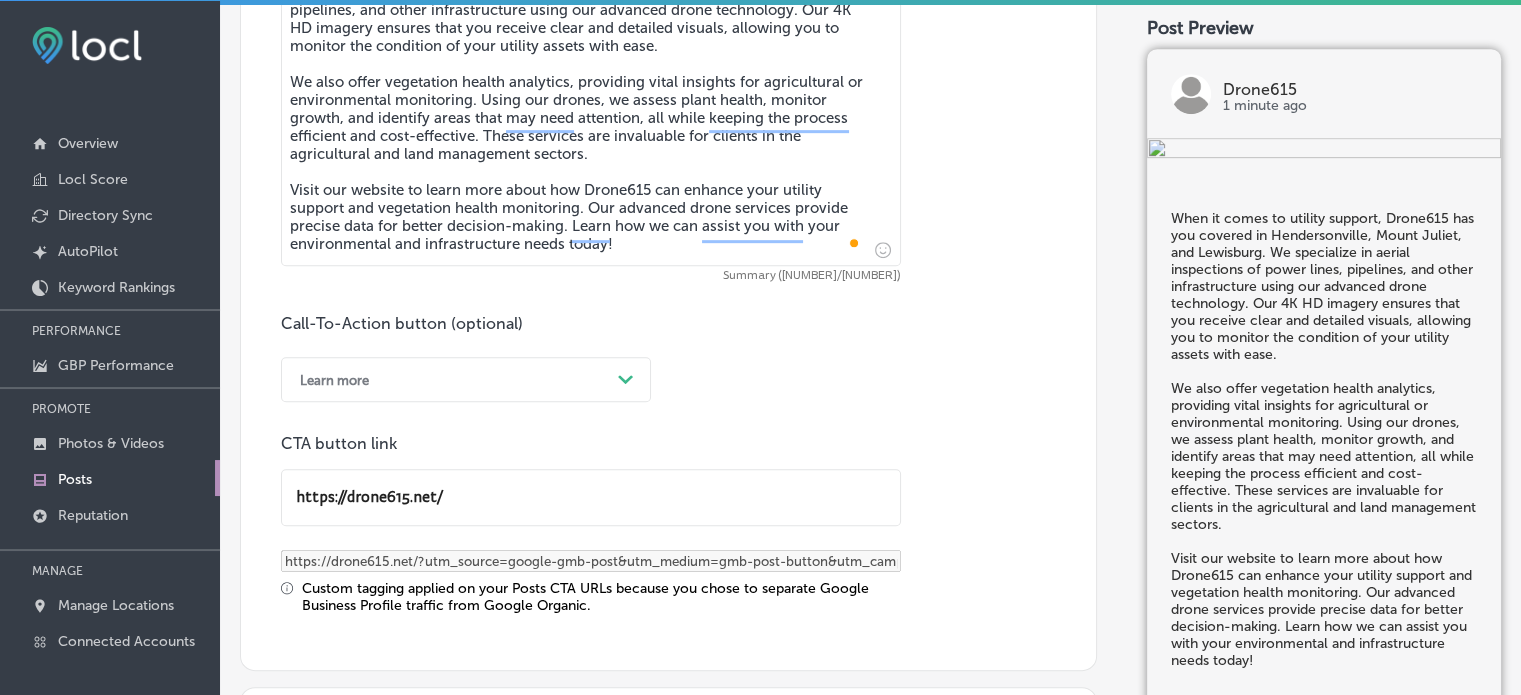 type on "https://drone615.net/" 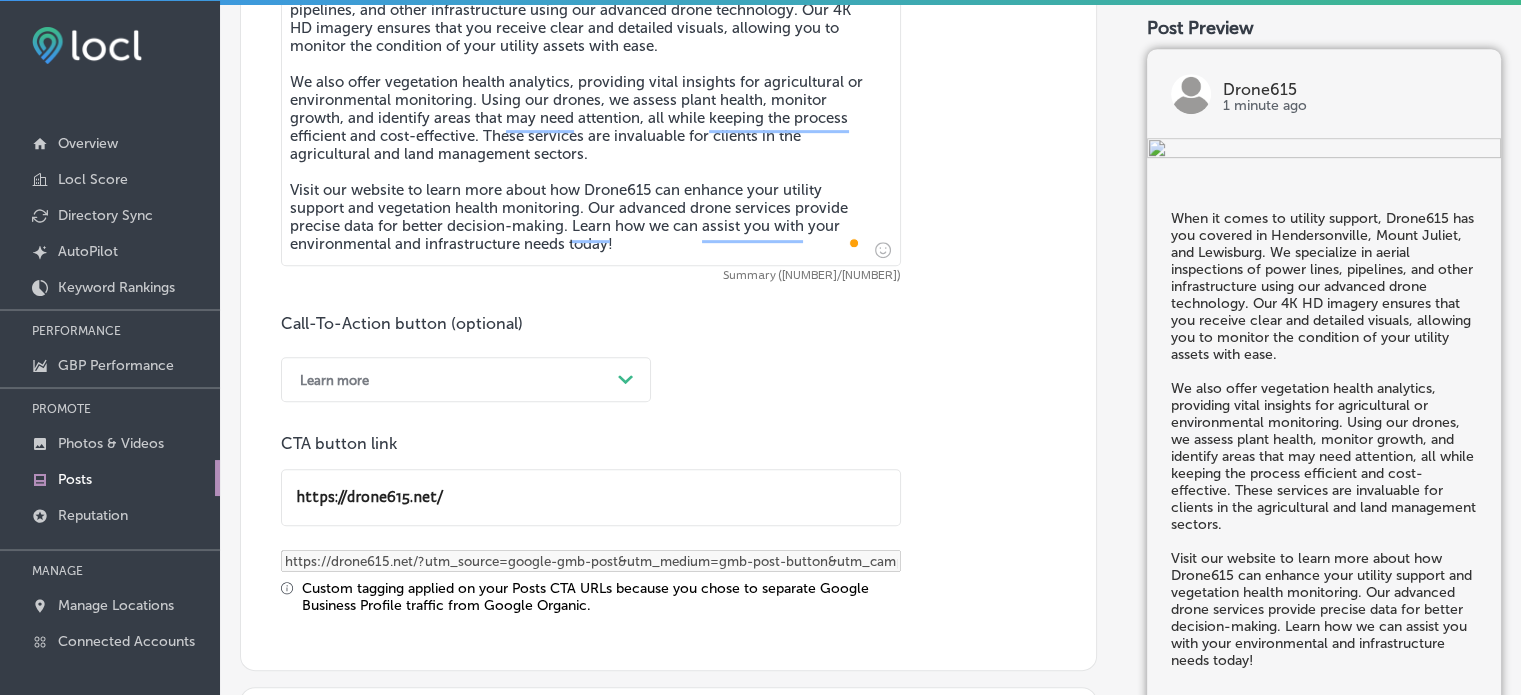 click on "Post content Select location(s) Business + Location
drone drone
Path
Created with Sketch.
Selected Locations  ( 1 ) Select post type What's New
Path
Created with Sketch.
Image Powered by PQINA    Browse     Or drag and drop a photo  [DATE] Abort Retry Remove Upload Cancel Retry Remove [DATE] 492 KB Ready tap to undo" at bounding box center (668, -80) 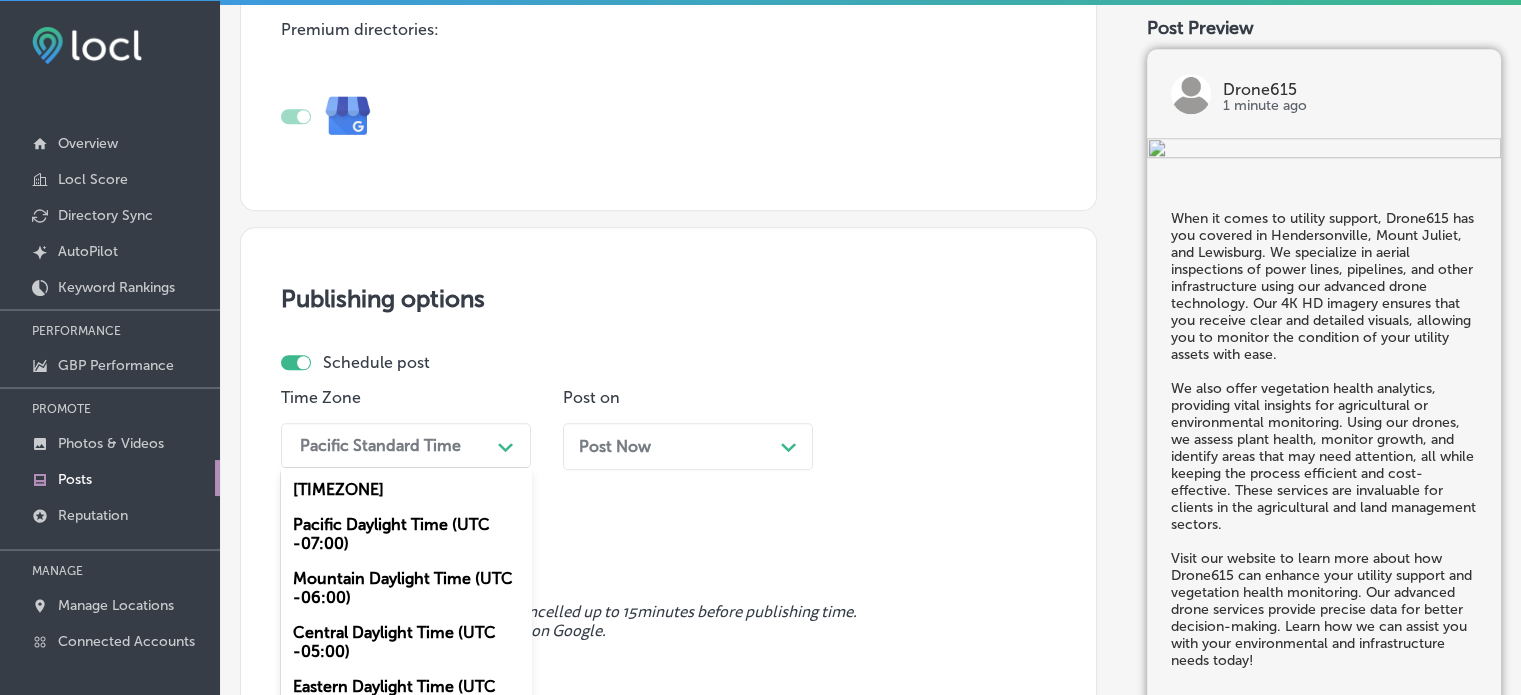 click on "option Mountain Daylight Time (UTC -06:00), selected.    option Pacific Daylight Time (UTC -07:00) focused, 2 of 6. 6 results available. Use Up and Down to choose options, press Enter to select the currently focused option, press Escape to exit the menu, press Tab to select the option and exit the menu. Pacific Standard Time
Path
Created with Sketch.
Pacific Standard Time (UTC +08:00) Pacific Daylight Time (UTC -07:00) Mountain Daylight Time (UTC -06:00) Central Daylight Time (UTC -05:00) Eastern Daylight Time (UTC -04:00) Atlantic Daylight Time (UTC -03:00)" at bounding box center [406, 445] 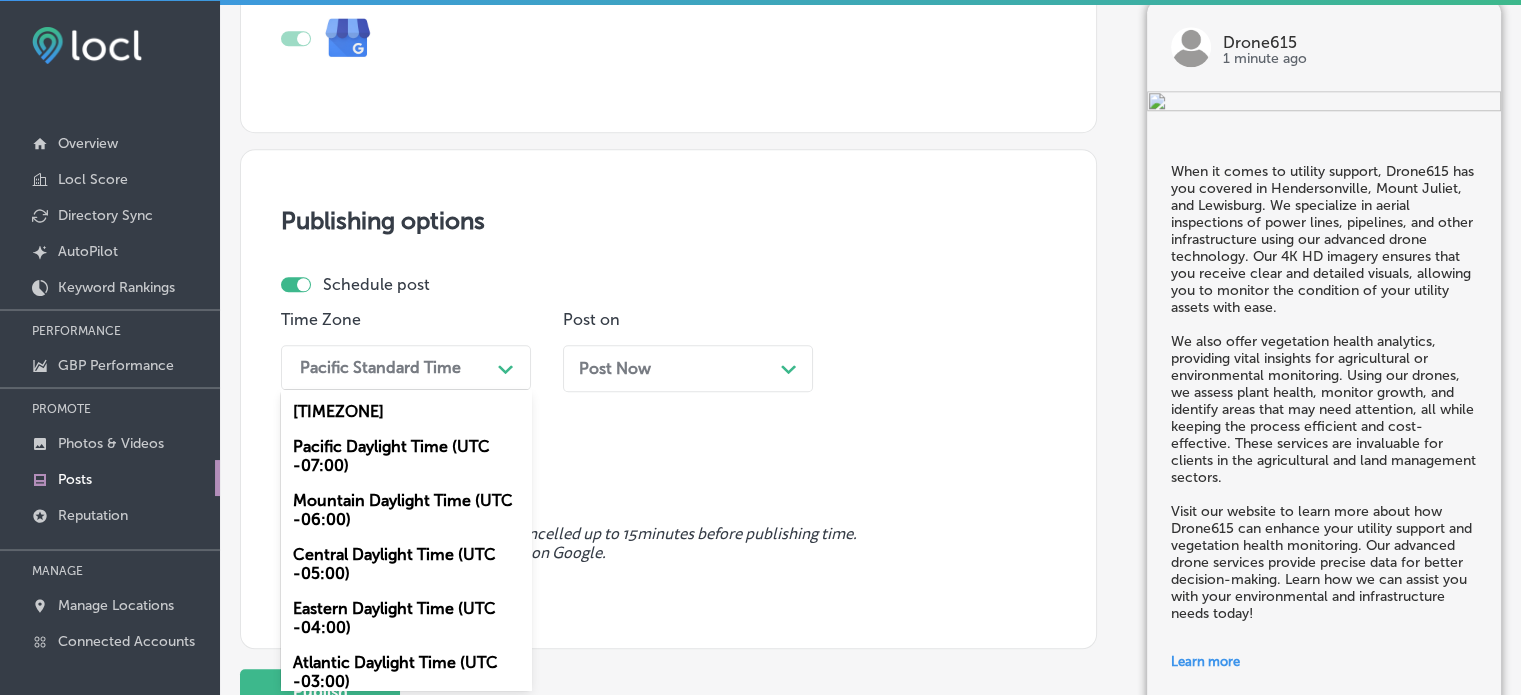 click on "Mountain Daylight Time (UTC -06:00)" at bounding box center (406, 510) 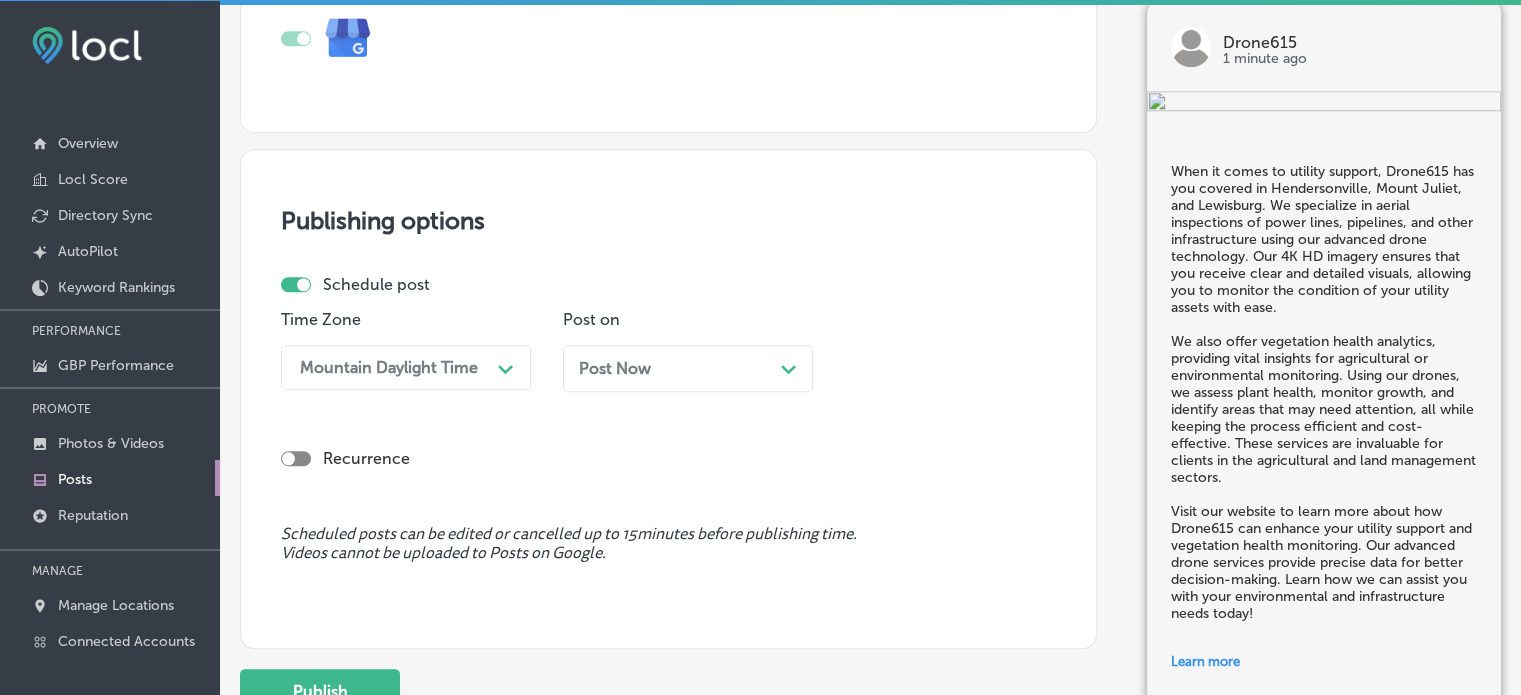 click on "Post Now
Path
Created with Sketch." at bounding box center [688, 368] 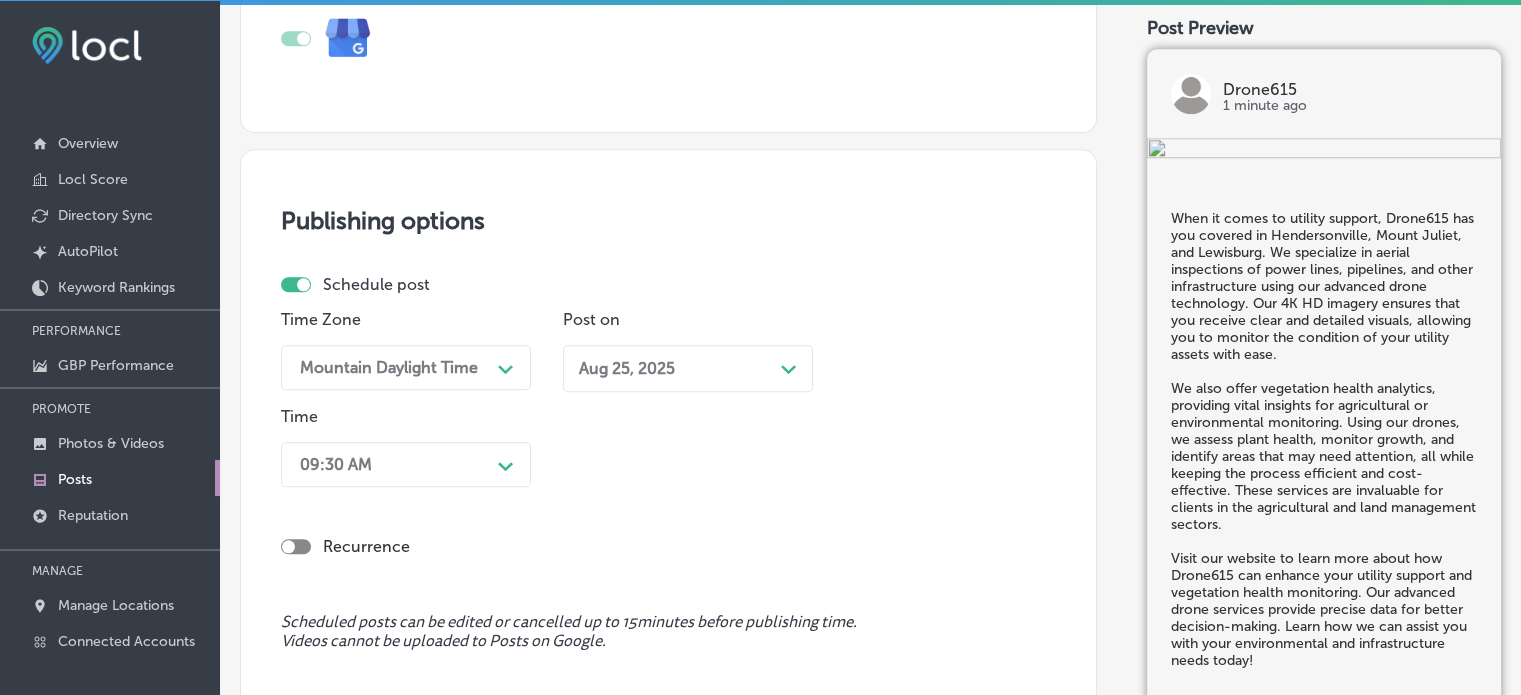 click on "[TIME]
Path
Created with Sketch." at bounding box center (406, 464) 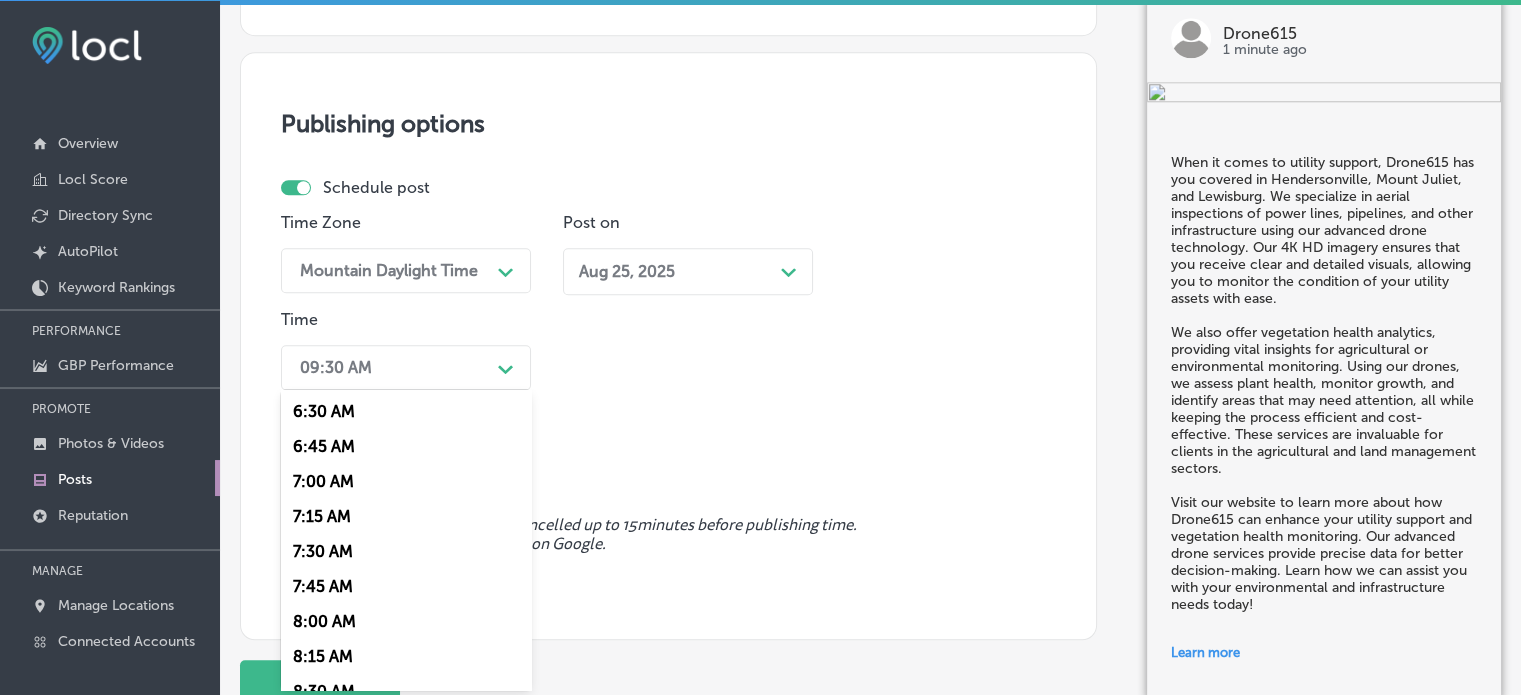 scroll, scrollTop: 916, scrollLeft: 0, axis: vertical 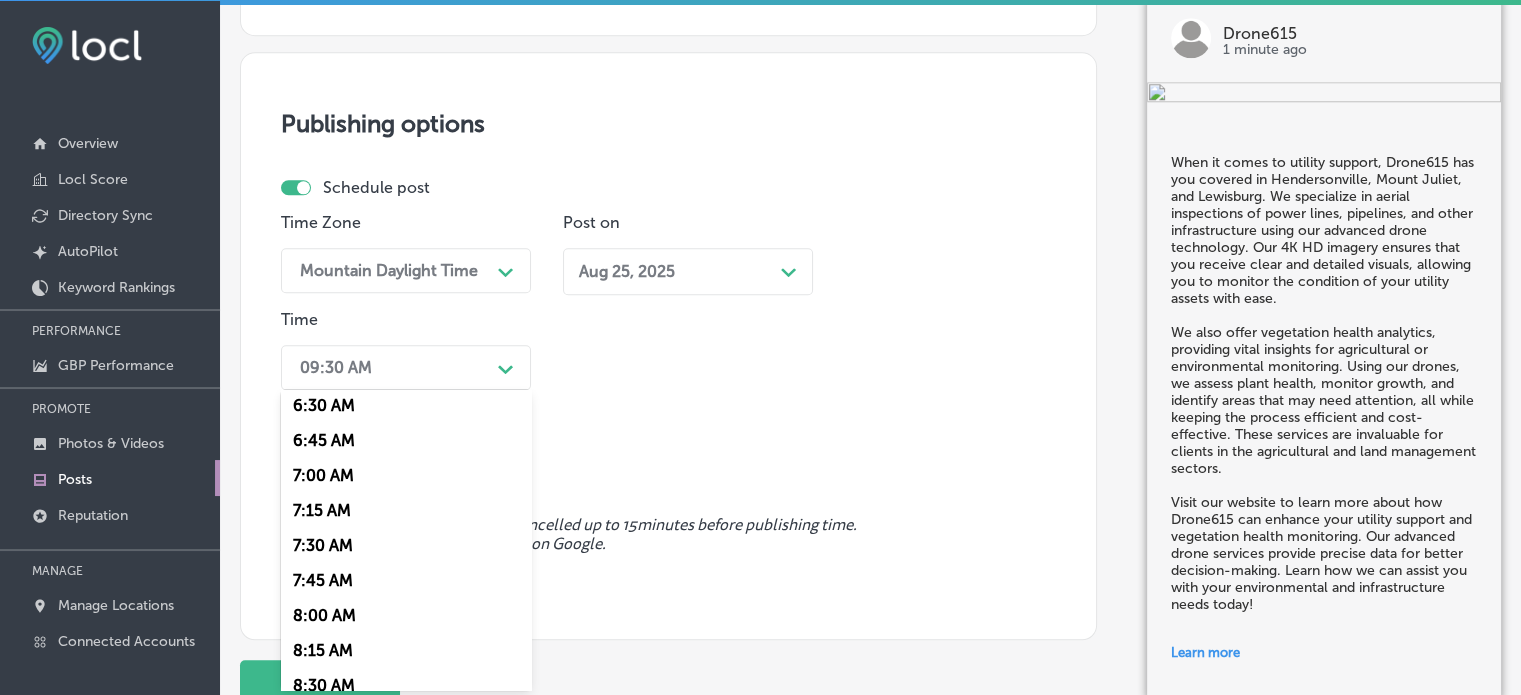 click on "7:00 AM" at bounding box center [406, 475] 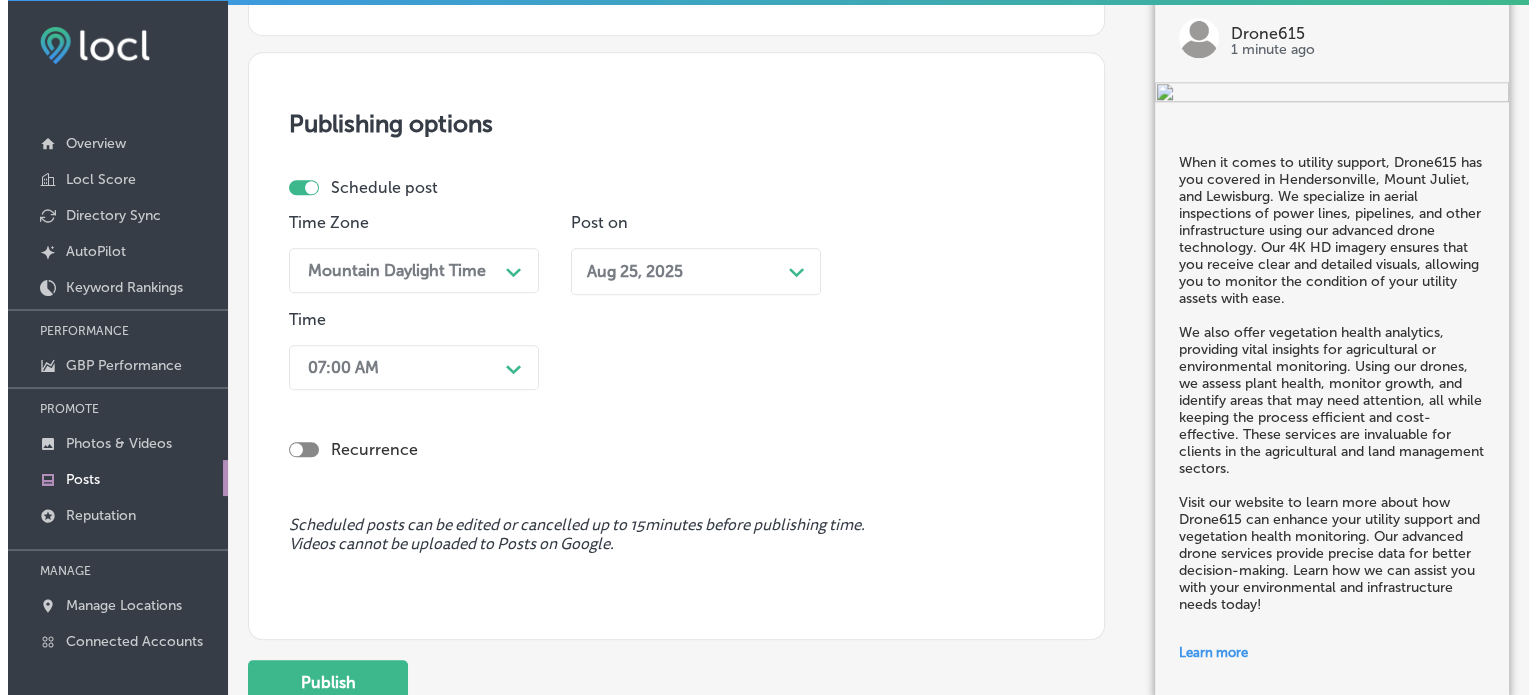 scroll, scrollTop: 2016, scrollLeft: 0, axis: vertical 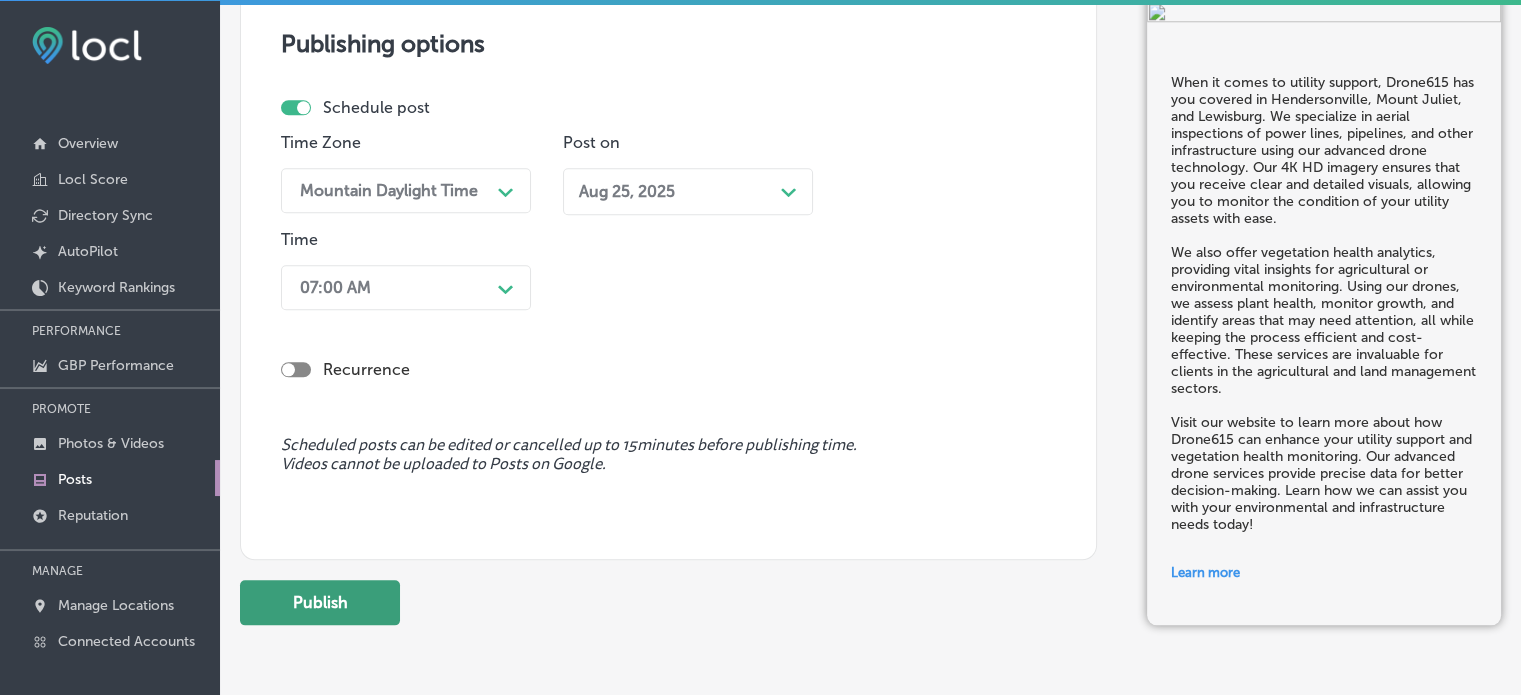 click on "Publish" at bounding box center (320, 602) 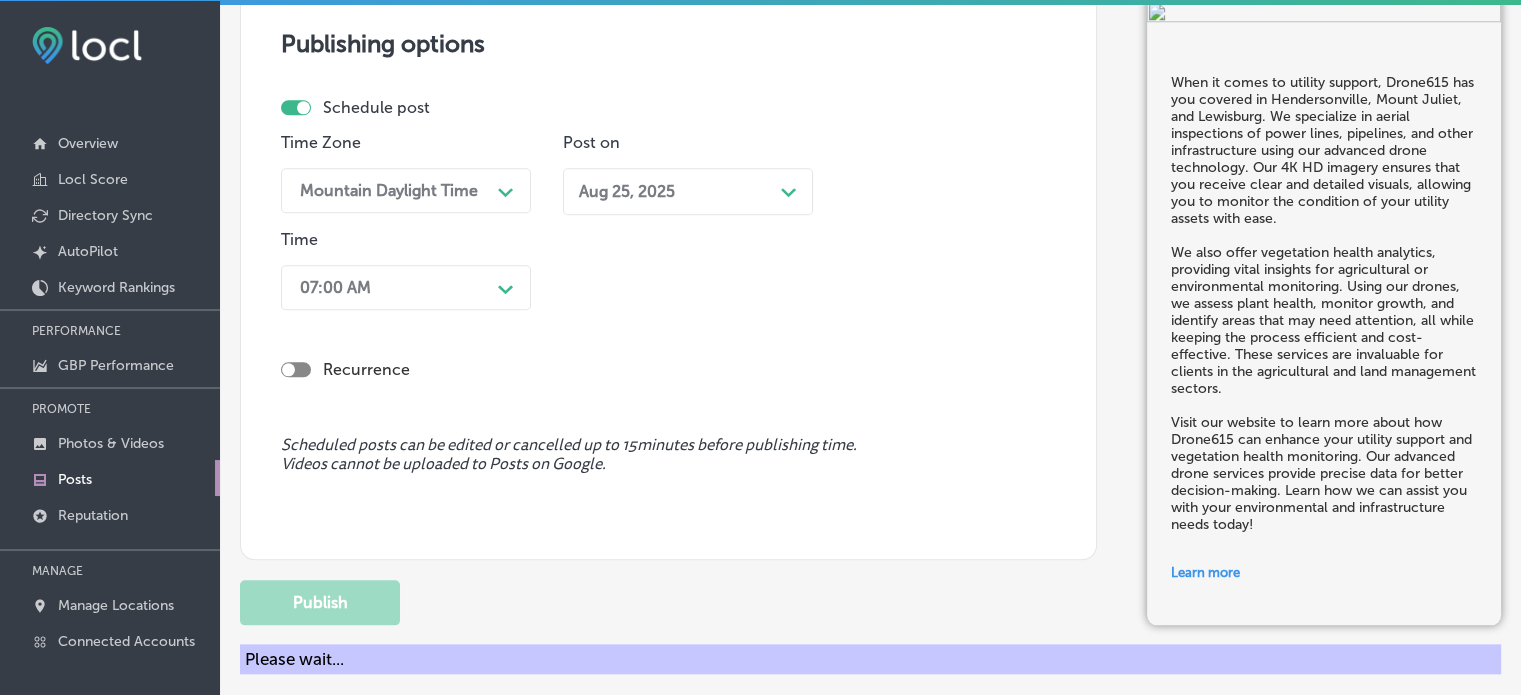 type 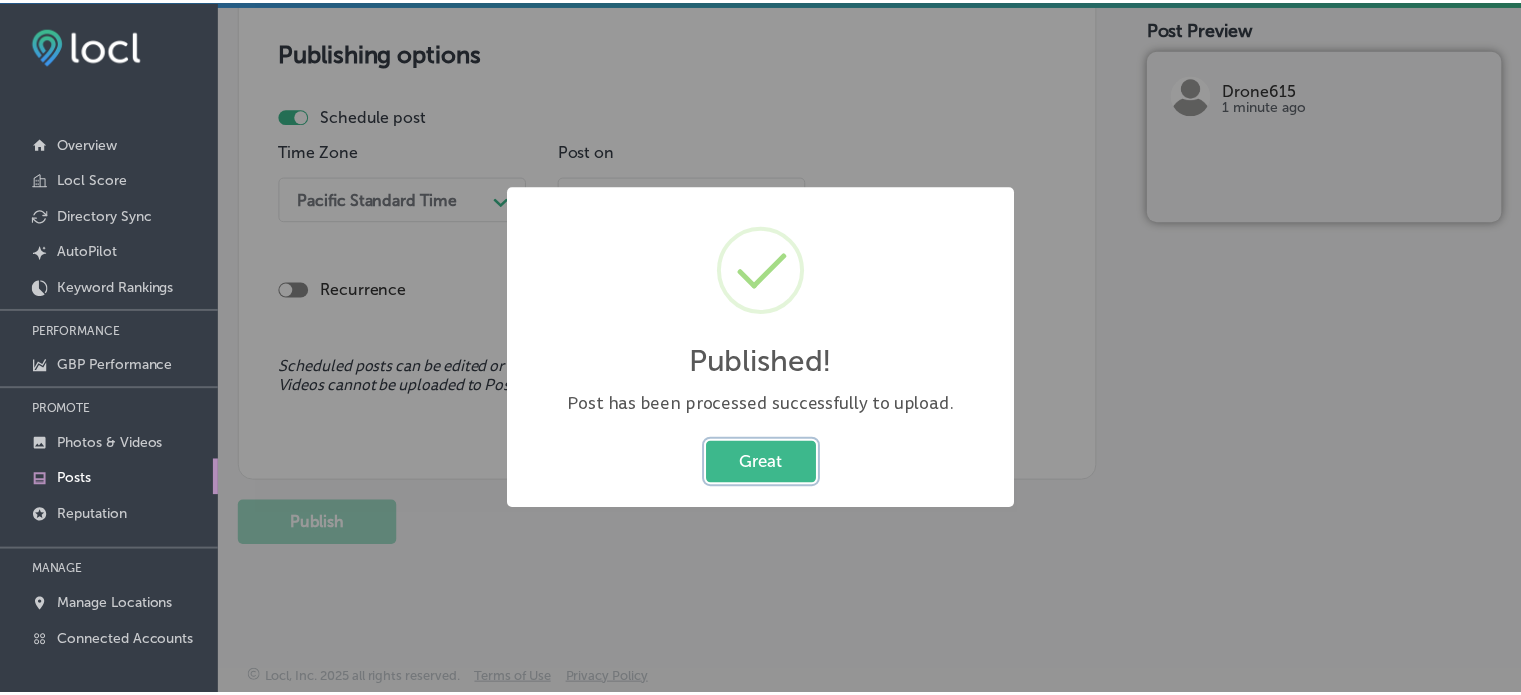 scroll, scrollTop: 1810, scrollLeft: 0, axis: vertical 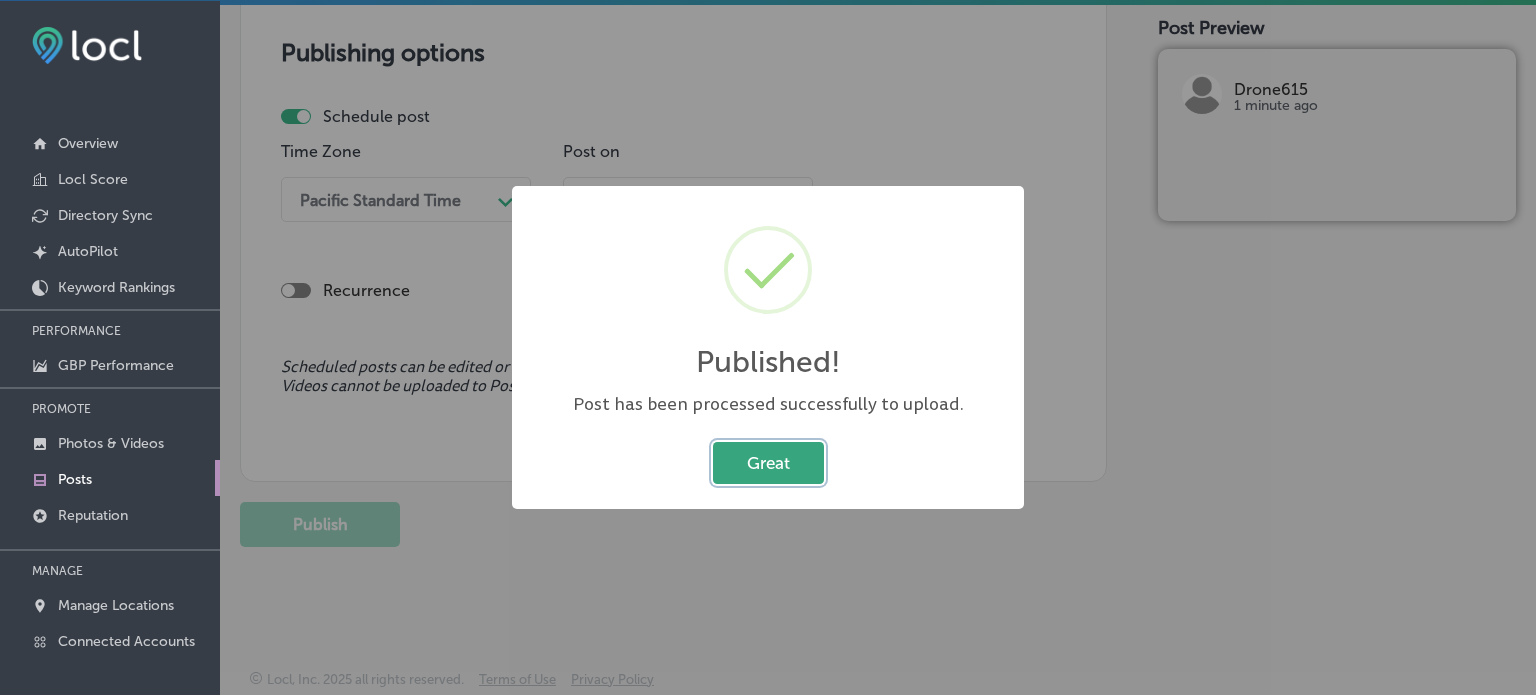 click on "Great" at bounding box center [768, 462] 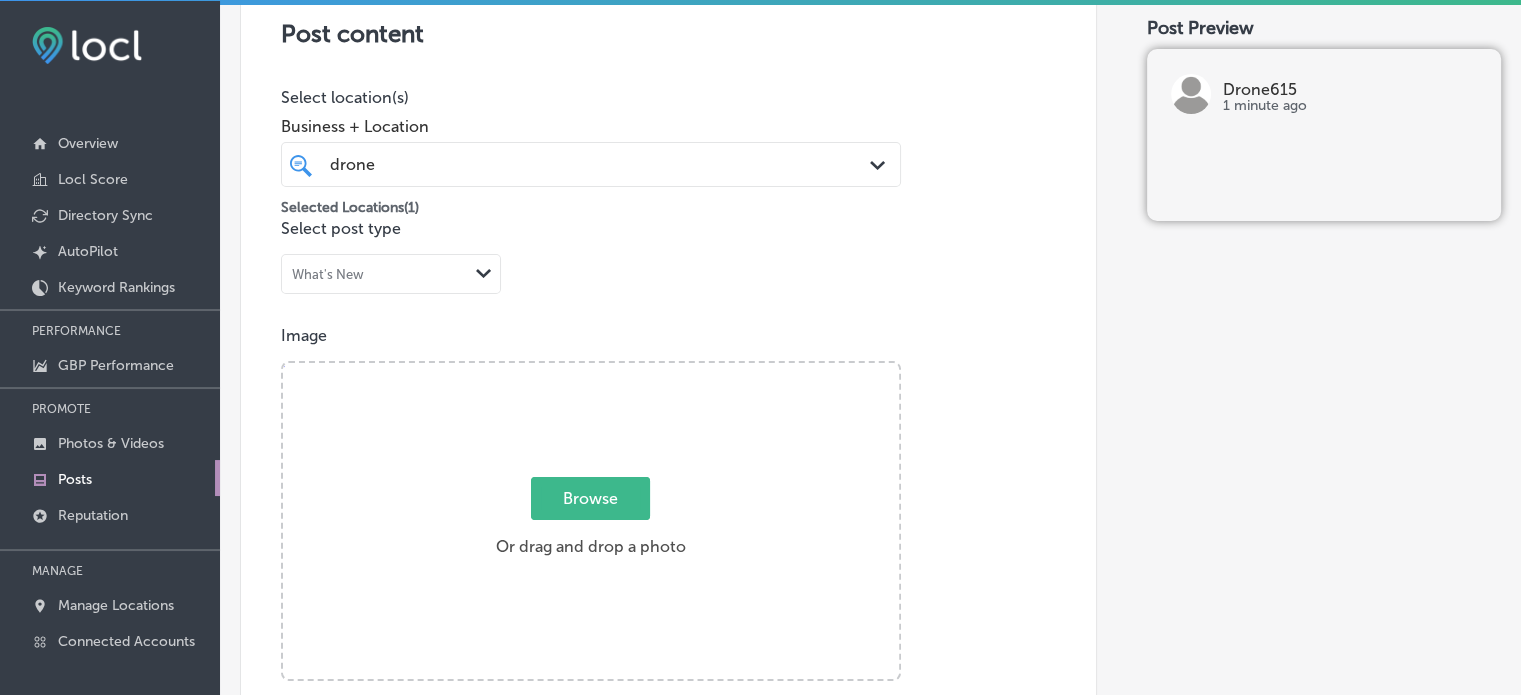 scroll, scrollTop: 0, scrollLeft: 0, axis: both 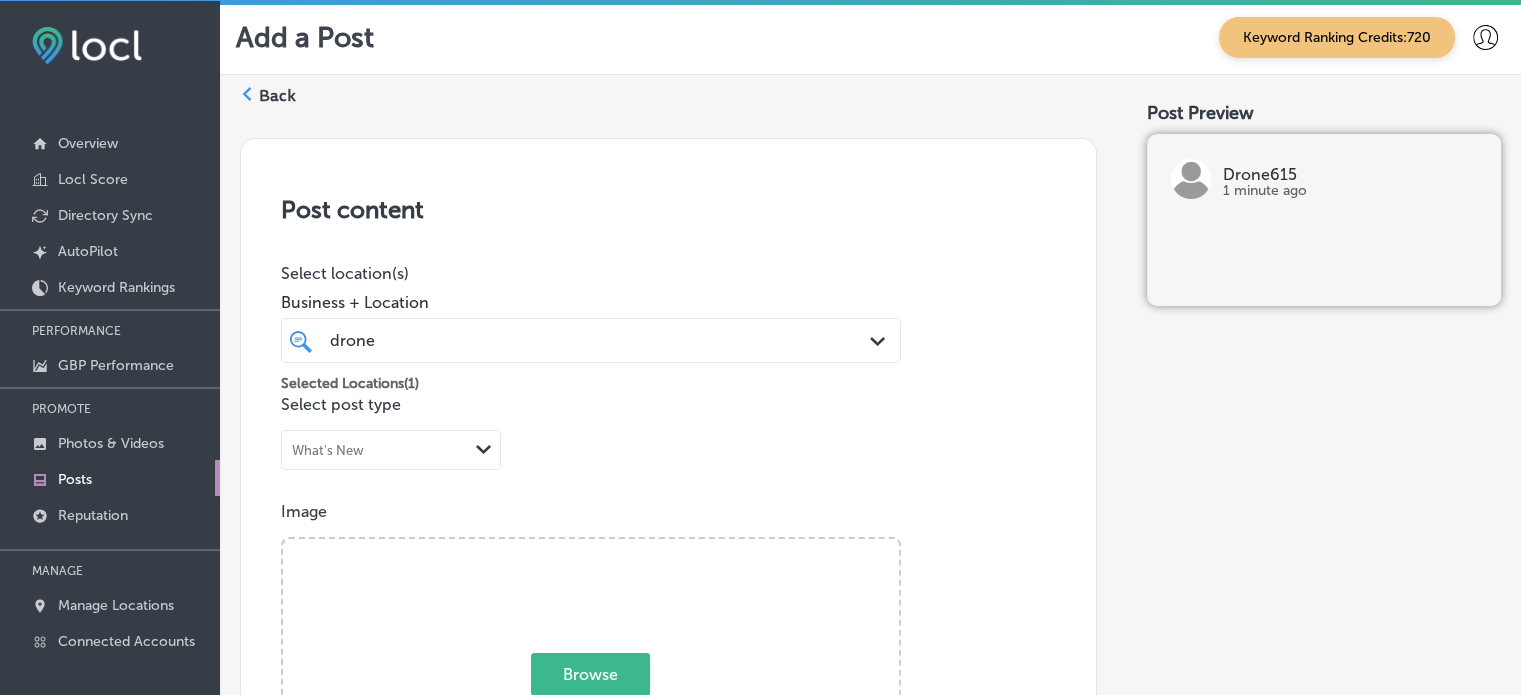 click on "Back" at bounding box center (277, 96) 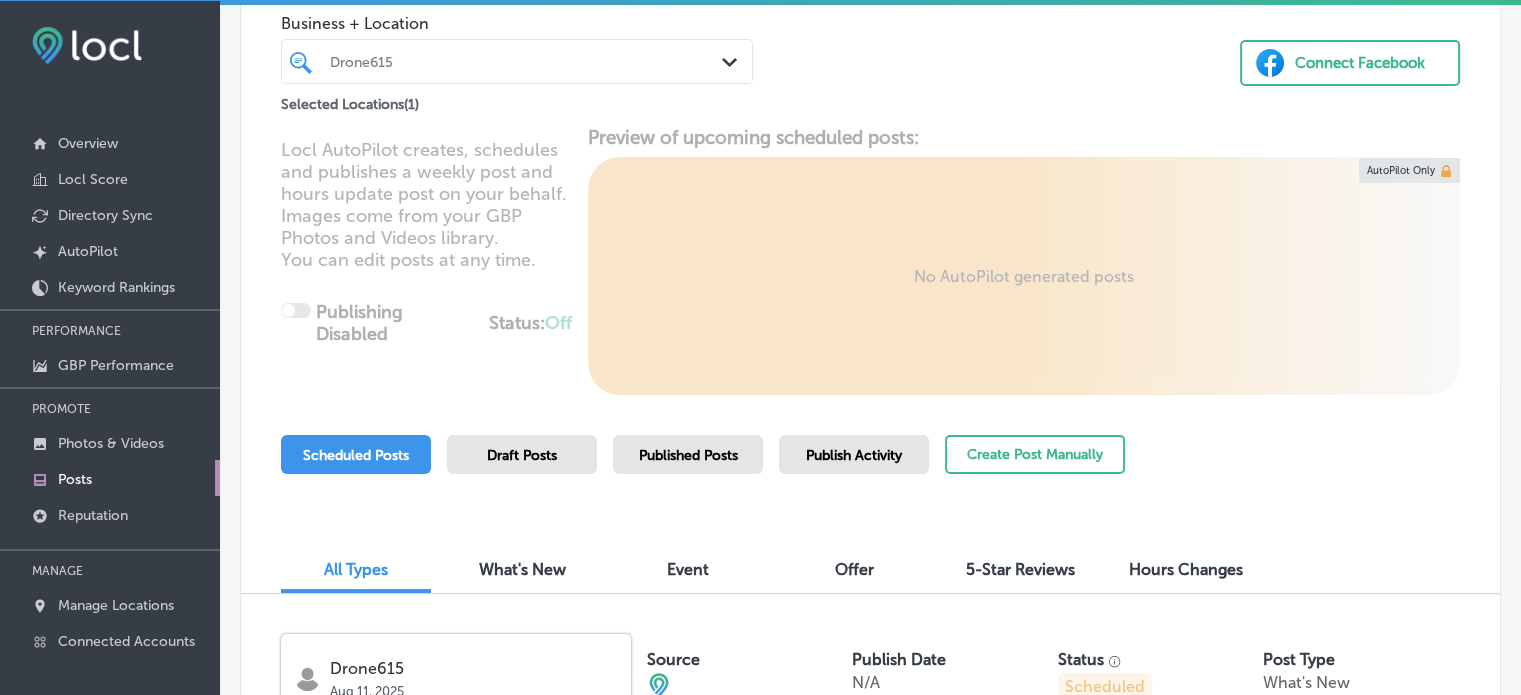 scroll, scrollTop: 129, scrollLeft: 0, axis: vertical 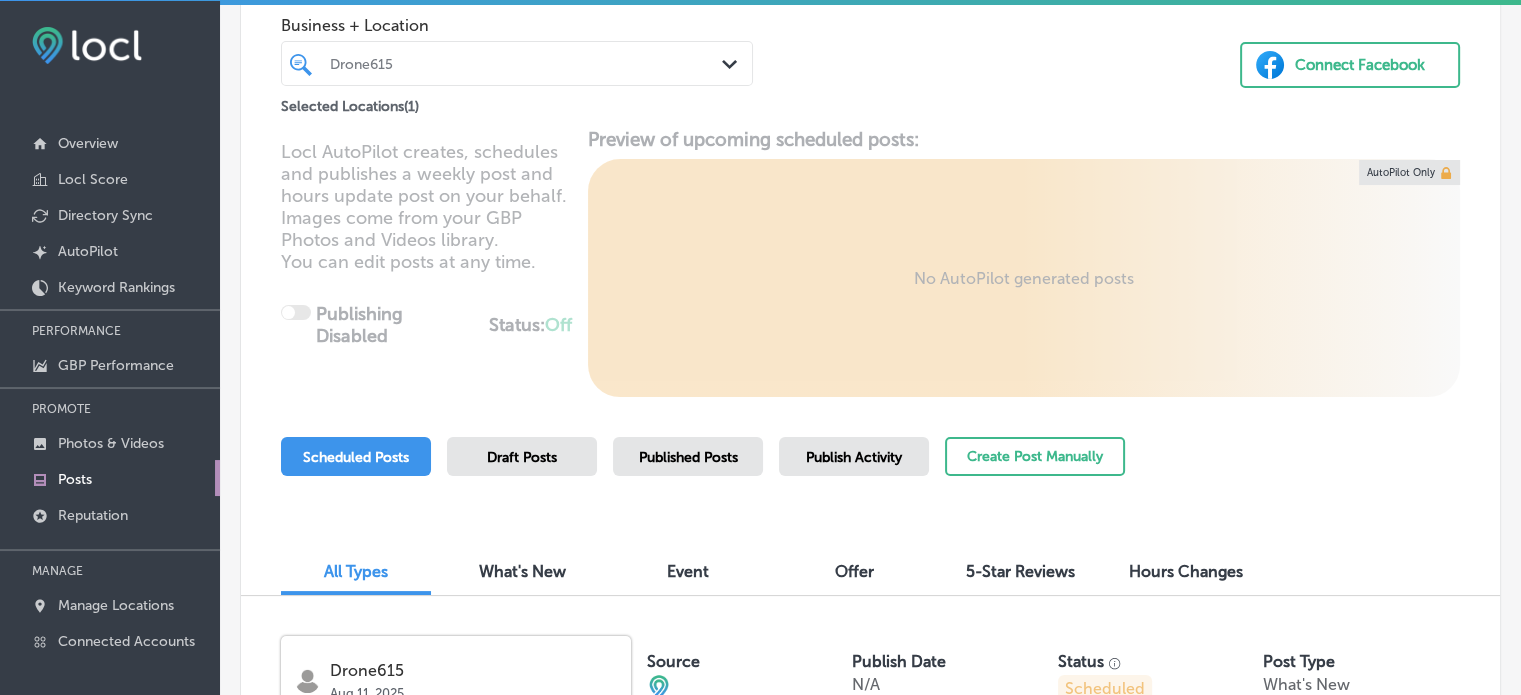 click on "Published Posts" at bounding box center [688, 457] 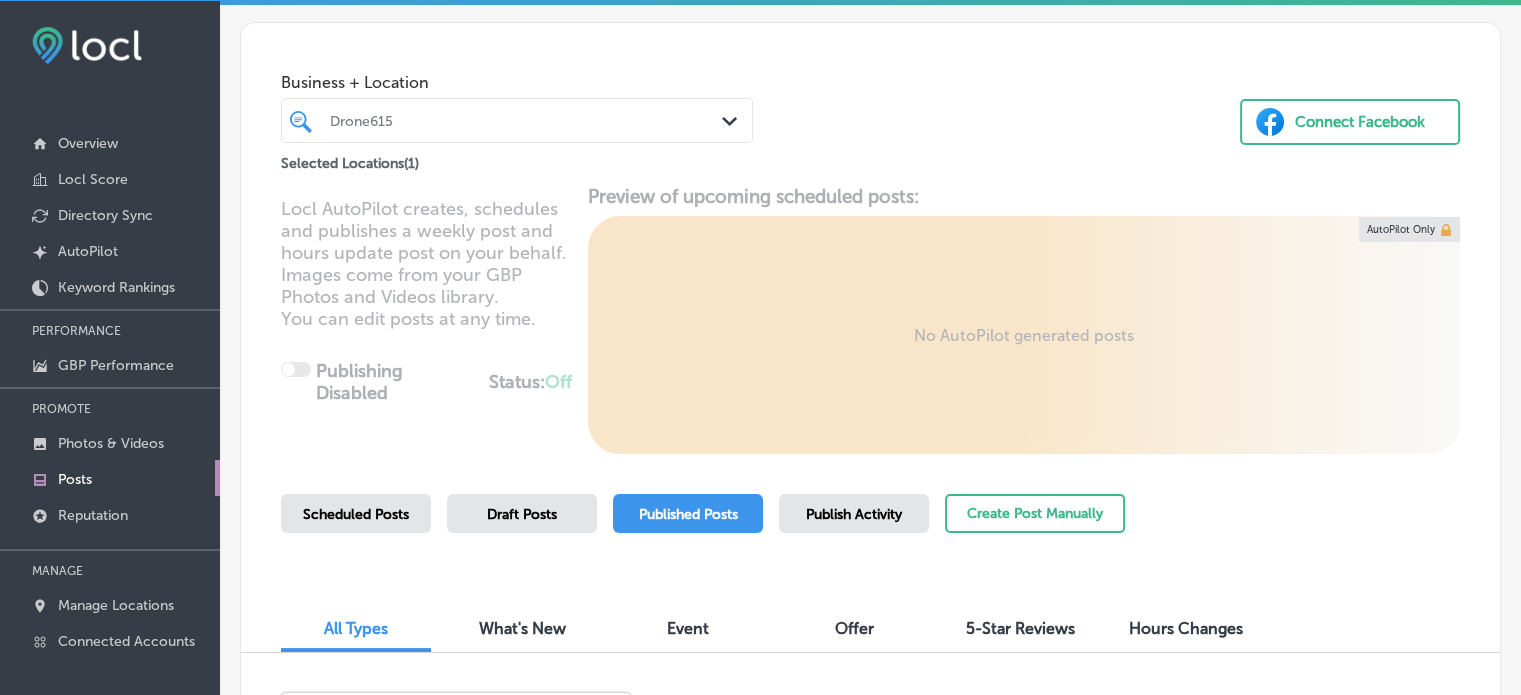 scroll, scrollTop: 71, scrollLeft: 0, axis: vertical 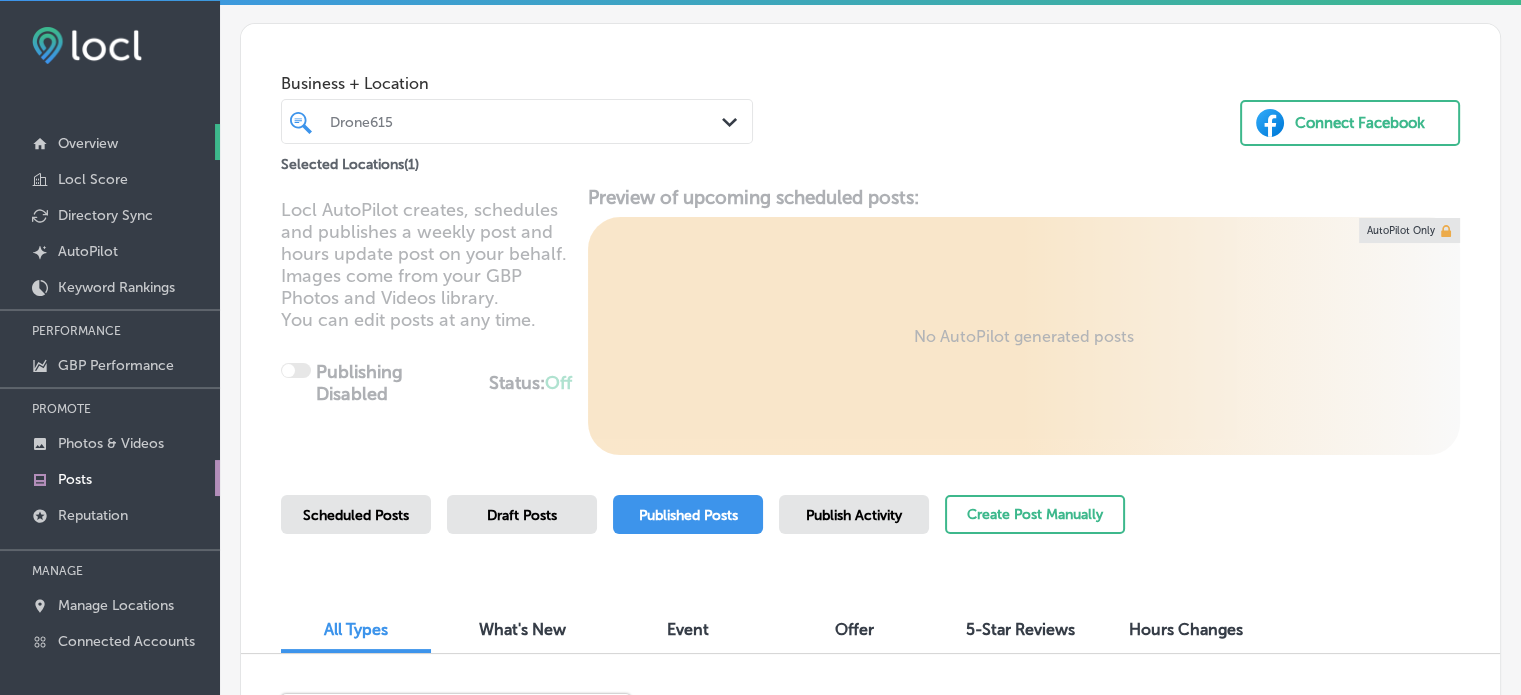 click on "Overview" at bounding box center [88, 143] 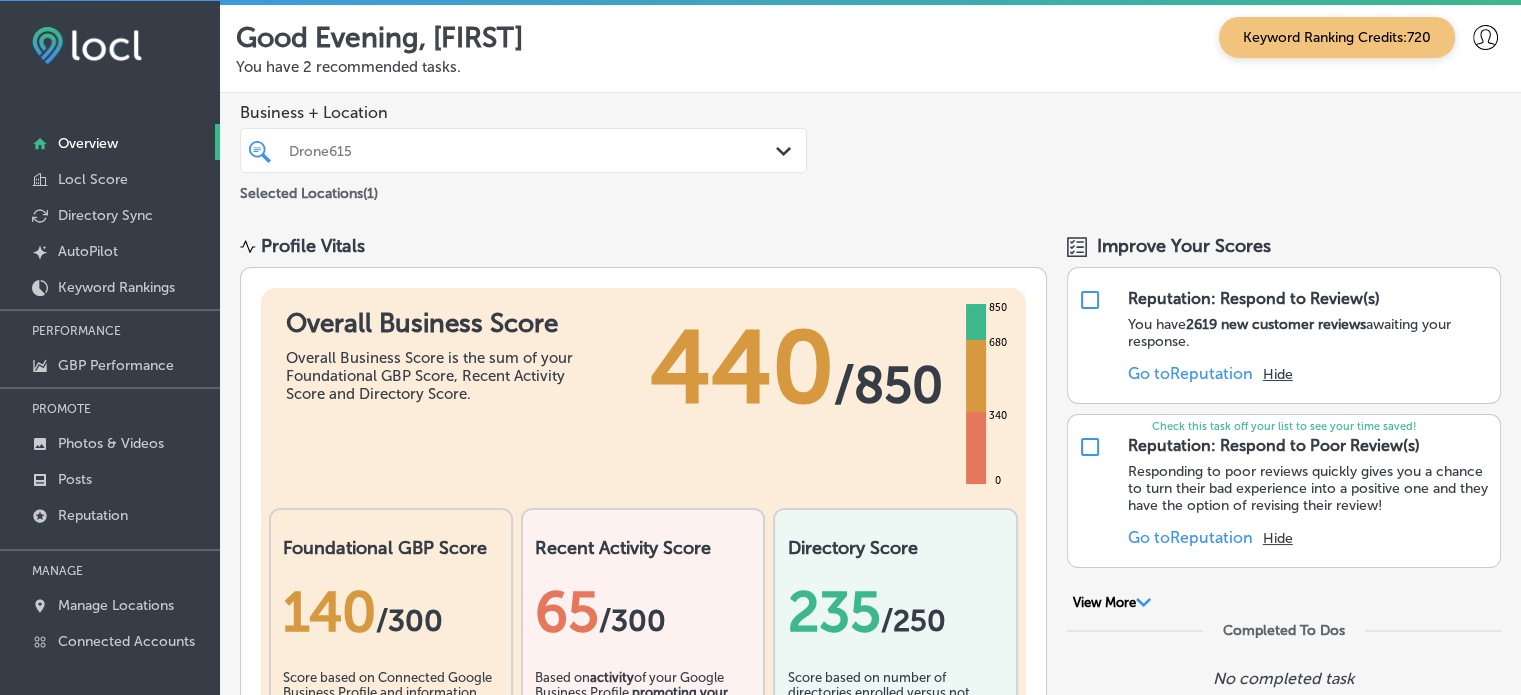 scroll, scrollTop: 236, scrollLeft: 0, axis: vertical 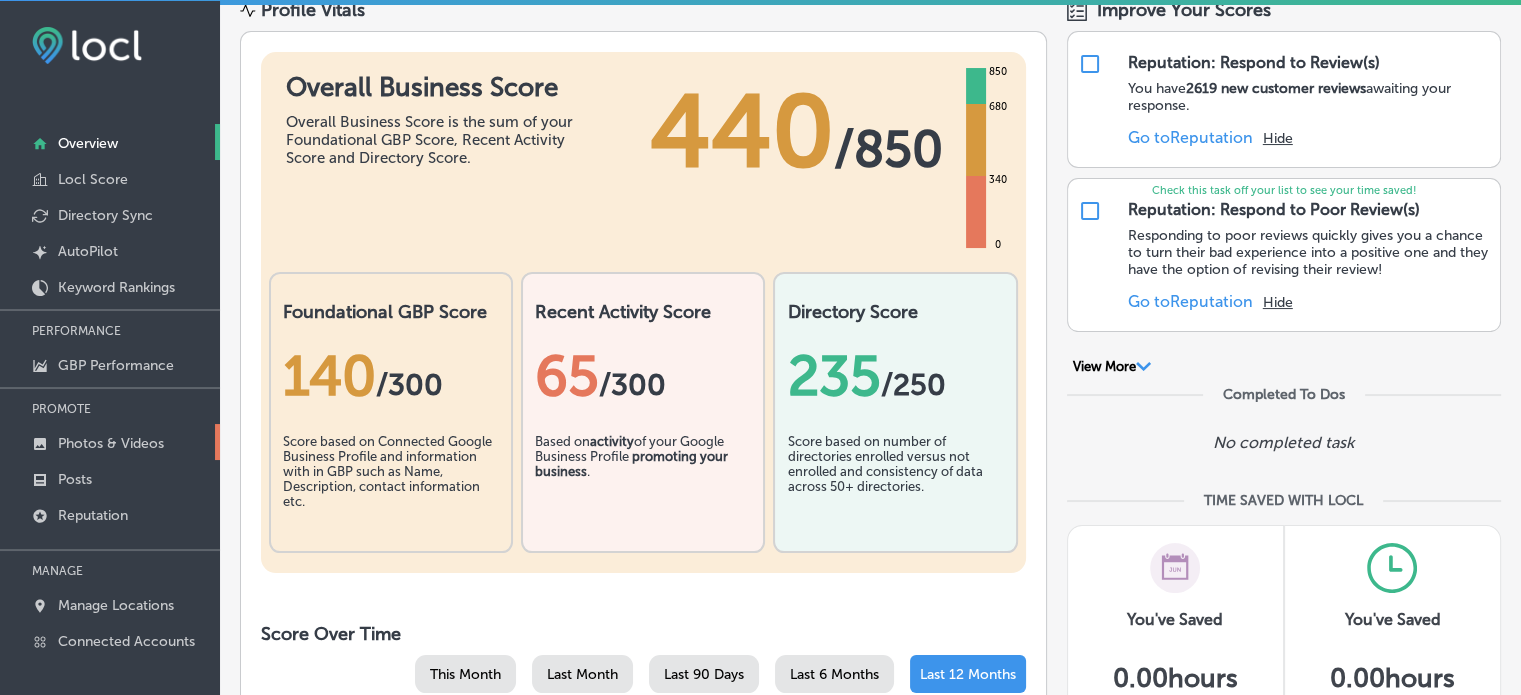 click on "Photos & Videos" at bounding box center [111, 443] 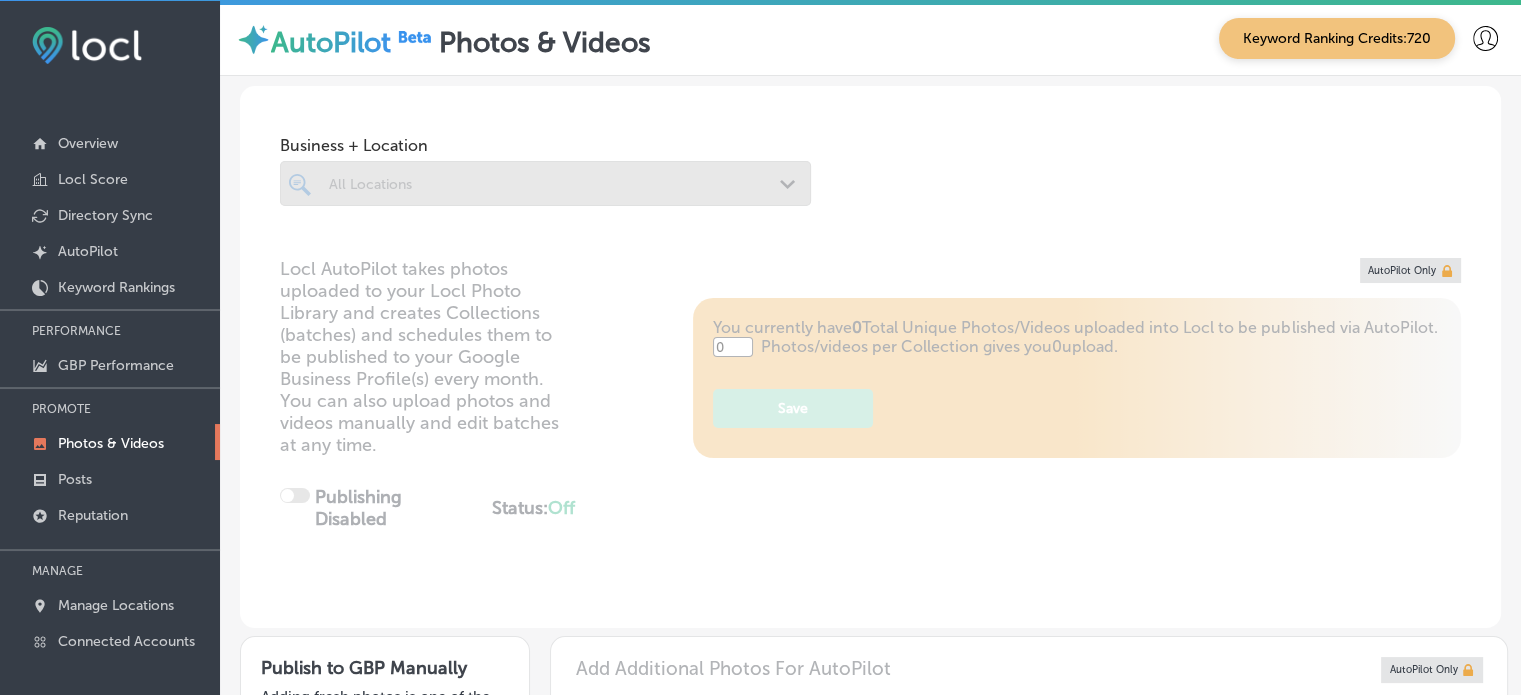 type on "5" 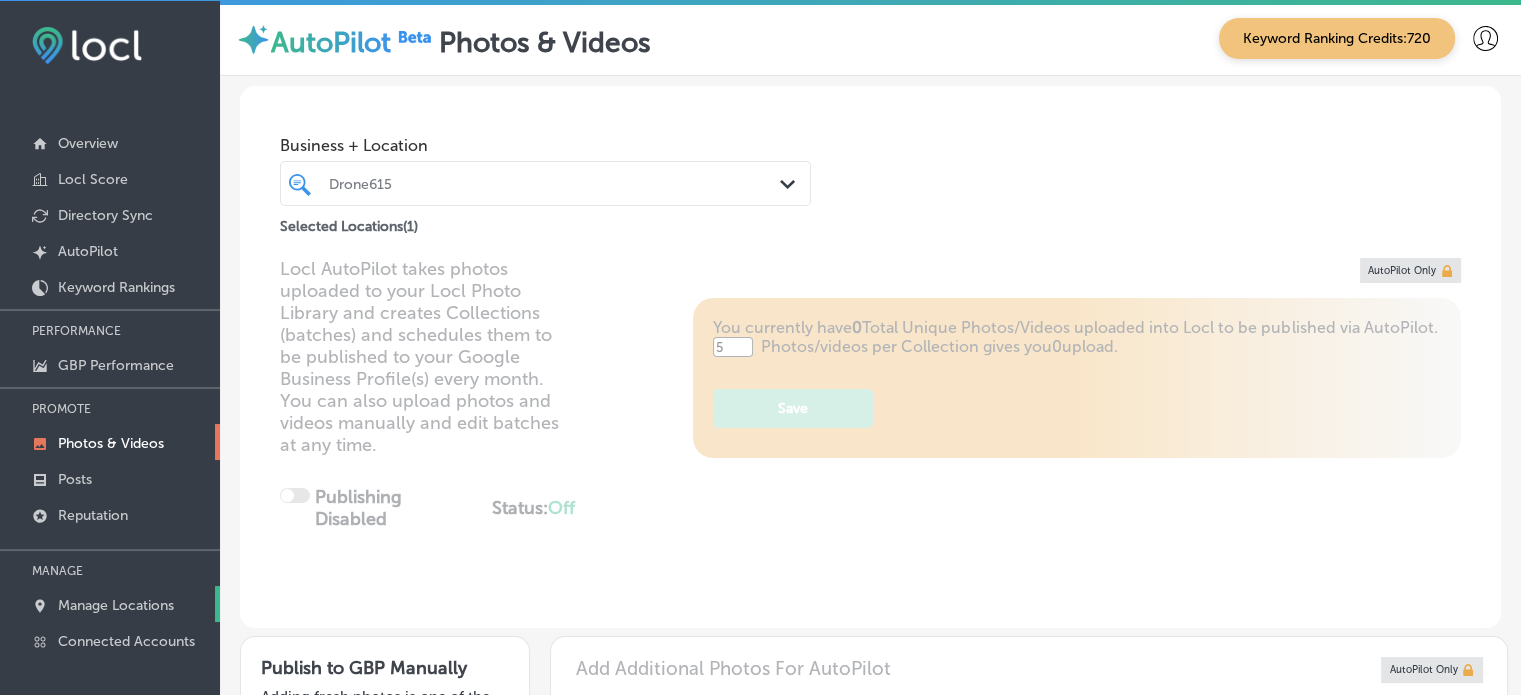 click on "Manage Locations" at bounding box center (110, 604) 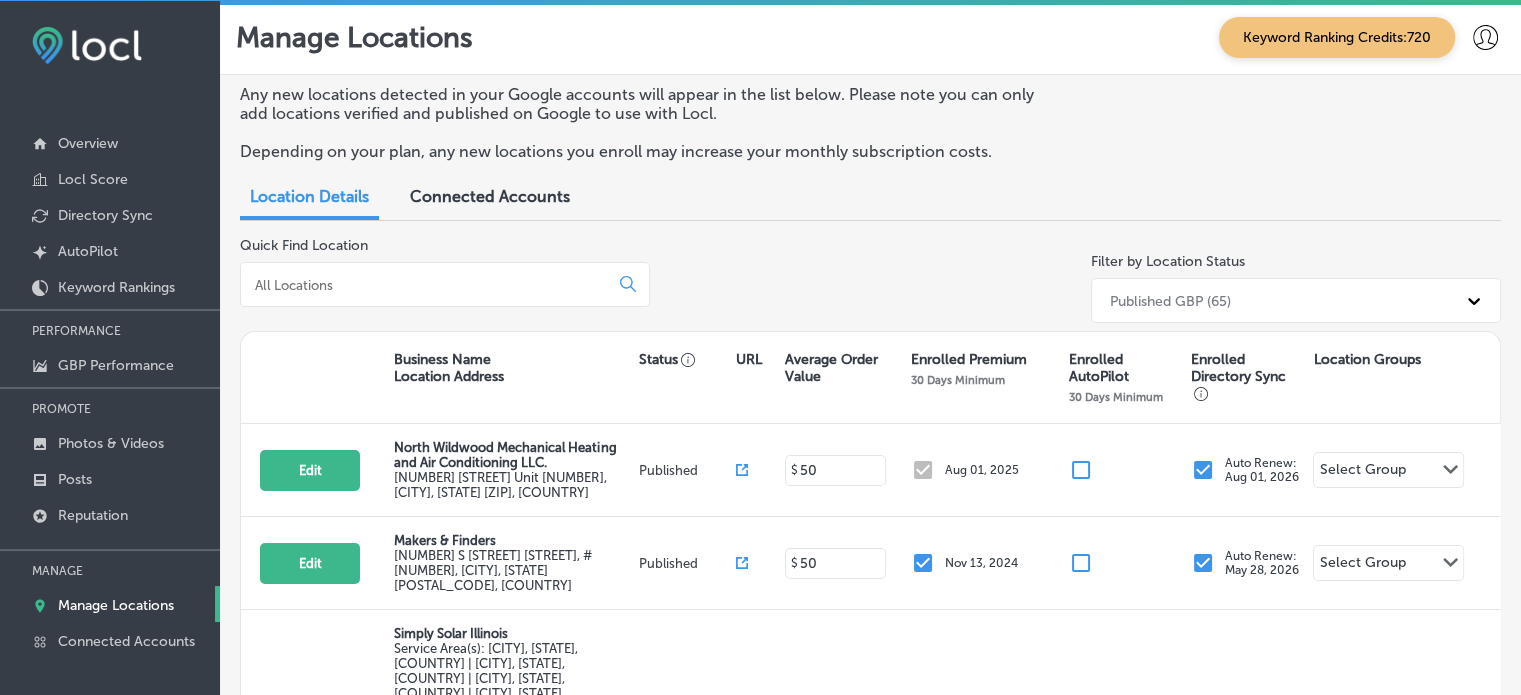 click at bounding box center [428, 285] 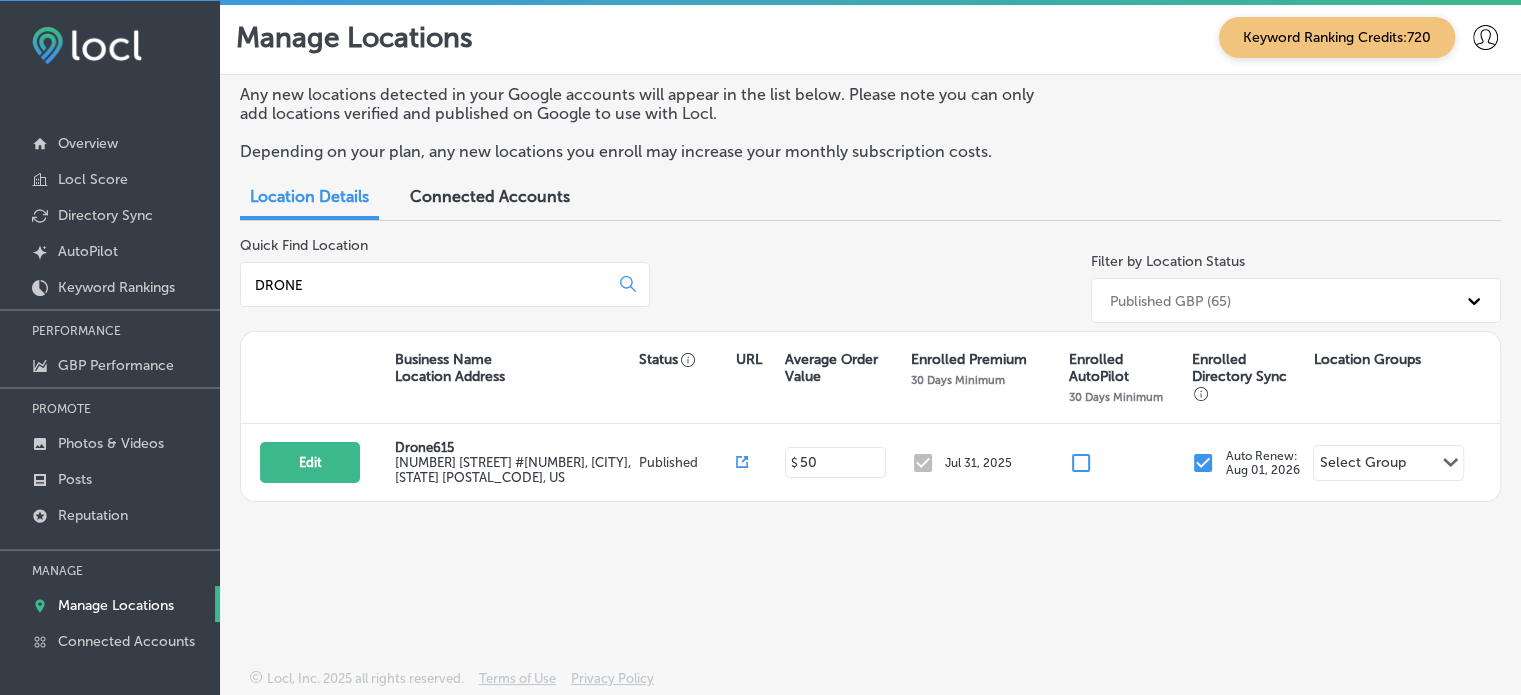 type on "DRONE" 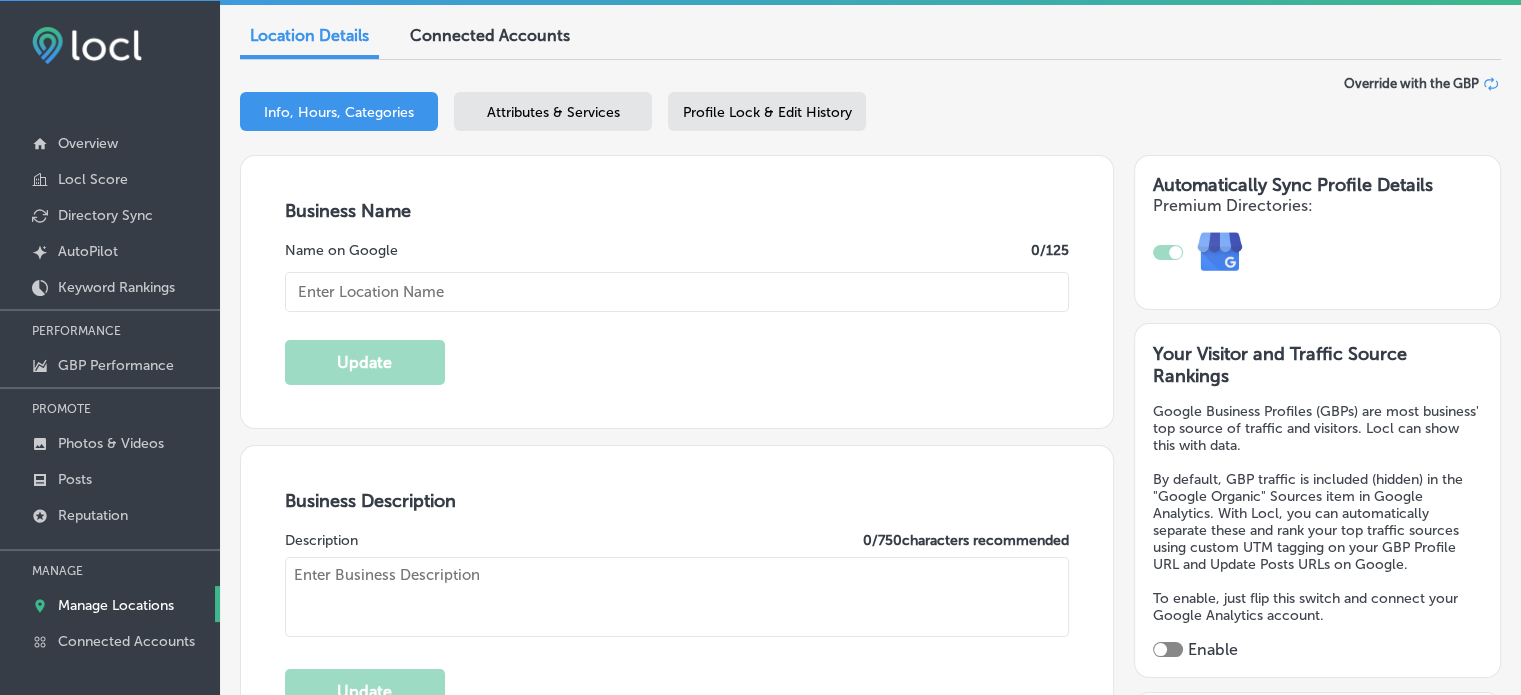 type on "Drone615" 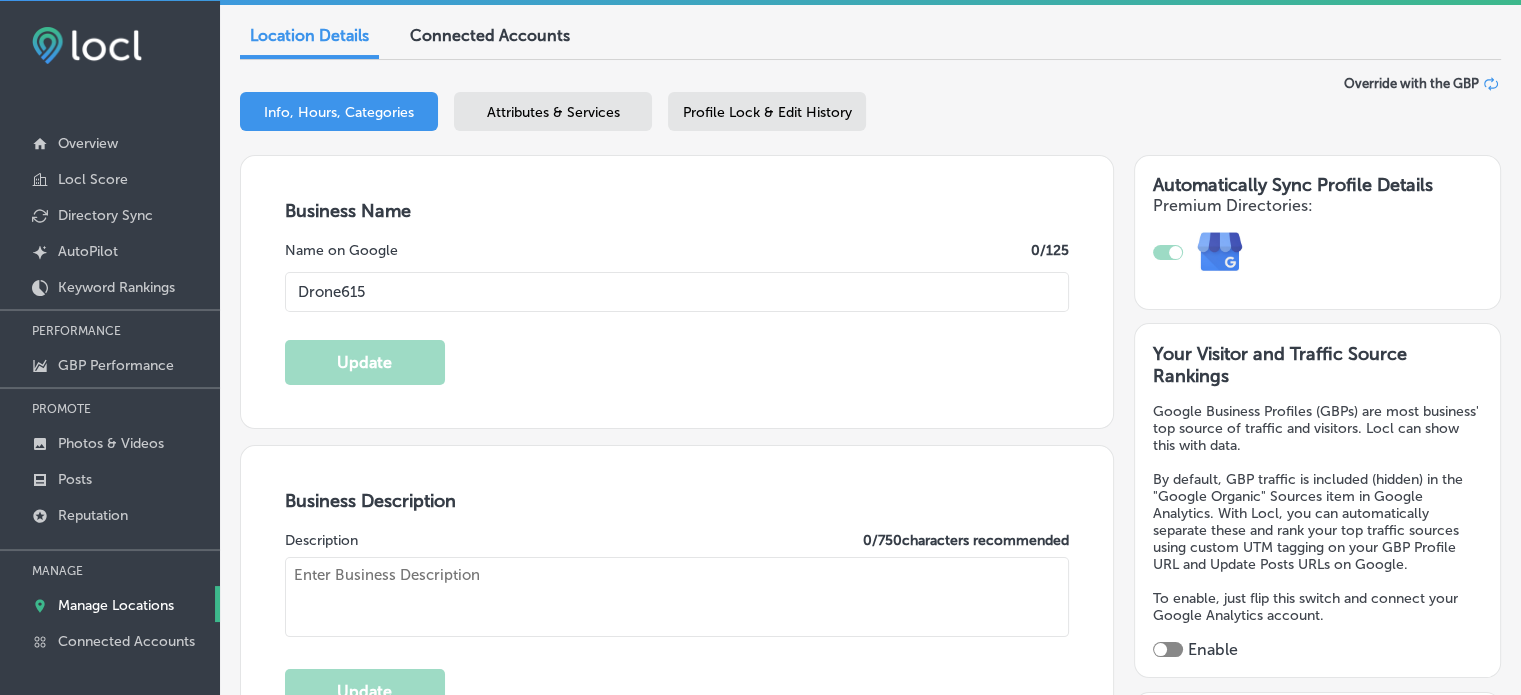 type on "[NUMBER] [STREET] #[NUMBER]" 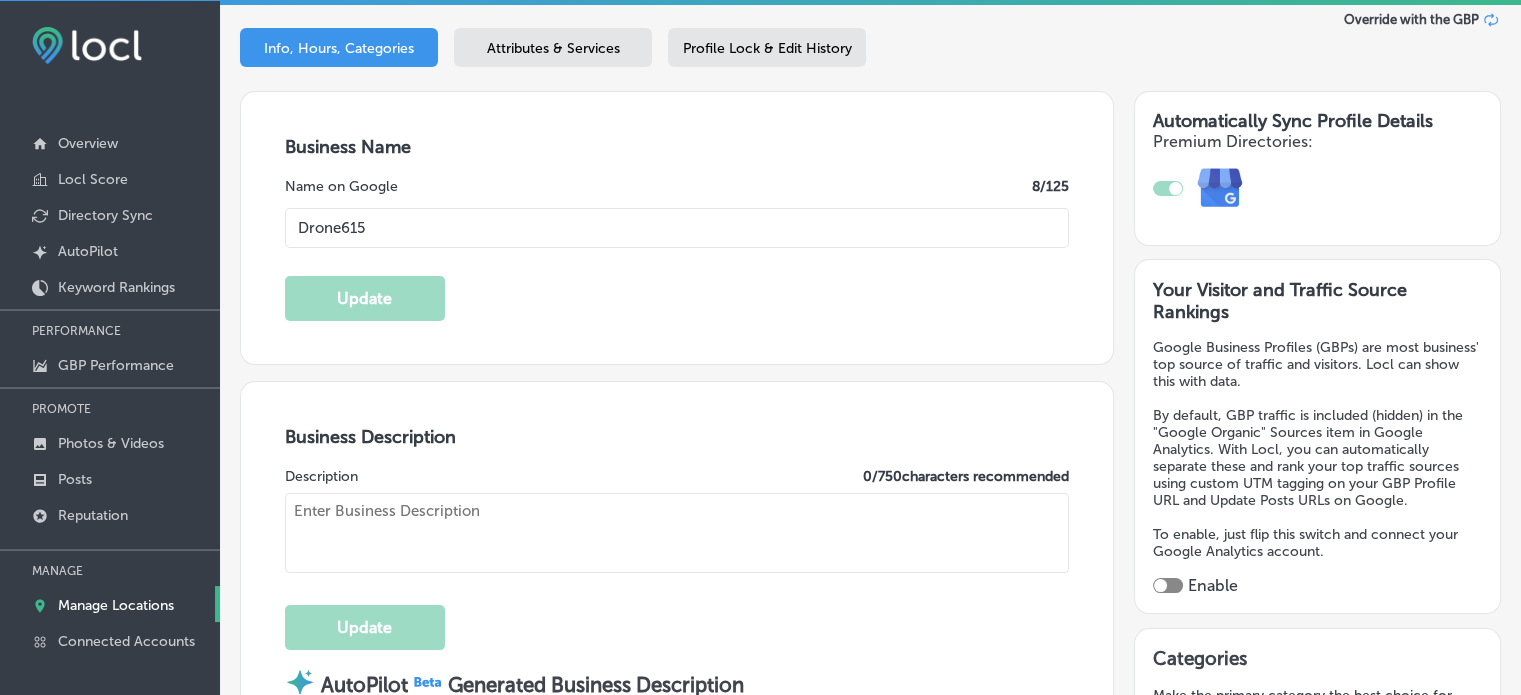 checkbox on "true" 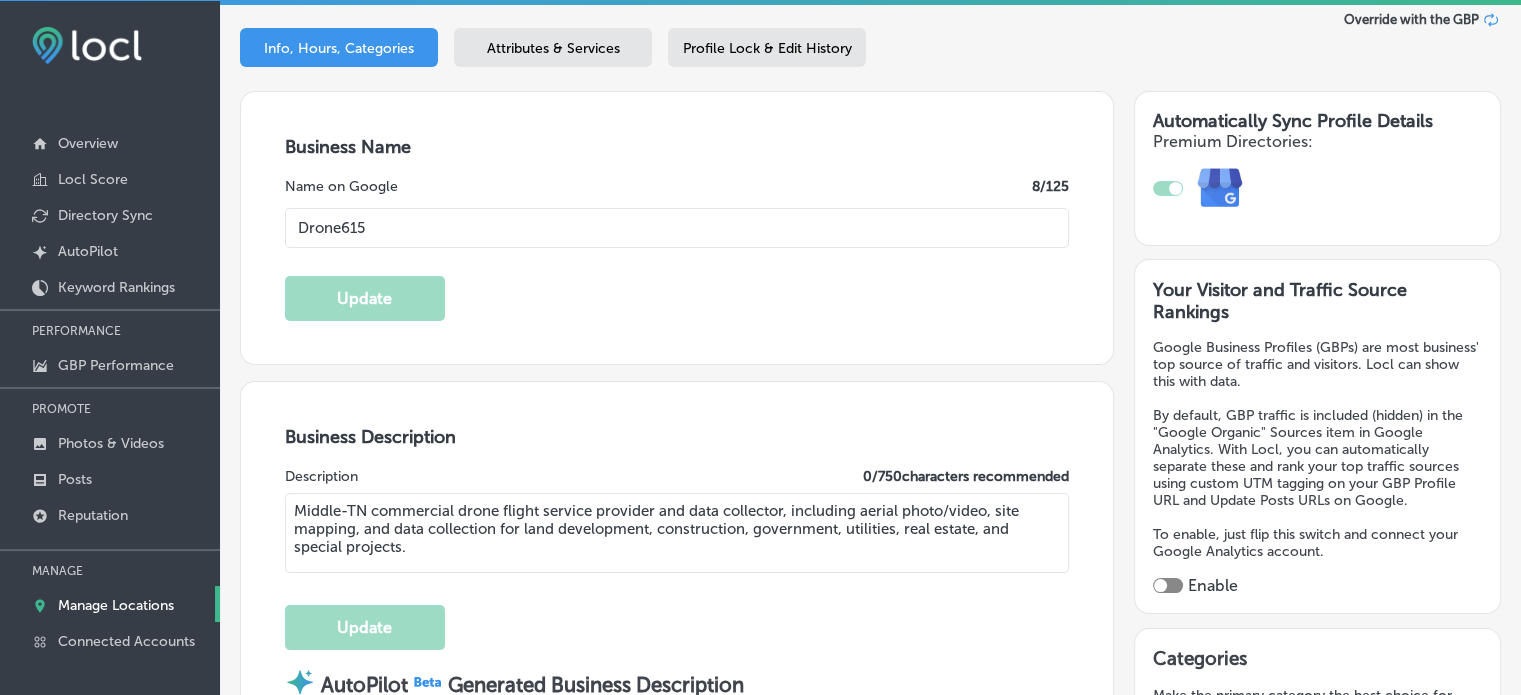 type on "[PHONE]" 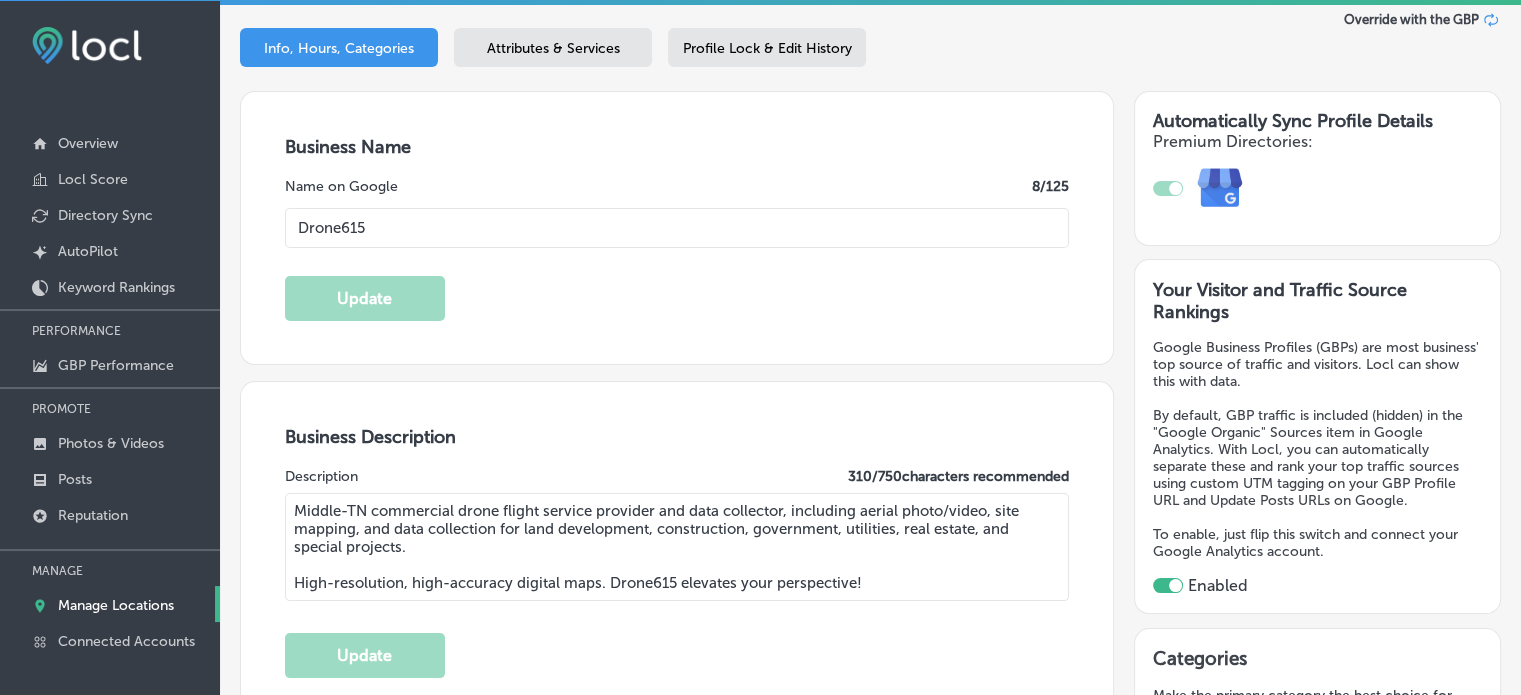 scroll, scrollTop: 410, scrollLeft: 0, axis: vertical 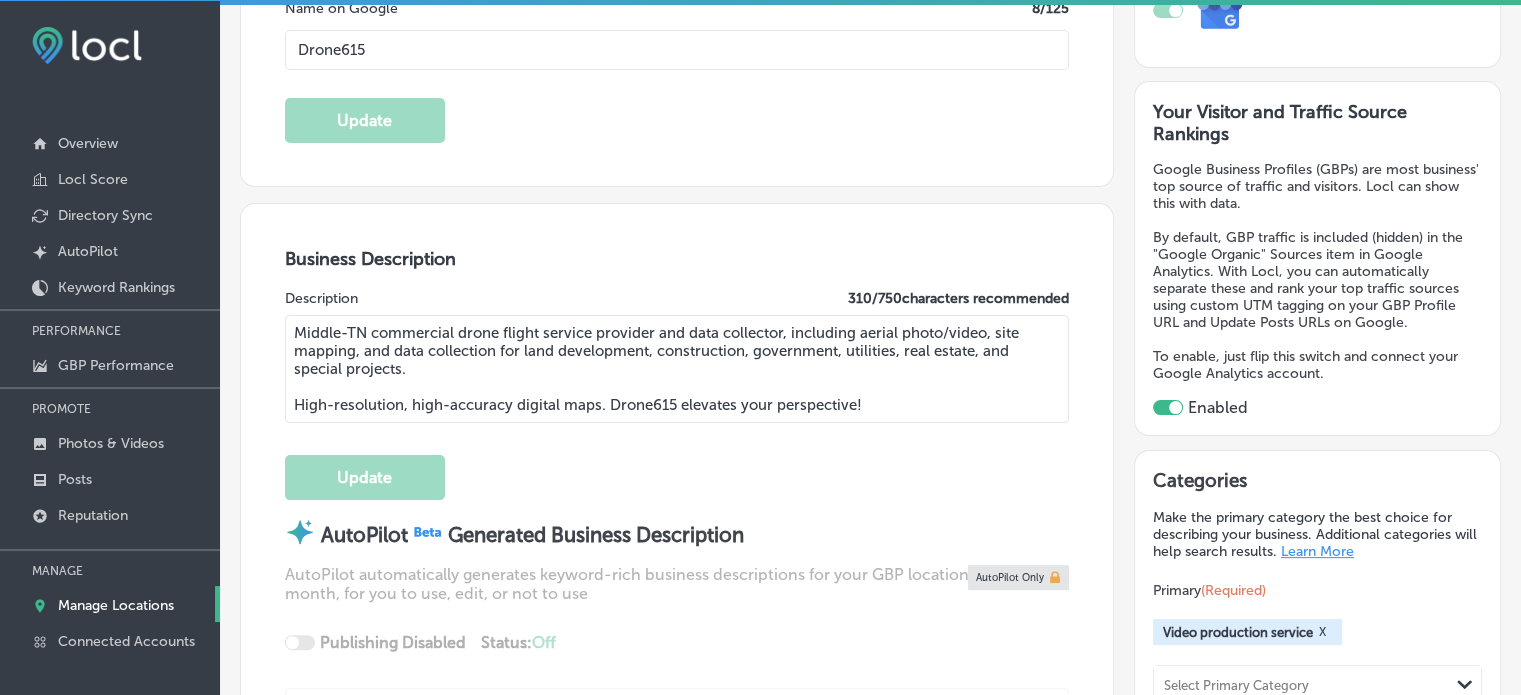 click on "Middle-TN commercial drone flight service provider and data collector, including aerial photo/video, site mapping, and data collection for land development, construction, government, utilities, real estate, and special projects.
High-resolution, high-accuracy digital maps. Drone615 elevates your perspective!" at bounding box center [677, 369] 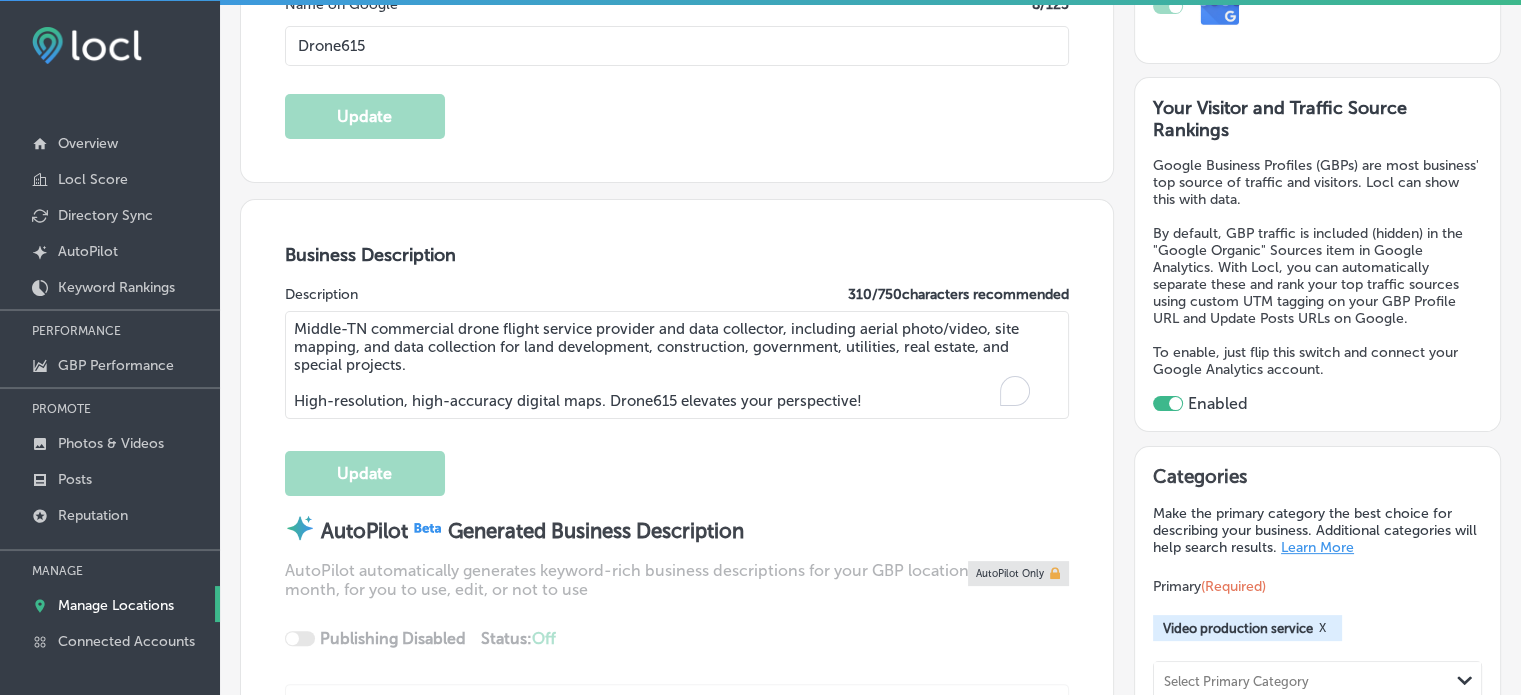 scroll, scrollTop: 435, scrollLeft: 0, axis: vertical 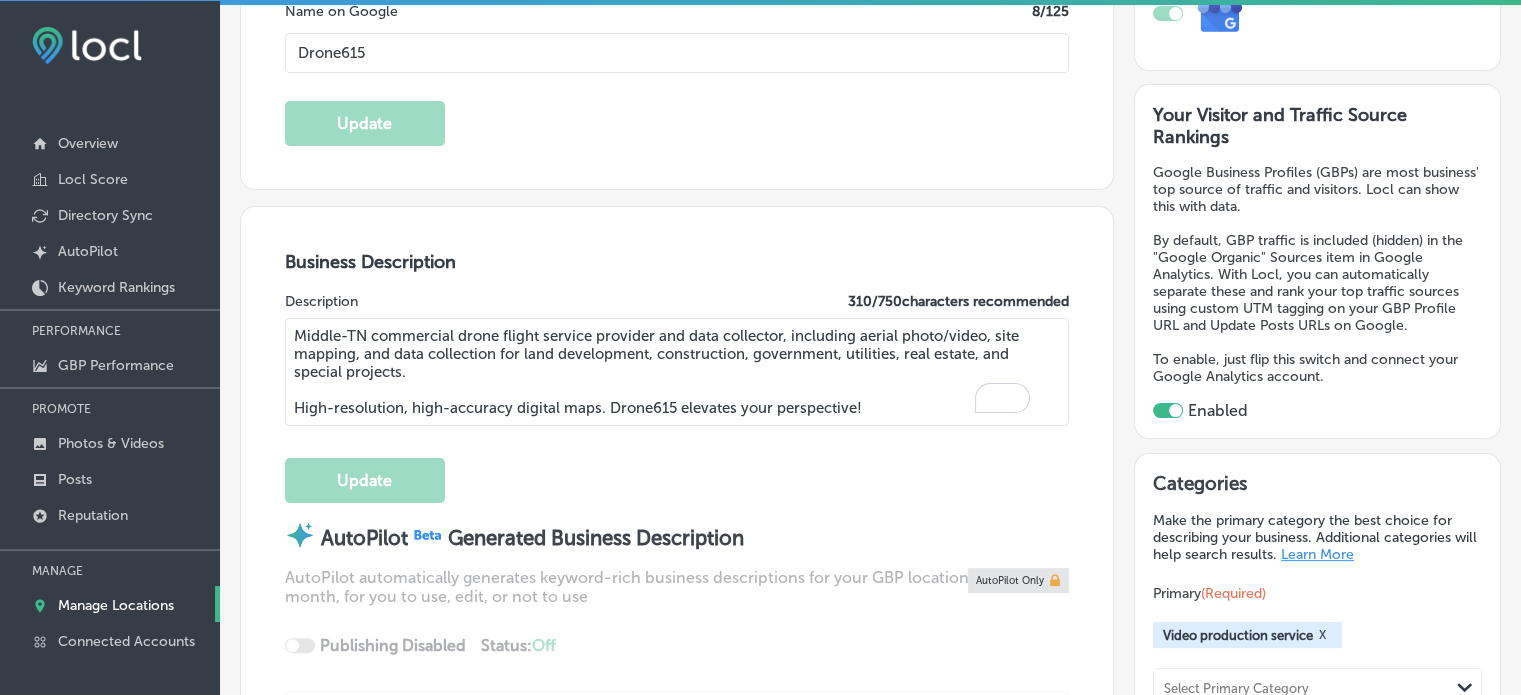 click on "Middle-TN commercial drone flight service provider and data collector, including aerial photo/video, site mapping, and data collection for land development, construction, government, utilities, real estate, and special projects.
High-resolution, high-accuracy digital maps. Drone615 elevates your perspective!" at bounding box center [677, 372] 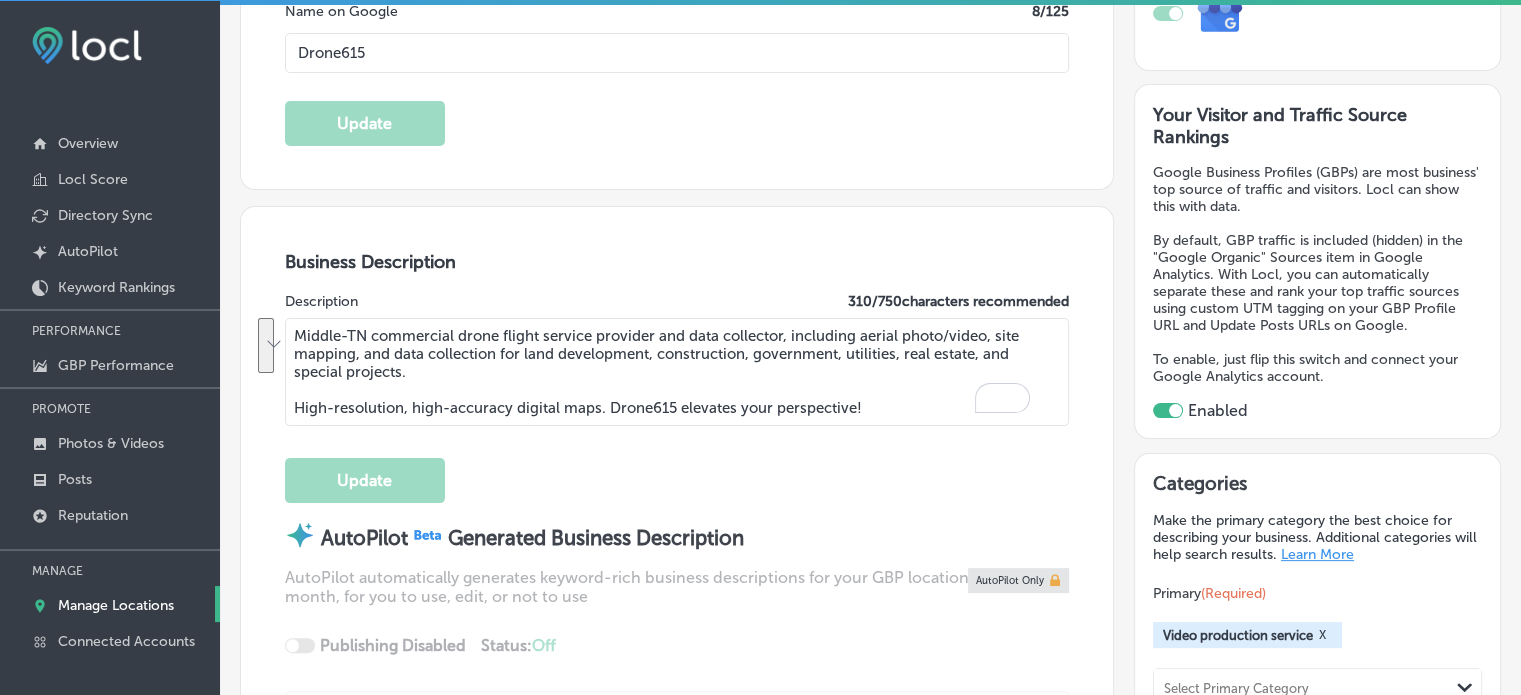type on "High-resolution, high-accuracy digital maps. Drone615 elevates your perspective!" 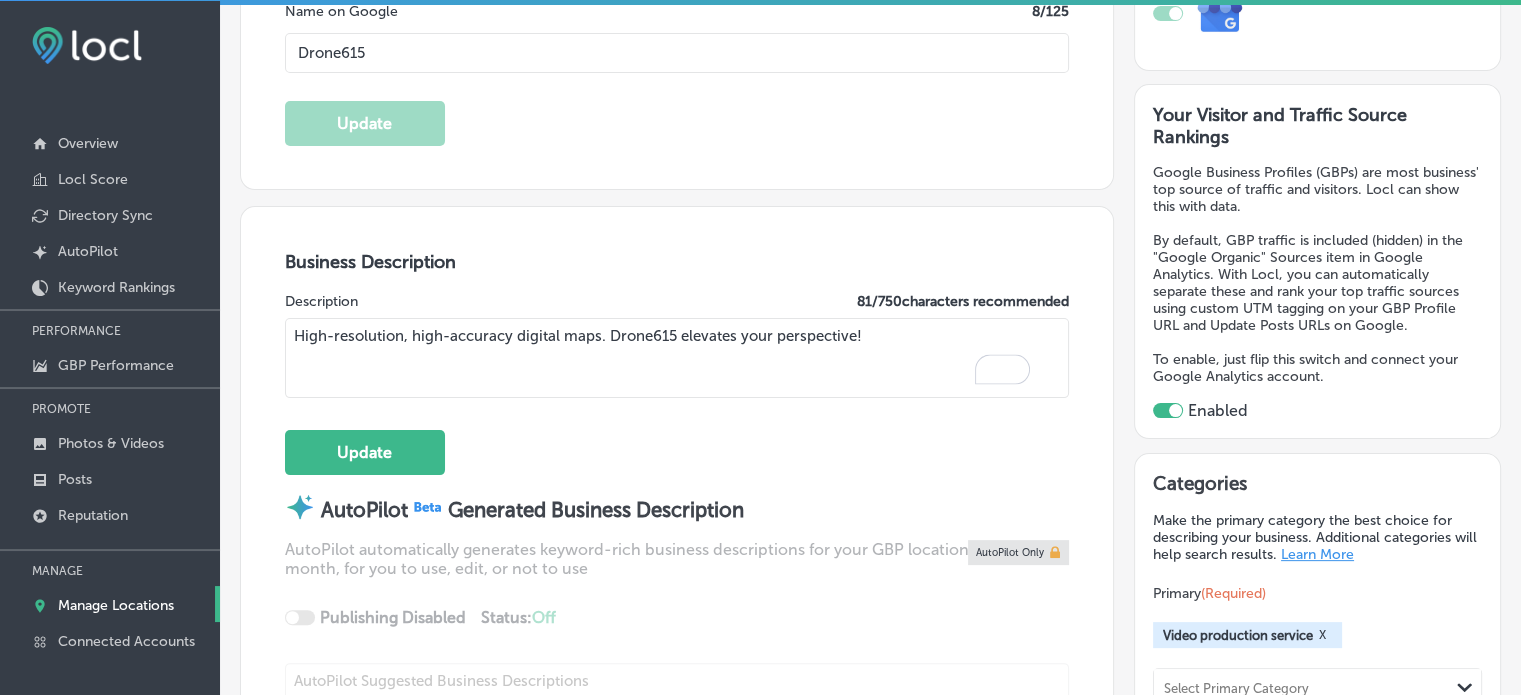 click on "High-resolution, high-accuracy digital maps. Drone615 elevates your perspective!" at bounding box center (677, 358) 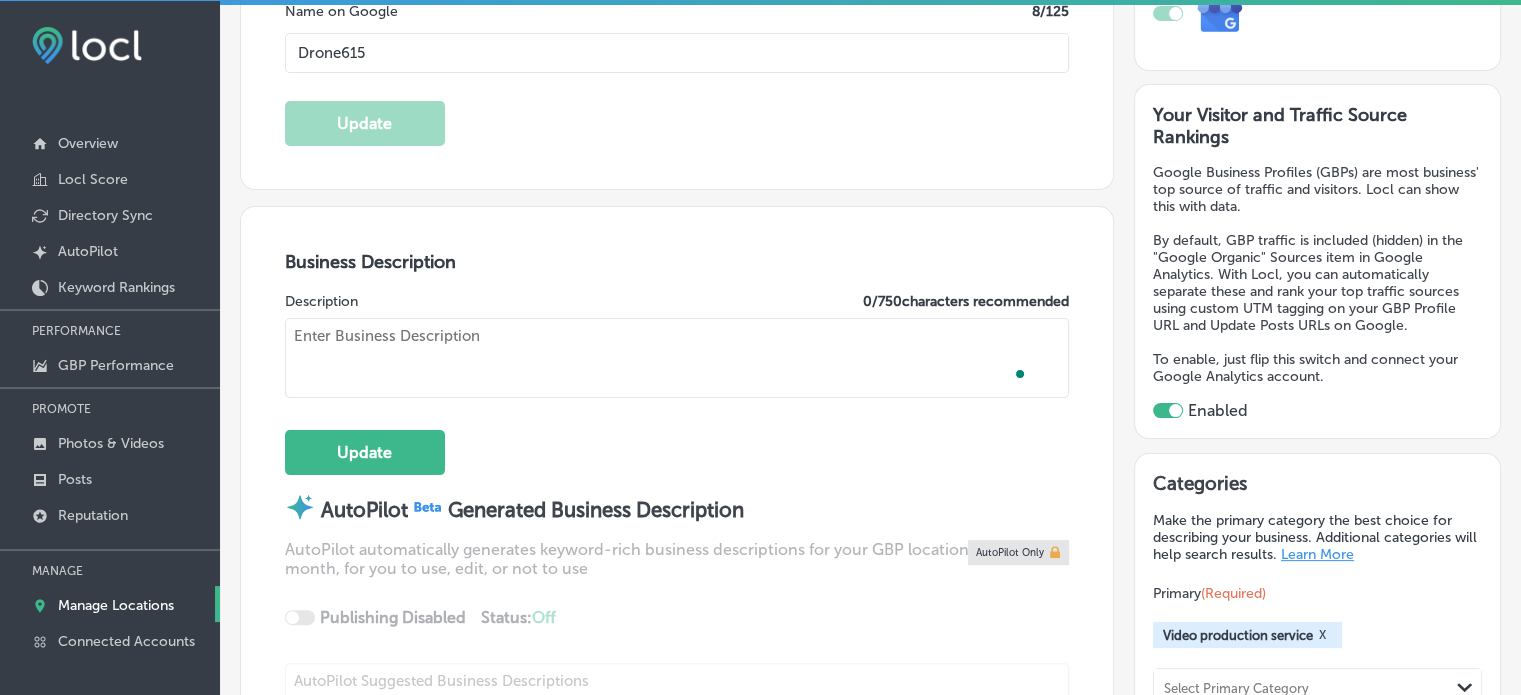 paste on "Drone615 provides professional drone services specializing in aerial data collection, 4K HD imagery, and real-time data sharing. With expertise in land development, construction, real estate, and utility support, we offer services like 3D modeling, 2D orthomosaic maps, aerial inspections, and vegetation health analytics. Our team uses advanced RTK/PPK positioning and Esri ArcGIS integration to deliver precise, actionable insights. Serving [CITY], [CITY], and surrounding areas, Drone615 brings over 17 years of aviation and project management experience to every project. Reach out for reliable commercial drone services!" 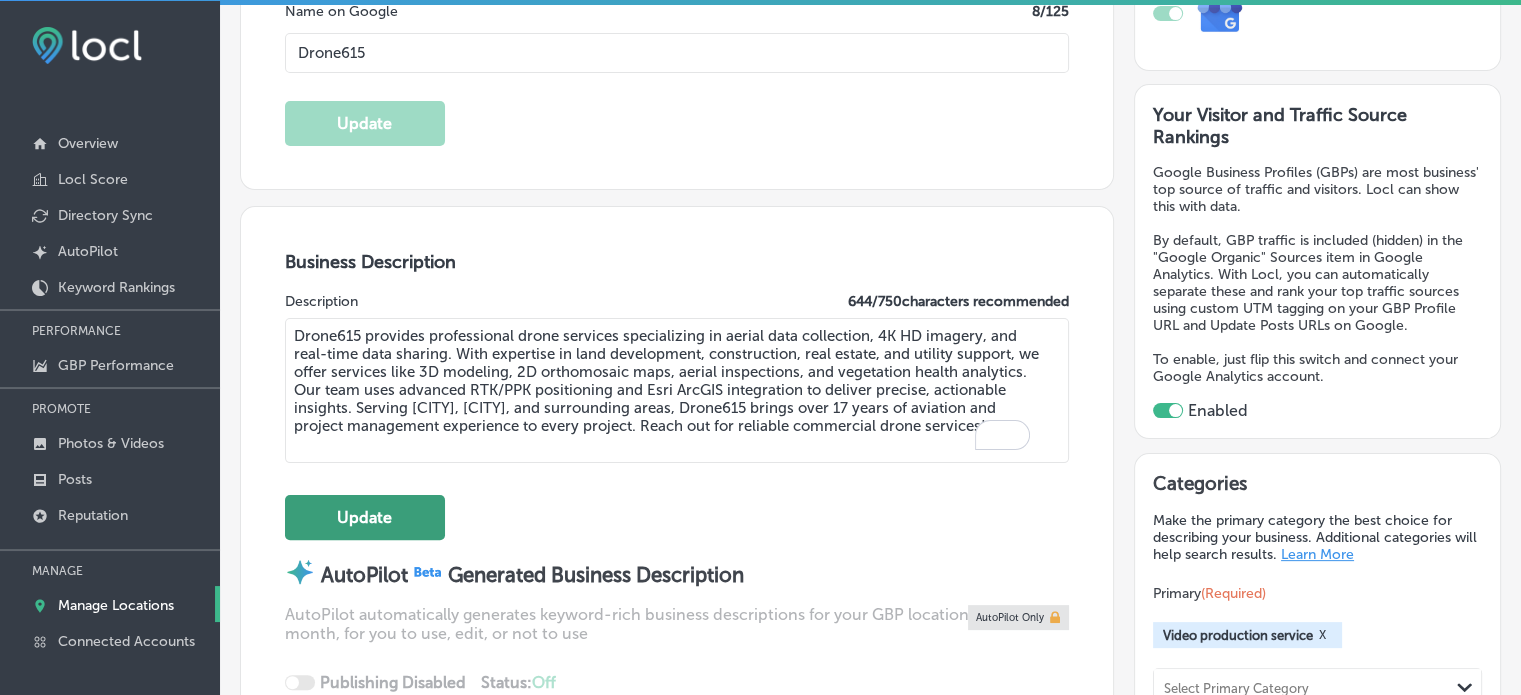 type on "Drone615 provides professional drone services specializing in aerial data collection, 4K HD imagery, and real-time data sharing. With expertise in land development, construction, real estate, and utility support, we offer services like 3D modeling, 2D orthomosaic maps, aerial inspections, and vegetation health analytics. Our team uses advanced RTK/PPK positioning and Esri ArcGIS integration to deliver precise, actionable insights. Serving [CITY], [CITY], and surrounding areas, Drone615 brings over 17 years of aviation and project management experience to every project. Reach out for reliable commercial drone services!" 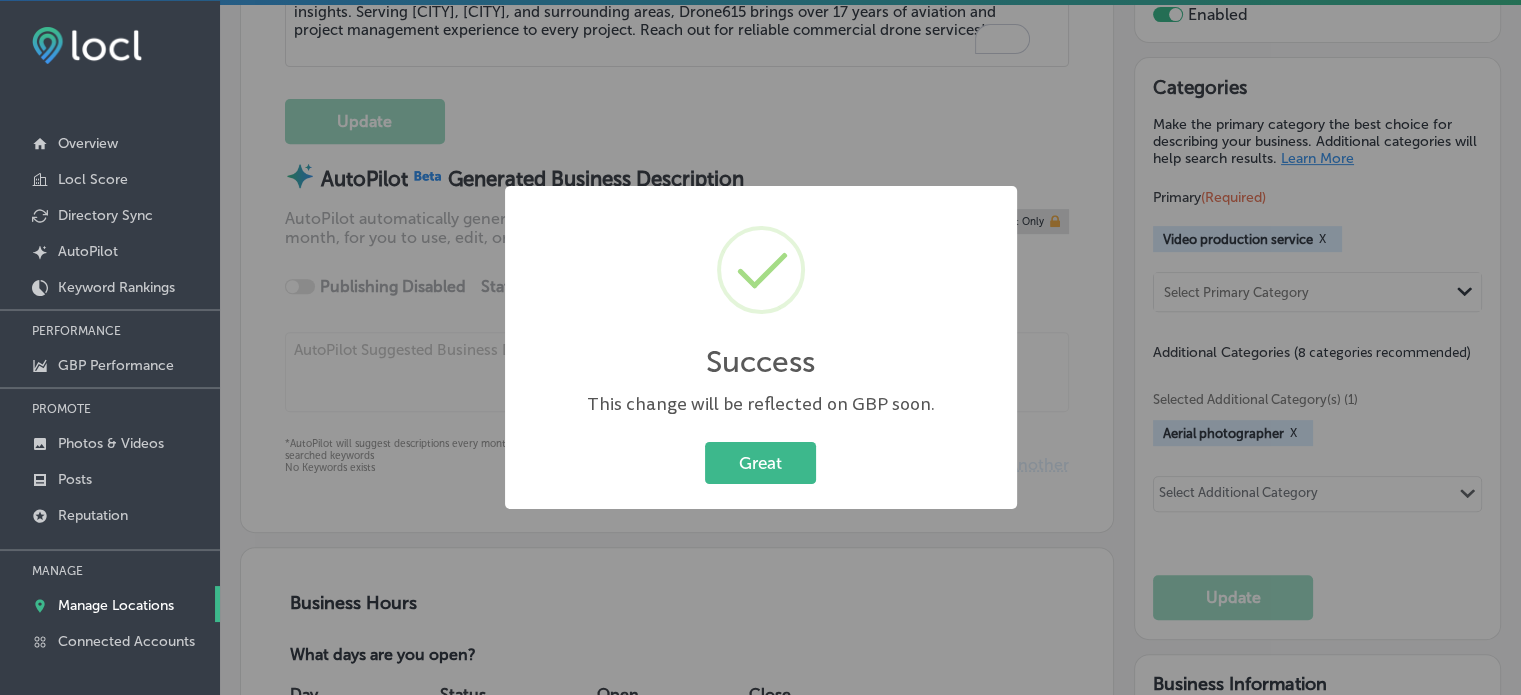 scroll, scrollTop: 832, scrollLeft: 0, axis: vertical 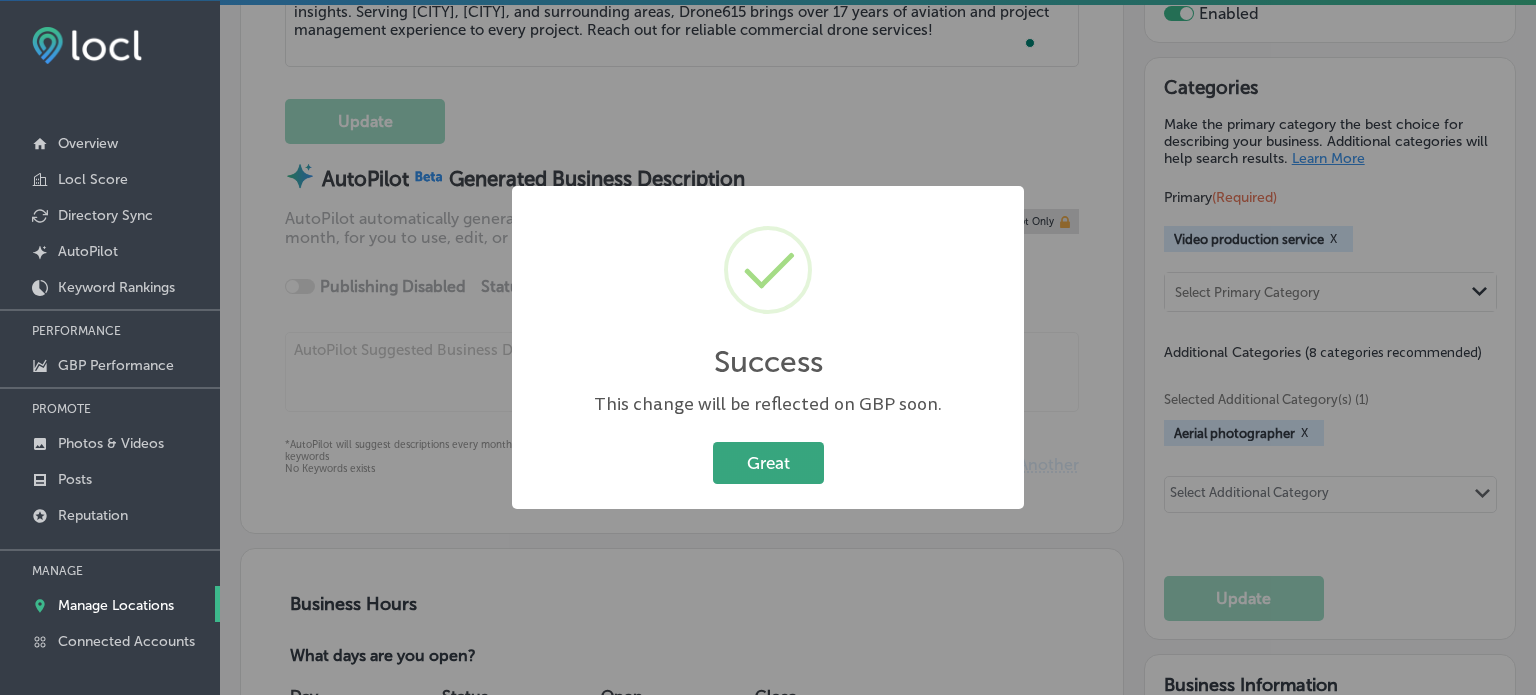 click on "Great" at bounding box center (768, 462) 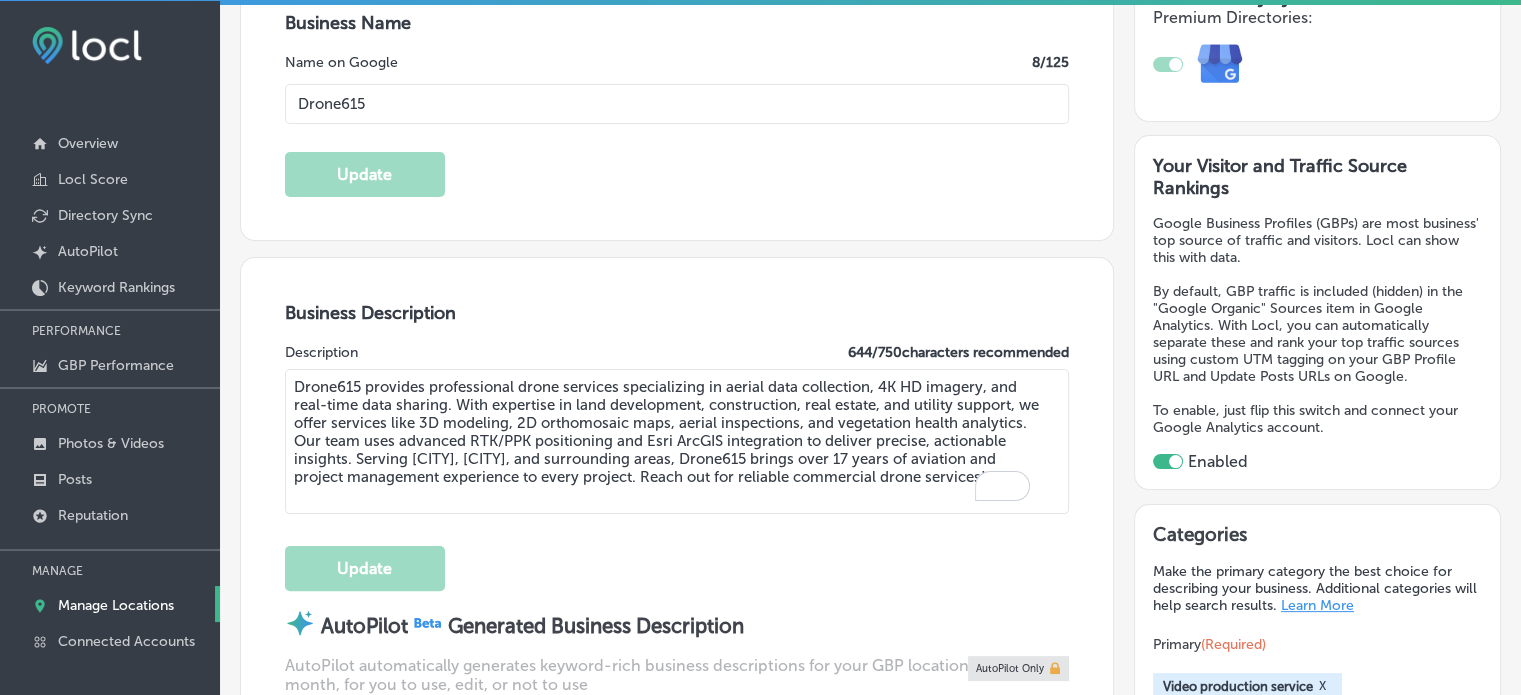 scroll, scrollTop: 0, scrollLeft: 0, axis: both 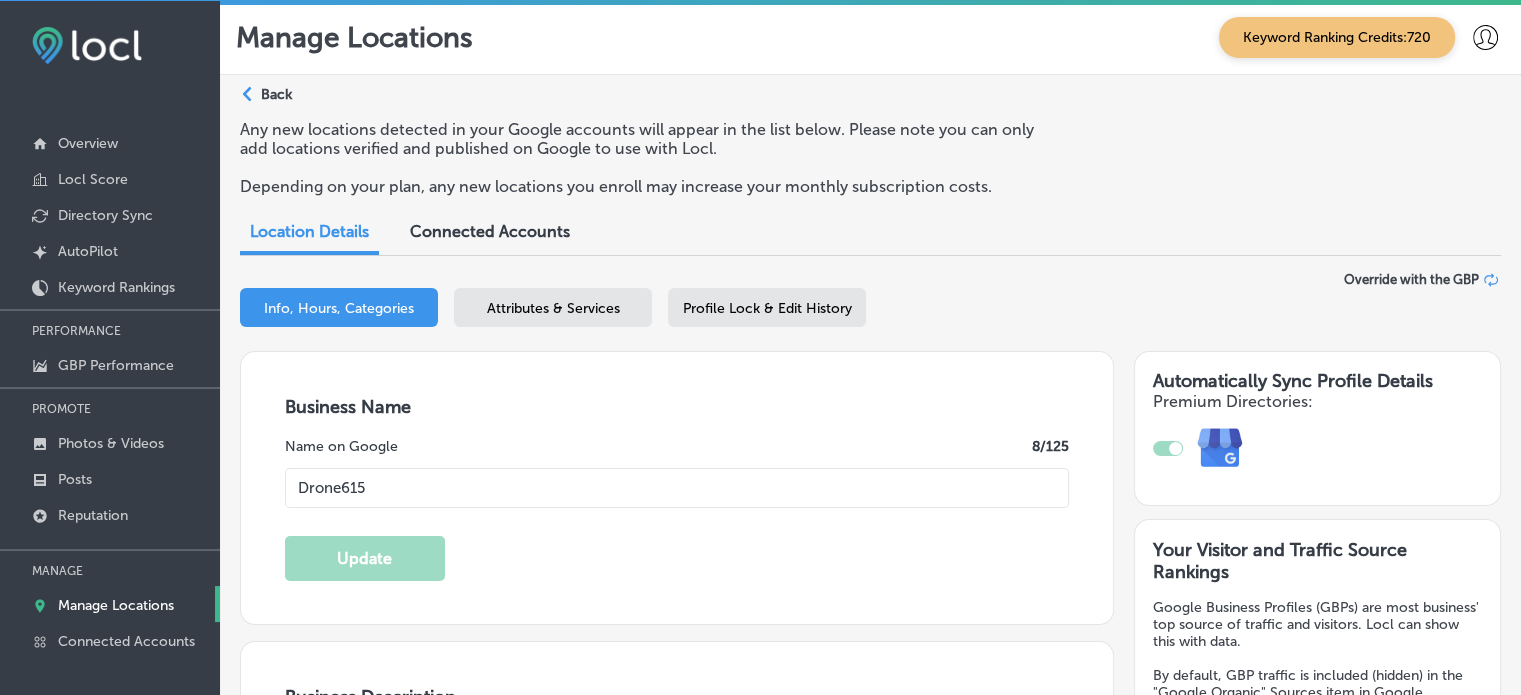click on "Attributes & Services" at bounding box center [553, 308] 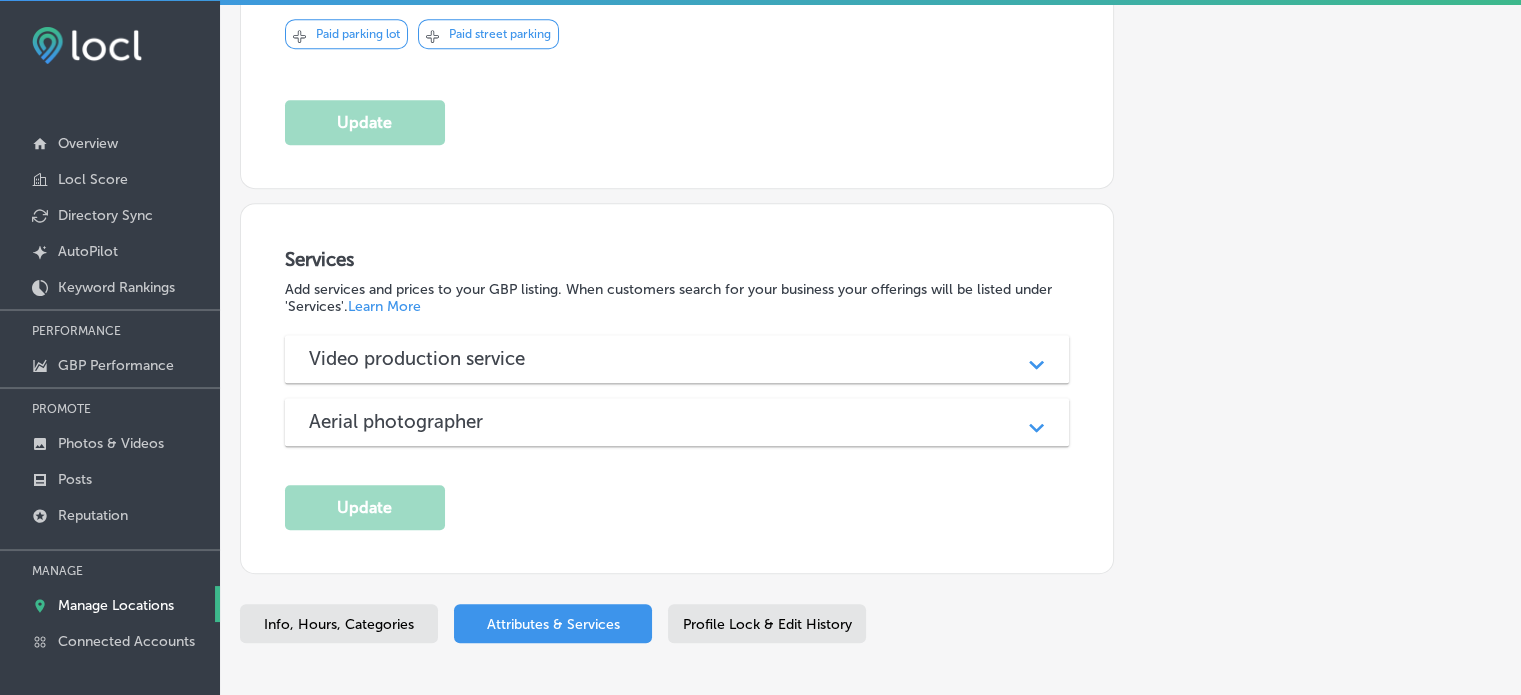 scroll, scrollTop: 1326, scrollLeft: 0, axis: vertical 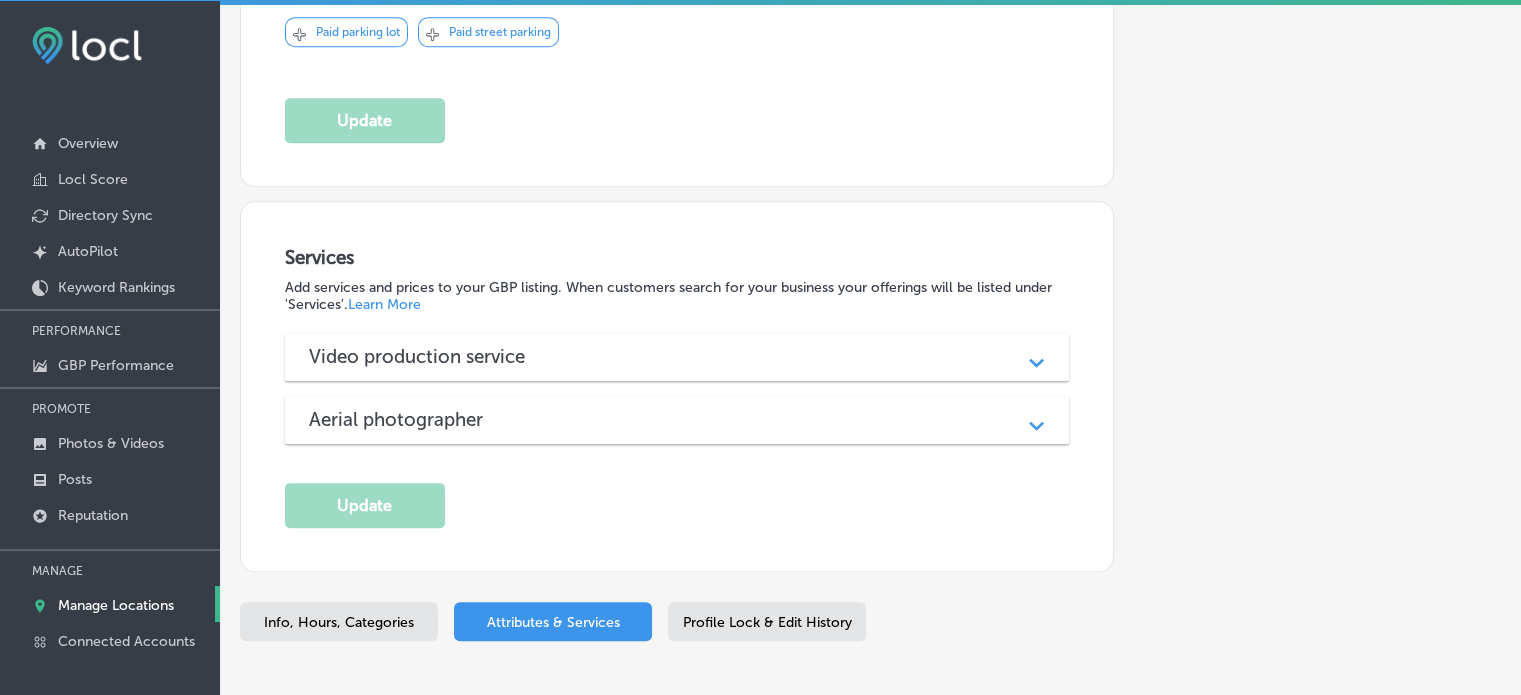 click on "Video production service" at bounding box center [677, 356] 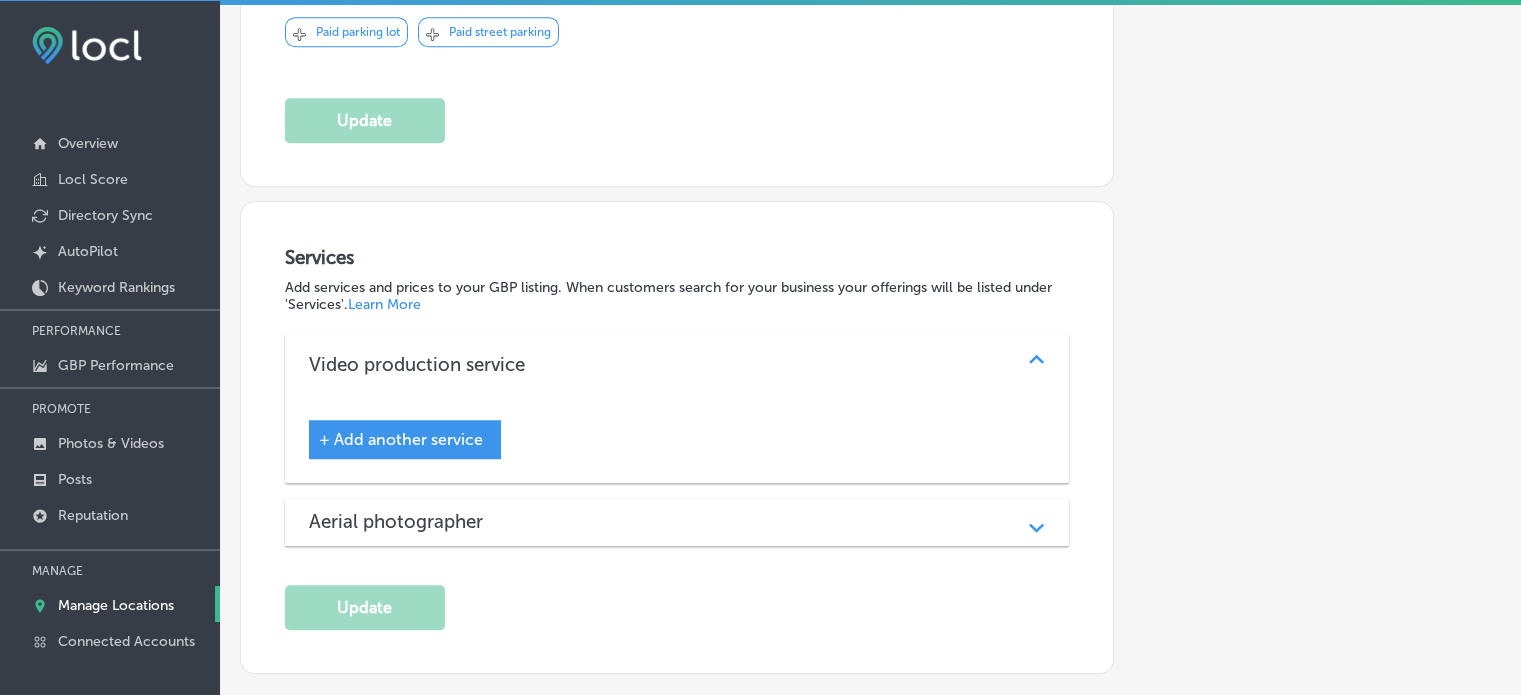 click on "Aerial photographer" at bounding box center [677, 521] 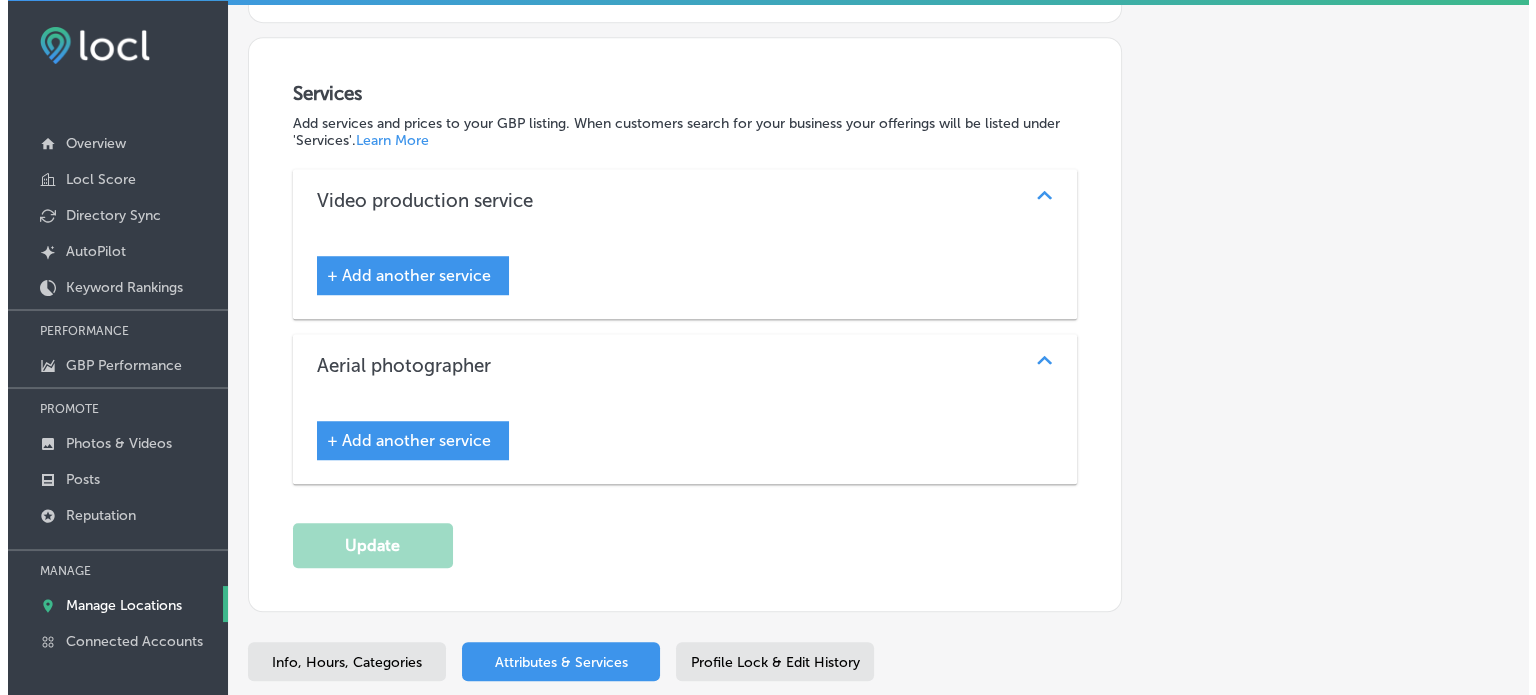 scroll, scrollTop: 1496, scrollLeft: 0, axis: vertical 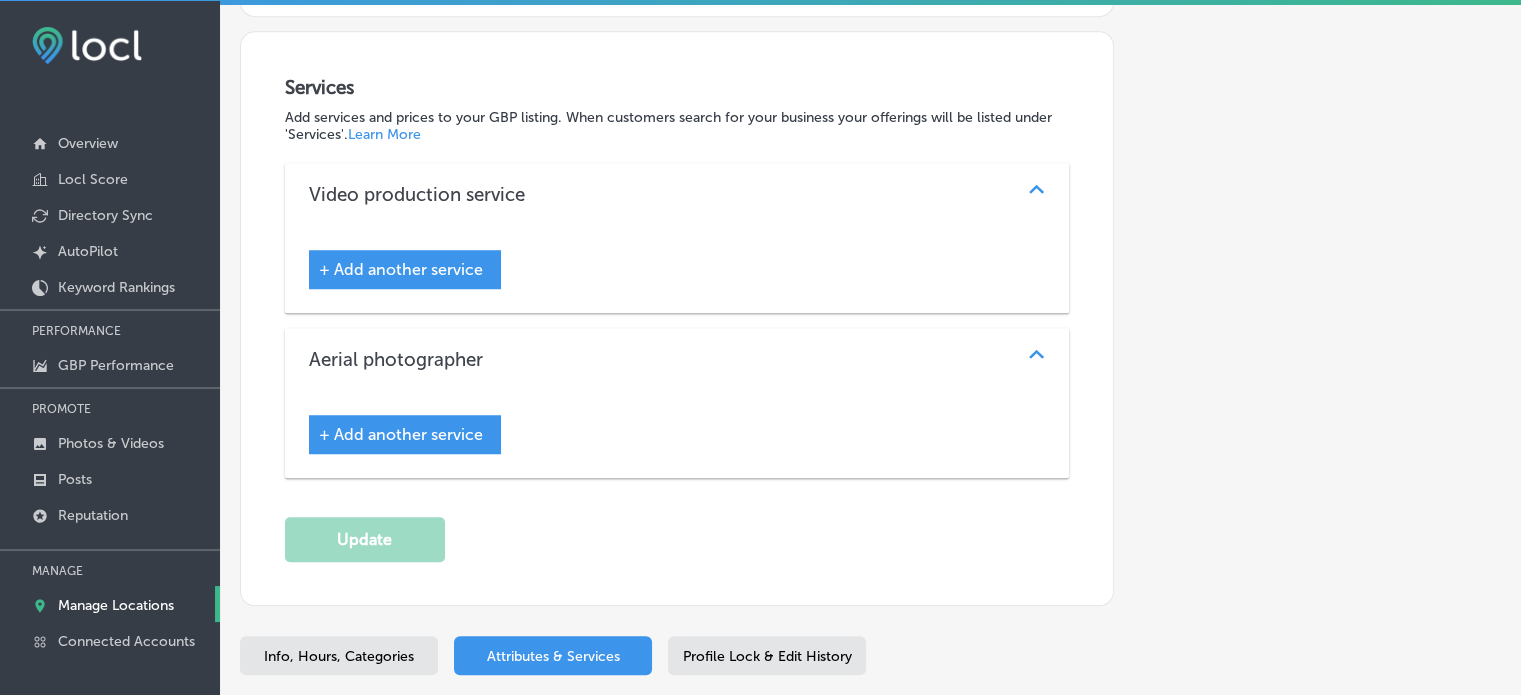 click on "+ Add another service" at bounding box center (401, 434) 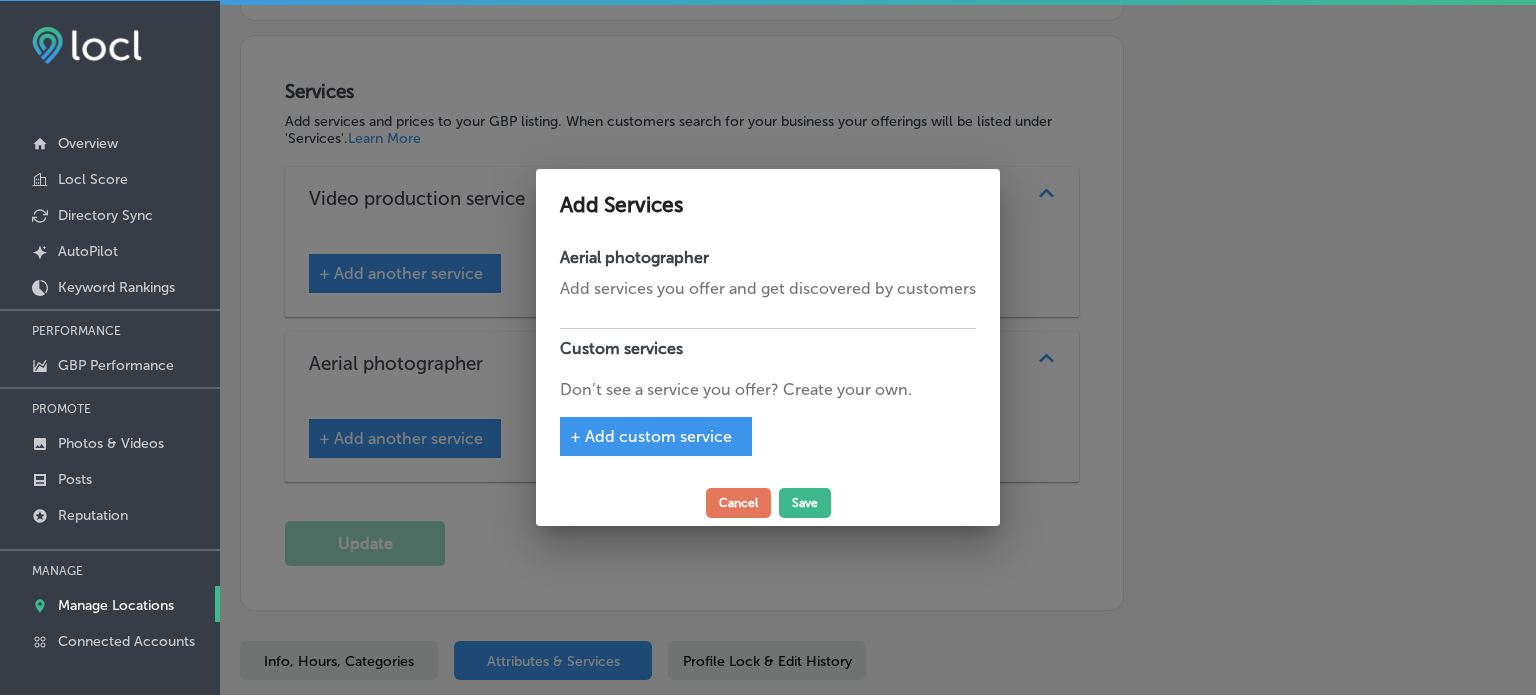 click on "Add services you offer and get discovered by customers" at bounding box center [768, 289] 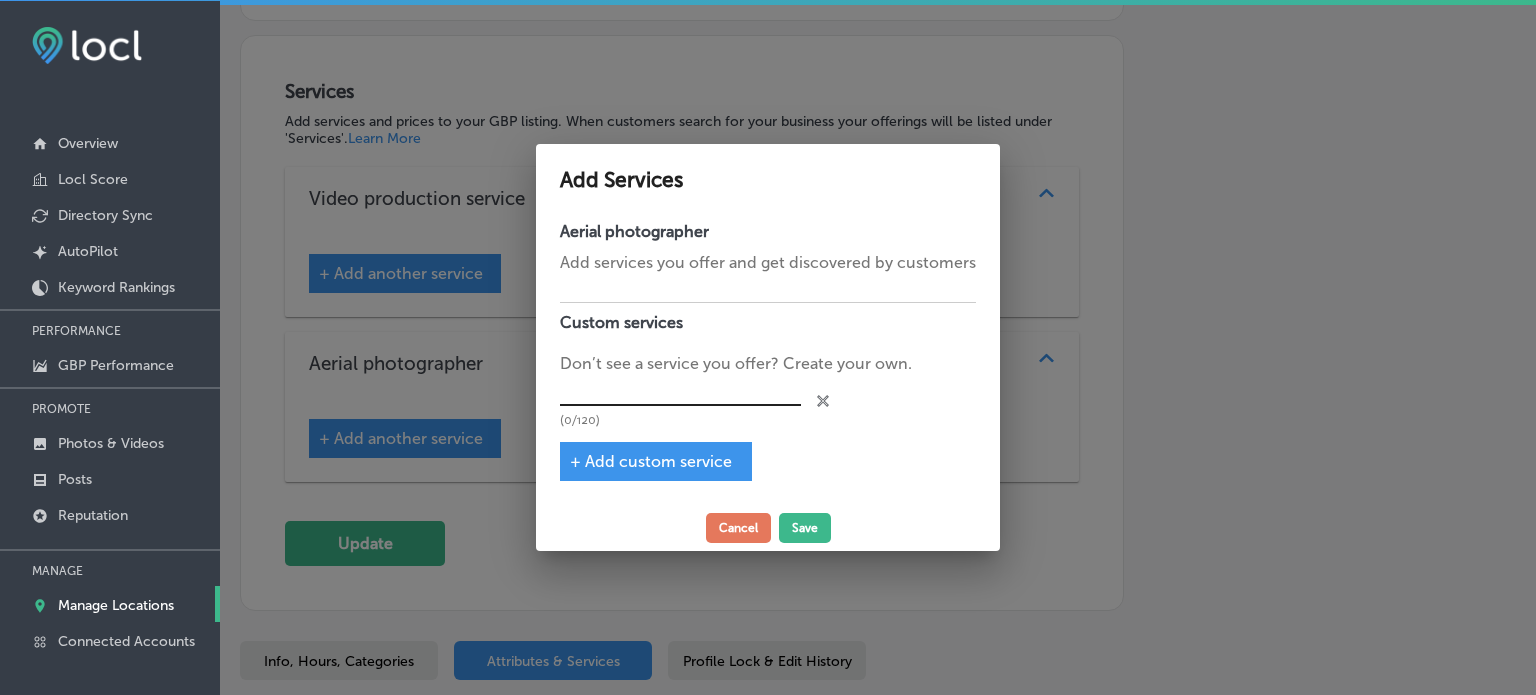 click at bounding box center (680, 391) 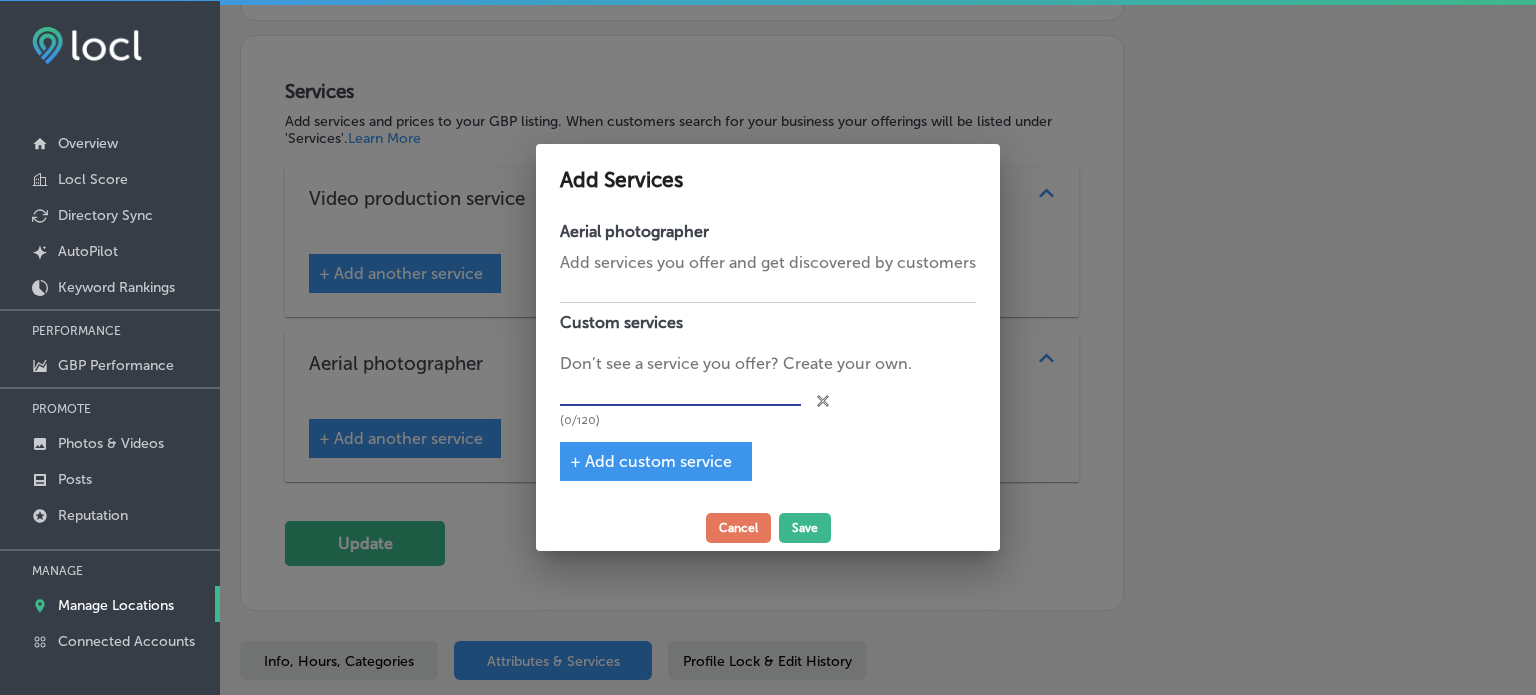 paste on "Single project, multi-site, time-phased, photo/video" 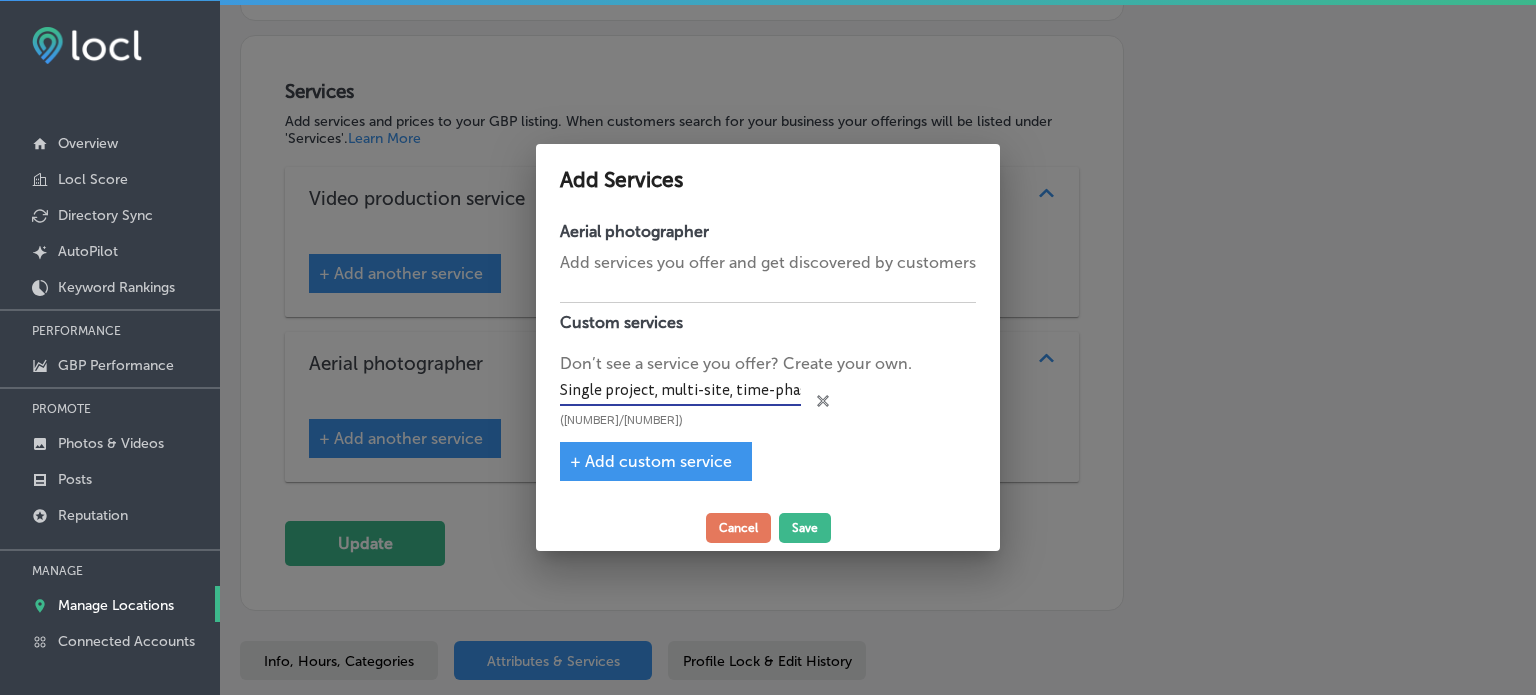 scroll, scrollTop: 0, scrollLeft: 104, axis: horizontal 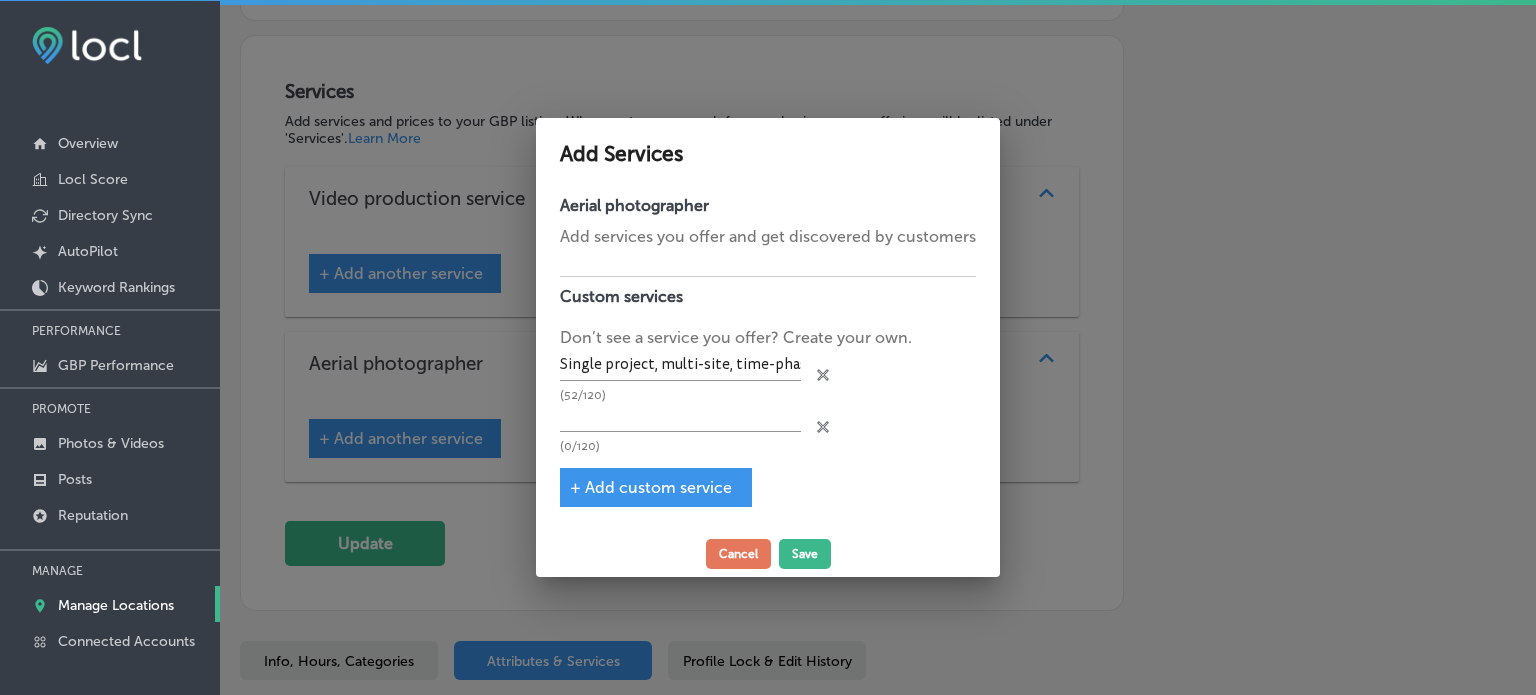 click on "Add services you offer and get discovered by customers" at bounding box center (768, 237) 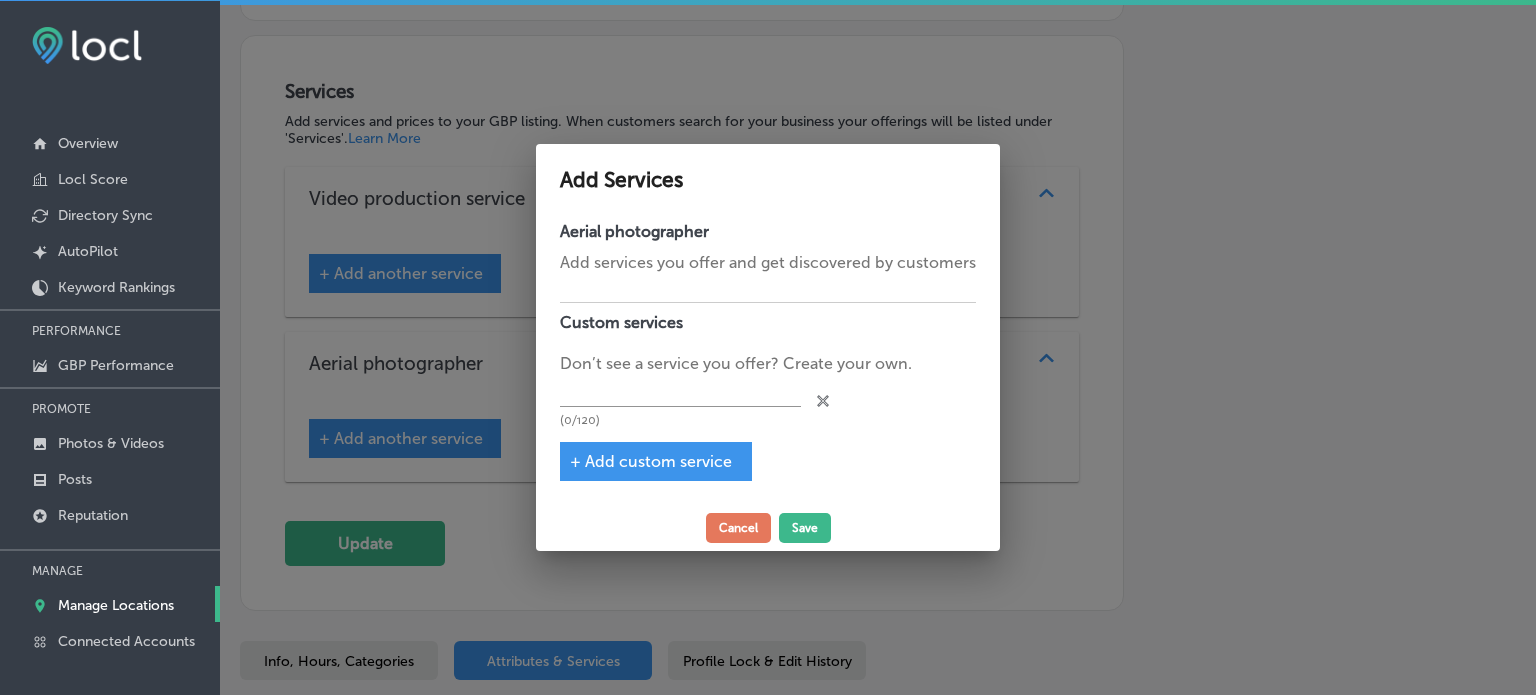 click on "(0/120)" at bounding box center (680, 402) 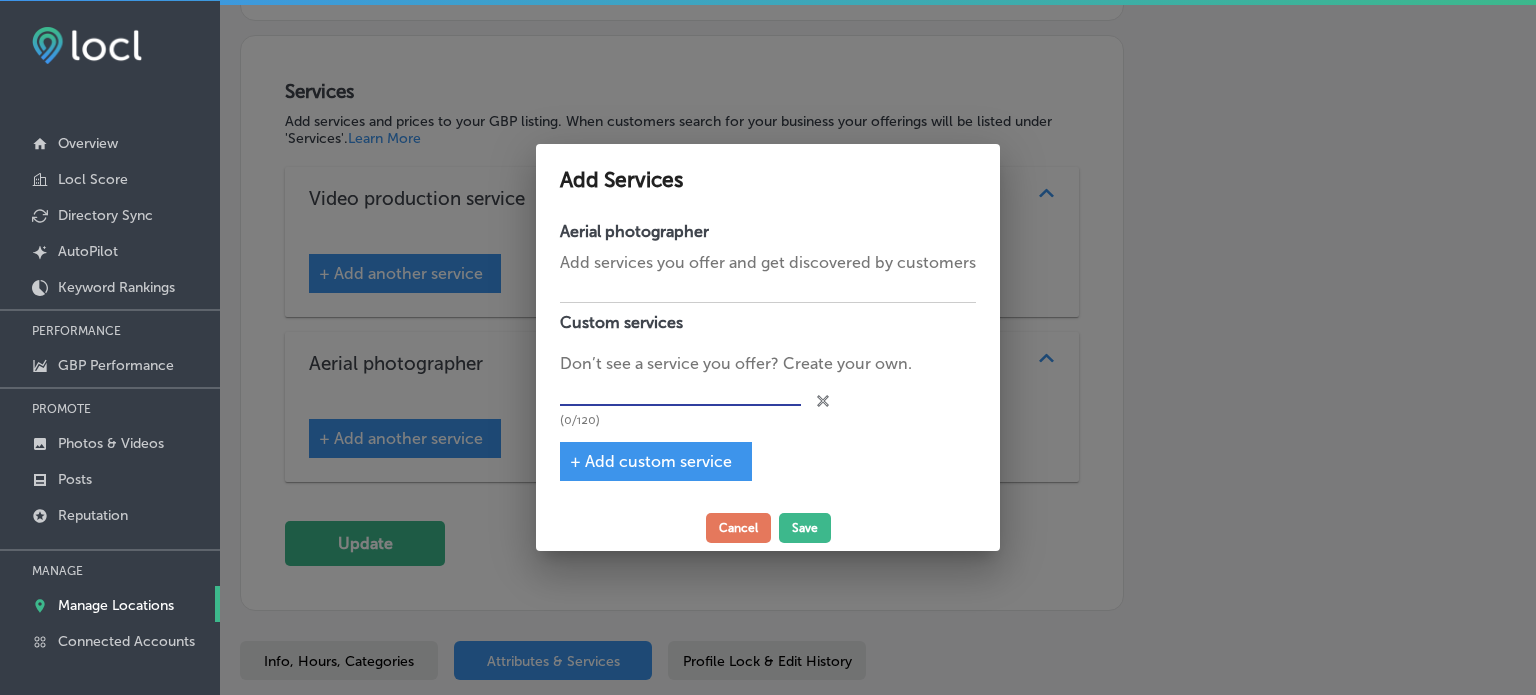 click at bounding box center [680, 391] 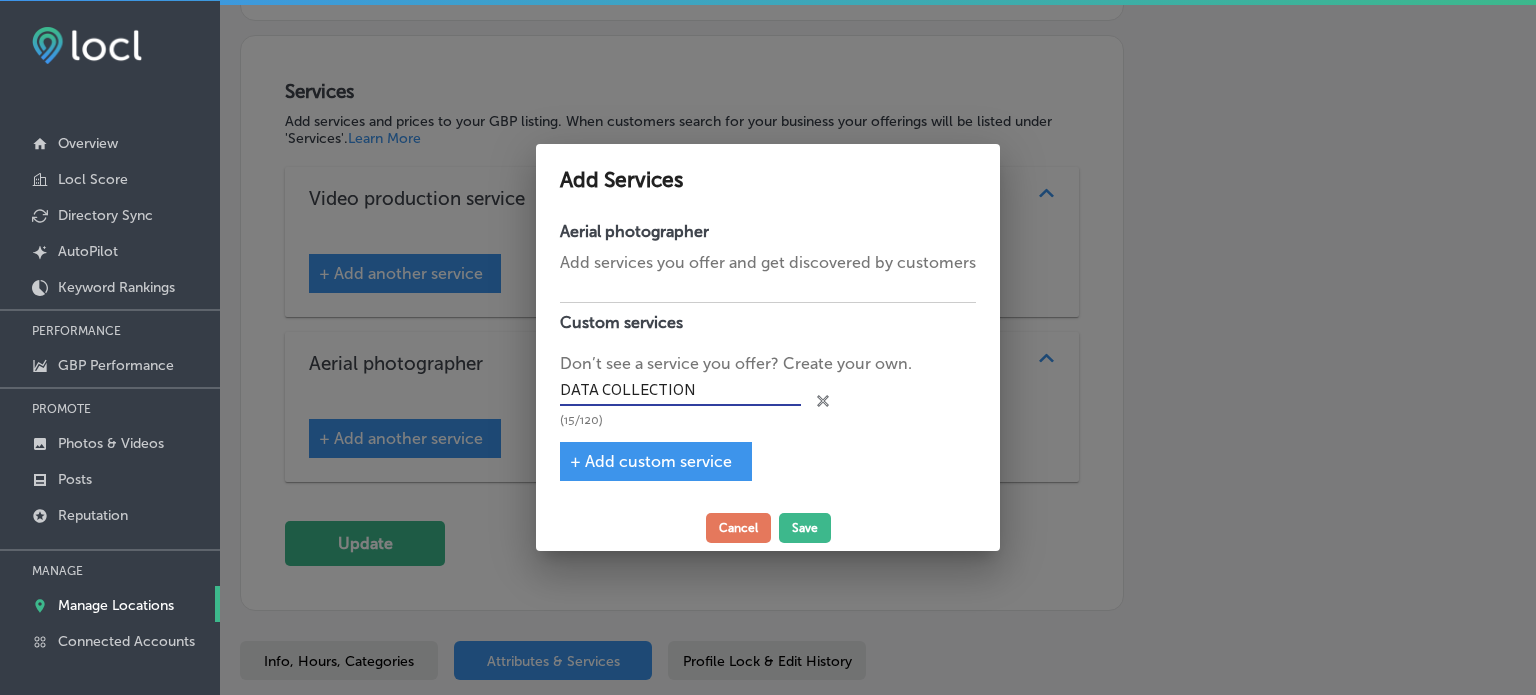 drag, startPoint x: 570, startPoint y: 395, endPoint x: 750, endPoint y: 374, distance: 181.22086 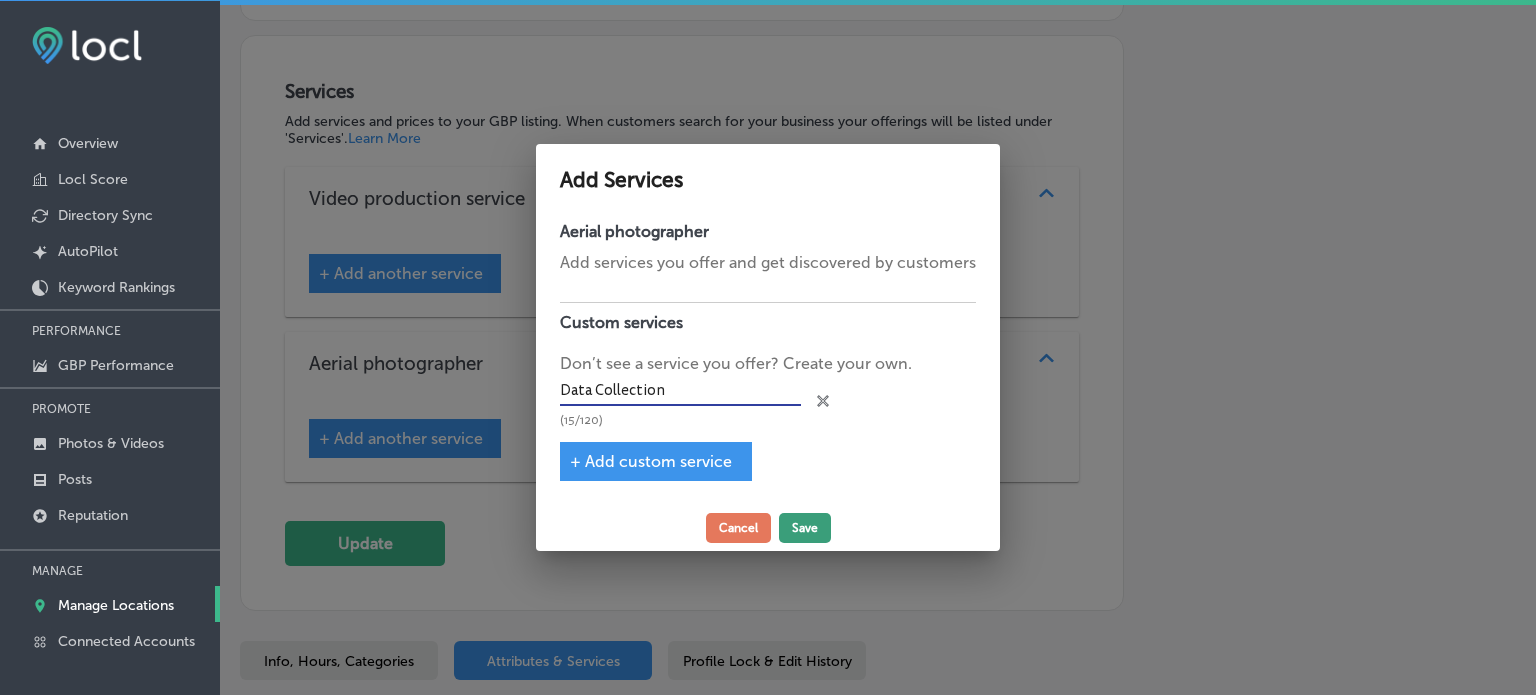 type on "Data Collection" 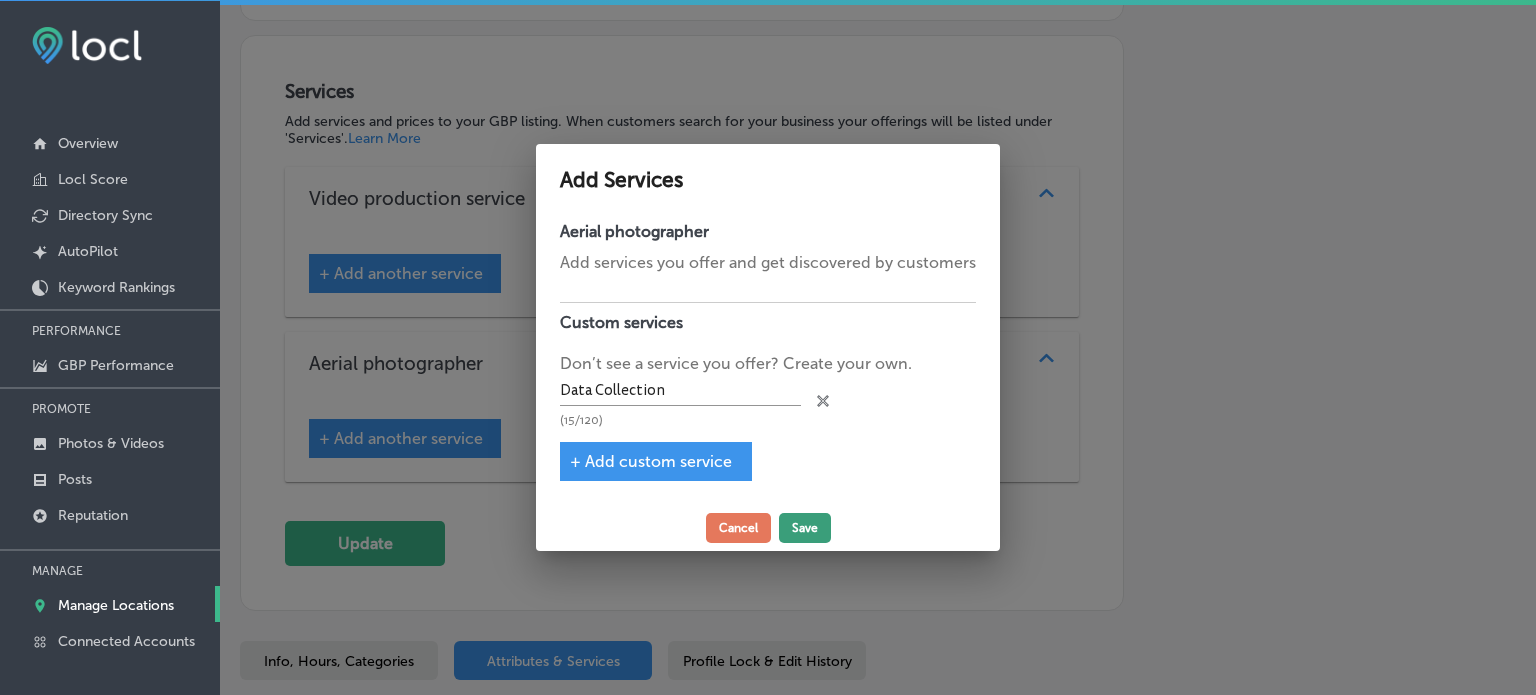 click on "Save" at bounding box center [805, 528] 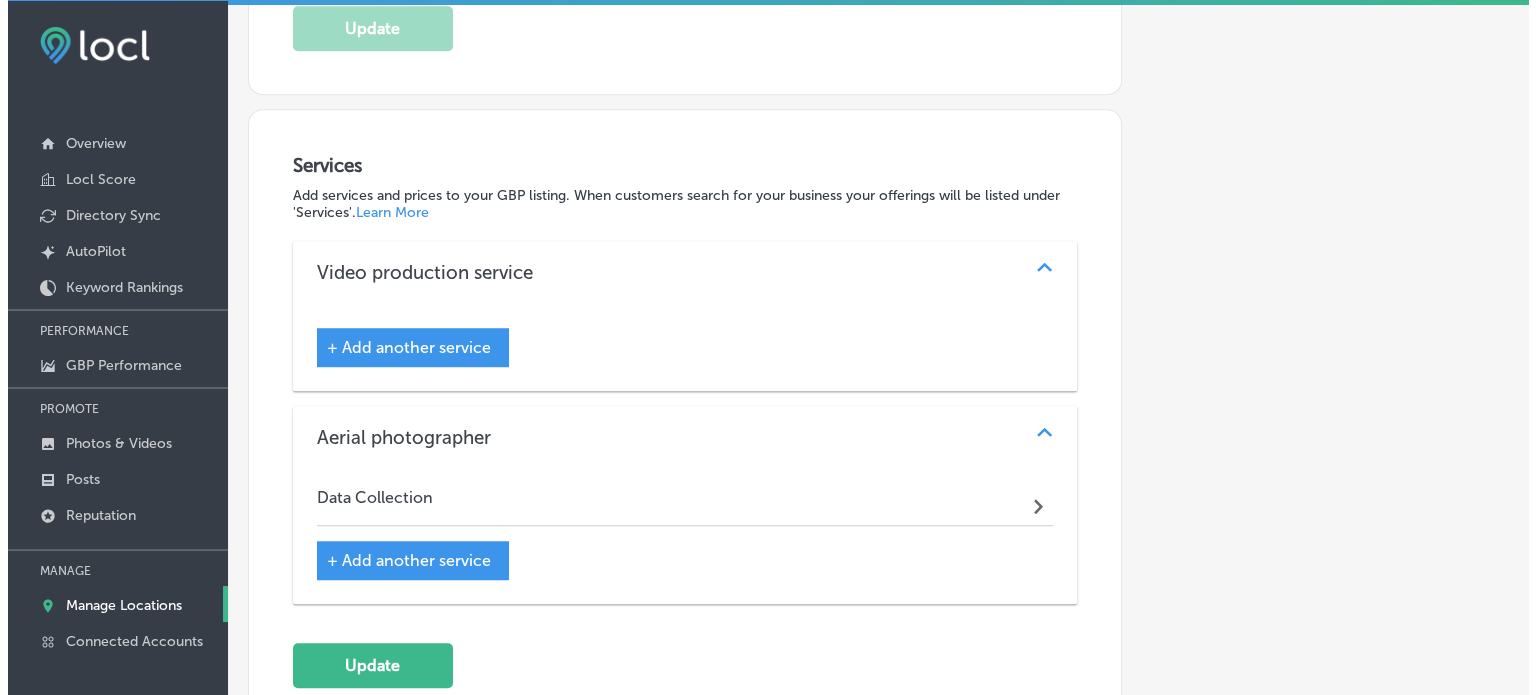 scroll, scrollTop: 1408, scrollLeft: 0, axis: vertical 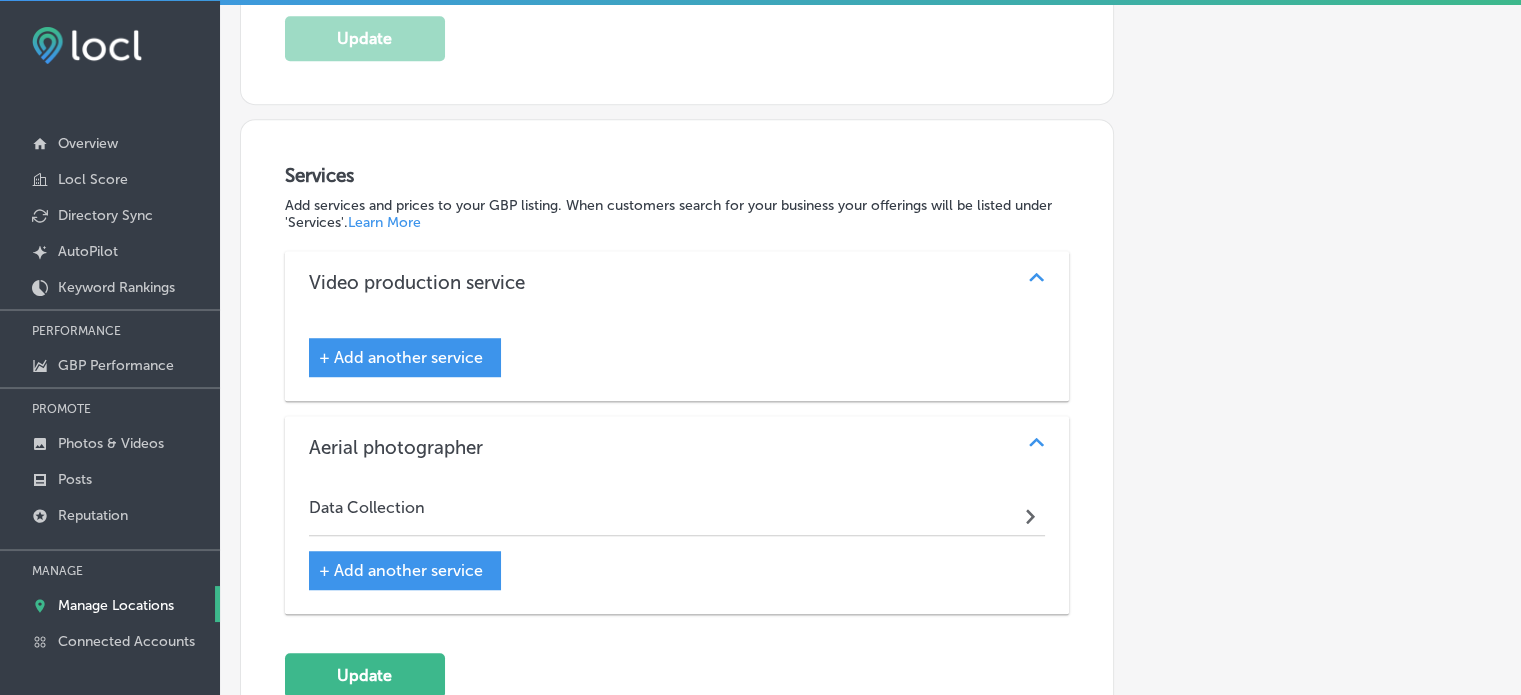 click 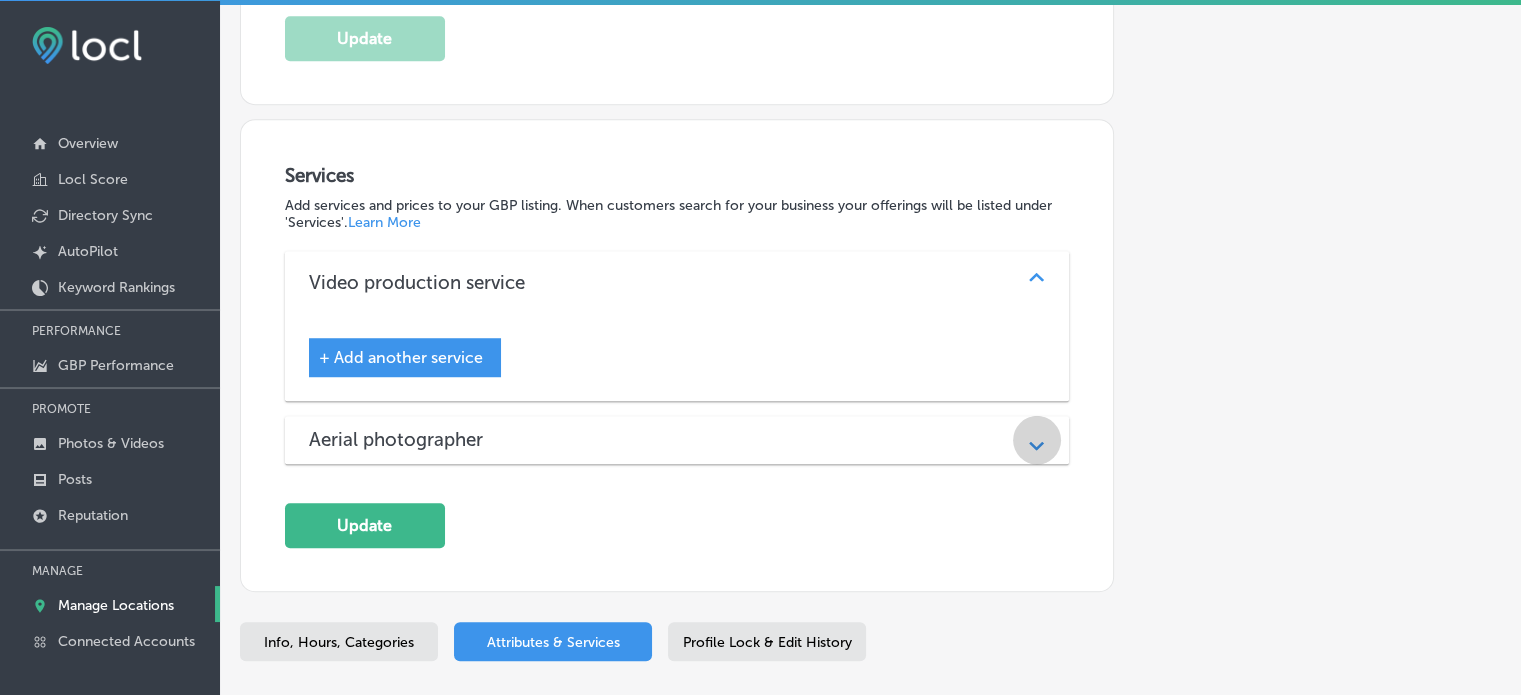 click 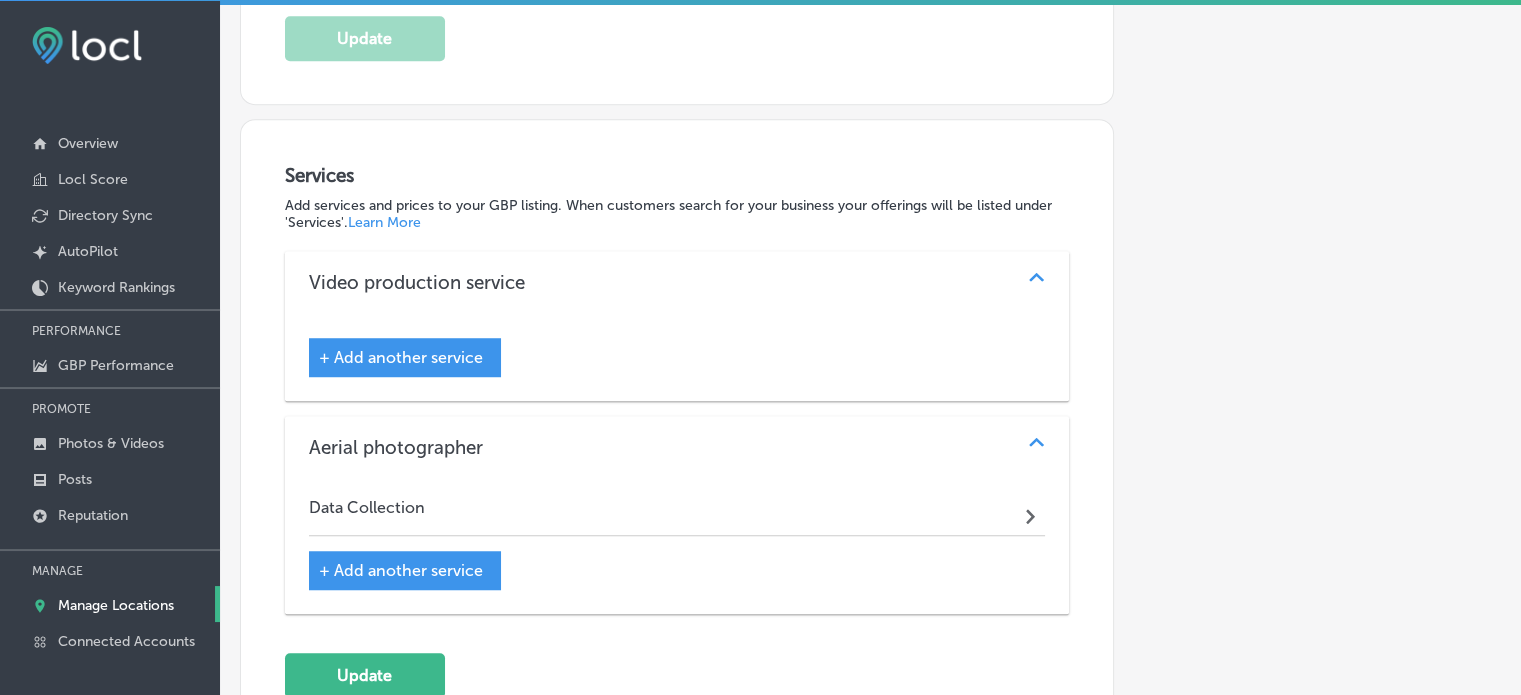 click on "Path
Created with Sketch." at bounding box center [1032, 511] 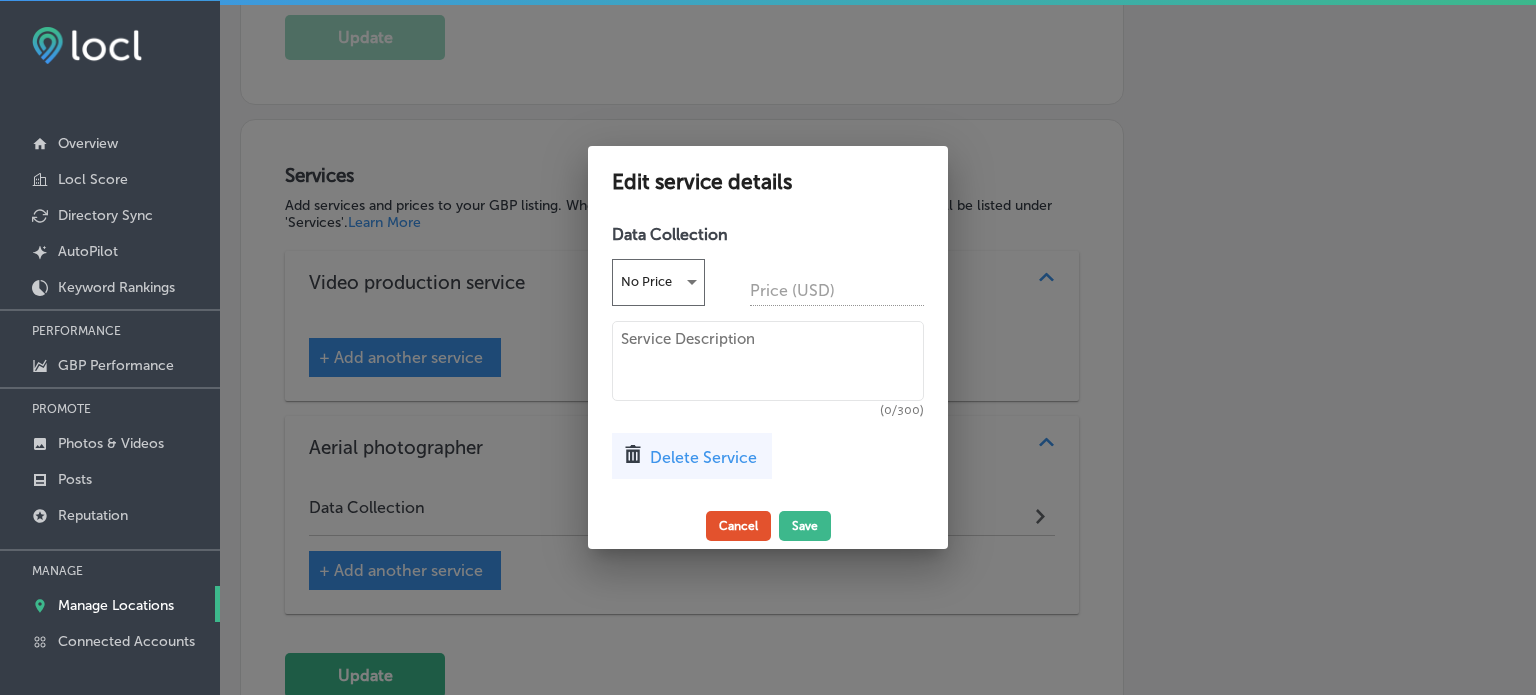 click on "Cancel" at bounding box center (738, 526) 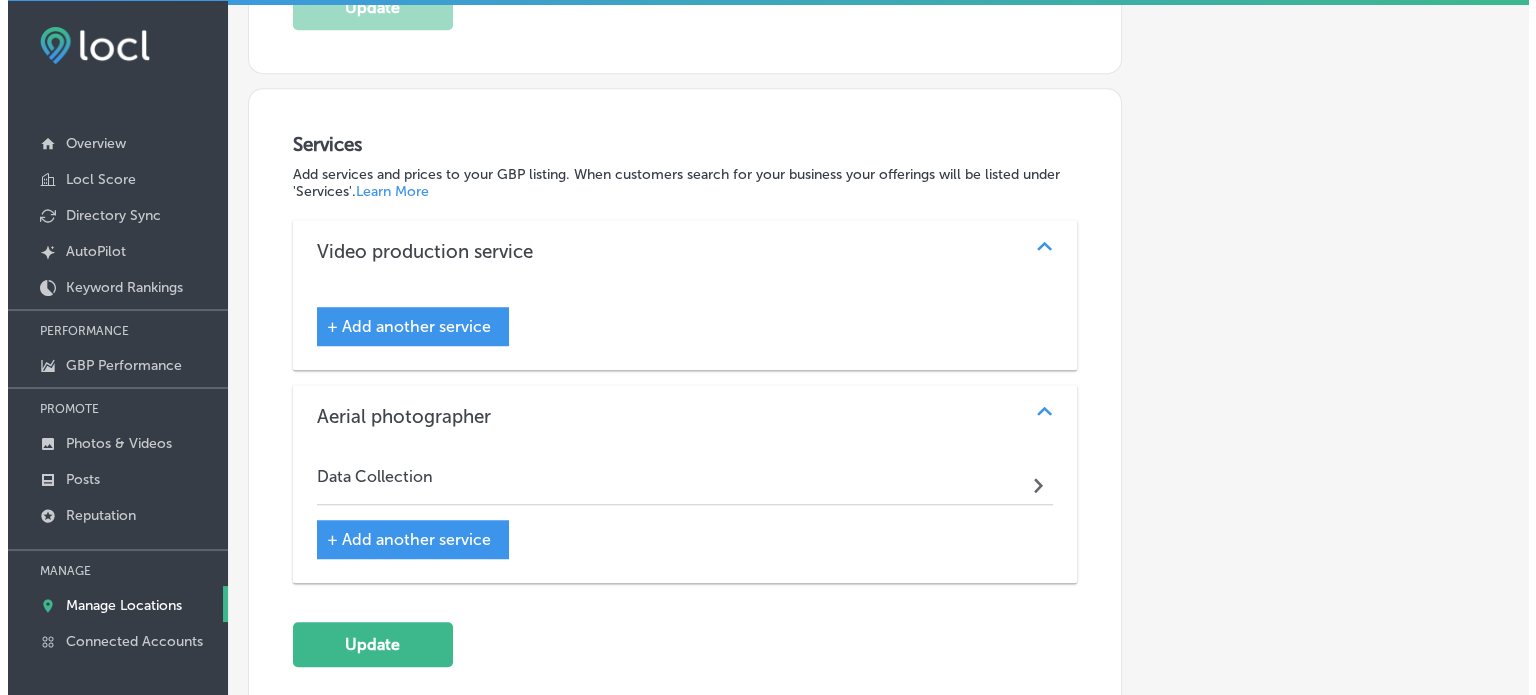 scroll, scrollTop: 1438, scrollLeft: 0, axis: vertical 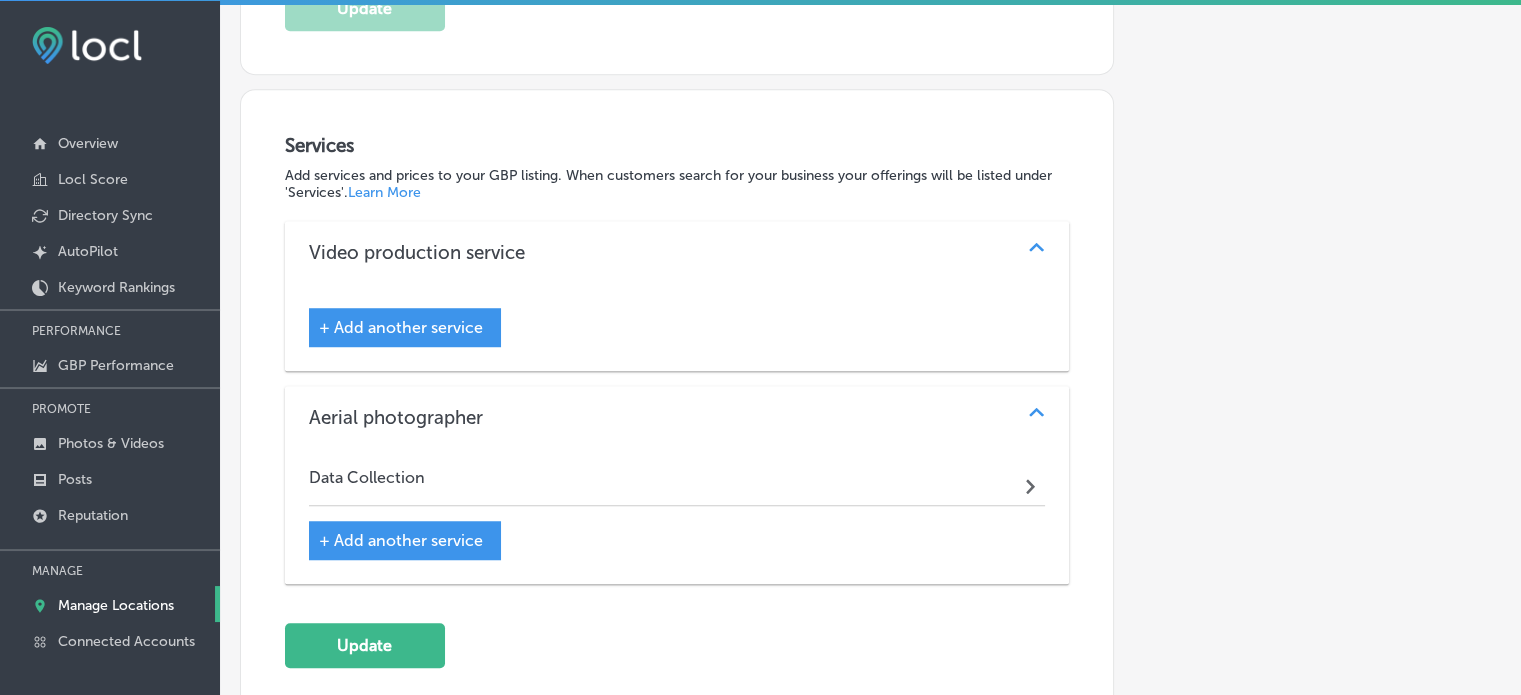 click on "+ Add another service" at bounding box center [401, 327] 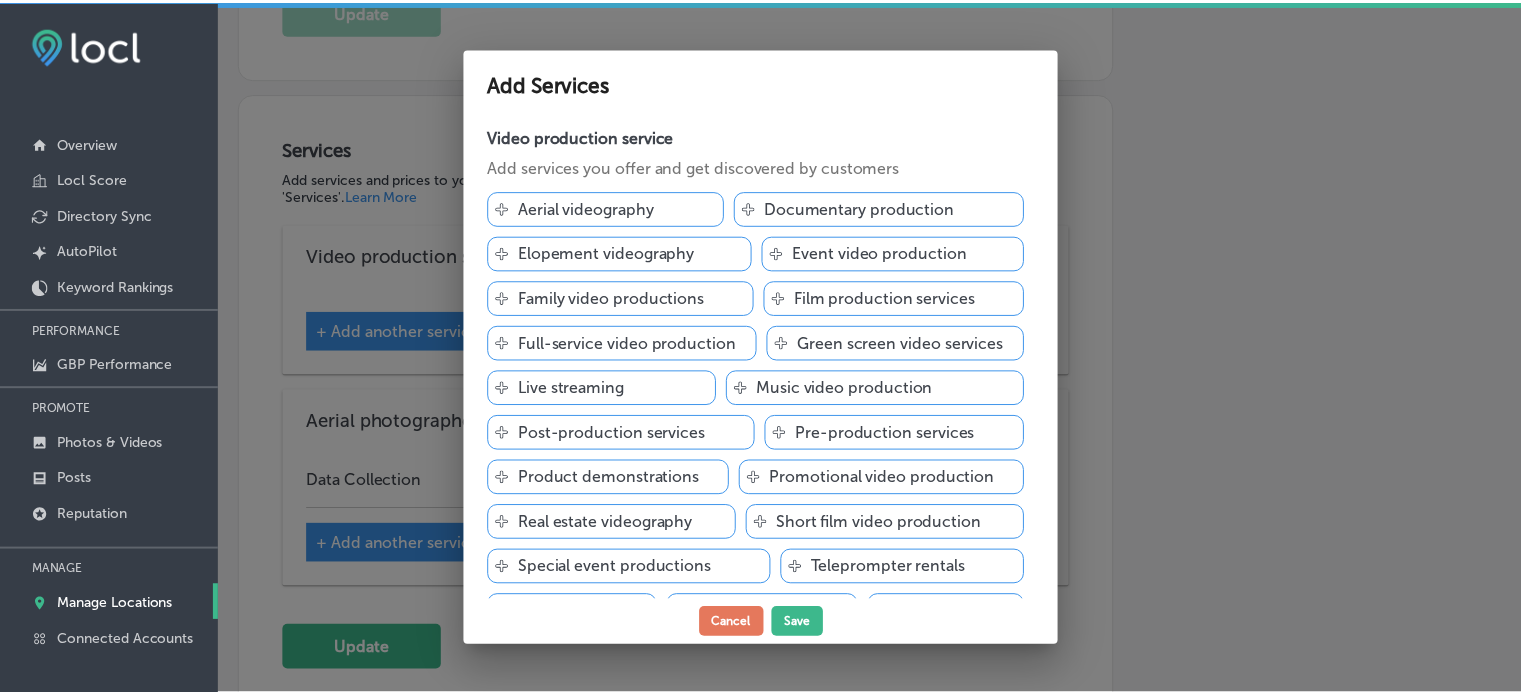 scroll, scrollTop: 1441, scrollLeft: 0, axis: vertical 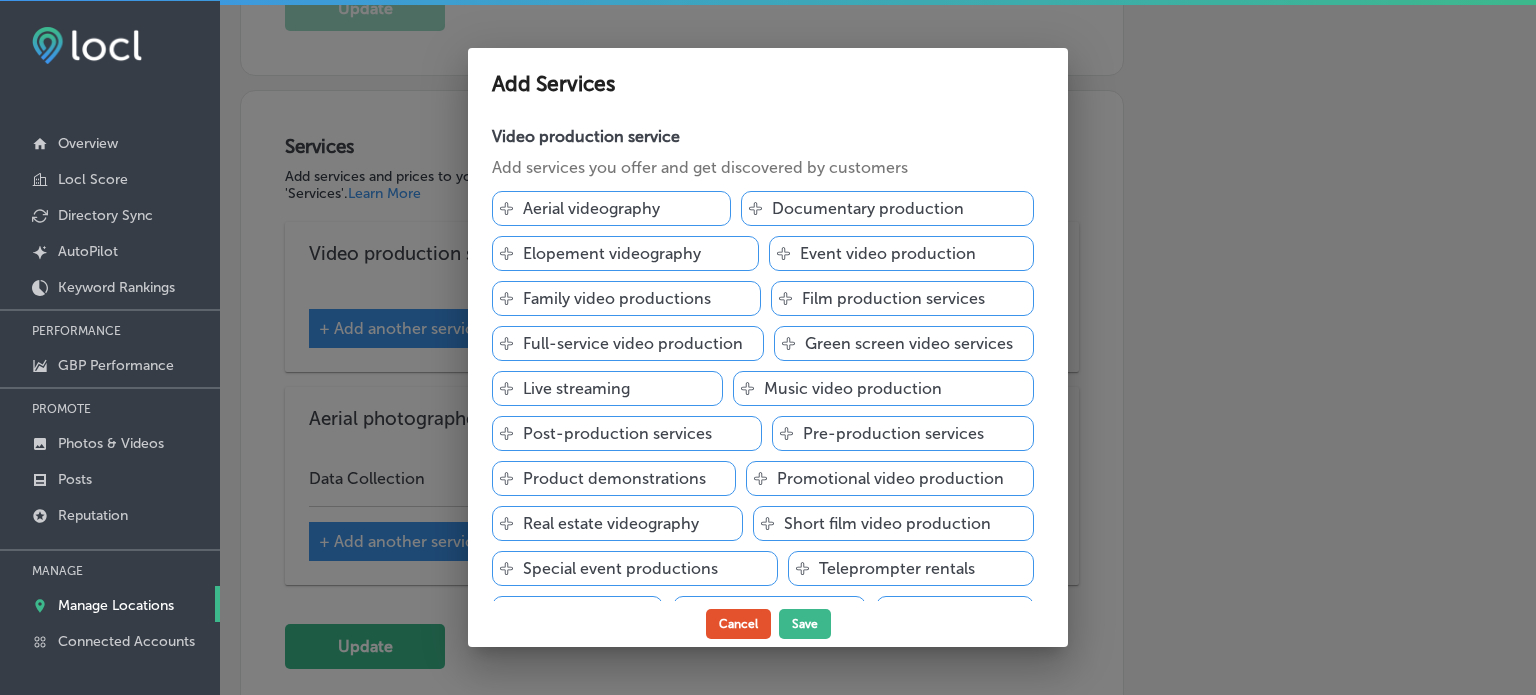 click on "Cancel" at bounding box center (738, 624) 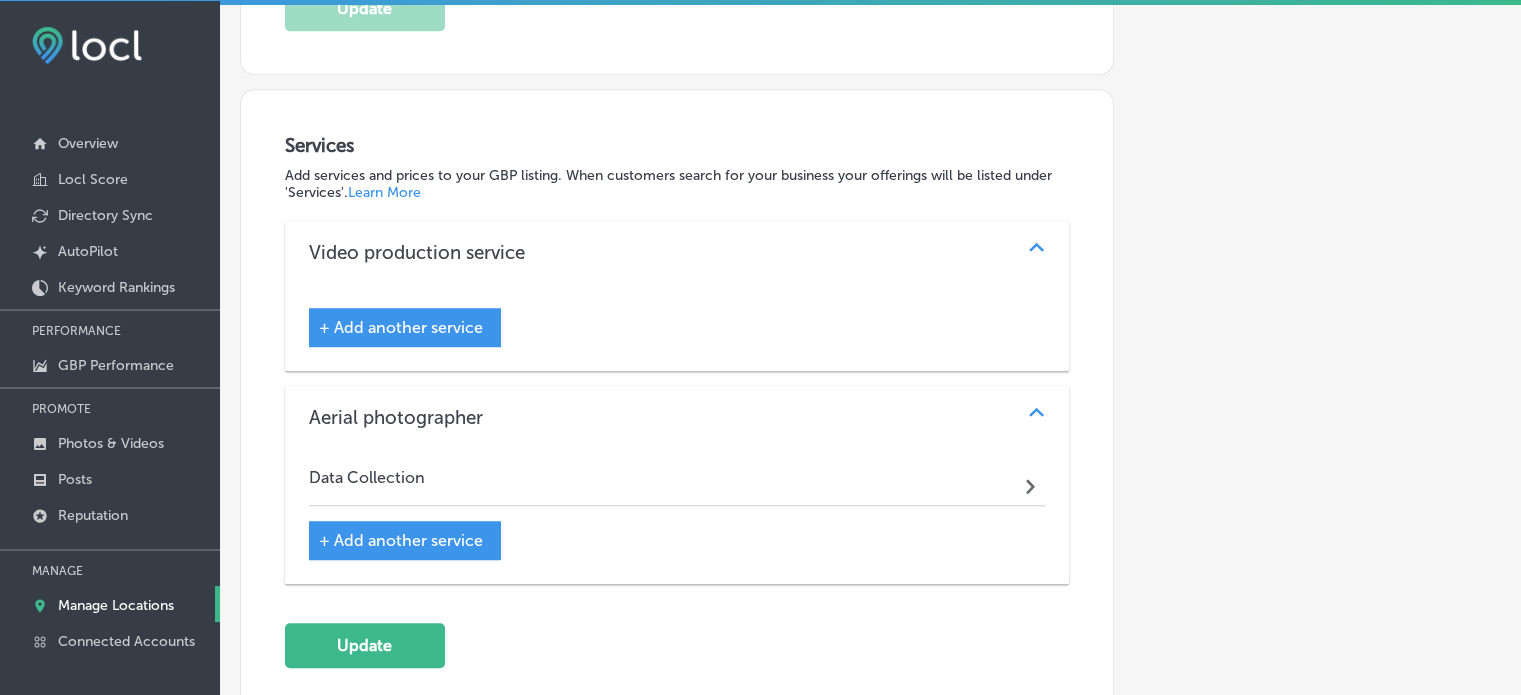 click on "+ Add another service" at bounding box center [401, 540] 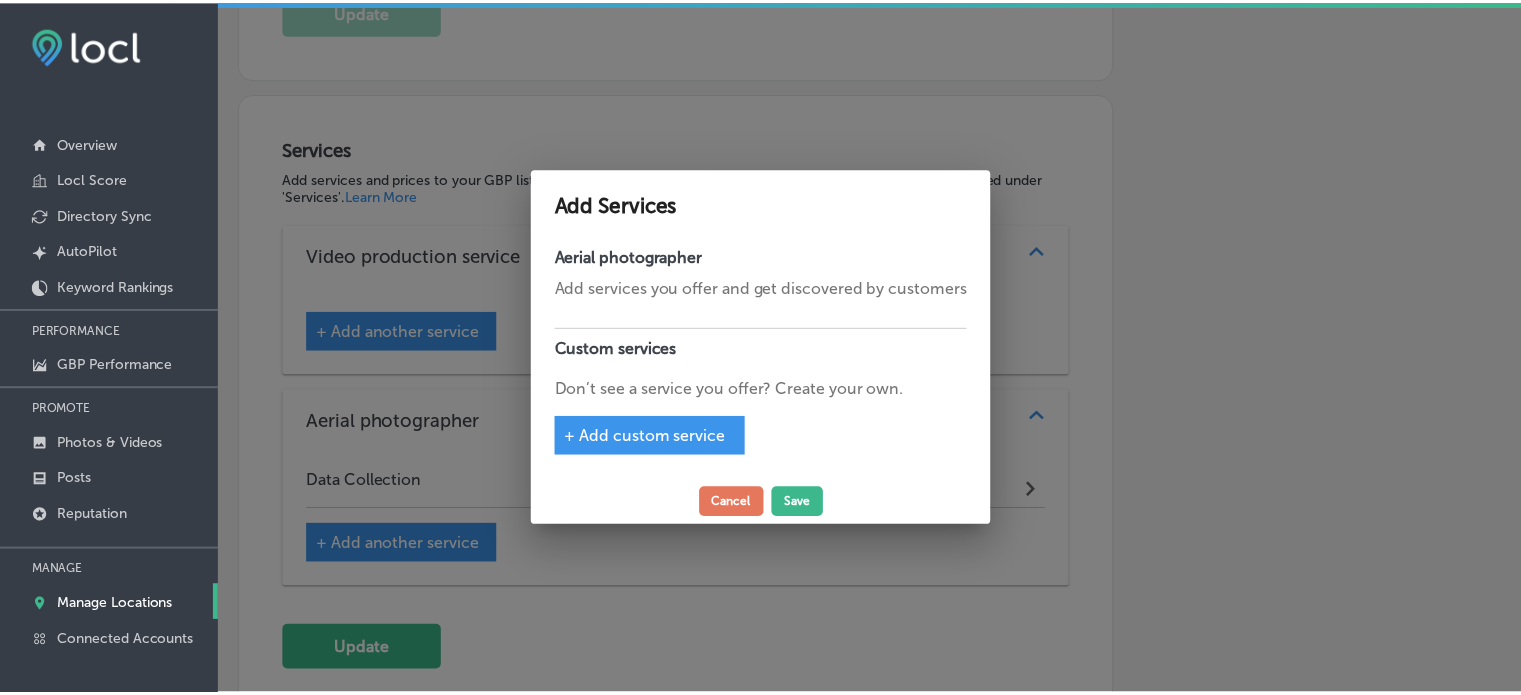 scroll, scrollTop: 1441, scrollLeft: 0, axis: vertical 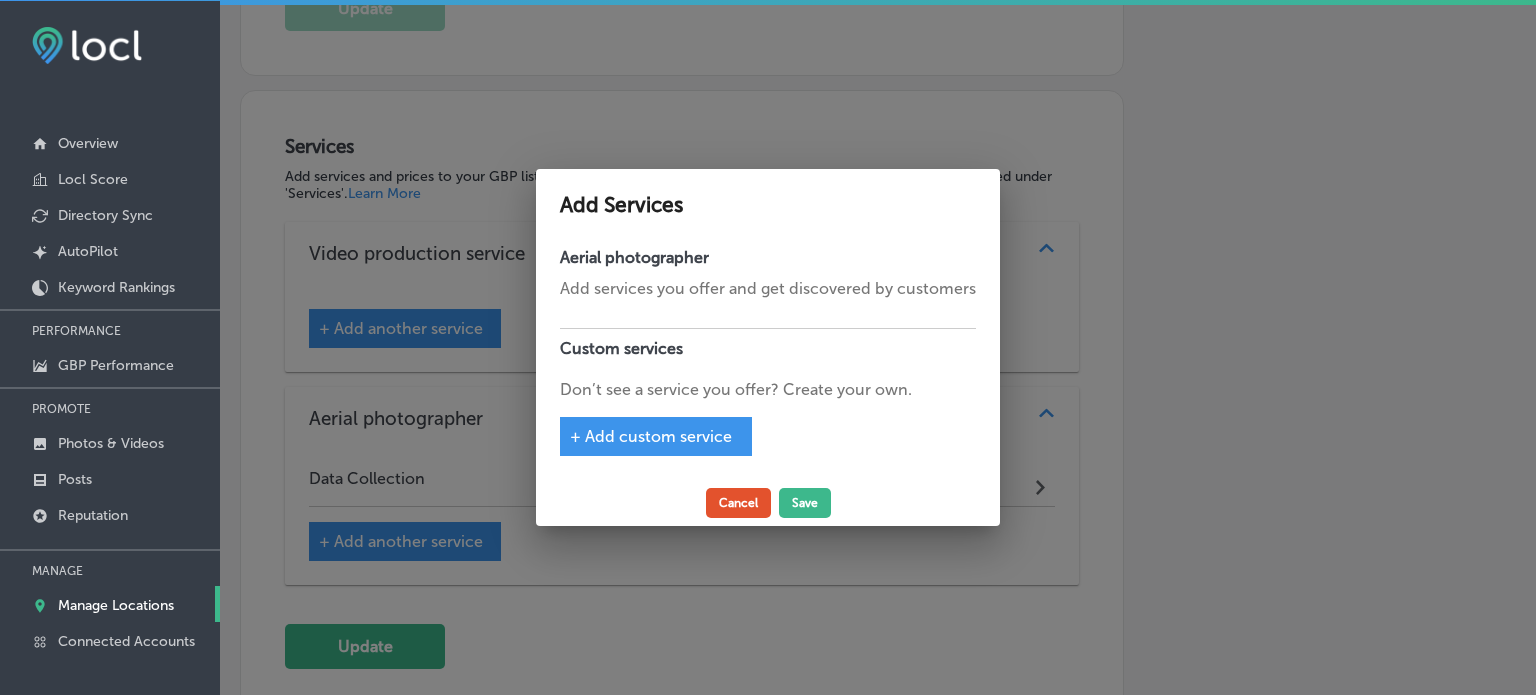 click on "Cancel" at bounding box center (738, 503) 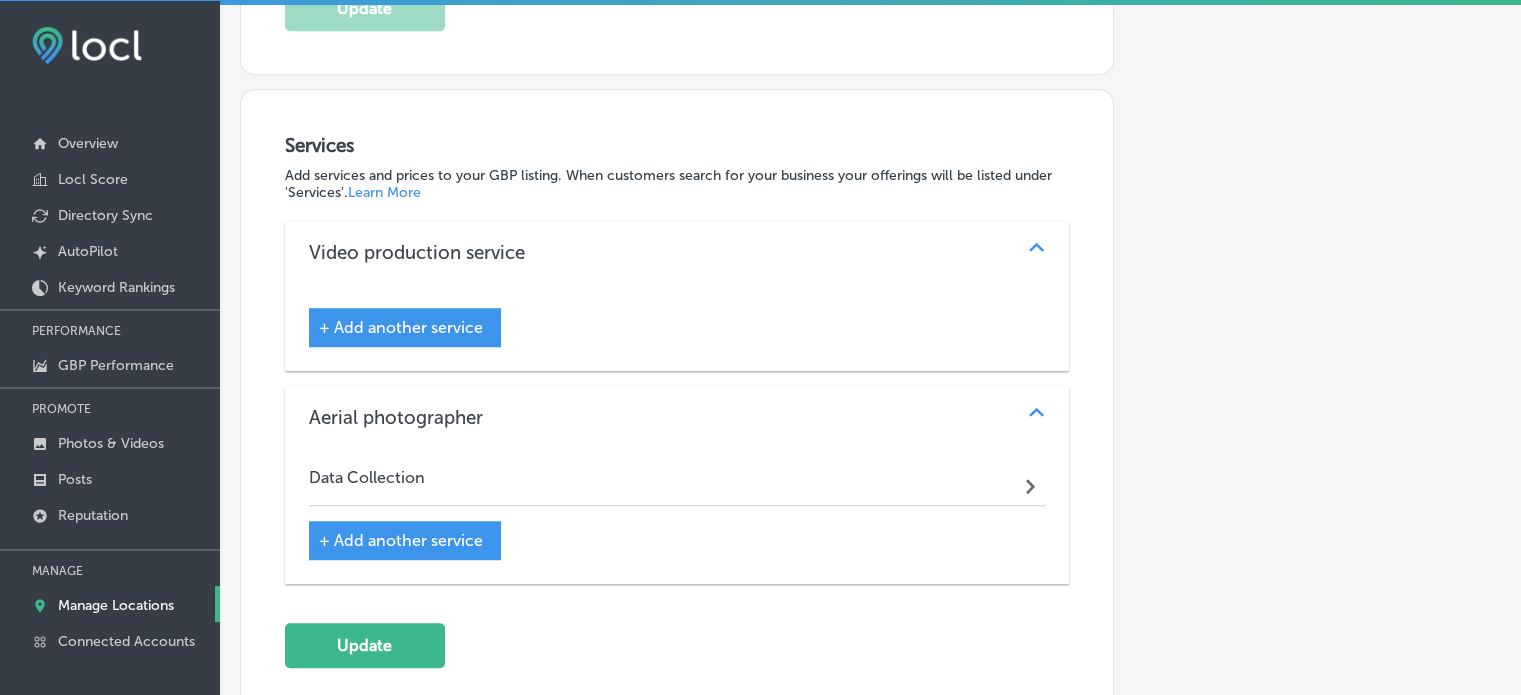 click on "+ Add another service" at bounding box center [677, 328] 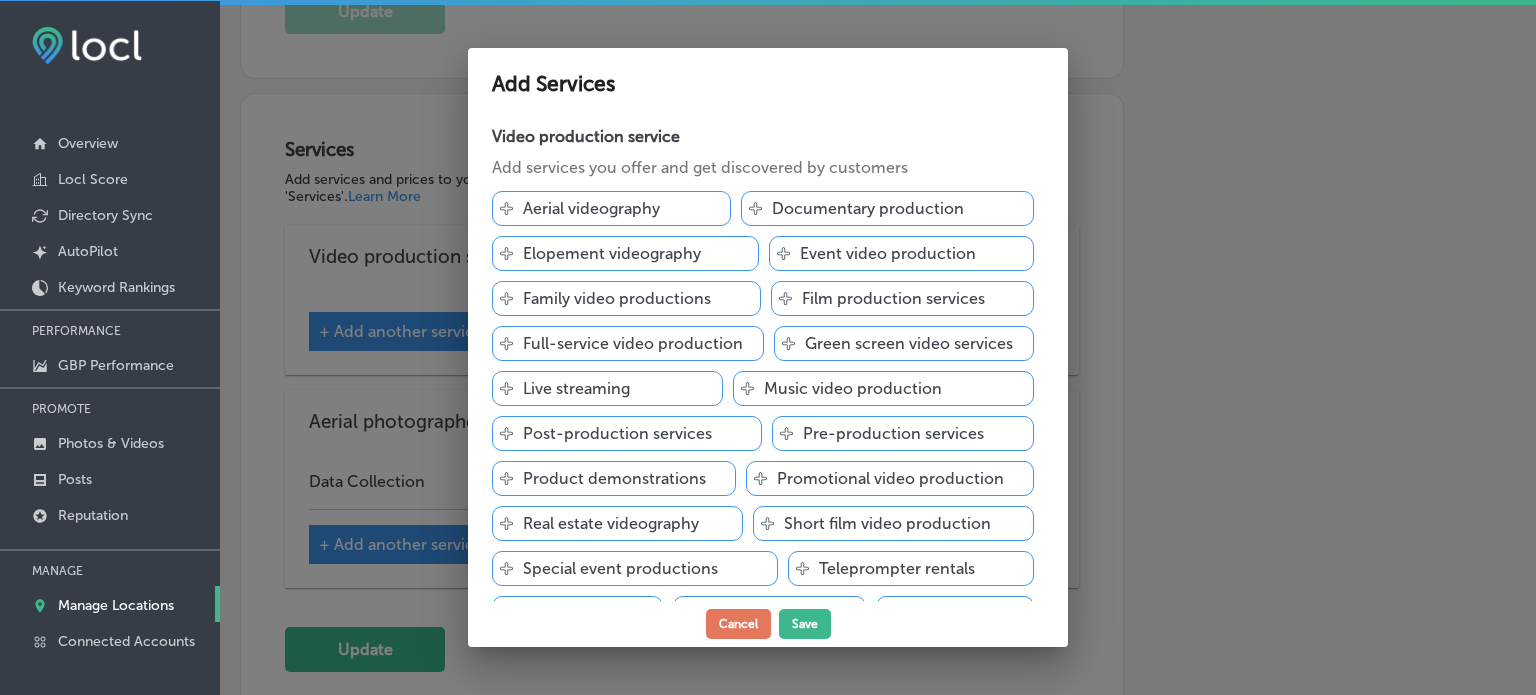 scroll, scrollTop: 1441, scrollLeft: 0, axis: vertical 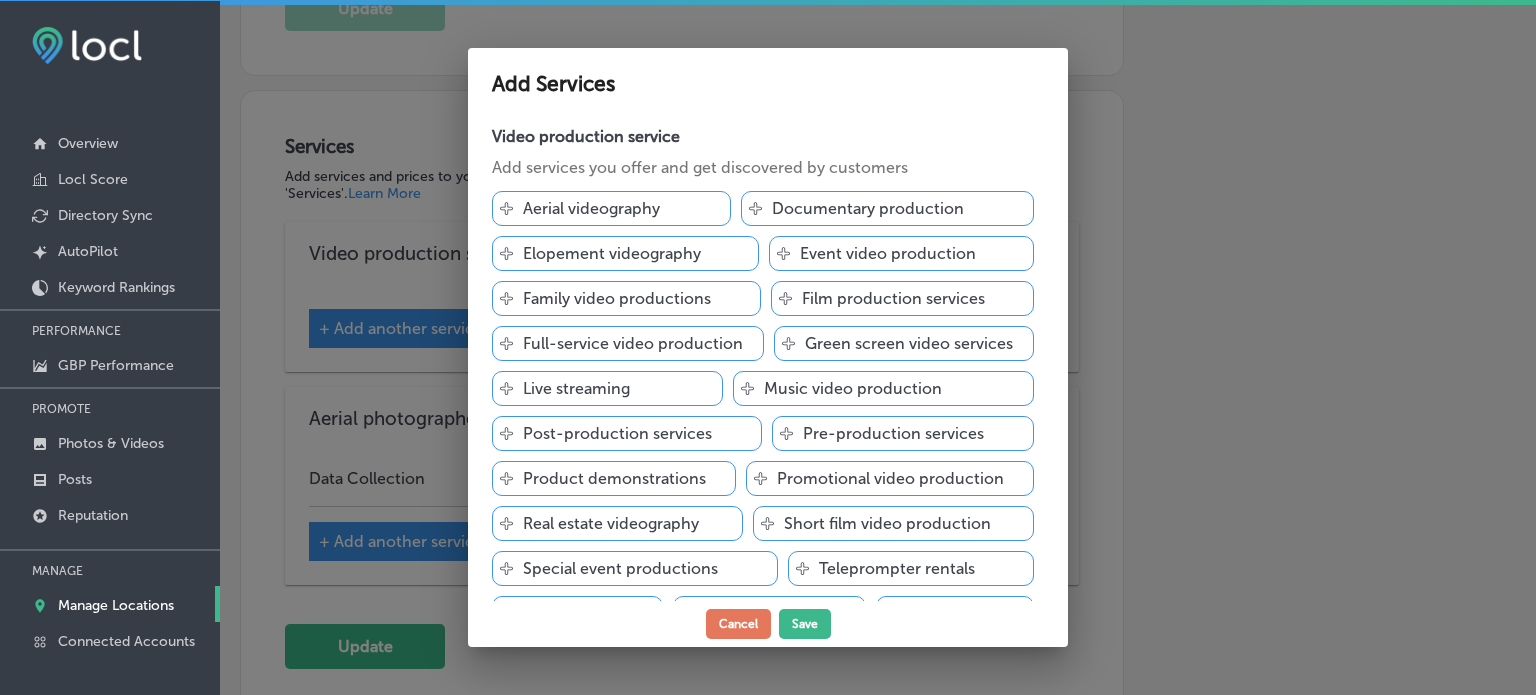 click at bounding box center (768, 347) 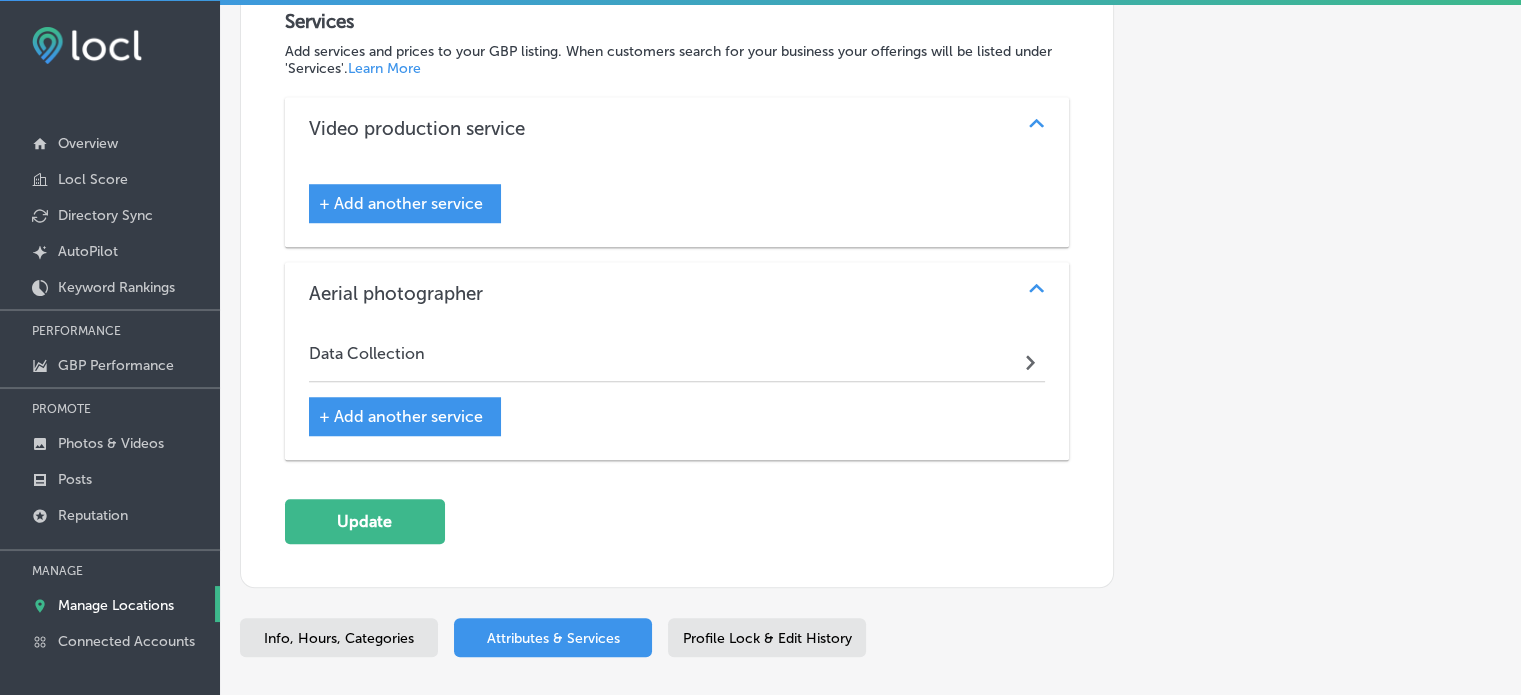 scroll, scrollTop: 1556, scrollLeft: 0, axis: vertical 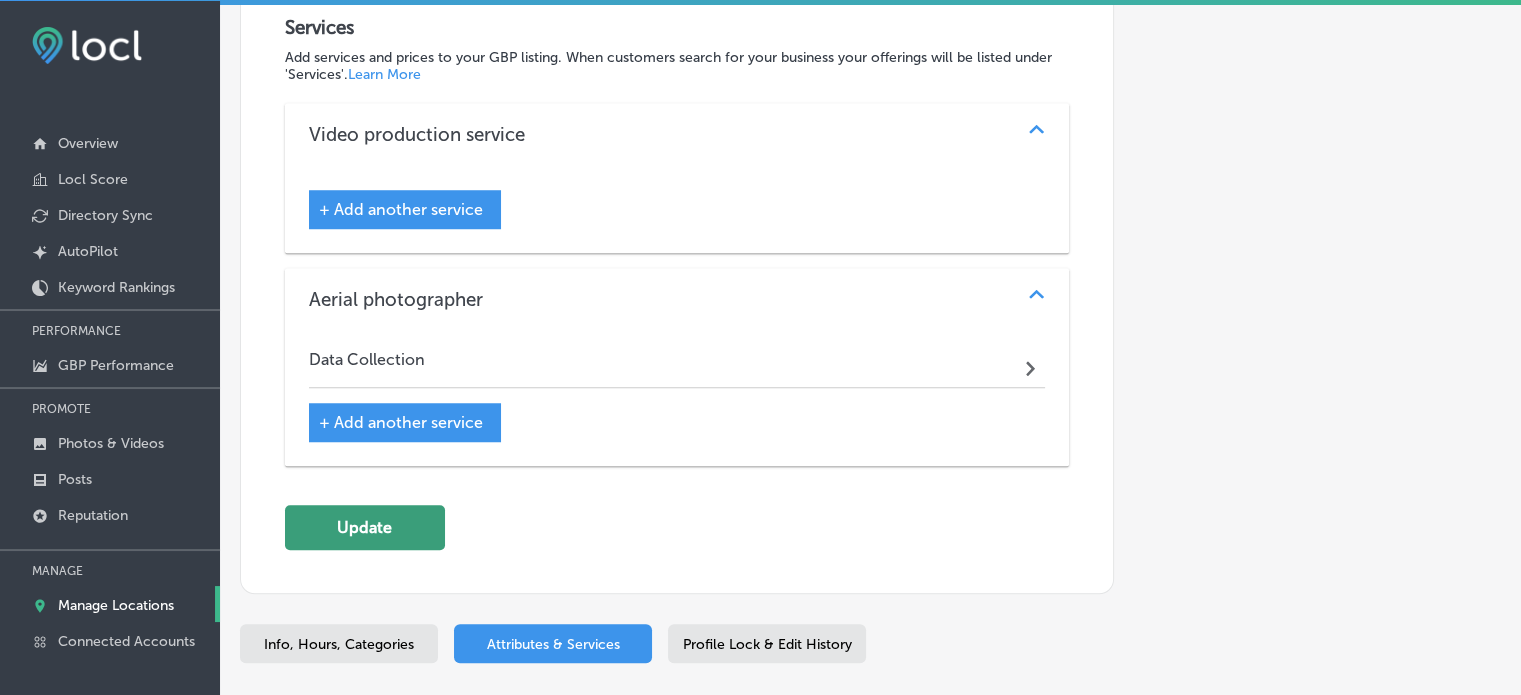 click on "Update" 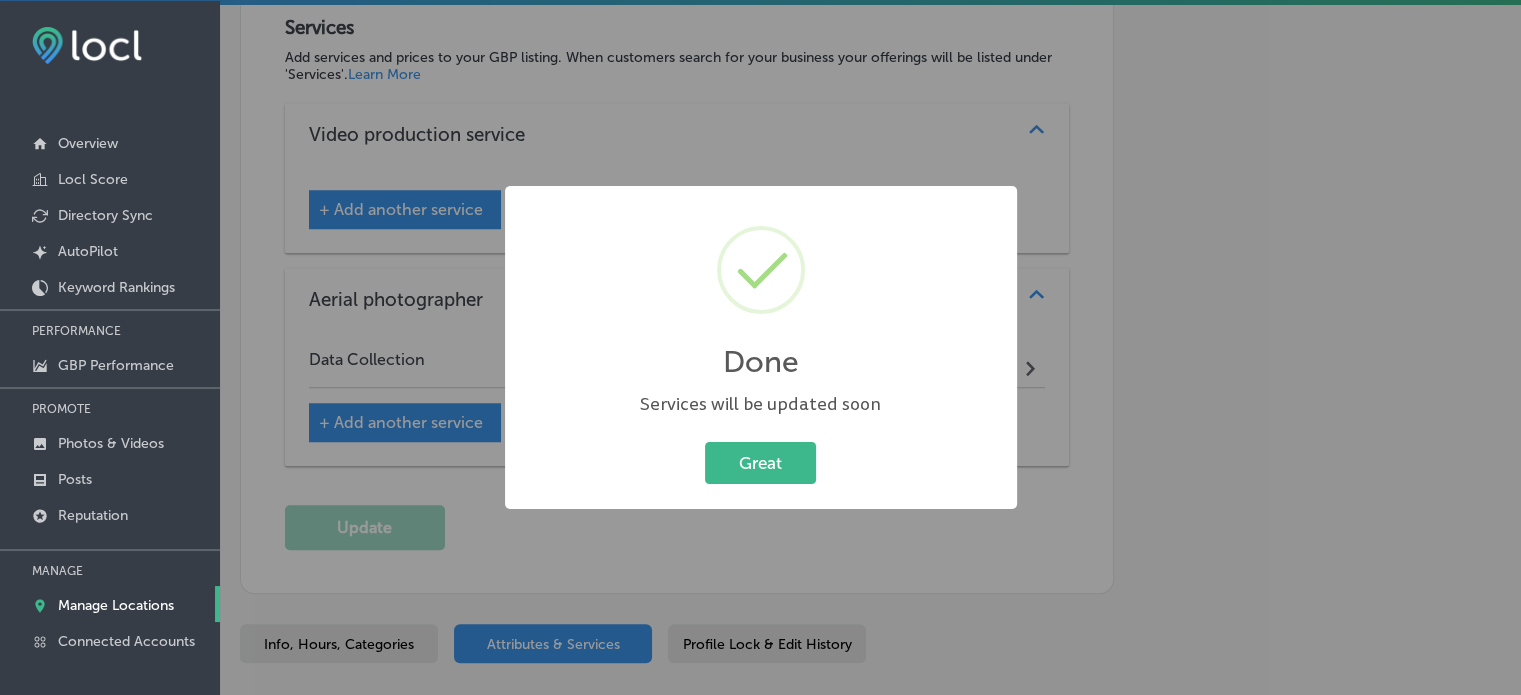 scroll, scrollTop: 1559, scrollLeft: 0, axis: vertical 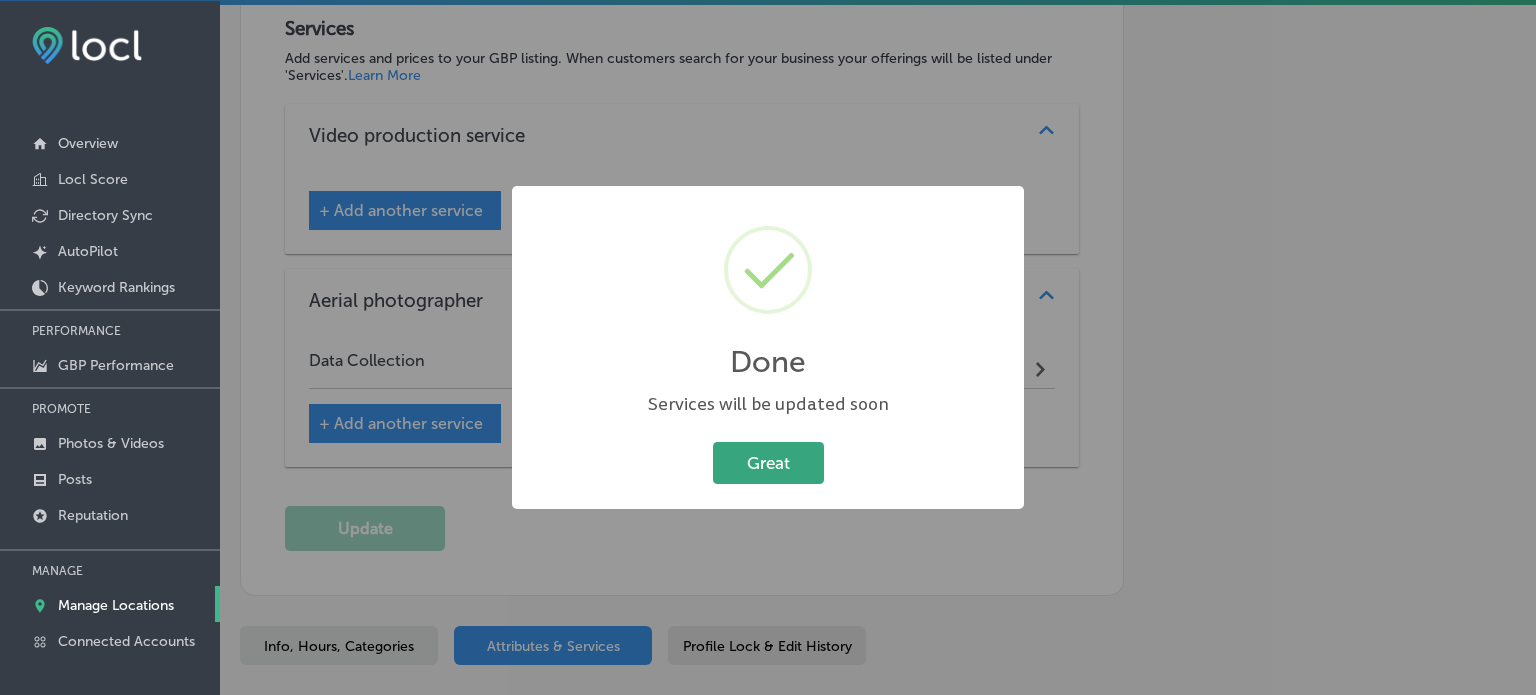 click on "Great" at bounding box center (768, 462) 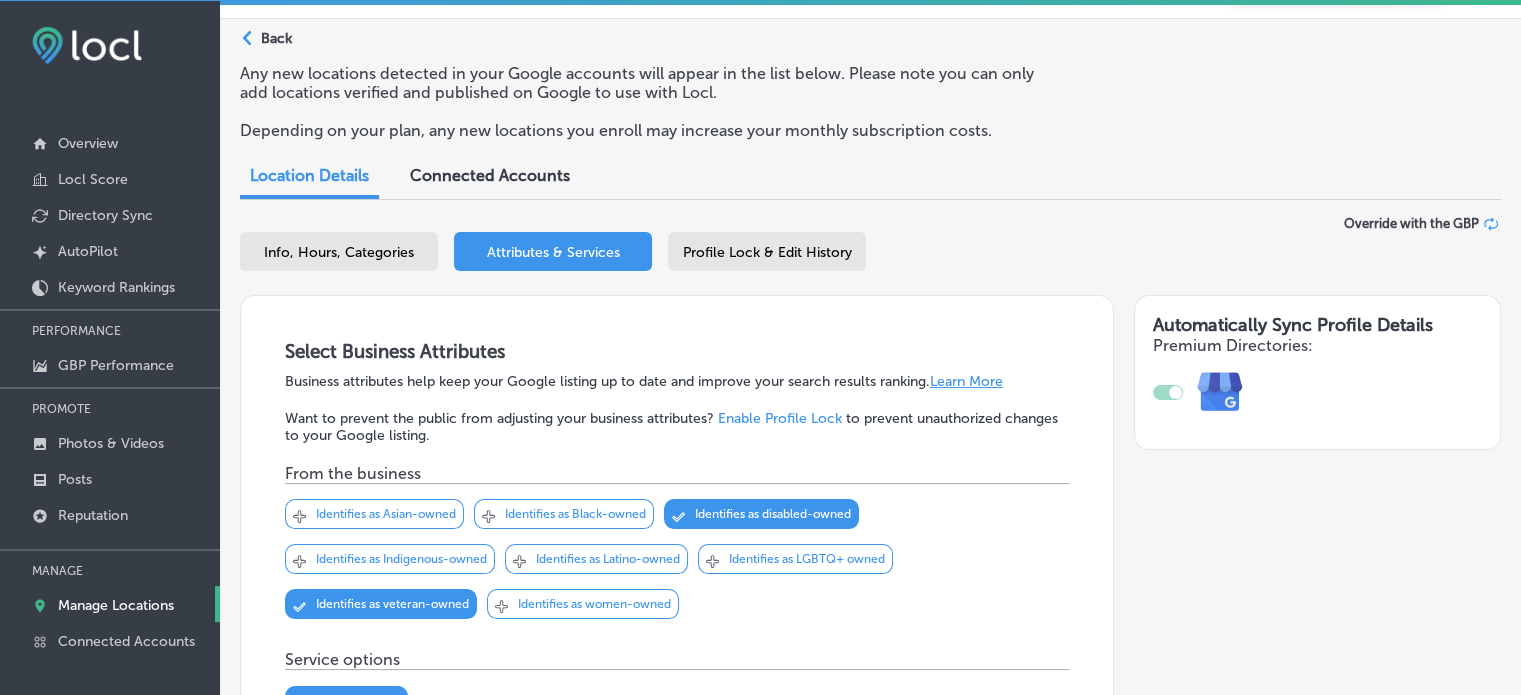 scroll, scrollTop: 0, scrollLeft: 0, axis: both 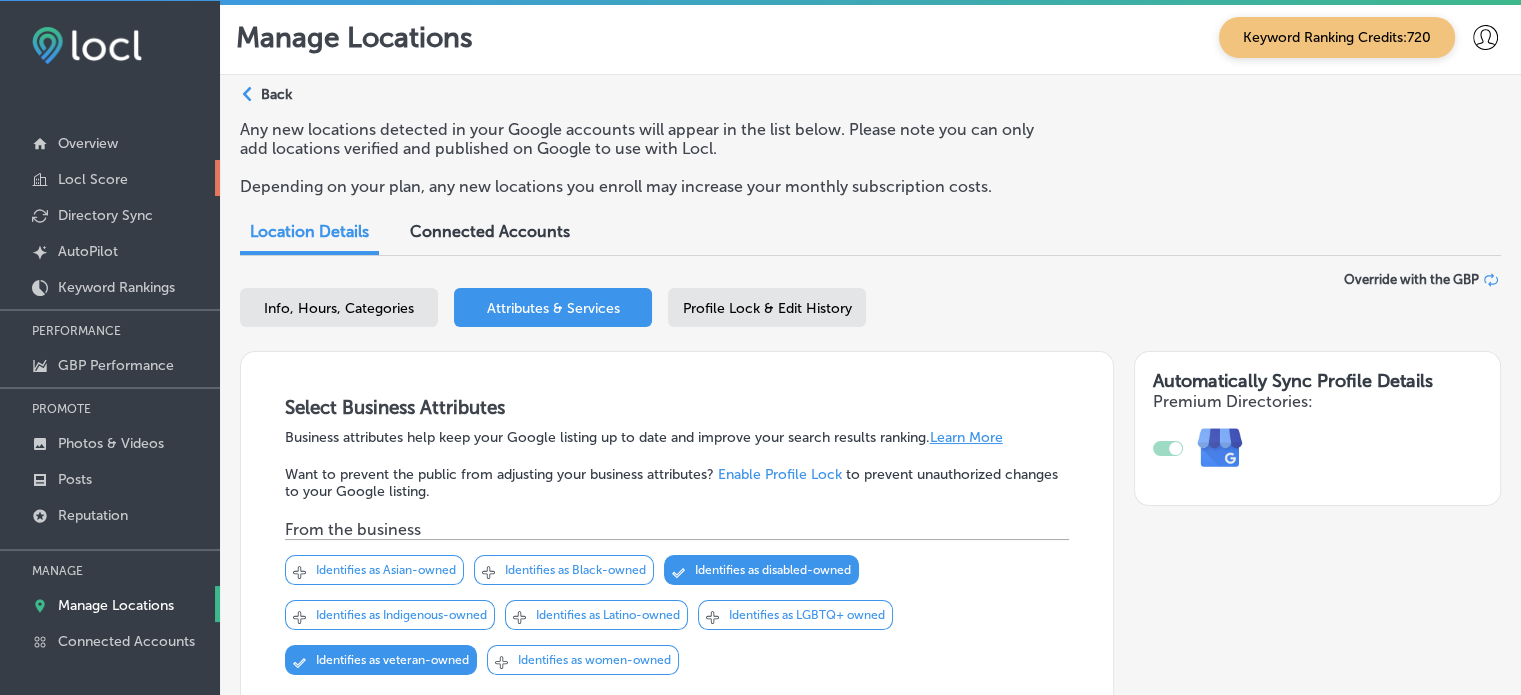 click on "Locl Score" at bounding box center [93, 179] 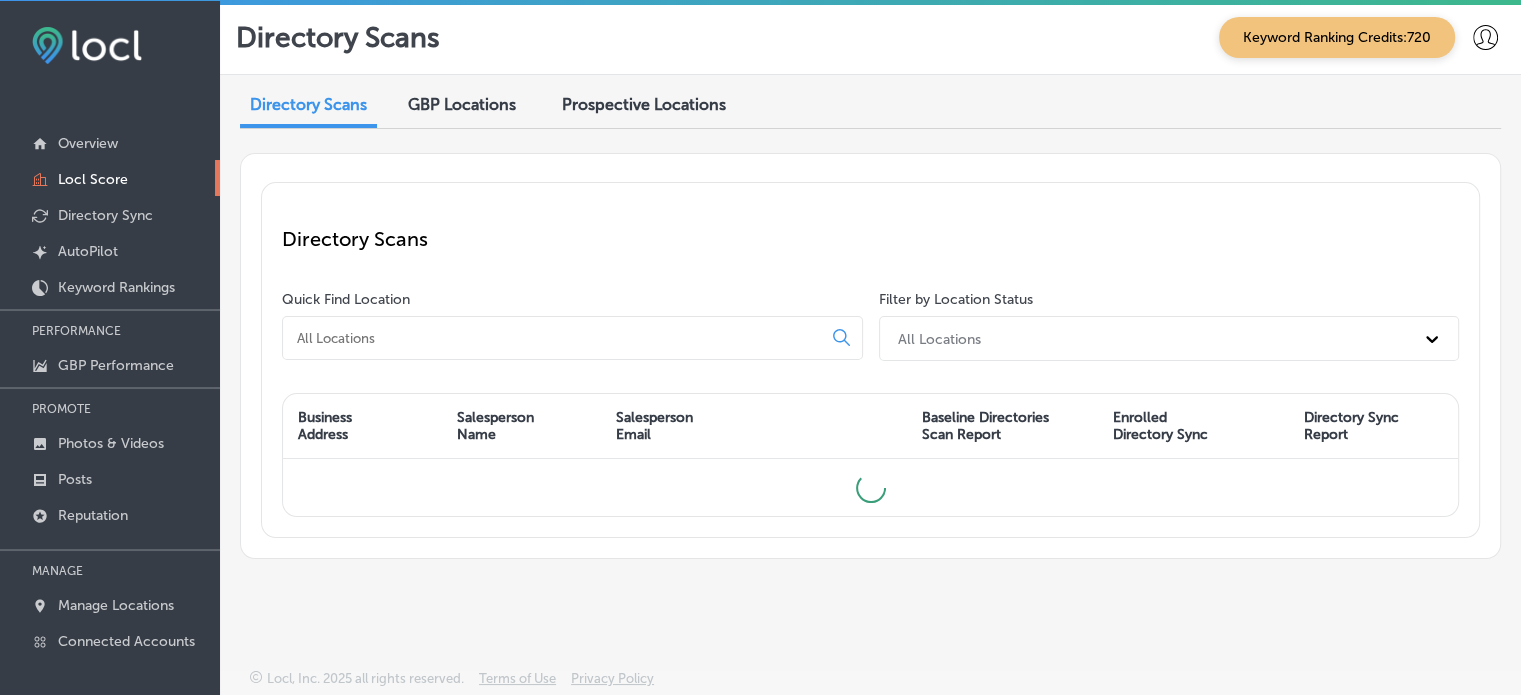 click at bounding box center [556, 338] 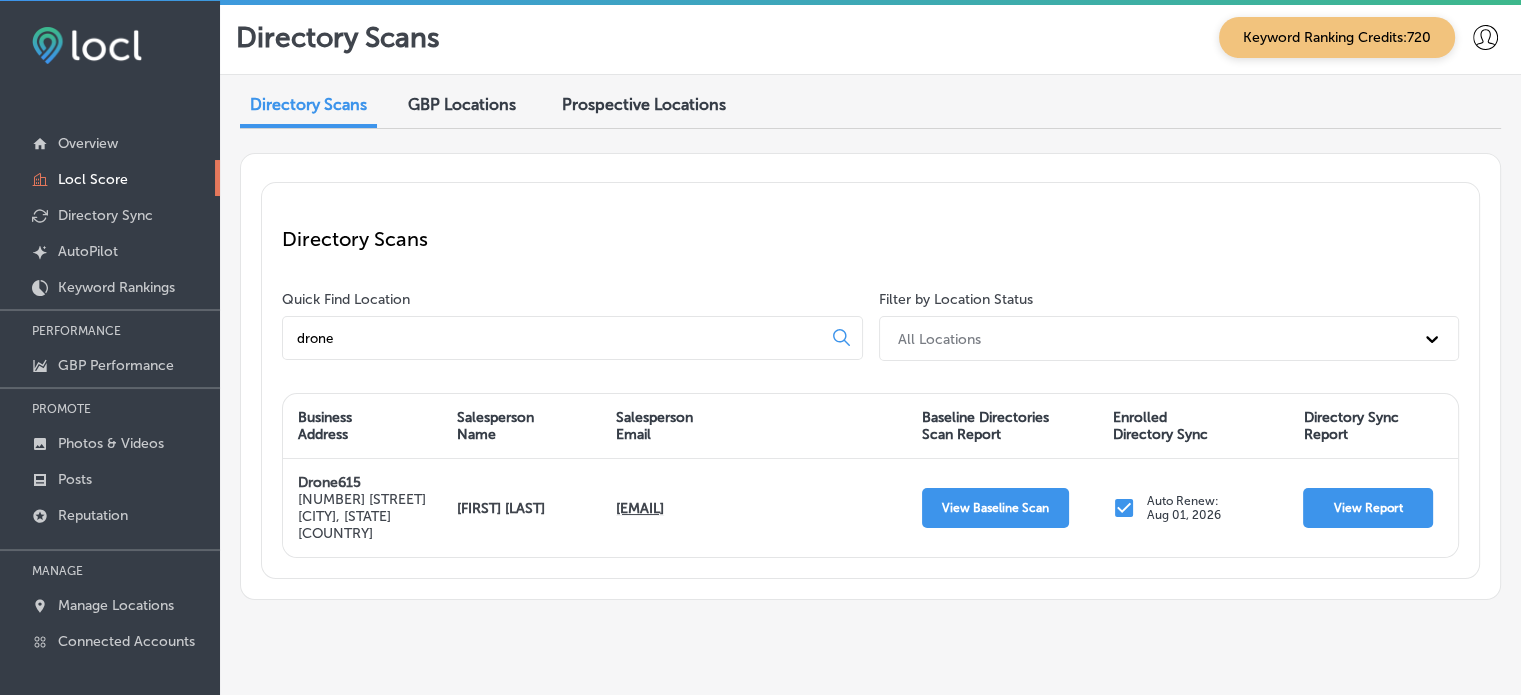 scroll, scrollTop: 22, scrollLeft: 0, axis: vertical 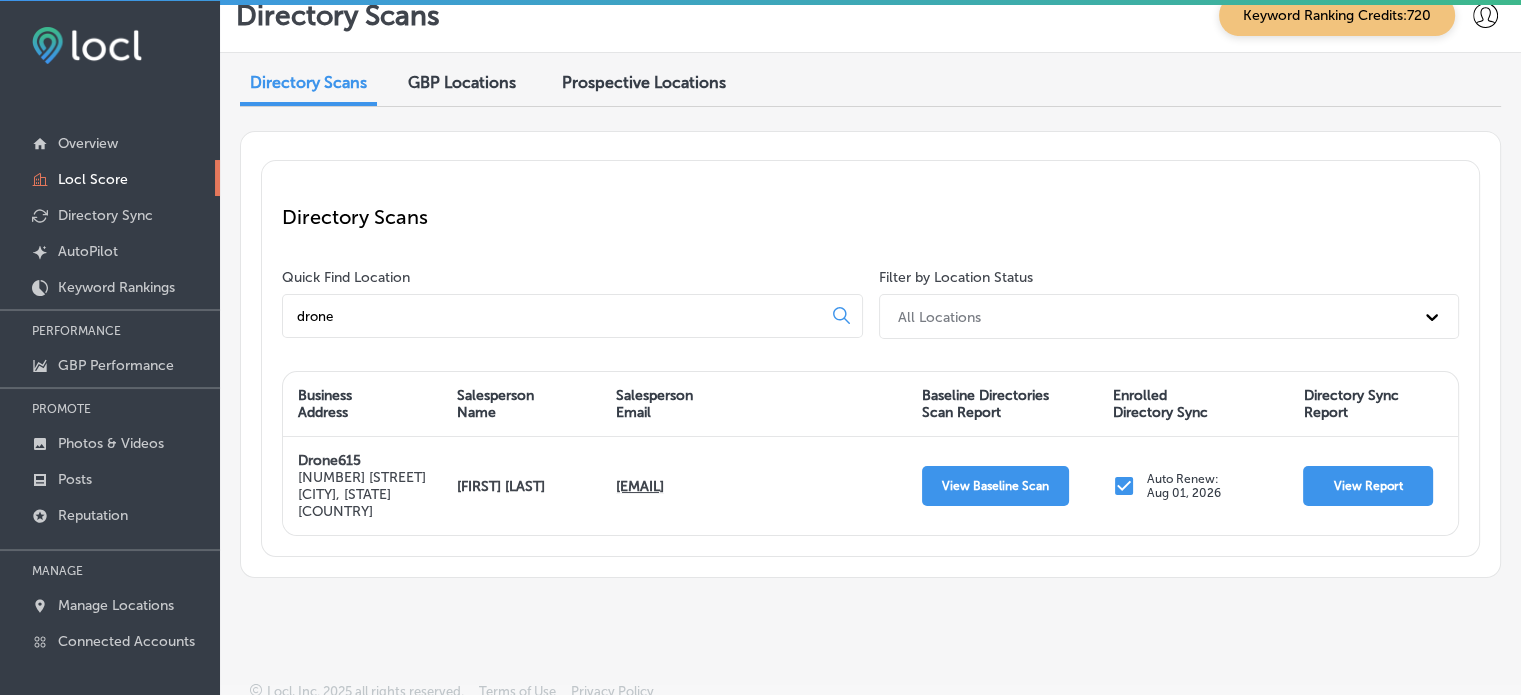 type on "drone" 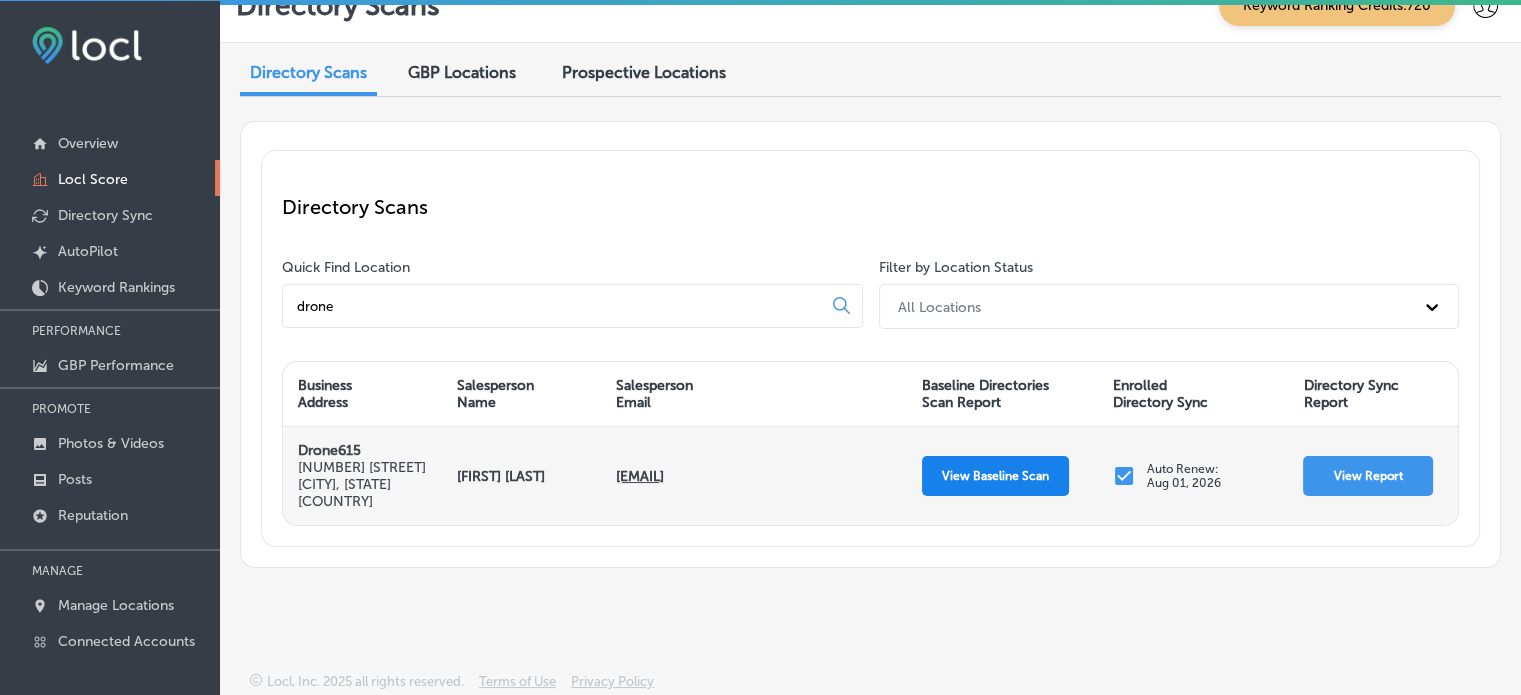 click on "View Baseline Scan" at bounding box center (995, 476) 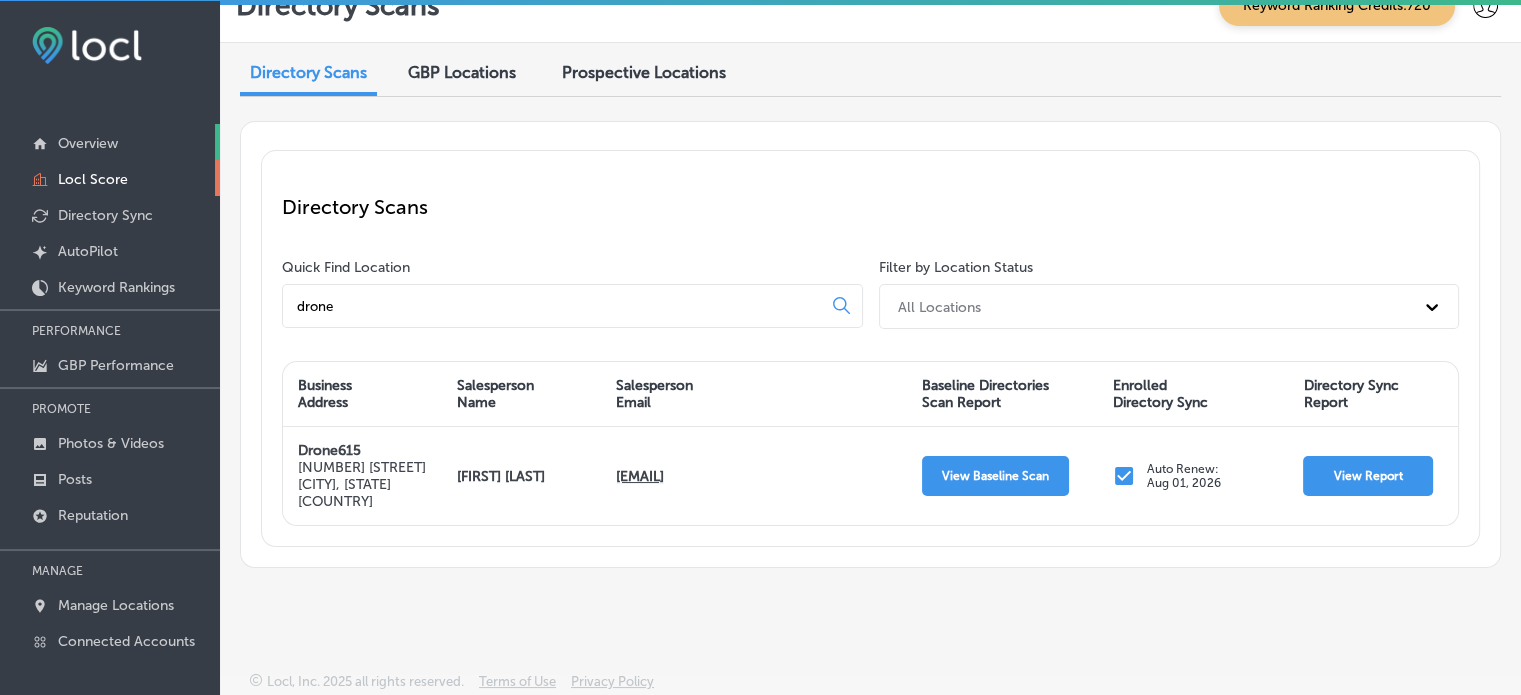click on "Overview" at bounding box center [88, 143] 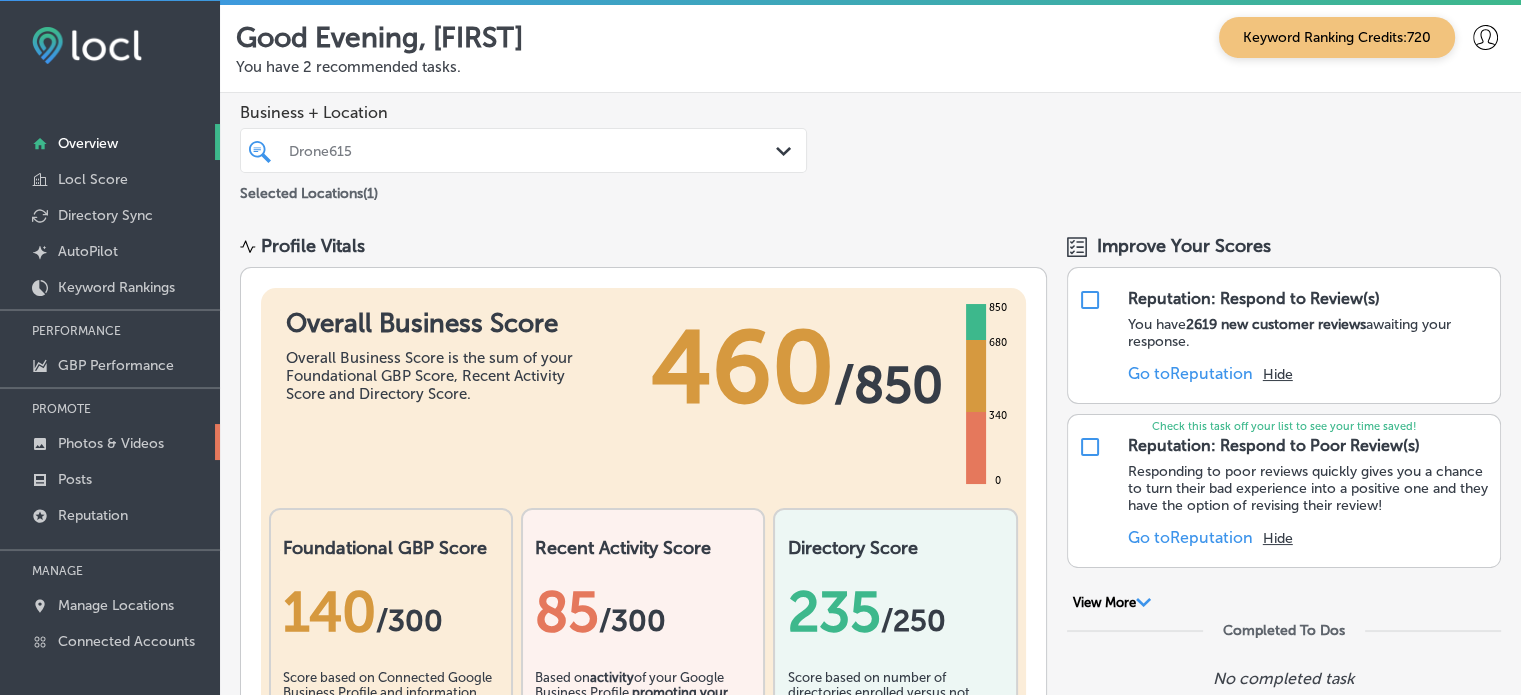 click on "Photos & Videos" at bounding box center (110, 442) 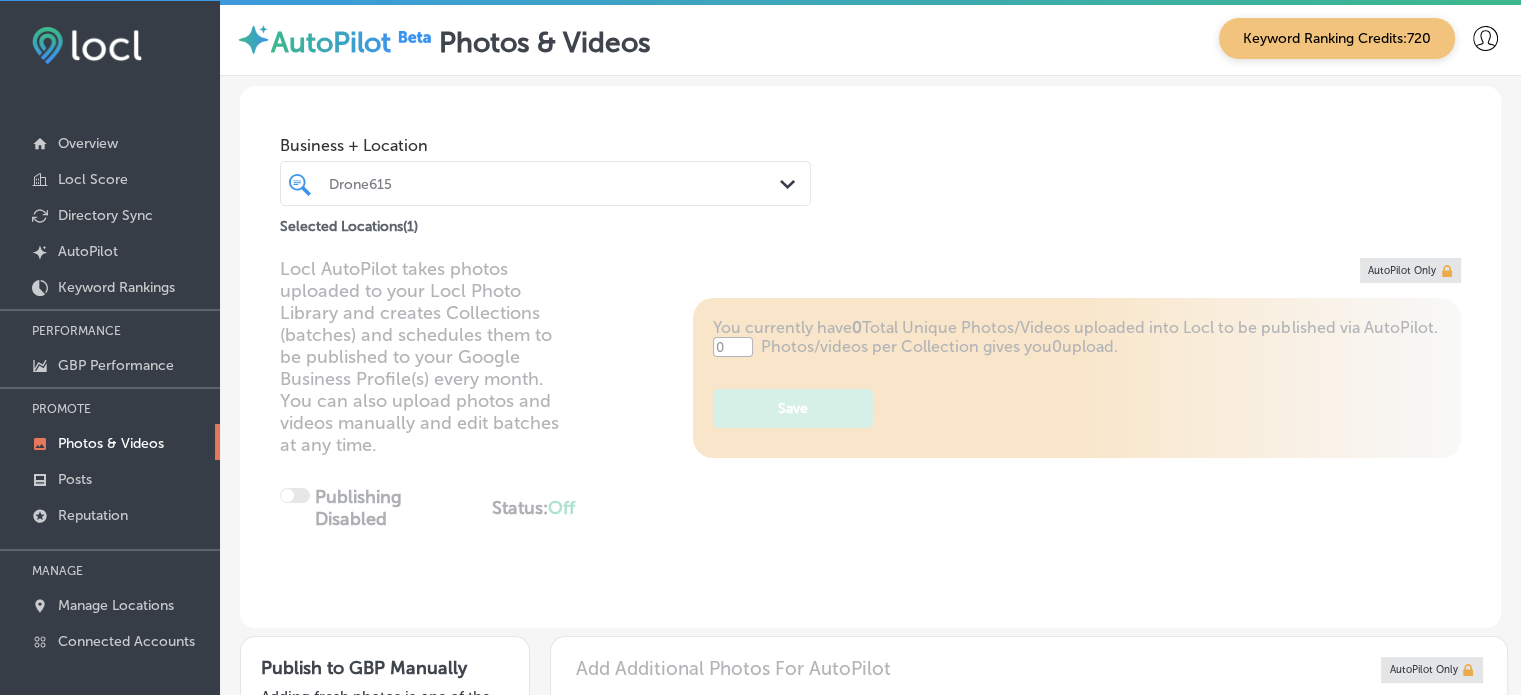 type on "5" 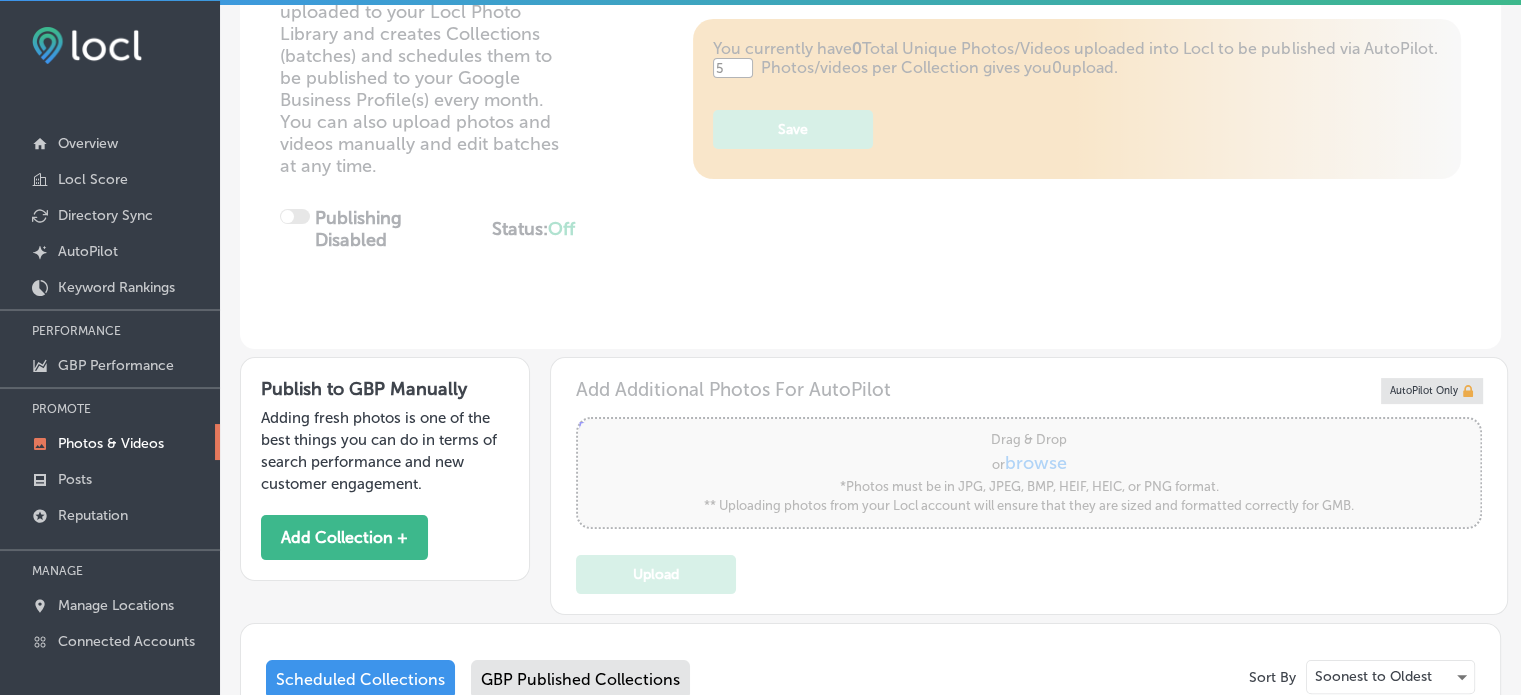 scroll, scrollTop: 292, scrollLeft: 0, axis: vertical 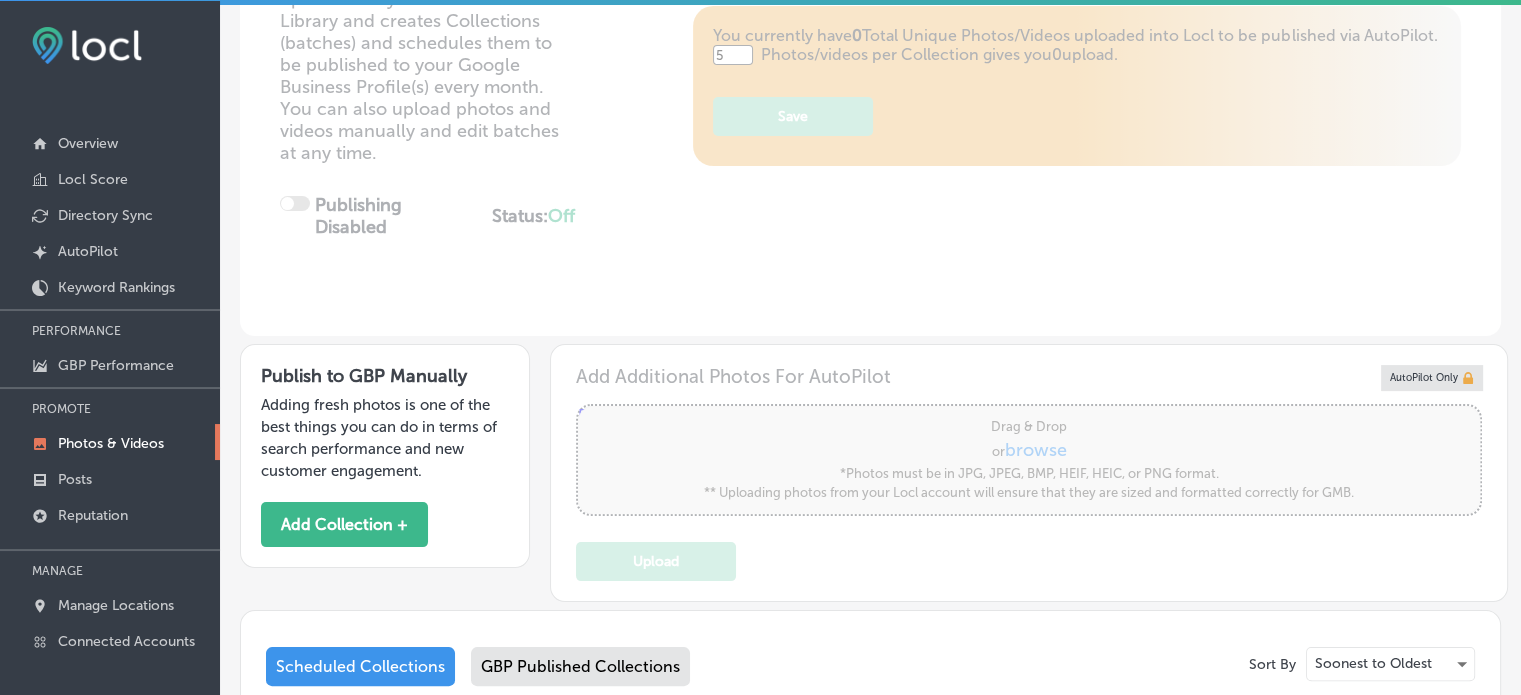 click on "Locl AutoPilot takes photos uploaded to your Locl Photo Library and creates Collections (batches) and schedules them to be published to your Google Business Profile(s) every month. You can also upload photos and videos manually and edit batches at any time. Publishing Disabled Status: Off 0 / 0 Location(s) Publishing You currently have 0 Total Unique Photos/Videos uploaded into Locl to be published via AutoPilot. 5 Photos/videos per Collection gives you 0 upload. Save AutoPilot Only" at bounding box center [870, 151] 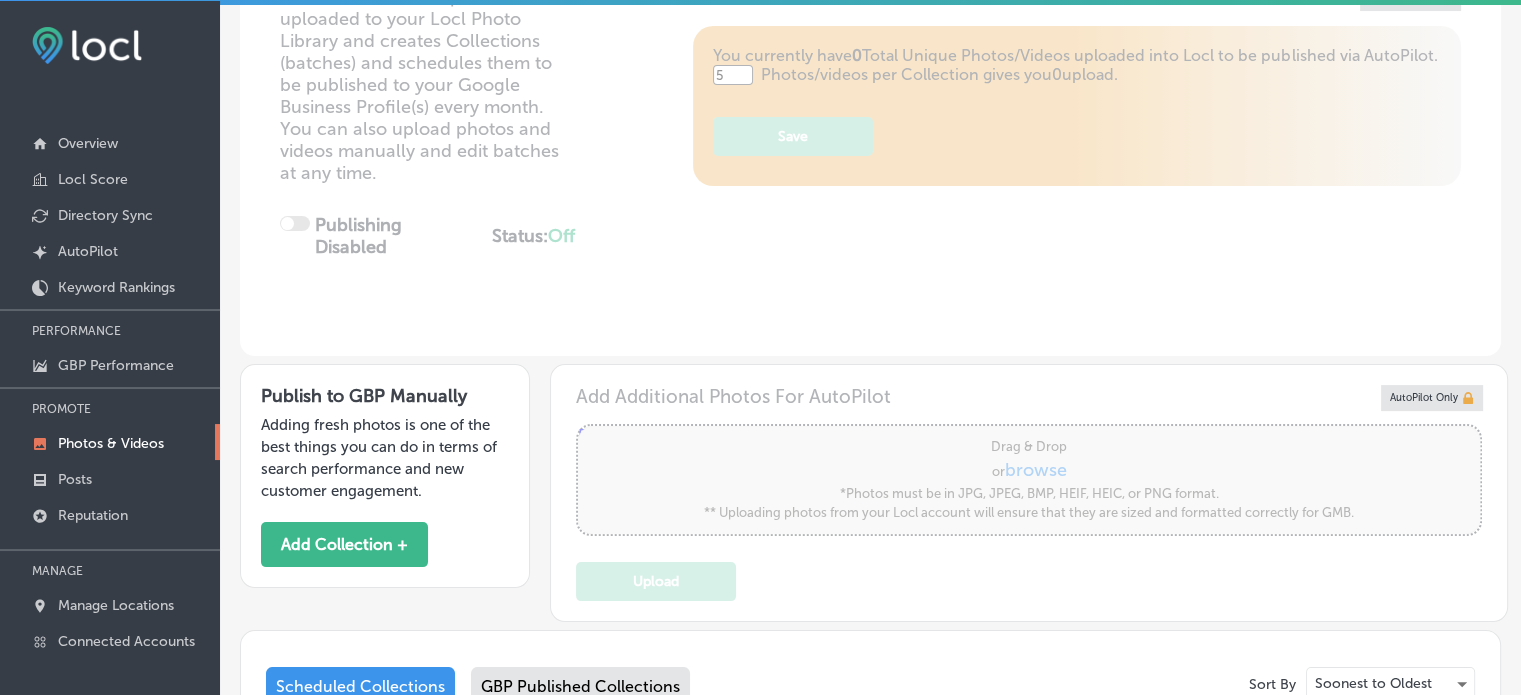 scroll, scrollTop: 628, scrollLeft: 0, axis: vertical 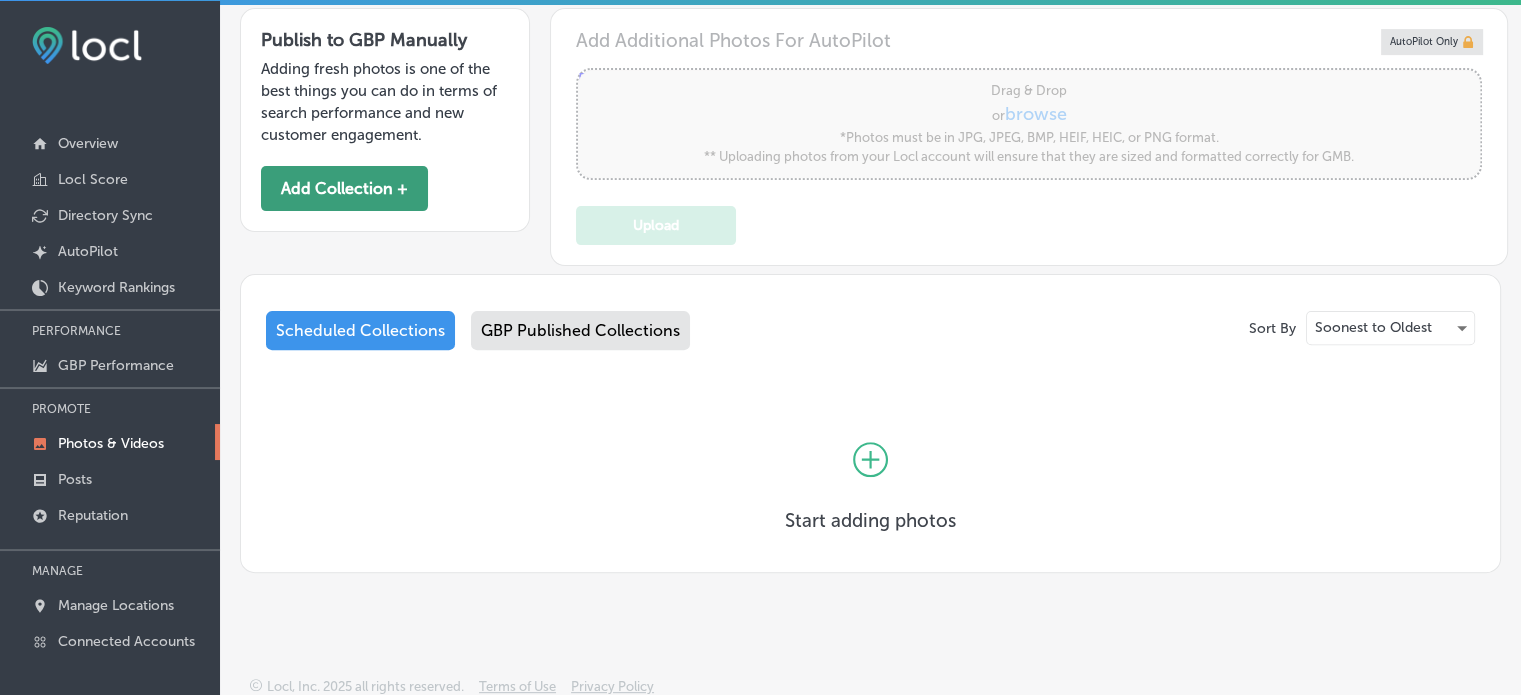 click on "Add Collection +" at bounding box center (344, 188) 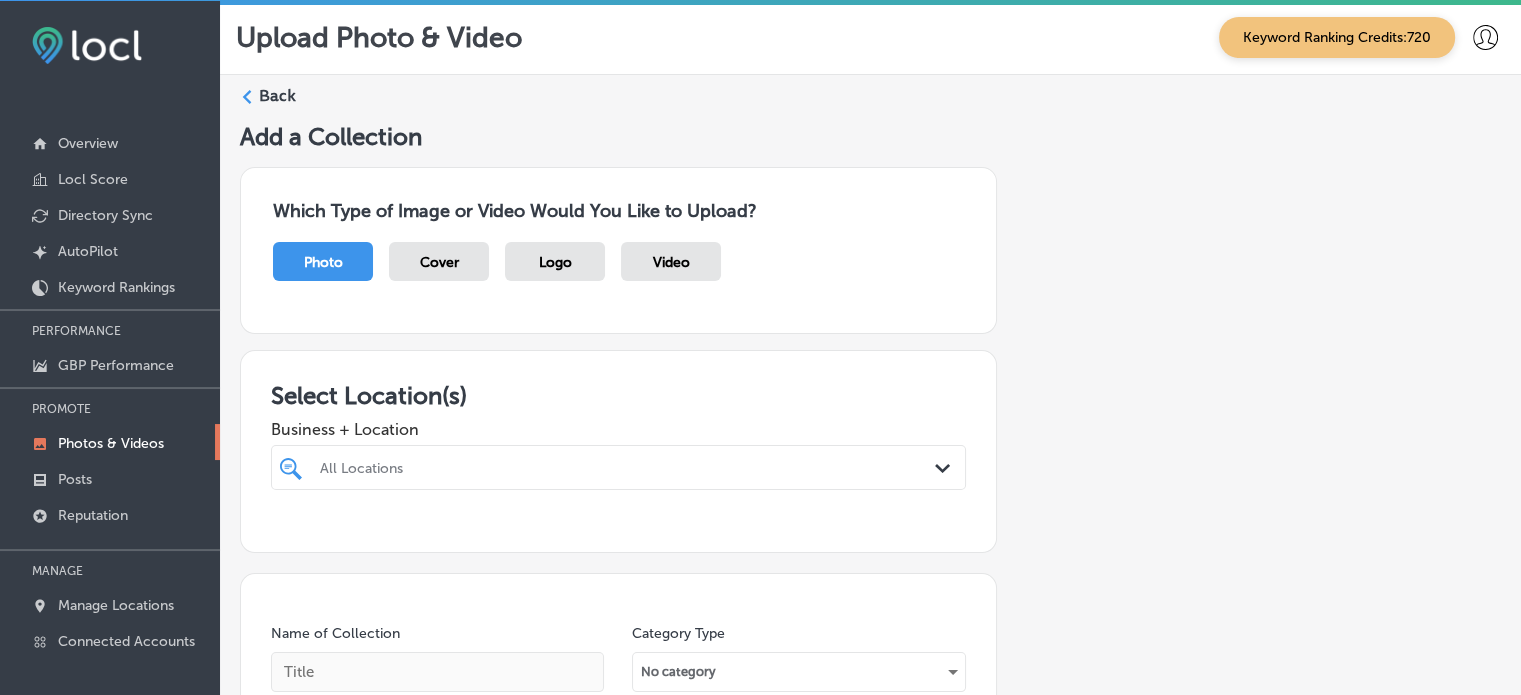 scroll, scrollTop: 192, scrollLeft: 0, axis: vertical 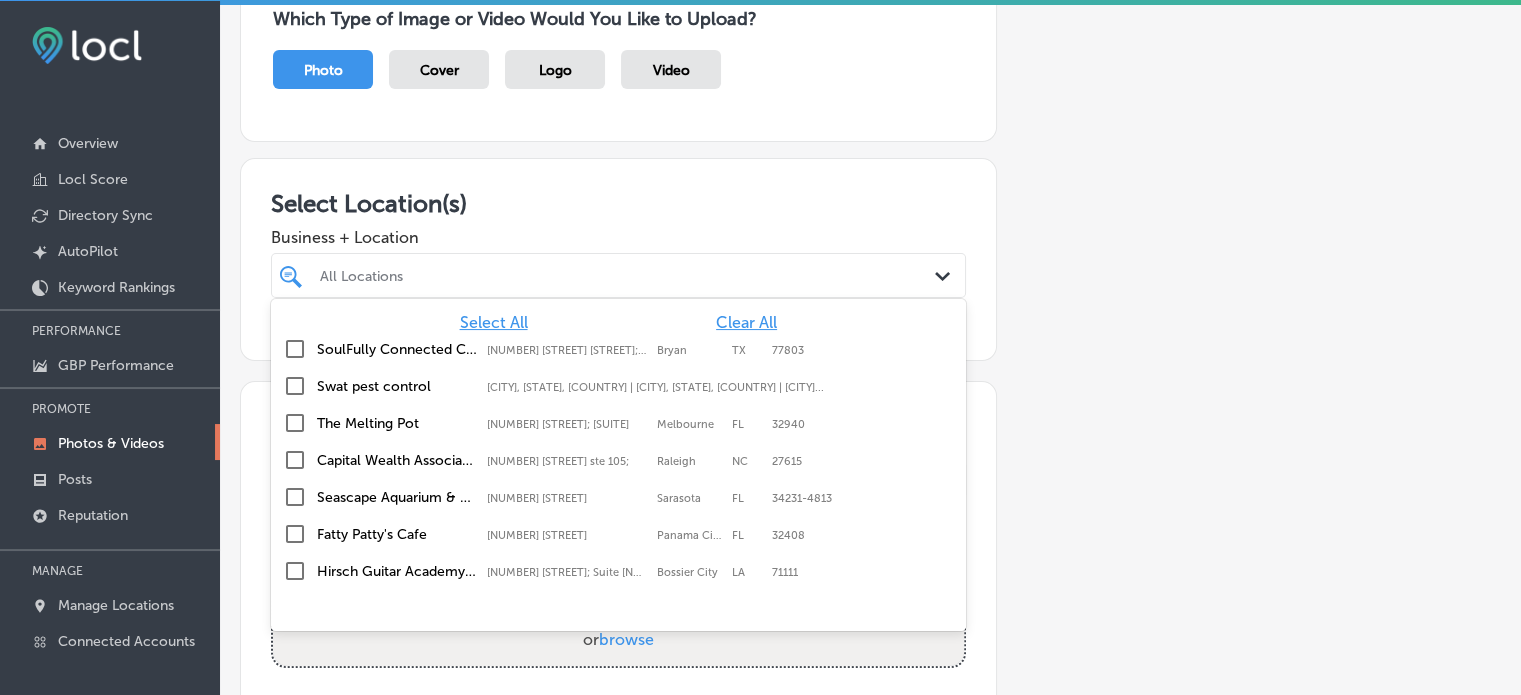 click on "All Locations" at bounding box center (628, 275) 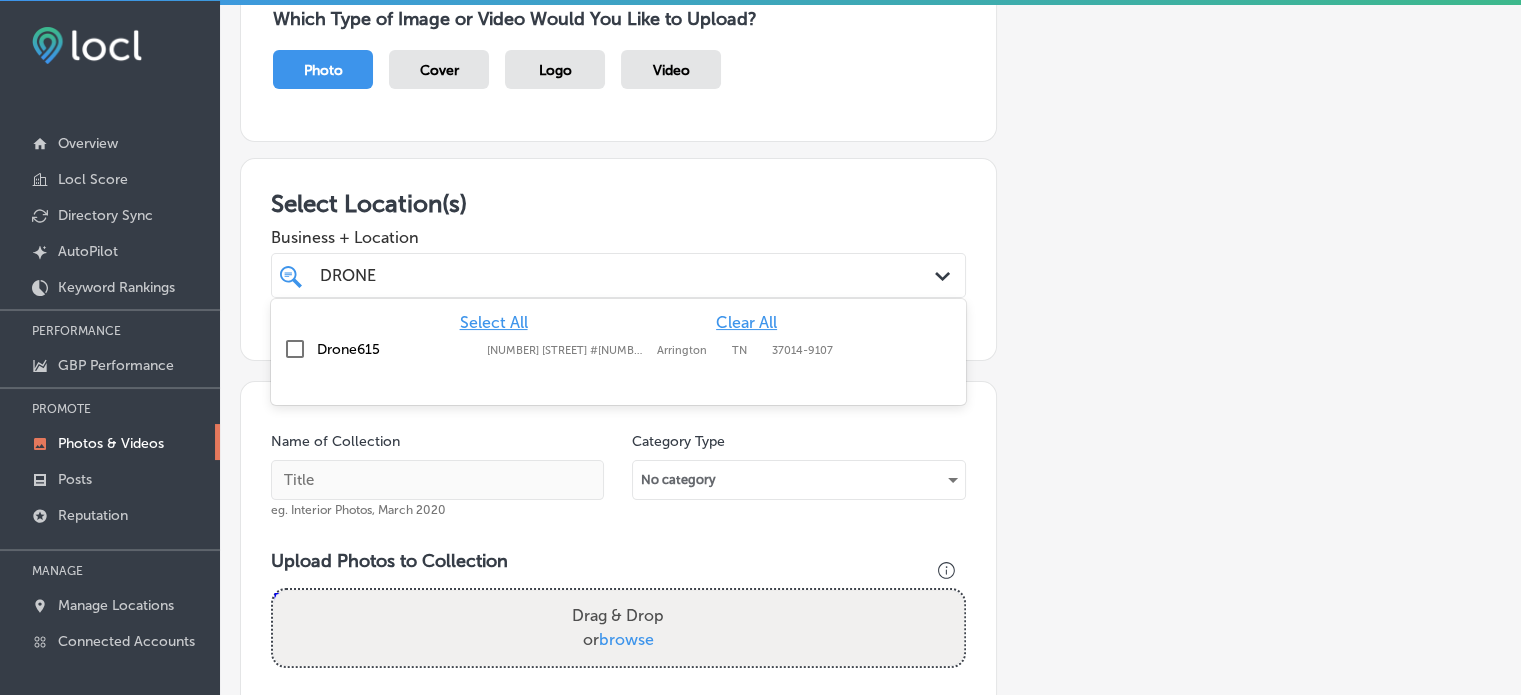 click on "Drone615" at bounding box center [397, 349] 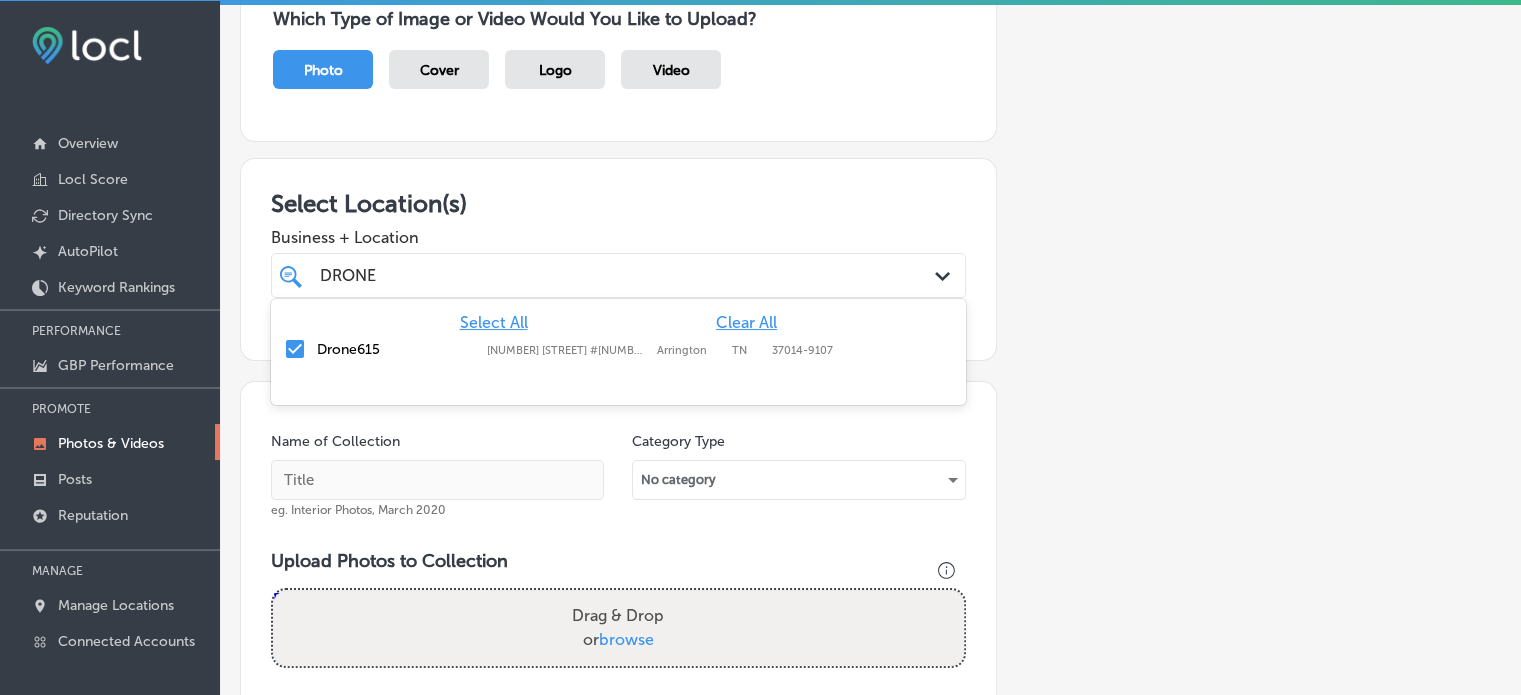type on "DRONE" 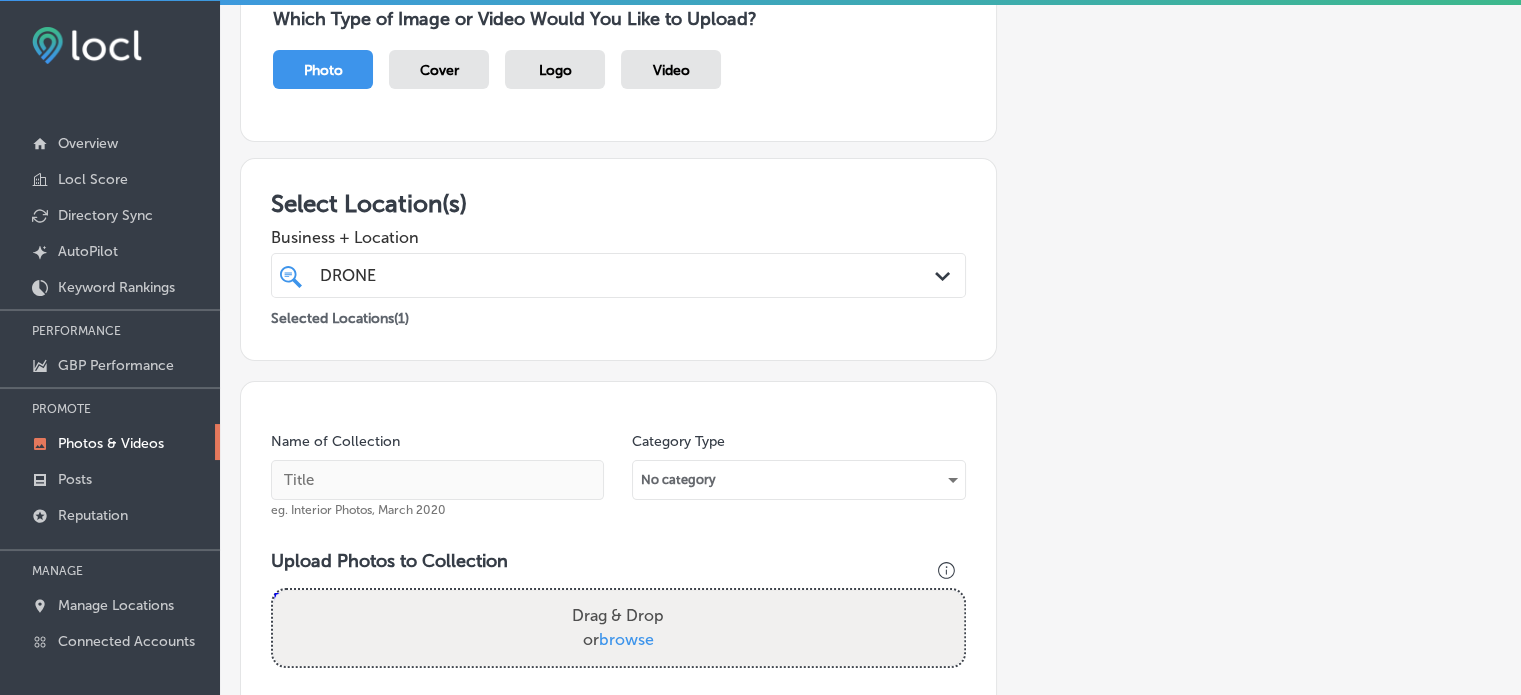 click on "Select Location(s)" at bounding box center [618, 203] 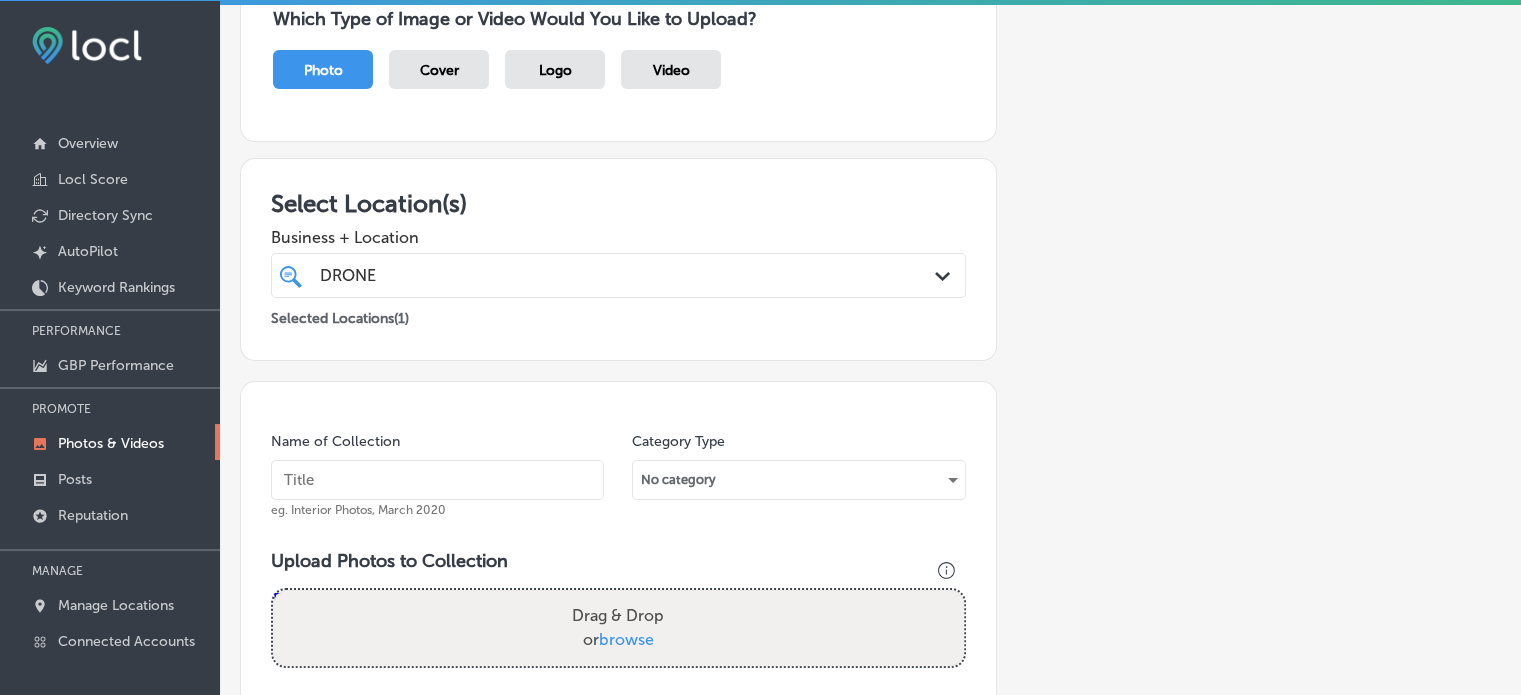 click at bounding box center (437, 480) 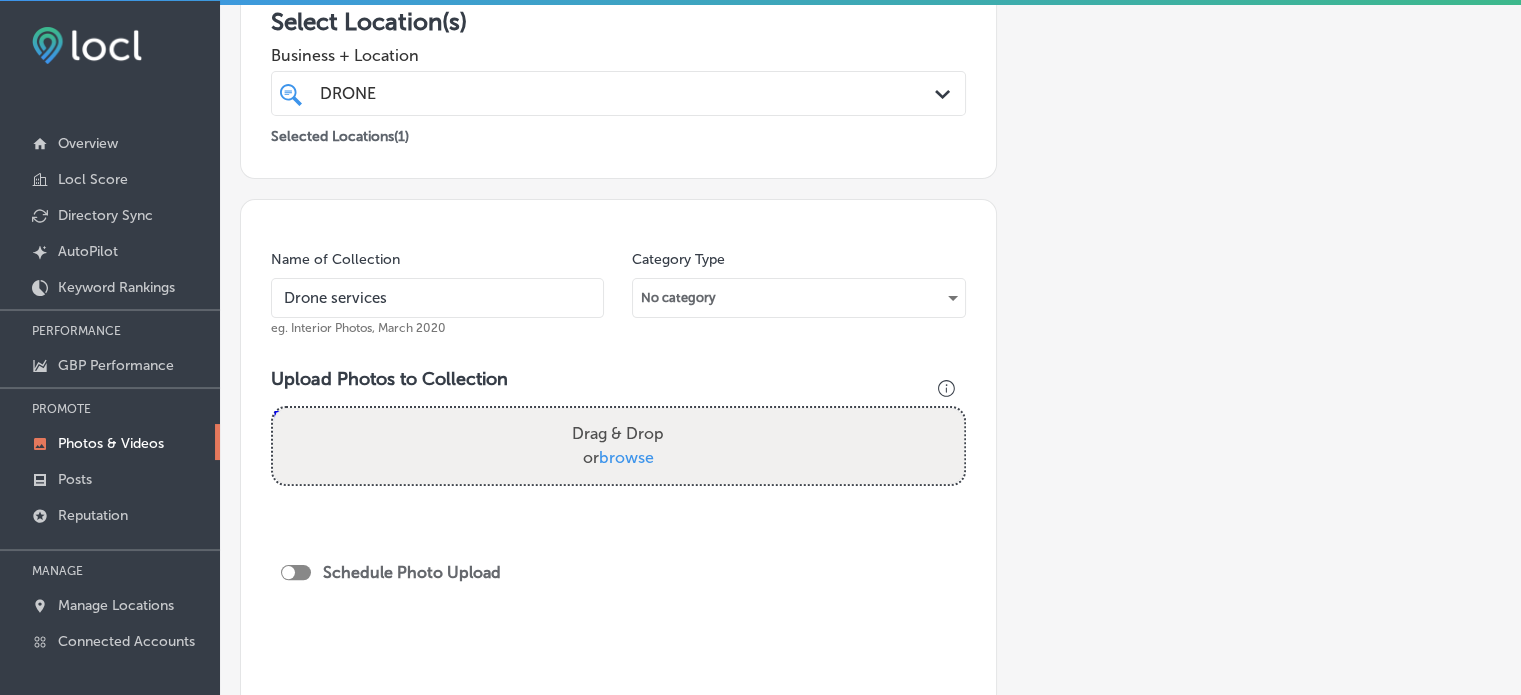 scroll, scrollTop: 375, scrollLeft: 0, axis: vertical 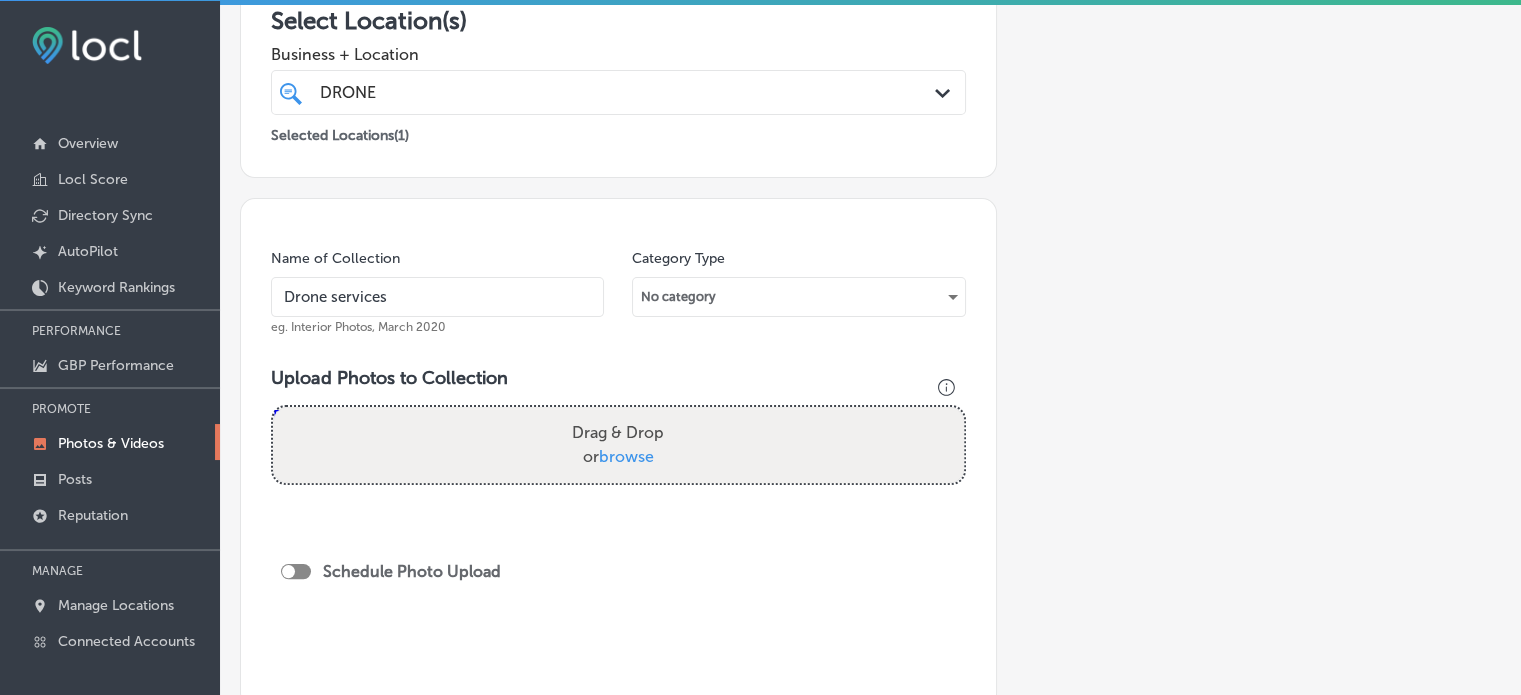 type on "Drone services" 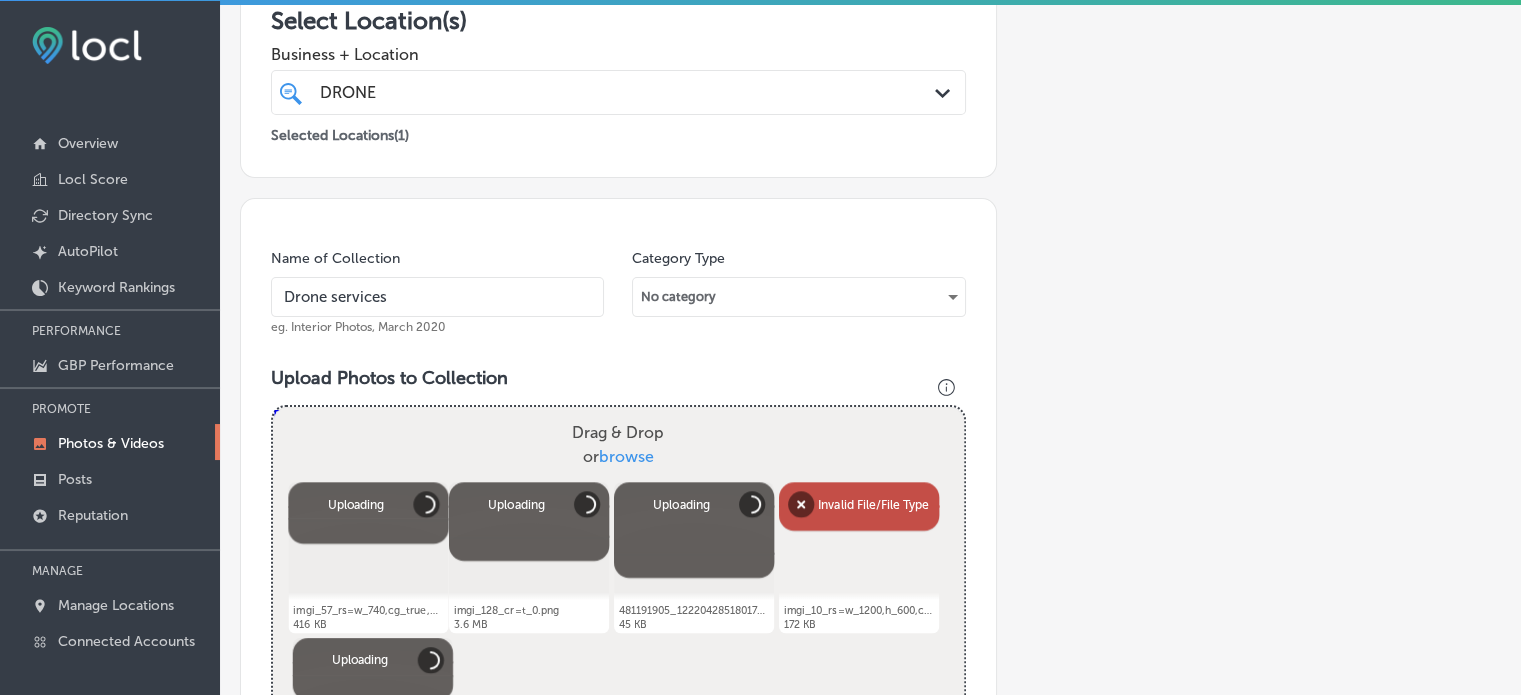 scroll, scrollTop: 443, scrollLeft: 0, axis: vertical 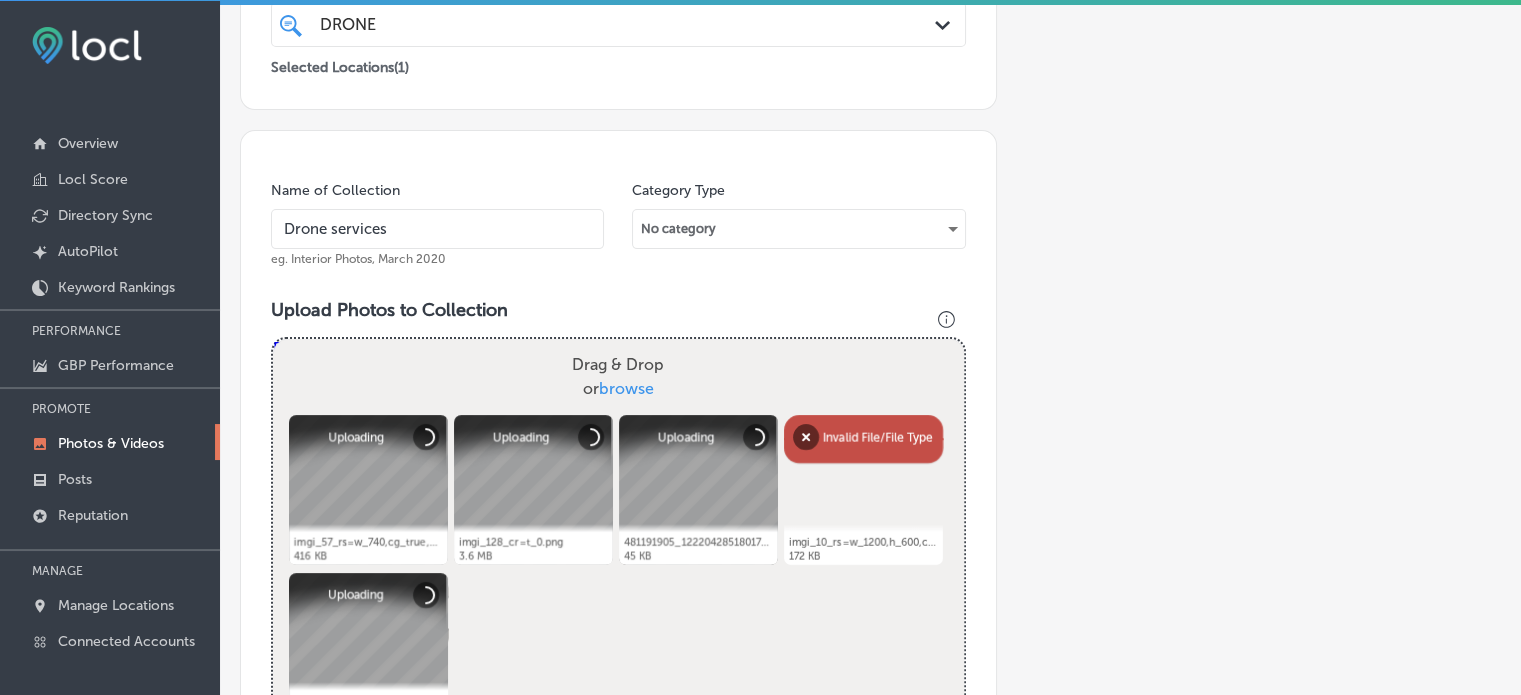 click on "Abort Retry Remove Upload Cancel Retry Remove imgi_10_rs=w_1200,h_600,cg_true.webp 172 KB Invalid File/File Type Expects image/jpeg, image/png, image/jpg, image/bmp, image/heic or image/heif" at bounding box center [863, 490] 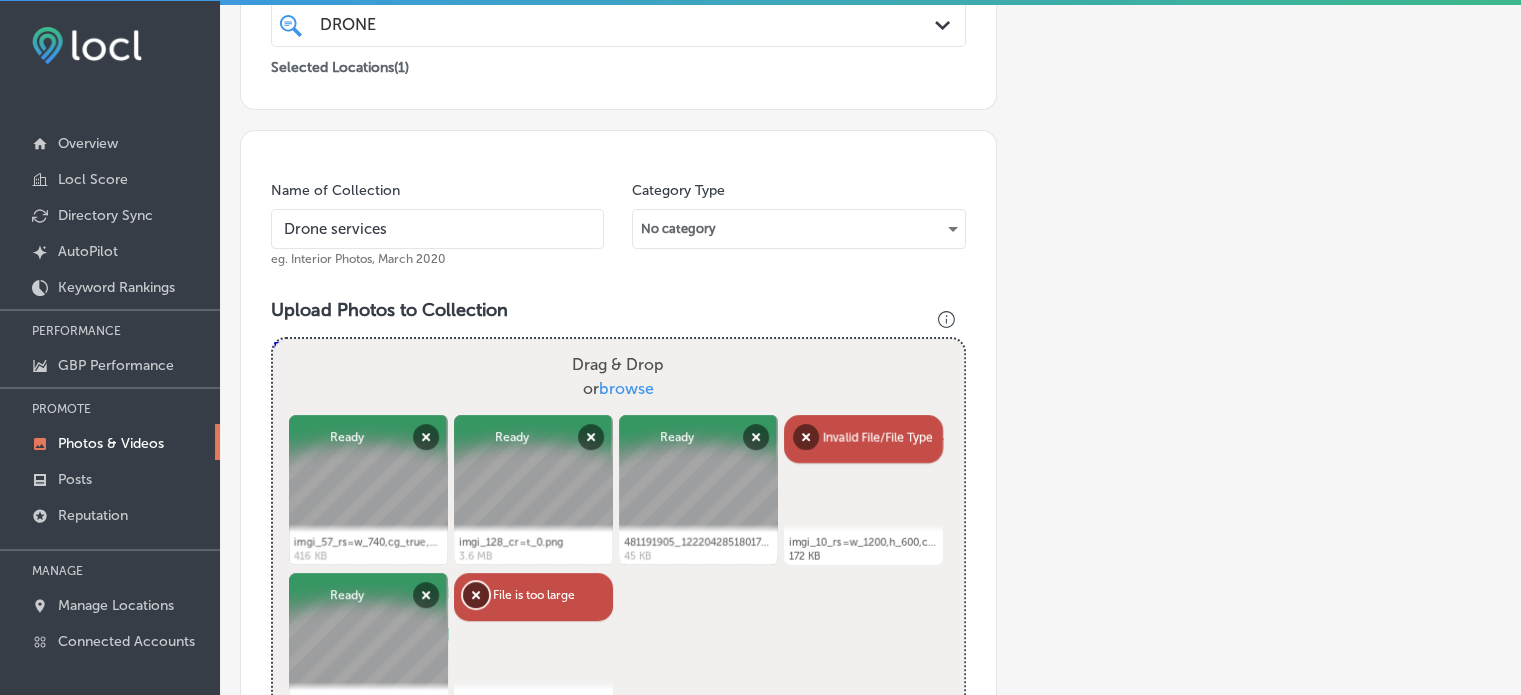 click on "Remove" at bounding box center [476, 595] 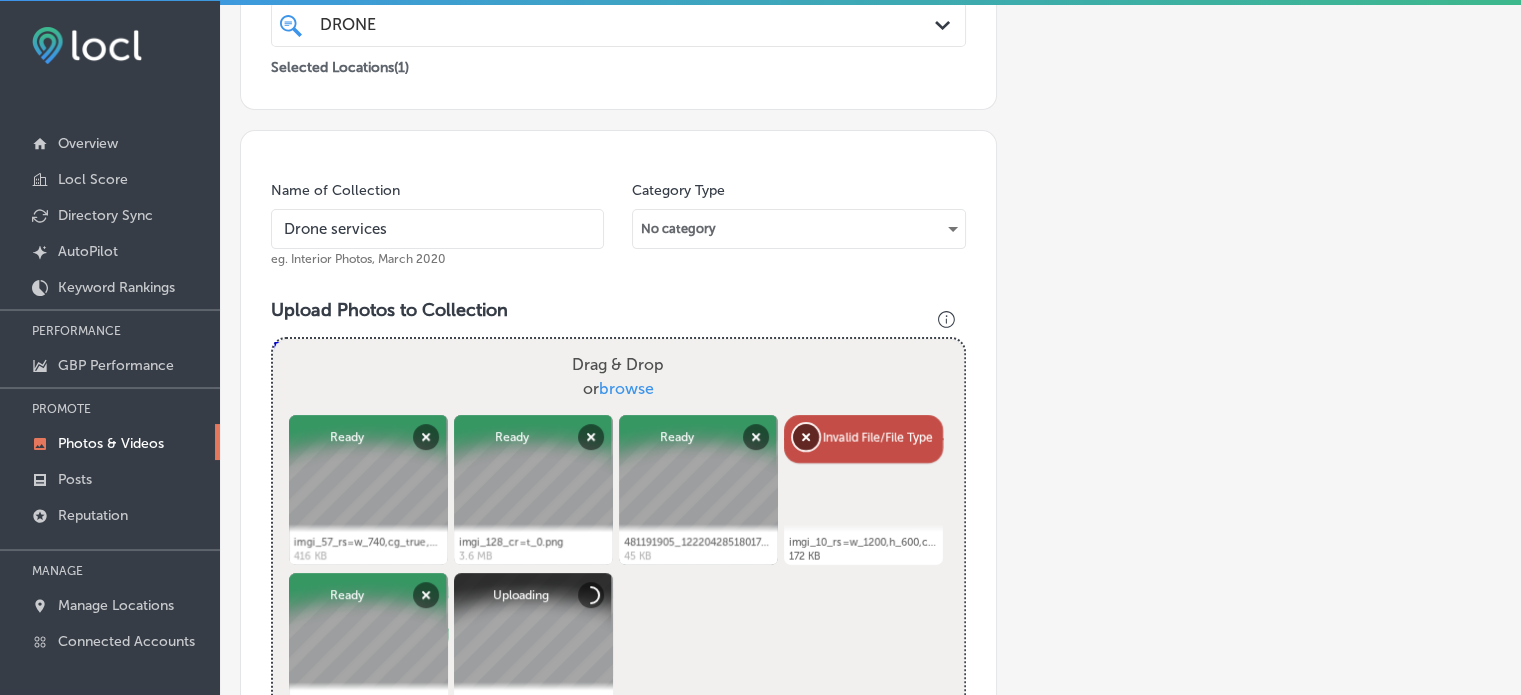 click on "Remove" at bounding box center [806, 437] 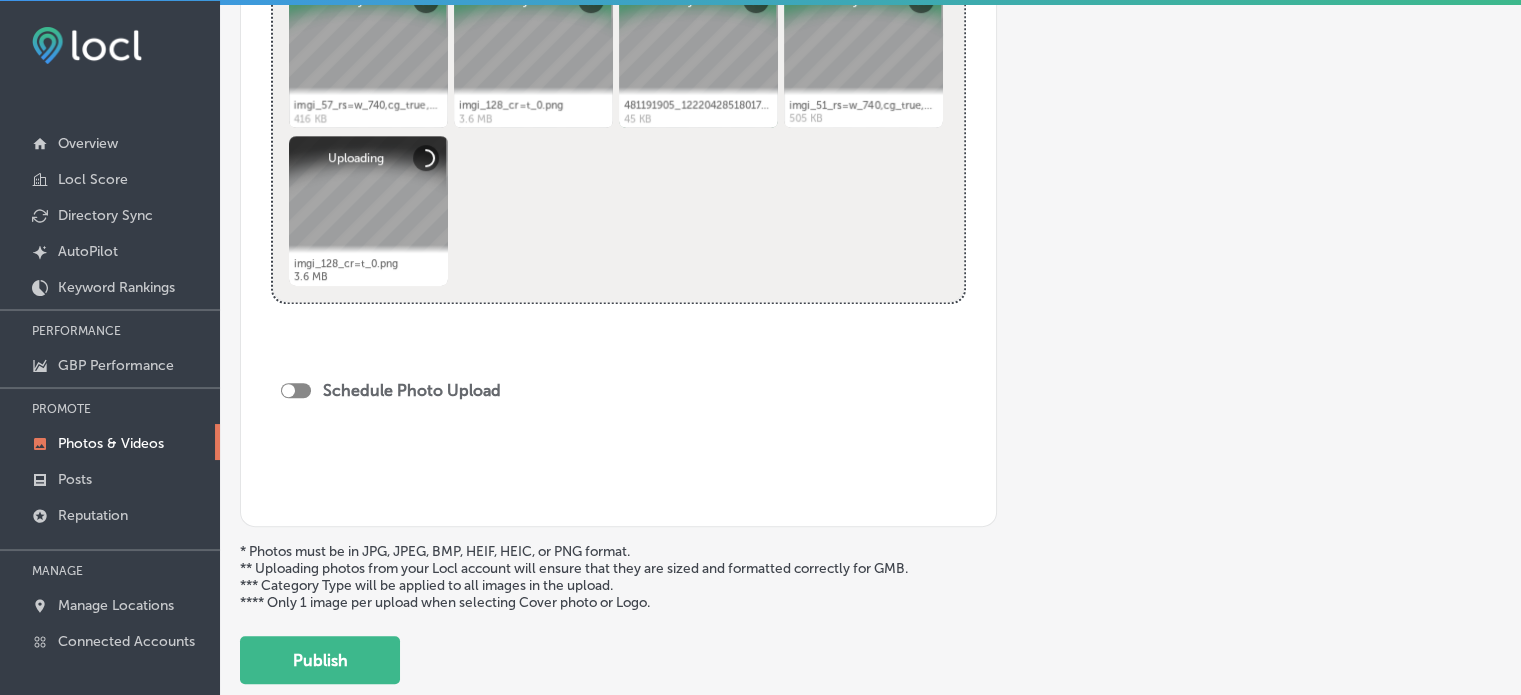 scroll, scrollTop: 883, scrollLeft: 0, axis: vertical 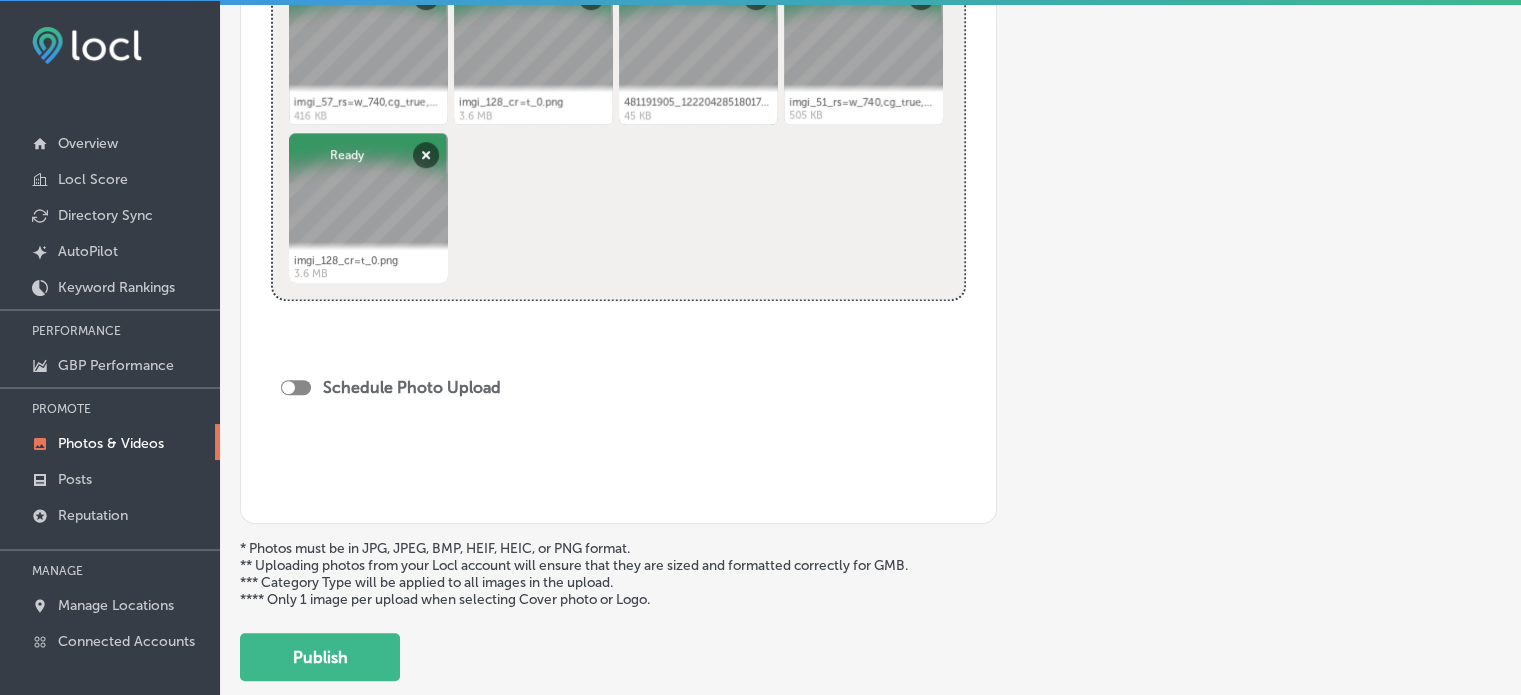 click at bounding box center (296, 387) 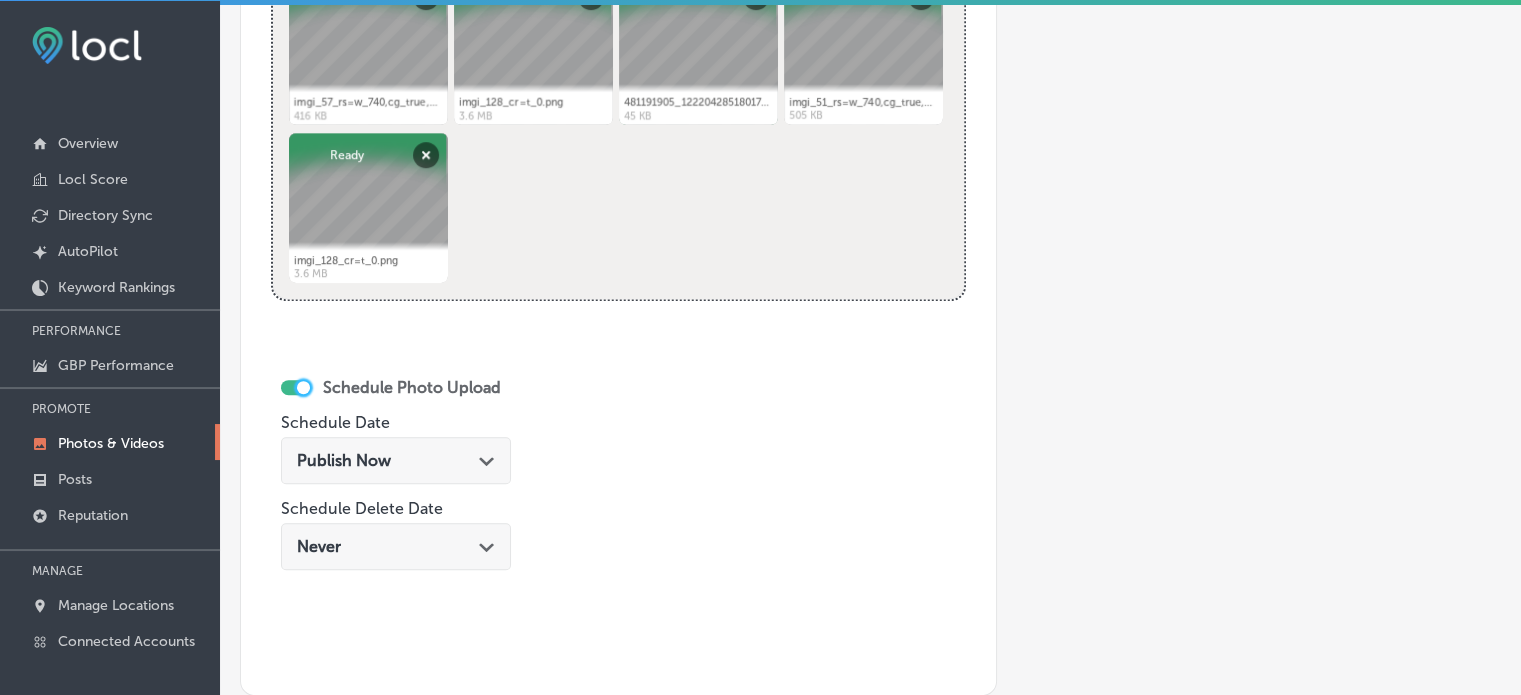 click at bounding box center [303, 387] 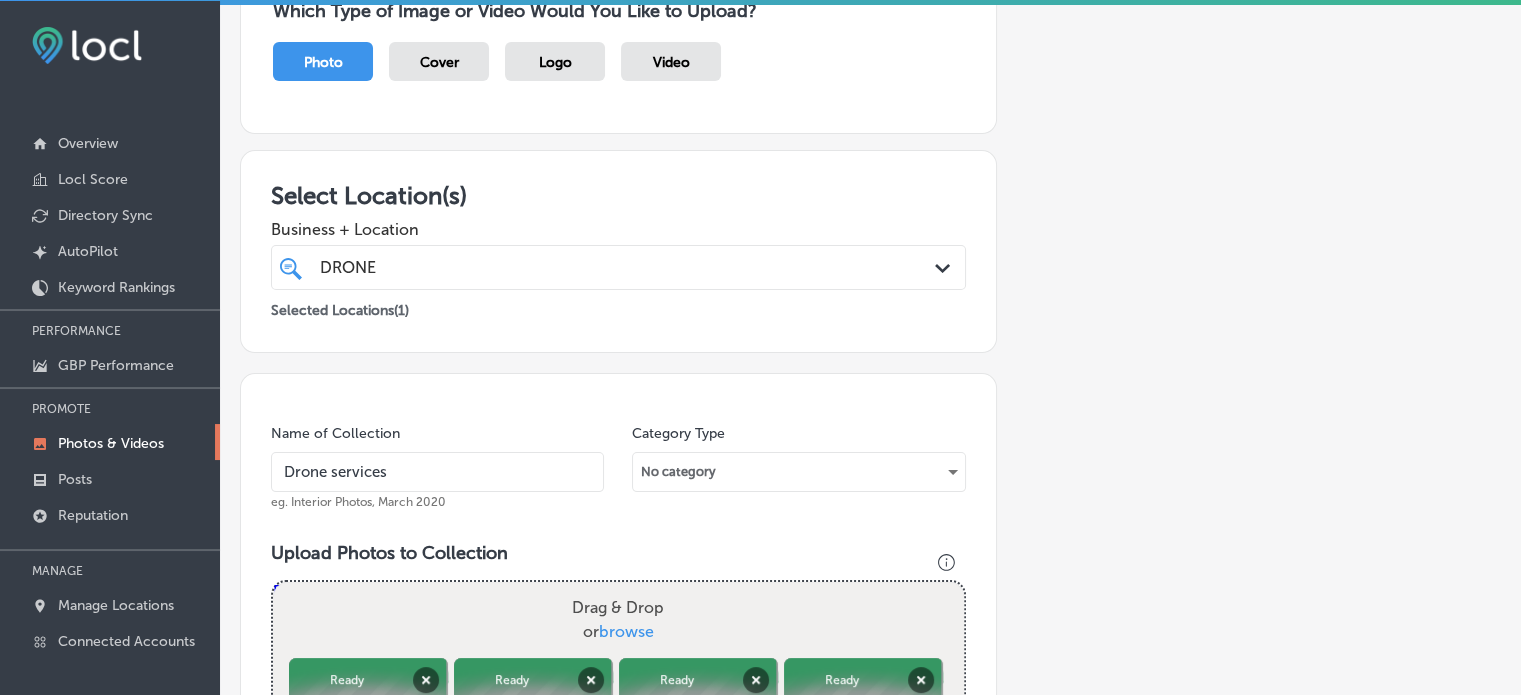 scroll, scrollTop: 0, scrollLeft: 0, axis: both 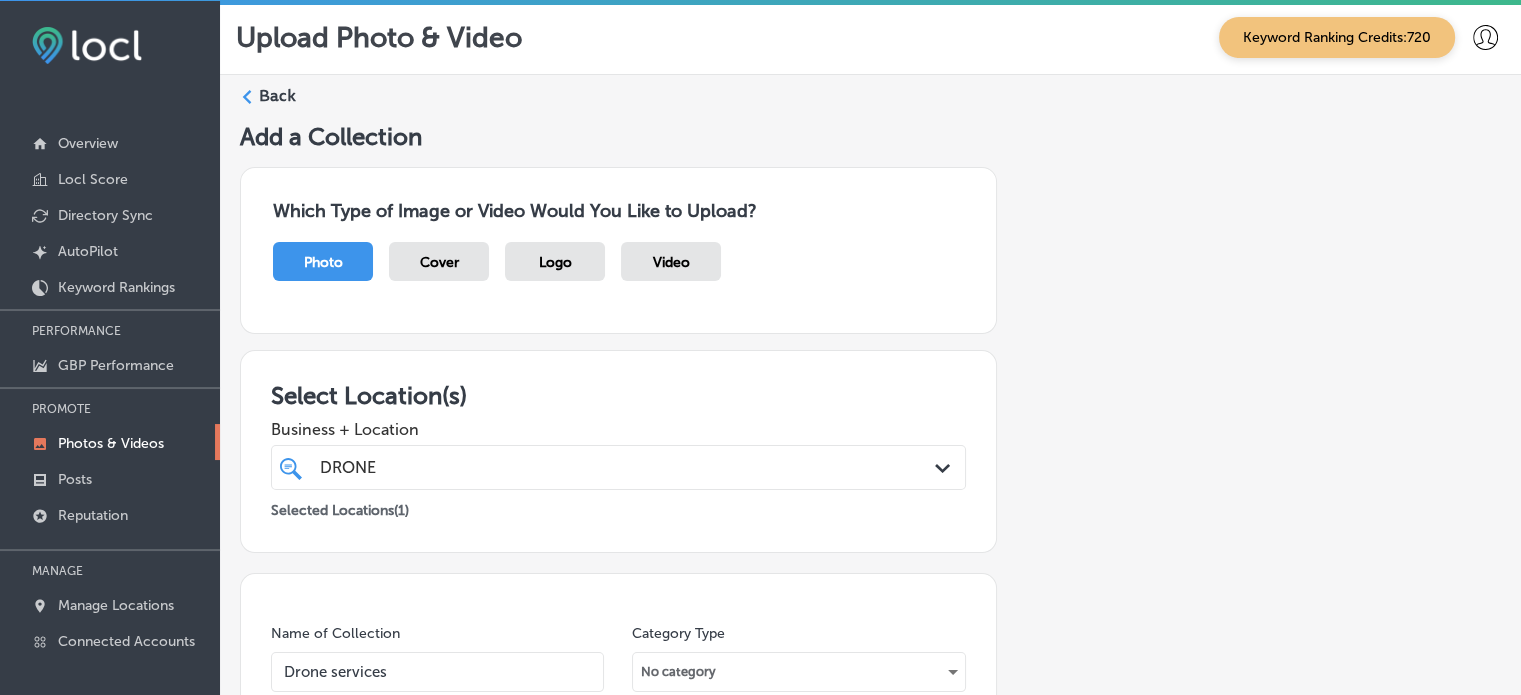 click on "DRONE DRONE
Path
Created with Sketch." at bounding box center [618, 467] 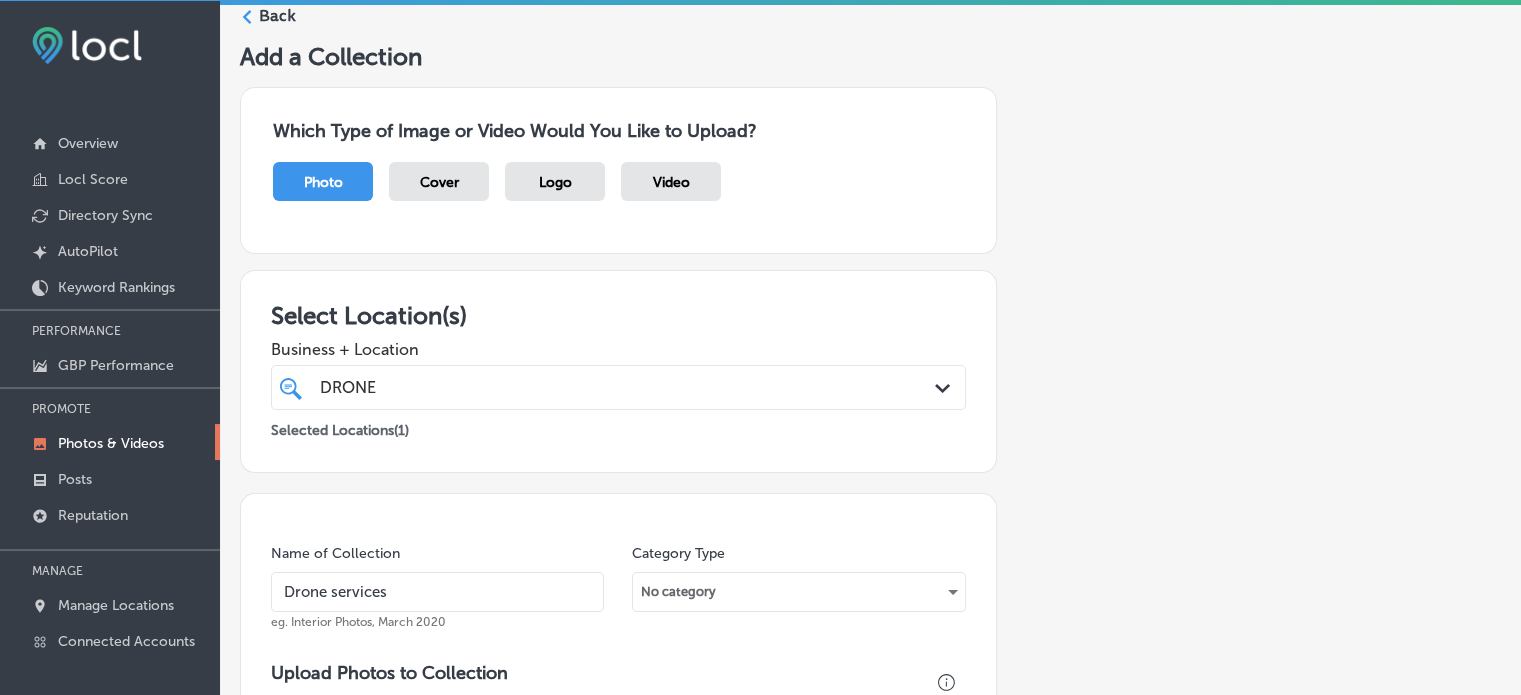 scroll, scrollTop: 82, scrollLeft: 0, axis: vertical 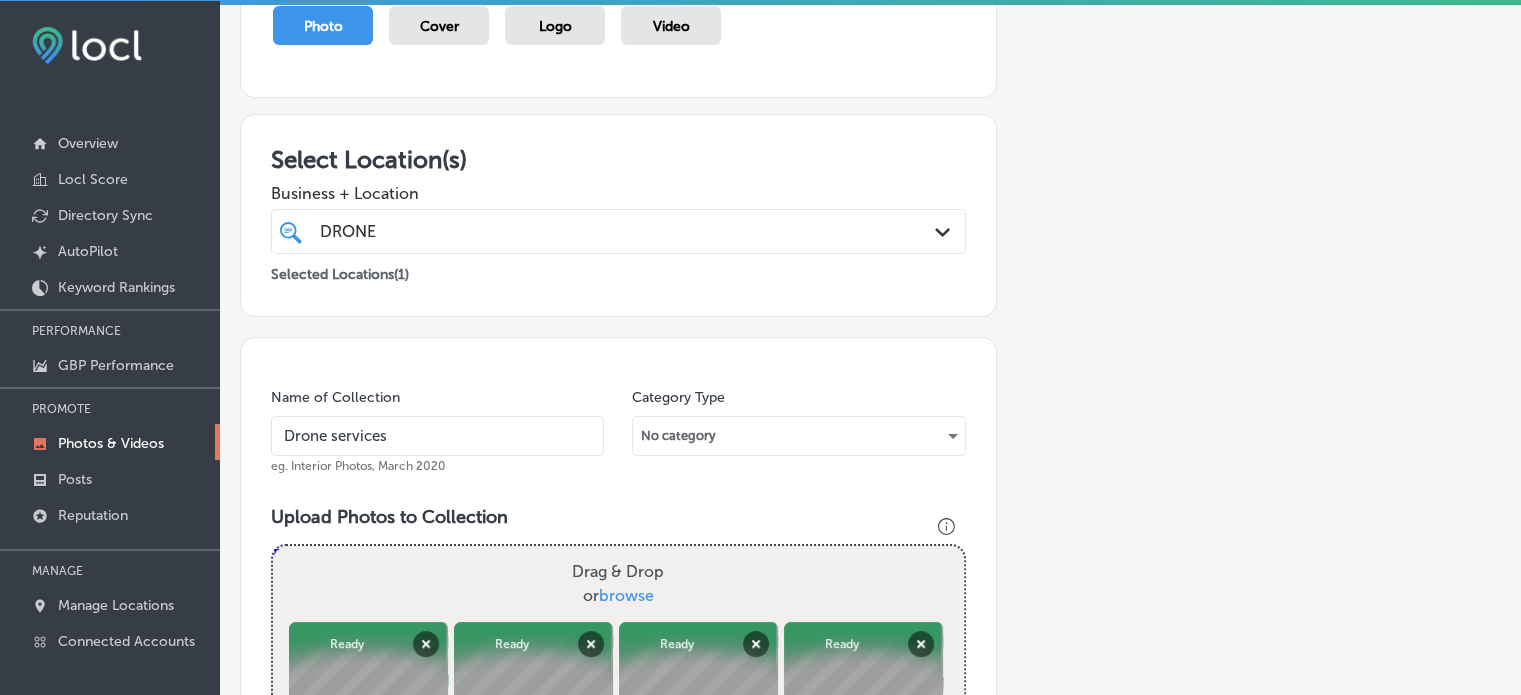 drag, startPoint x: 484, startPoint y: 486, endPoint x: 1184, endPoint y: 491, distance: 700.0179 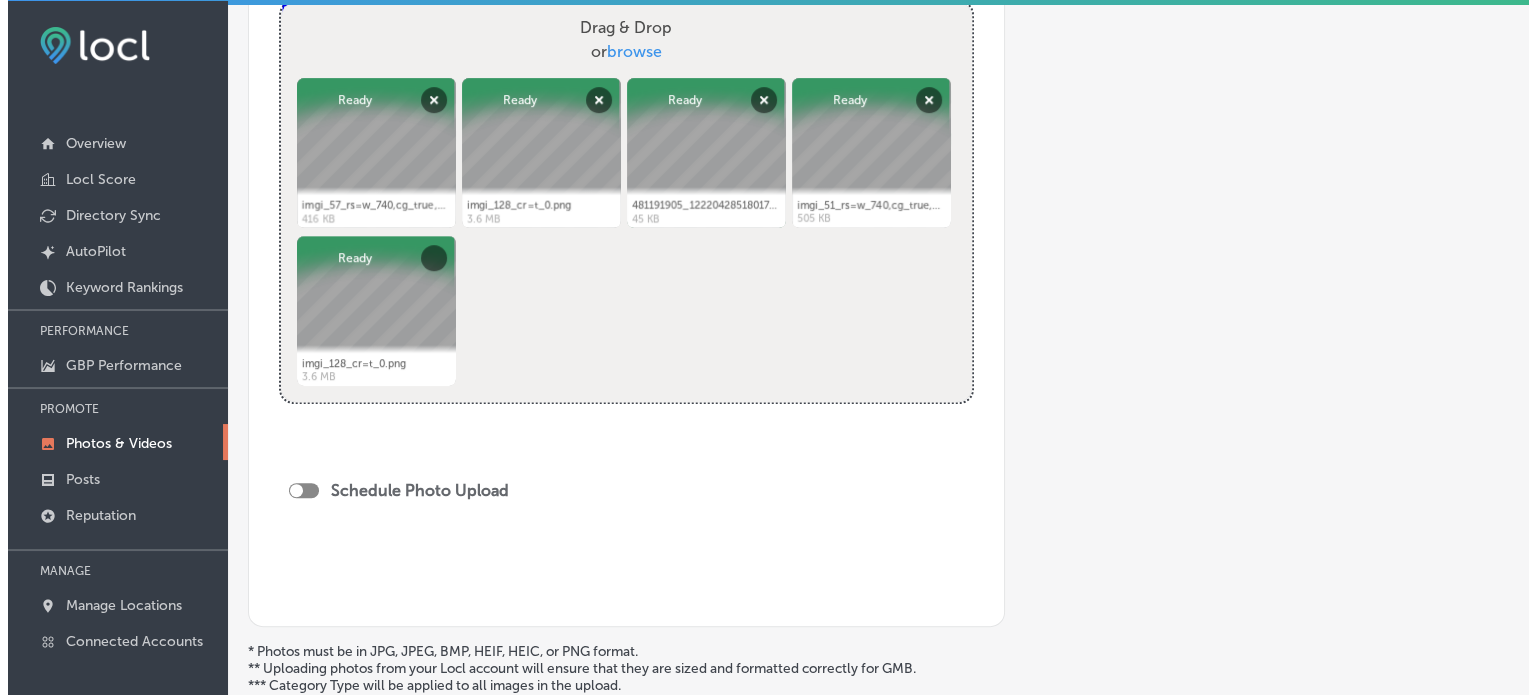 scroll, scrollTop: 993, scrollLeft: 0, axis: vertical 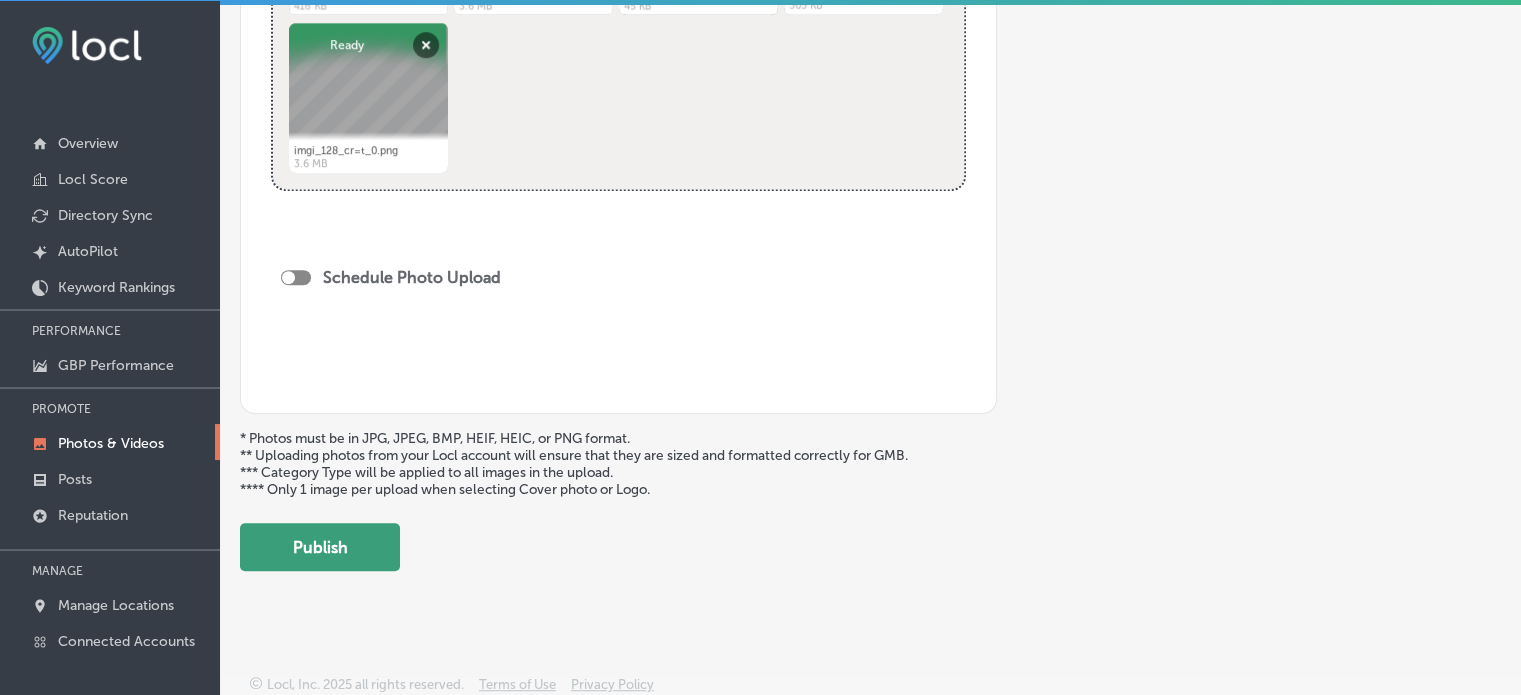 click on "Publish" at bounding box center [320, 547] 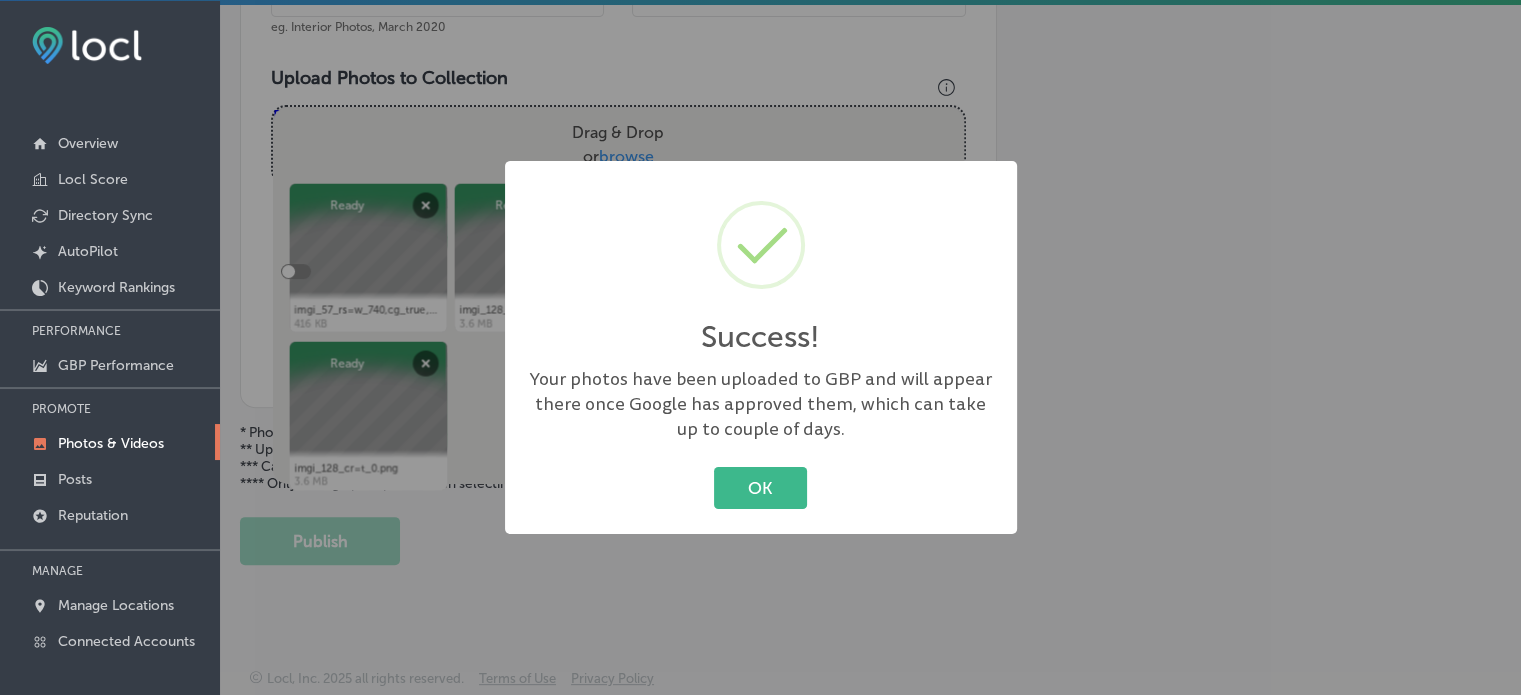 scroll, scrollTop: 669, scrollLeft: 0, axis: vertical 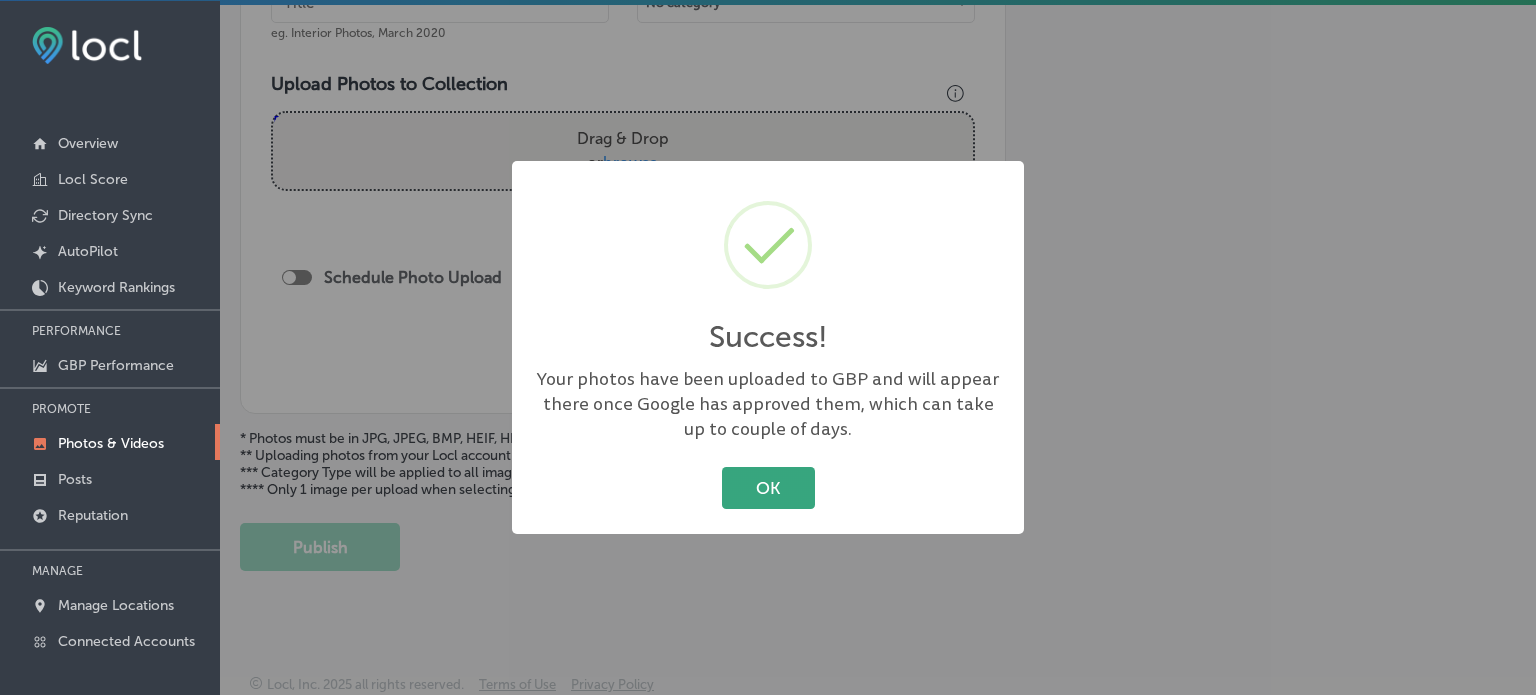 click on "OK" at bounding box center (768, 487) 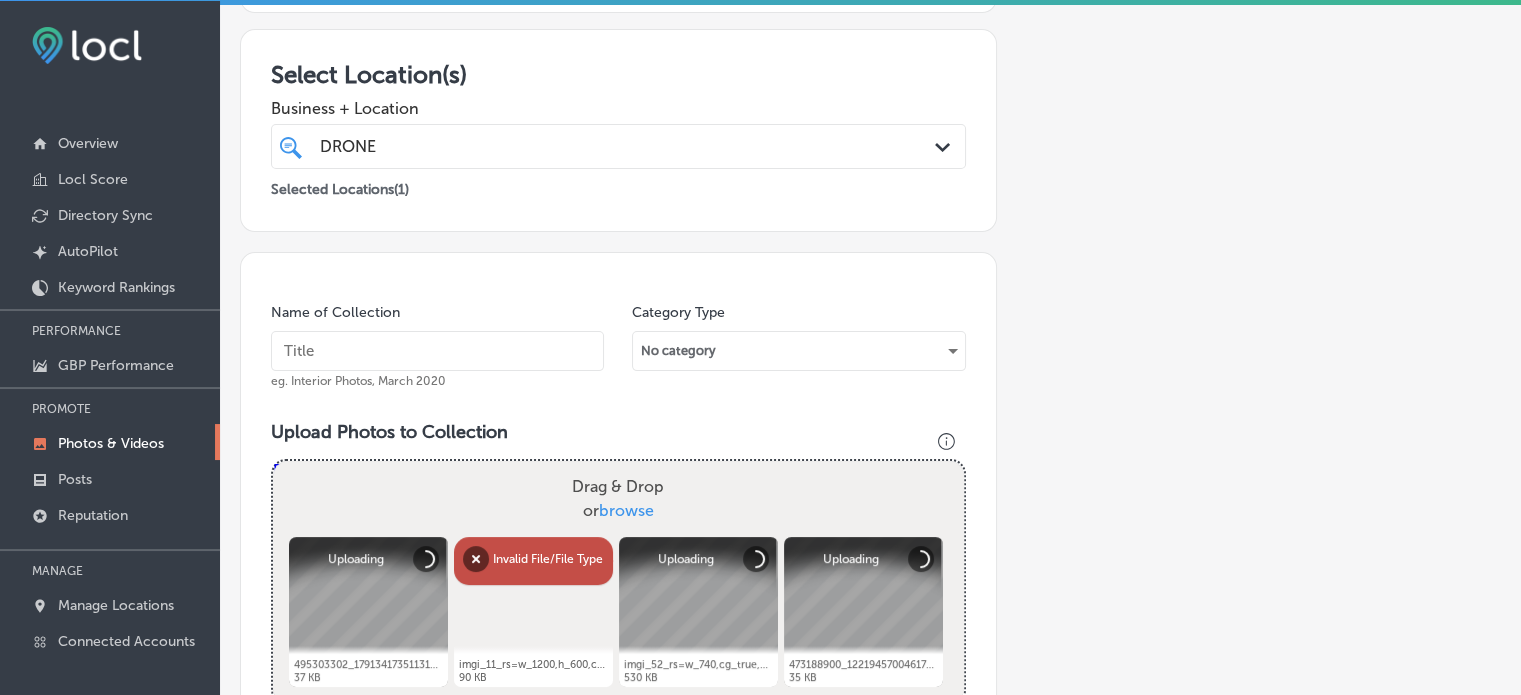 scroll, scrollTop: 505, scrollLeft: 0, axis: vertical 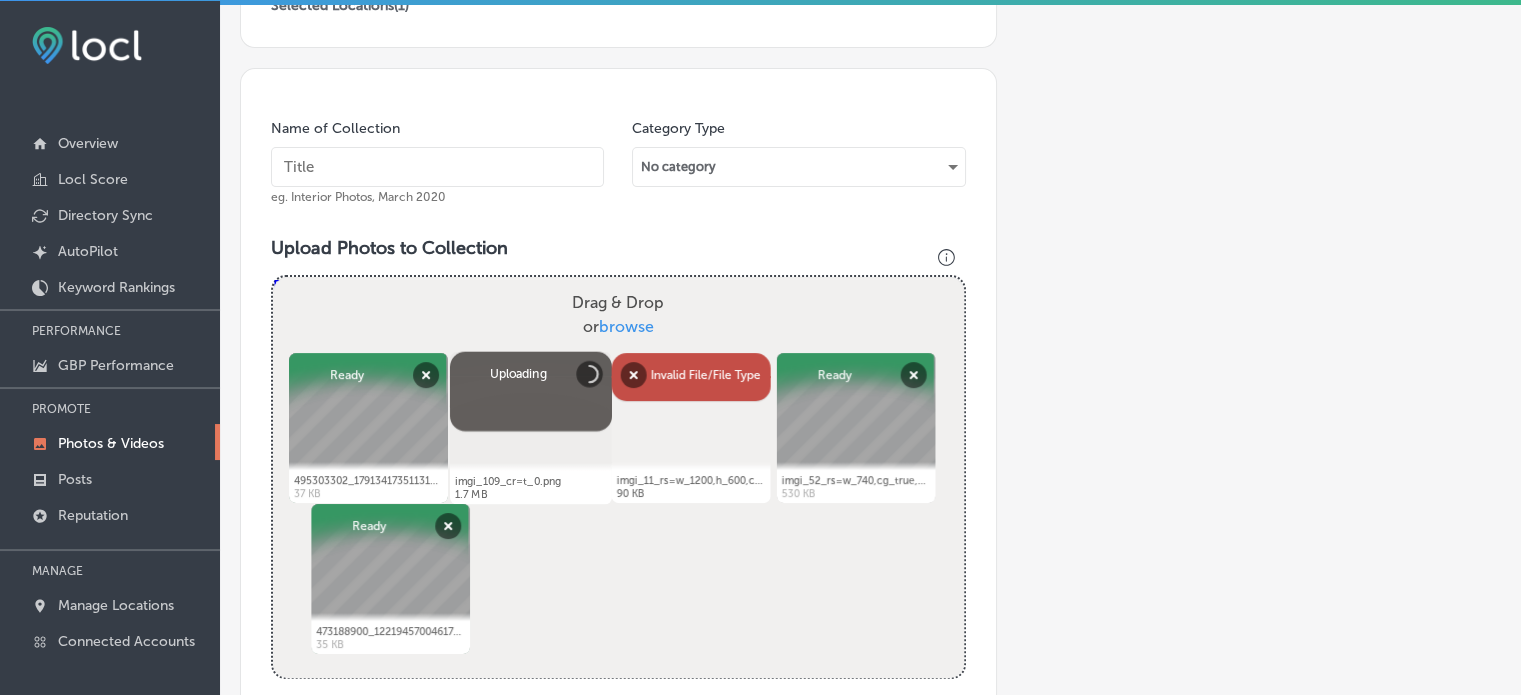 drag, startPoint x: 568, startPoint y: 441, endPoint x: 569, endPoint y: 495, distance: 54.00926 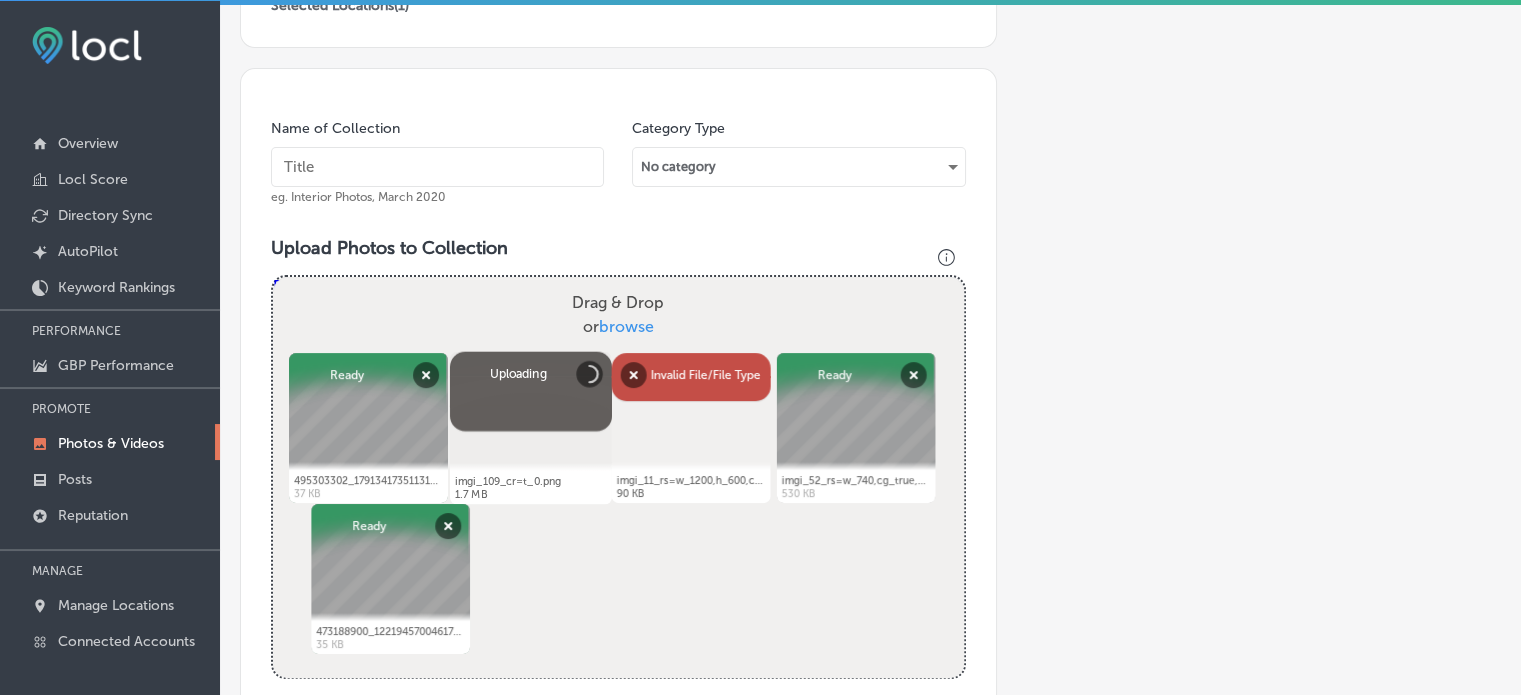 click on "imgi_109_cr=t_0.png Abort Retry Remove Upload Cancel Retry Remove imgi_109_cr=t_0.png 1.7 MB Uploading tap to cancel" at bounding box center [618, 349] 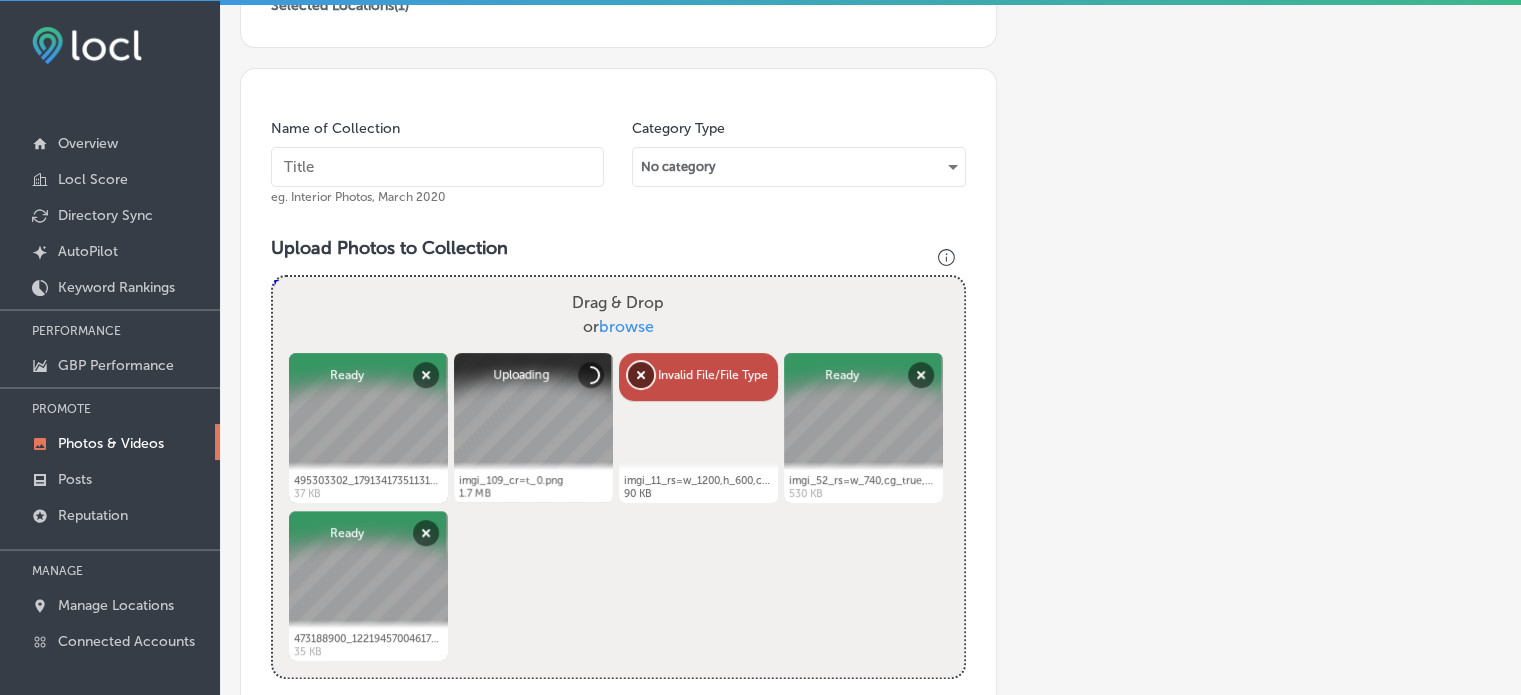 click on "Remove" at bounding box center [641, 375] 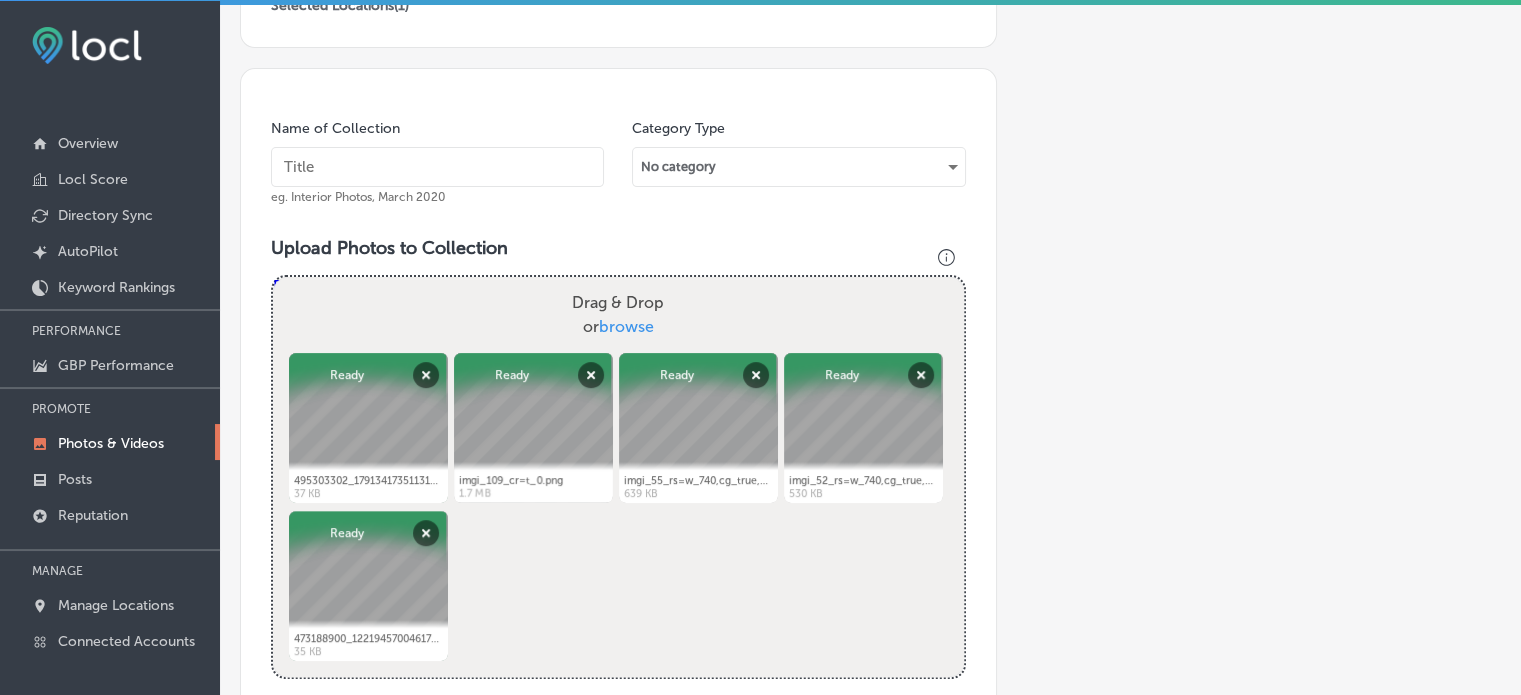 click at bounding box center [437, 167] 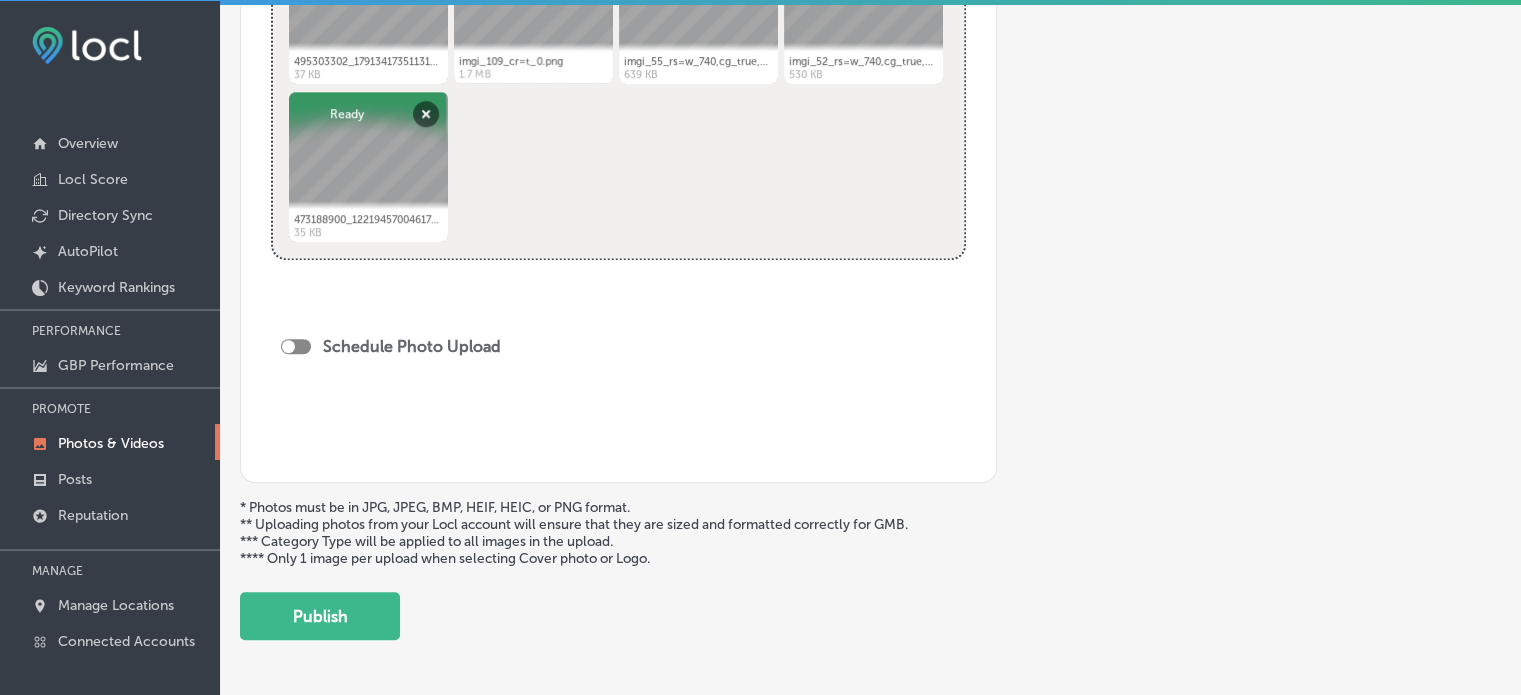 scroll, scrollTop: 924, scrollLeft: 0, axis: vertical 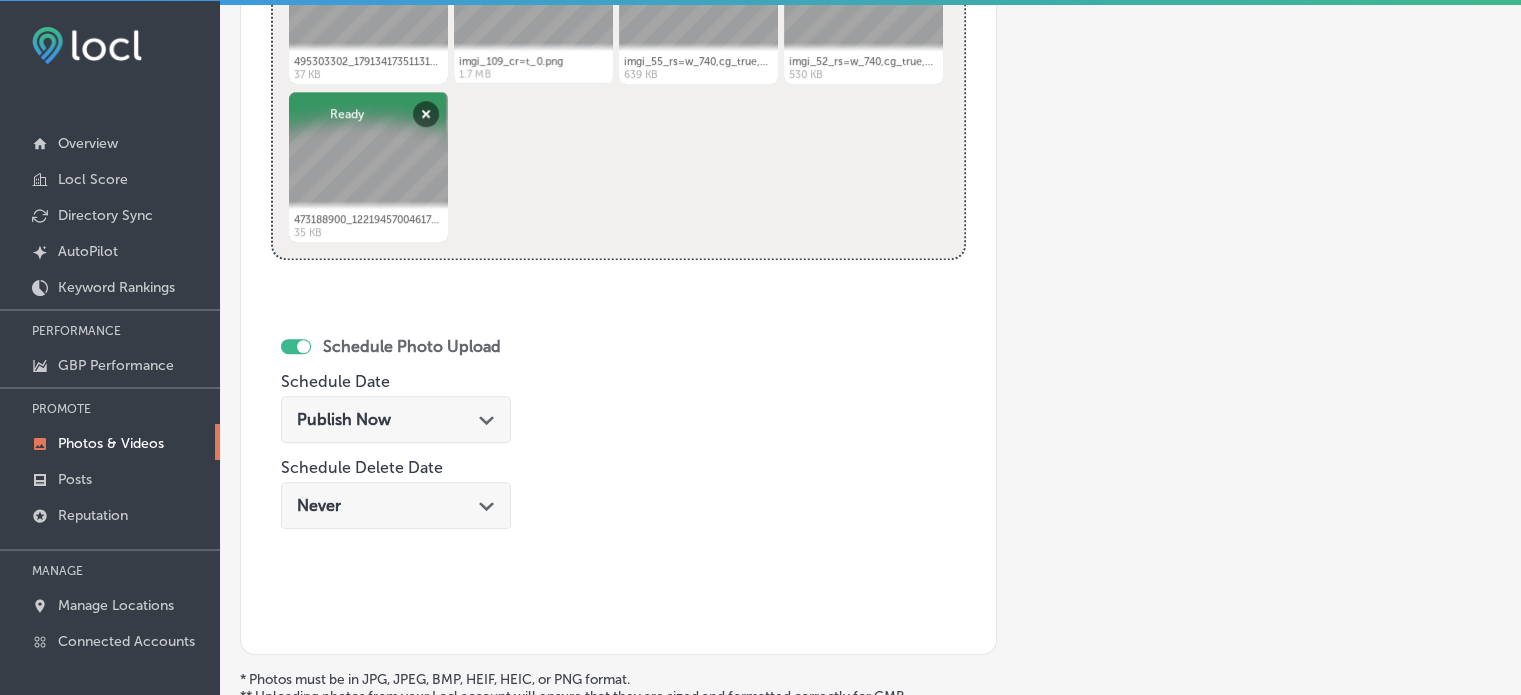 click on "Publish Now
Path
Created with Sketch." at bounding box center (396, 419) 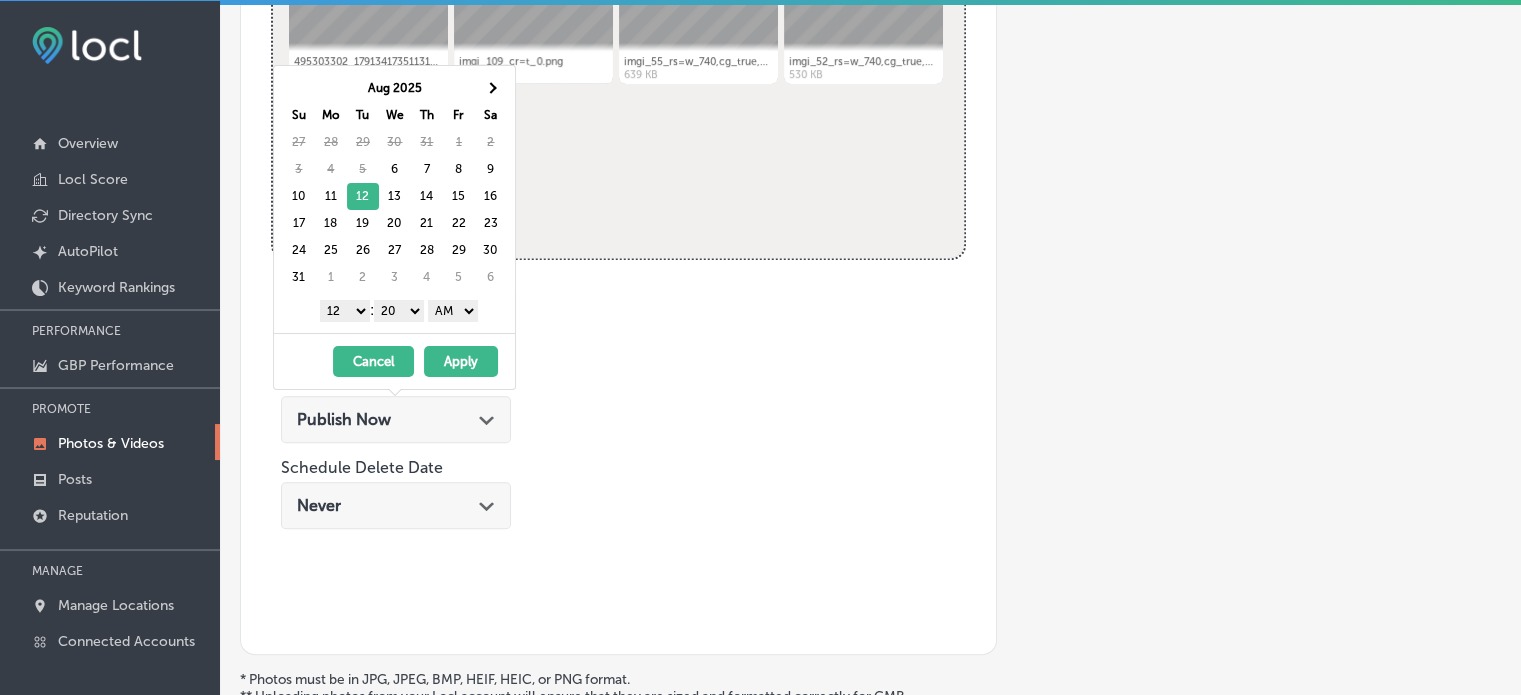 click on "1 2 3 4 5 6 7 8 9 10 11 12" at bounding box center [345, 311] 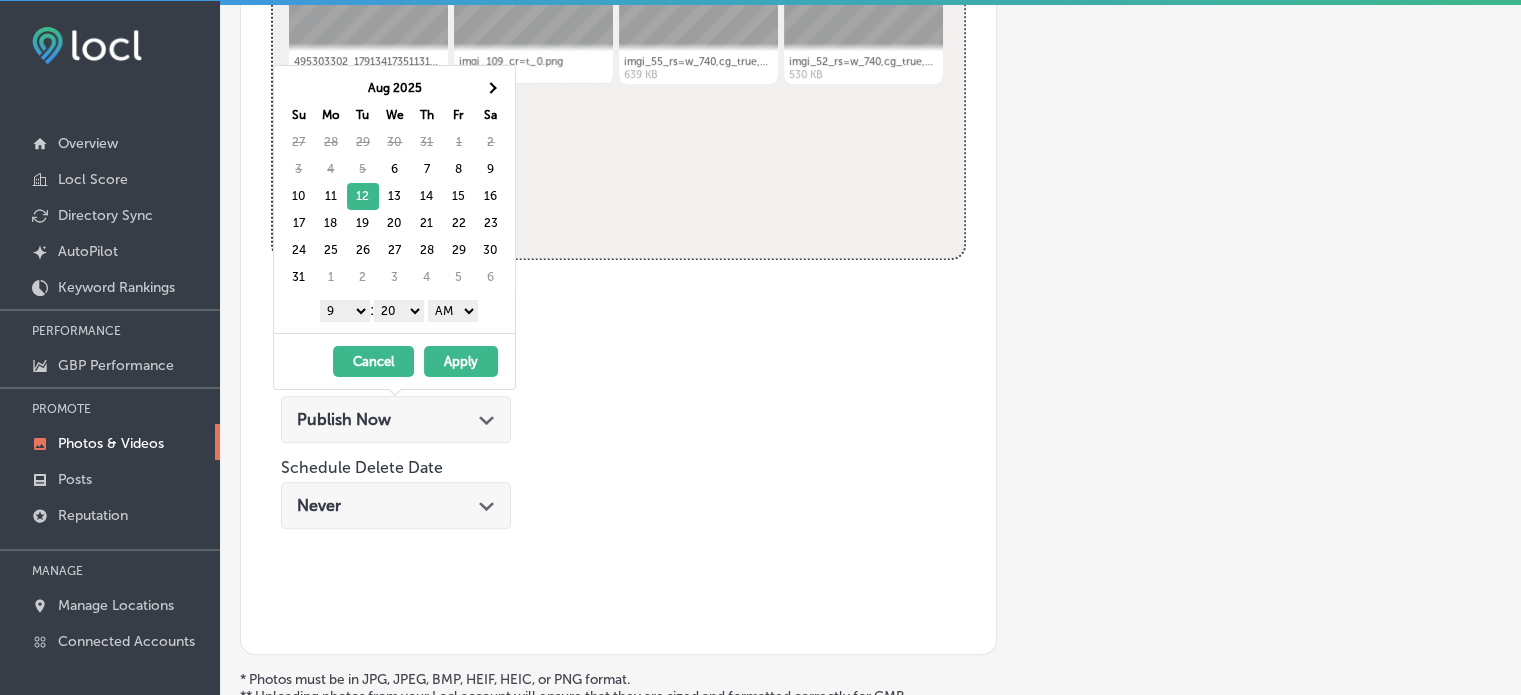 click on "00 10 20 30 40 50" at bounding box center [399, 311] 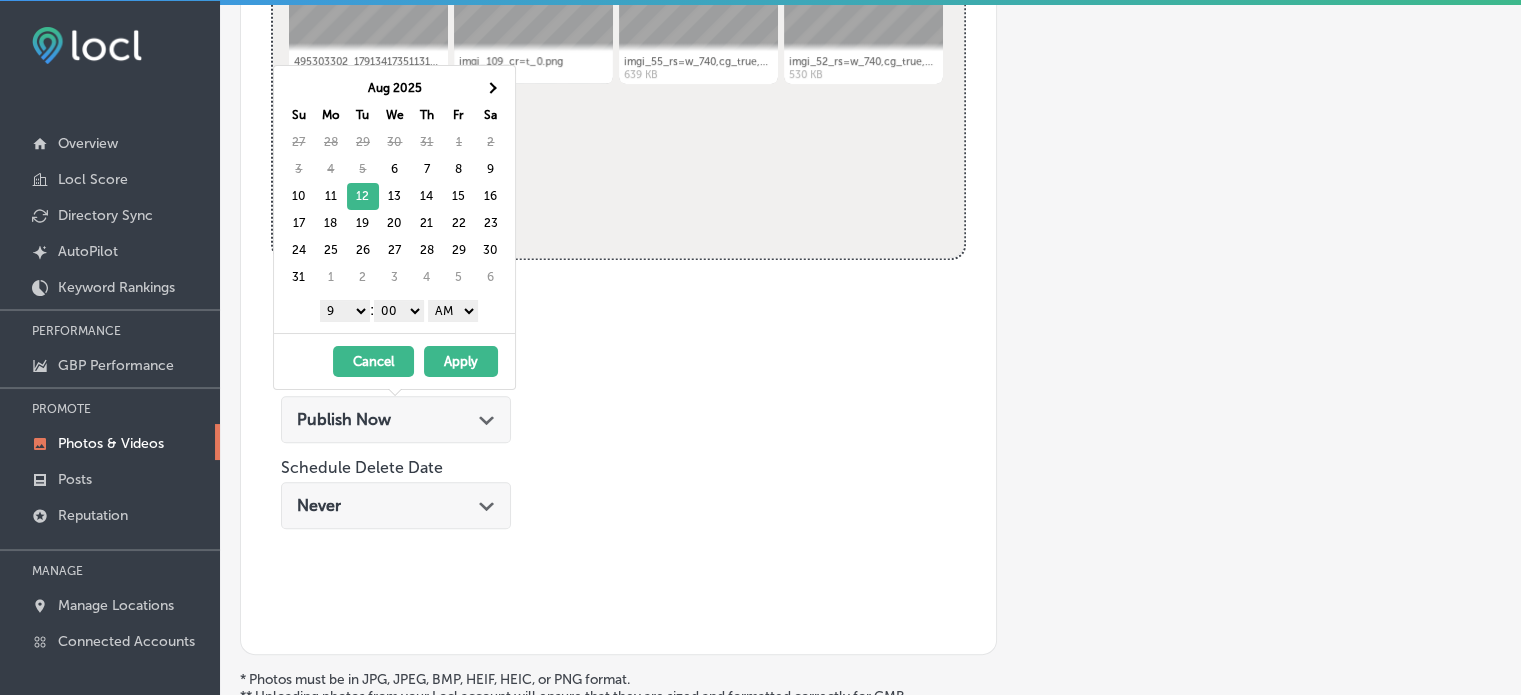 click on "AM PM" at bounding box center [453, 311] 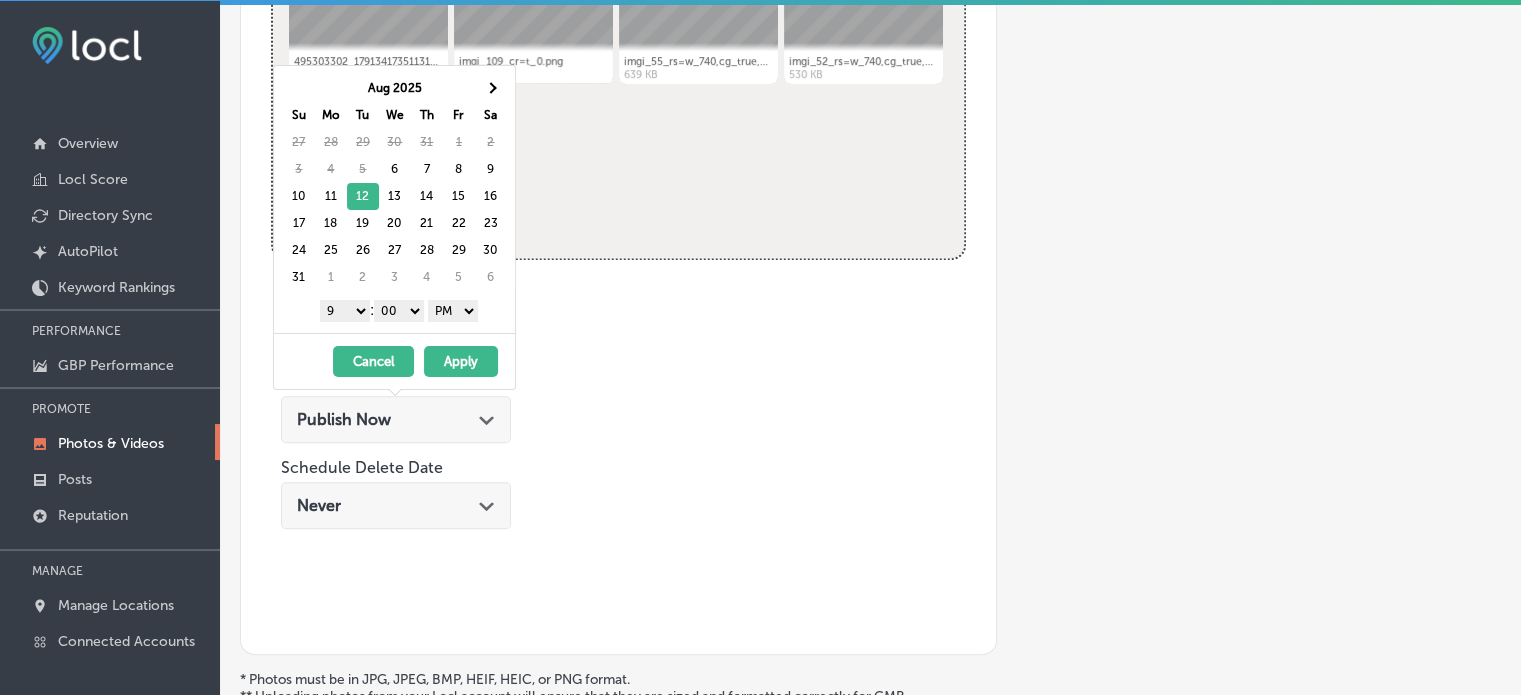 click on "Apply" at bounding box center [461, 361] 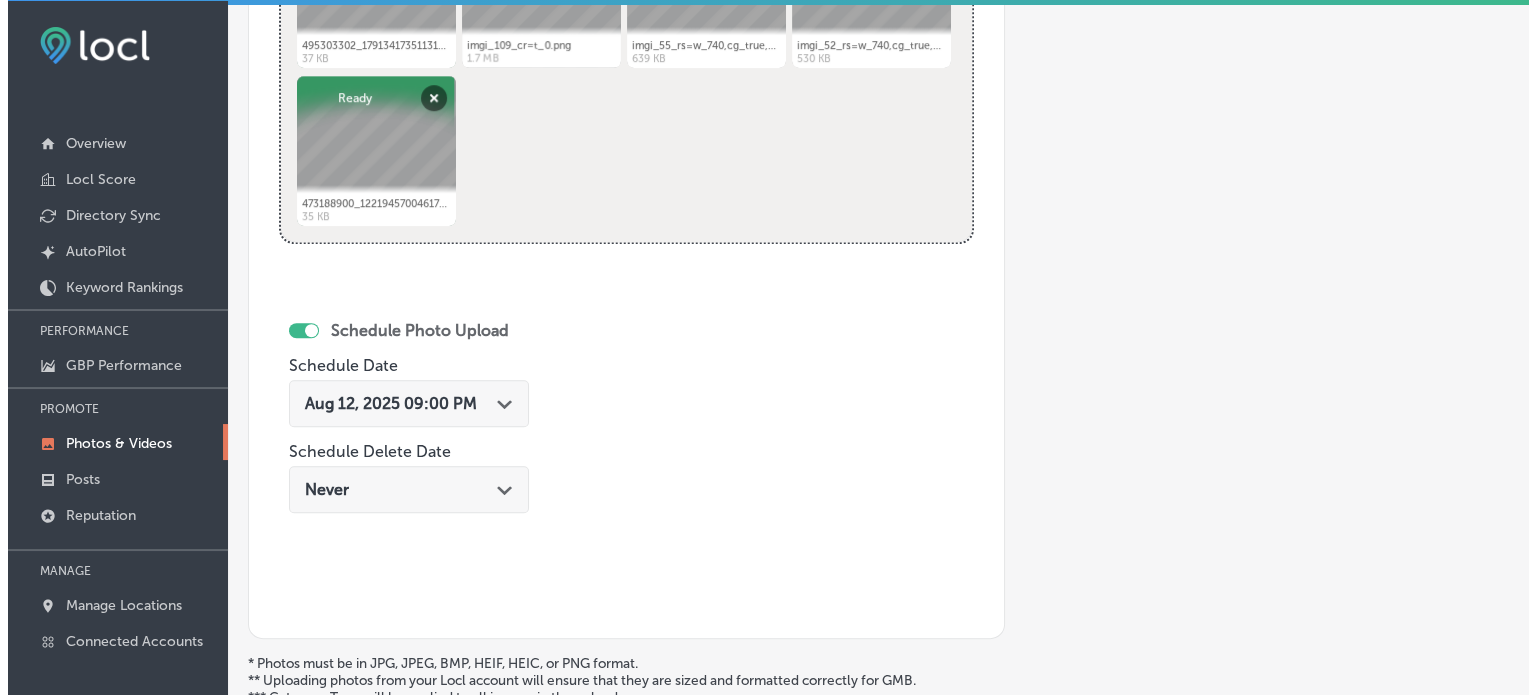 scroll, scrollTop: 1165, scrollLeft: 0, axis: vertical 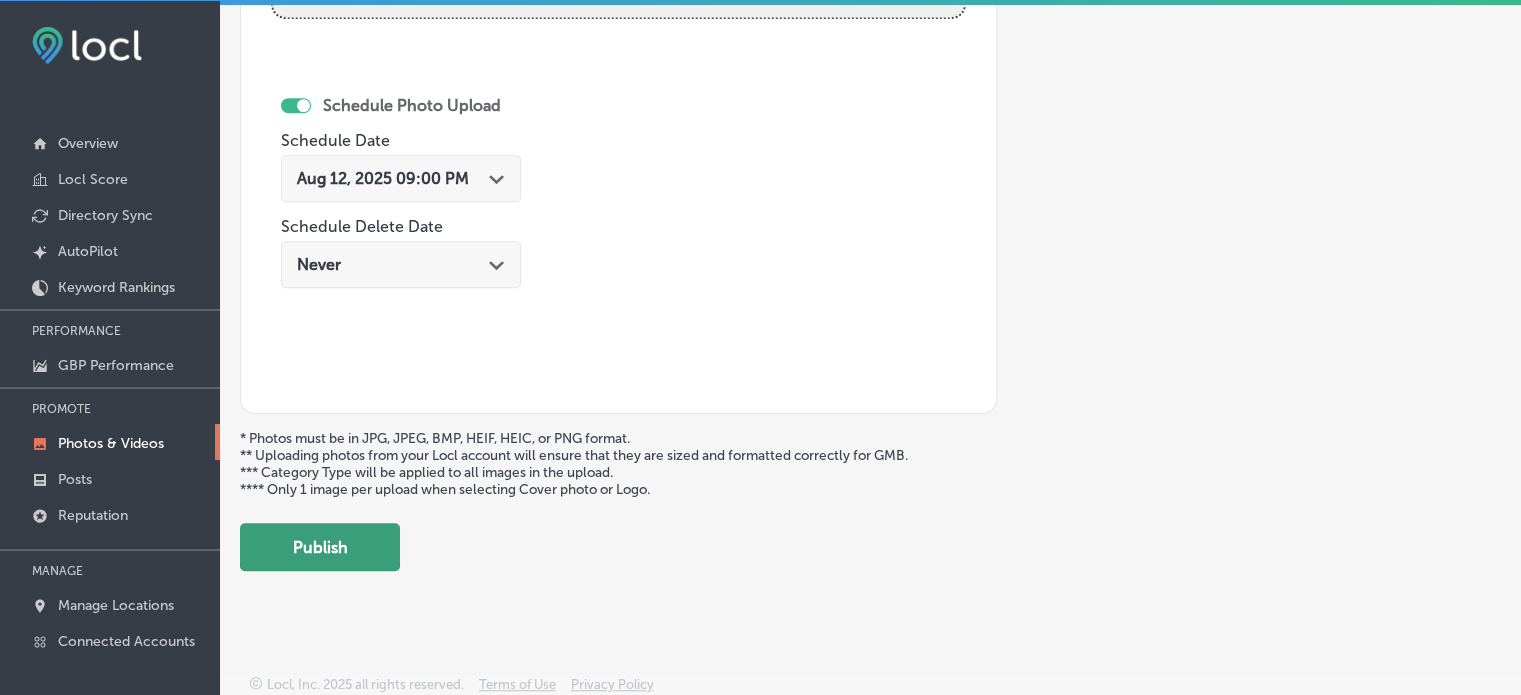 click on "Publish" at bounding box center [320, 547] 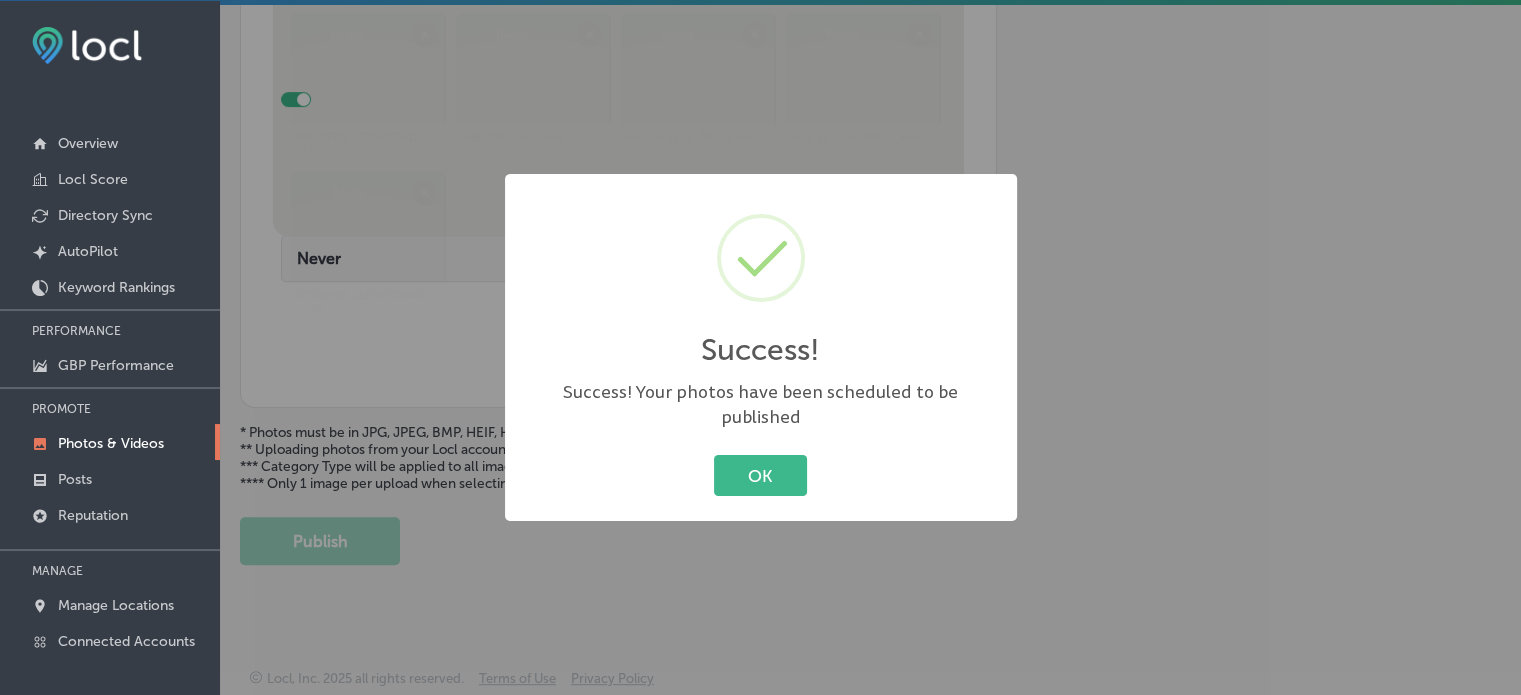 scroll, scrollTop: 841, scrollLeft: 0, axis: vertical 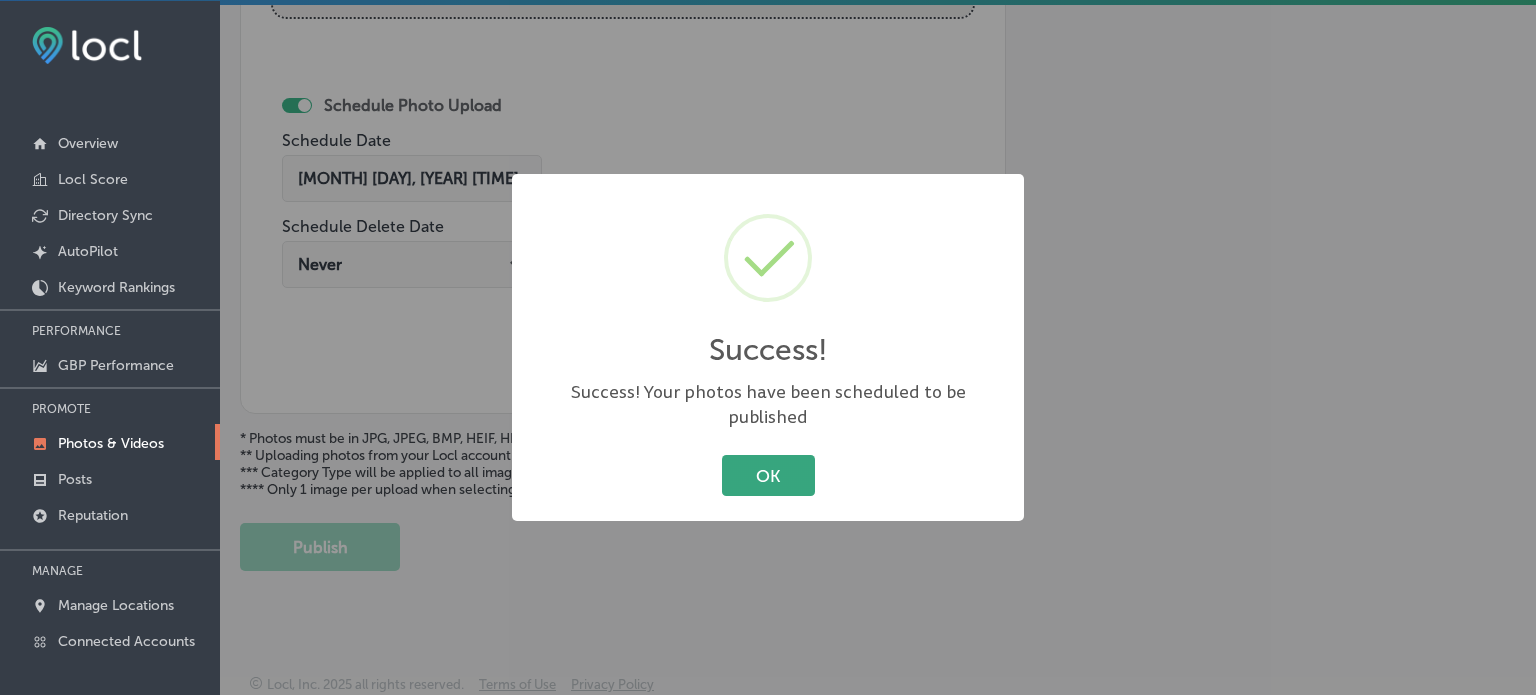 click on "OK" at bounding box center [768, 475] 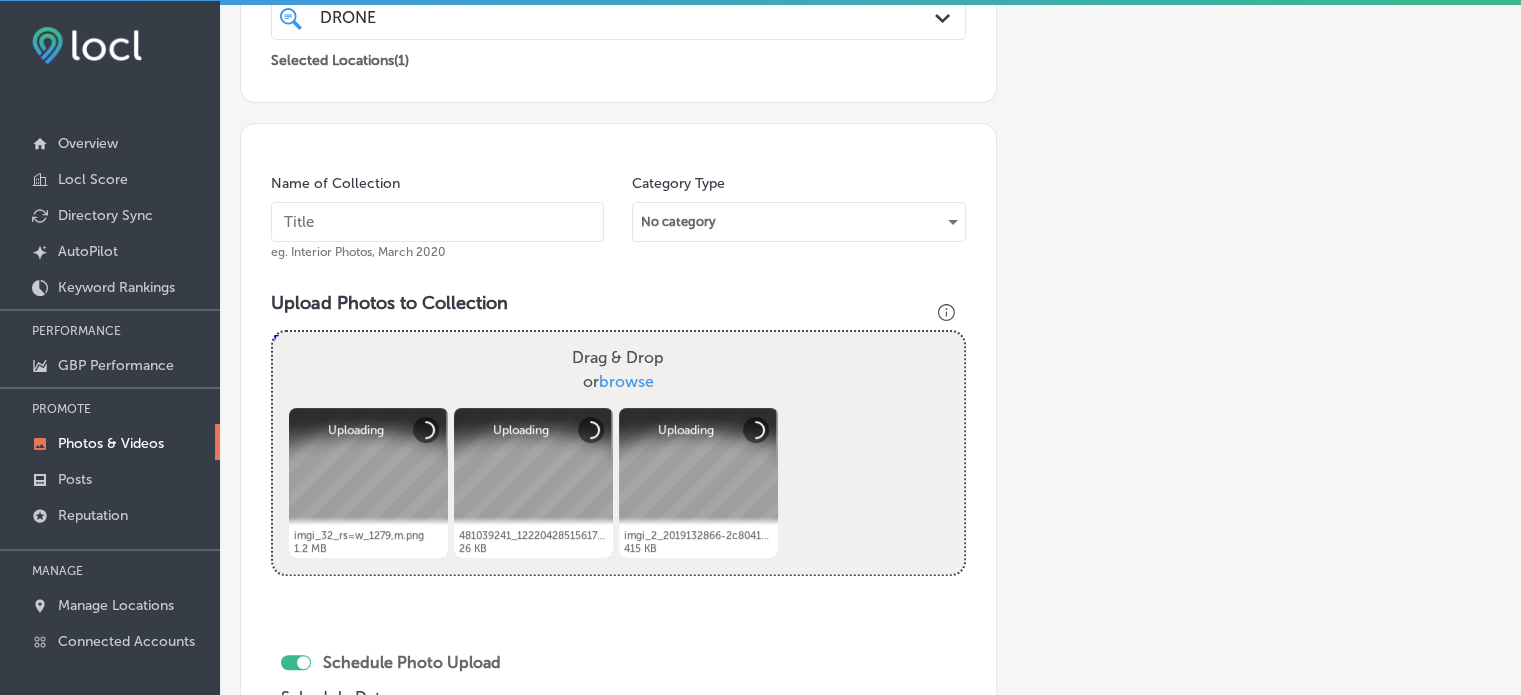 scroll, scrollTop: 452, scrollLeft: 0, axis: vertical 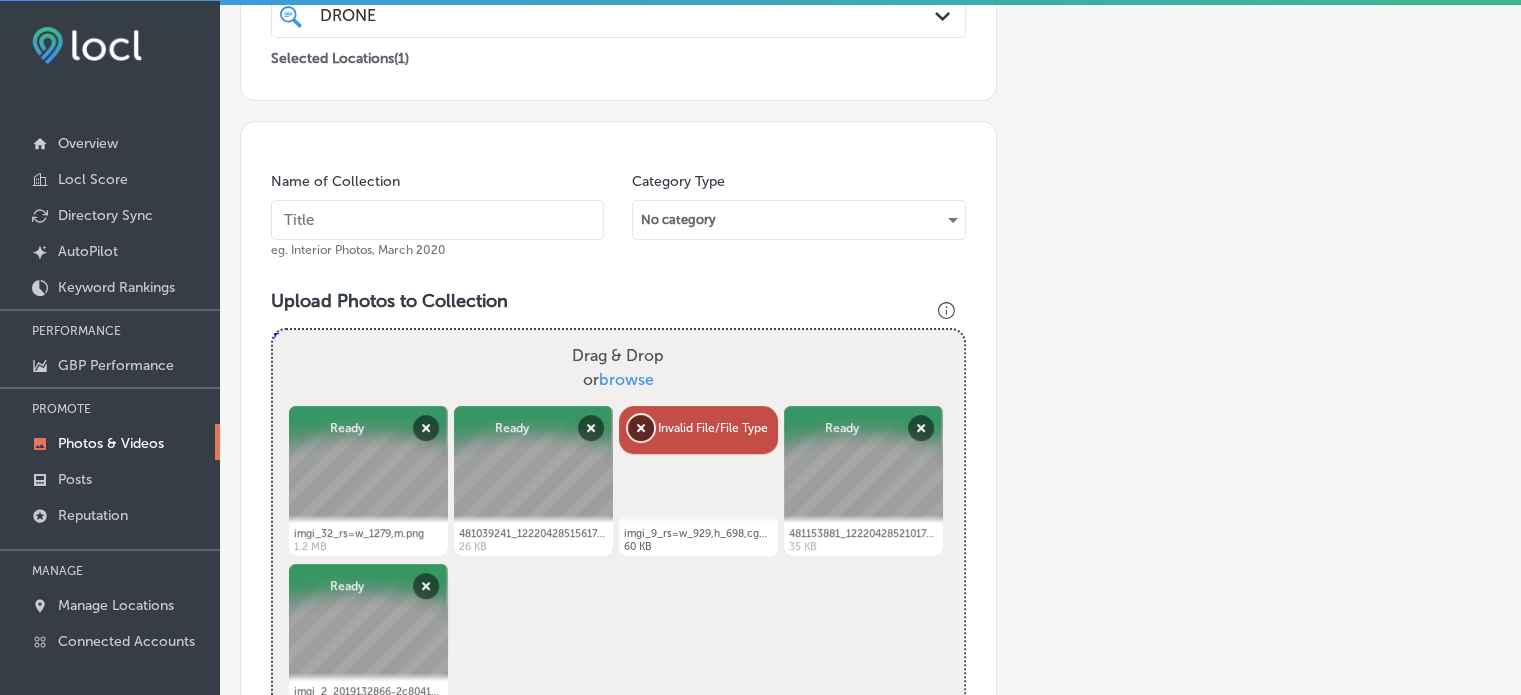 click on "Remove" at bounding box center (641, 428) 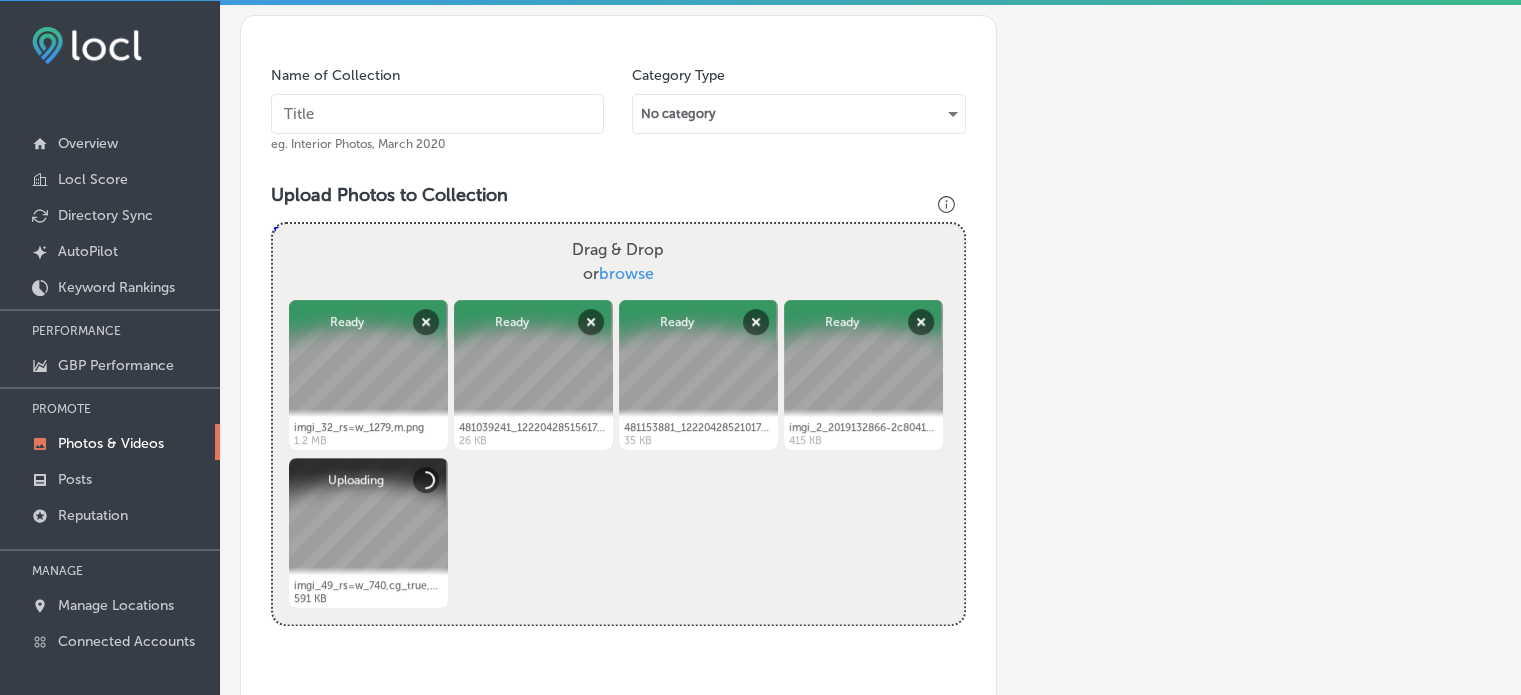 scroll, scrollTop: 420, scrollLeft: 0, axis: vertical 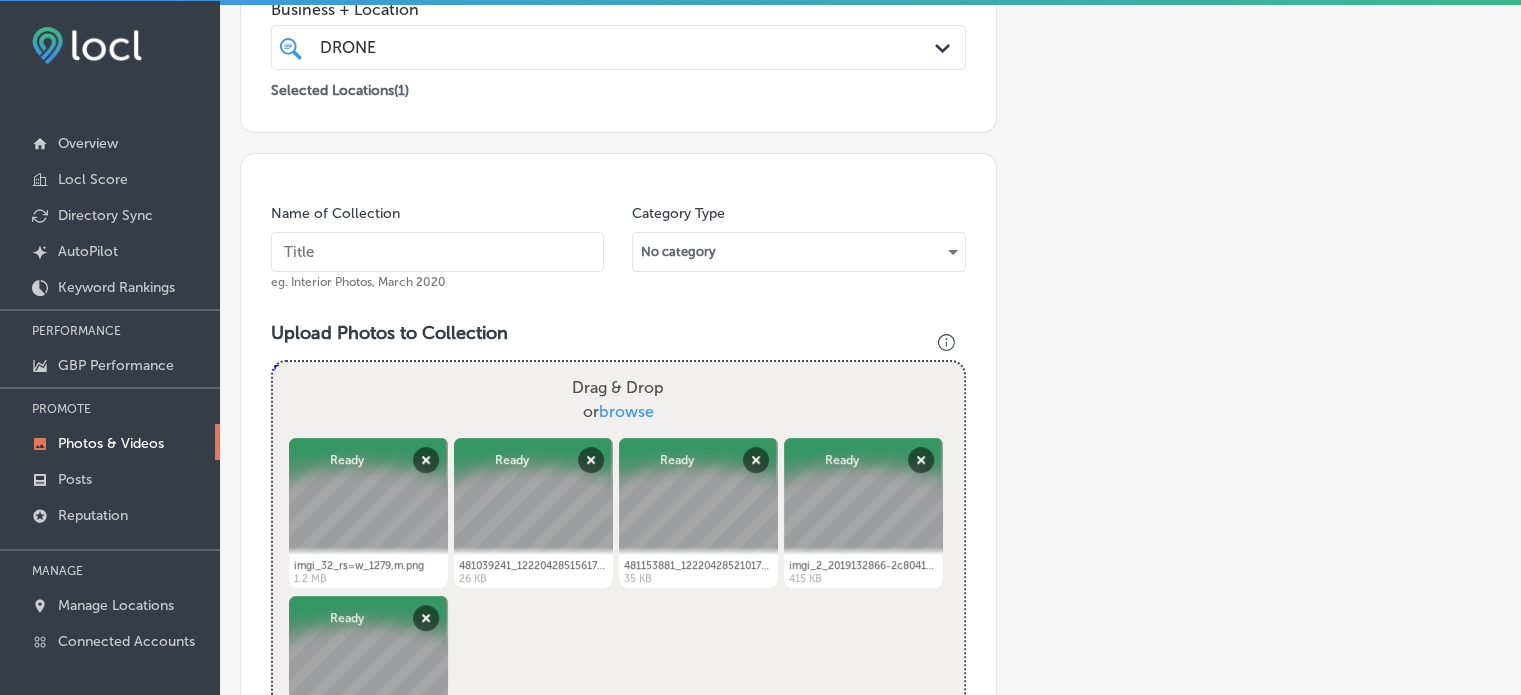 click at bounding box center (437, 252) 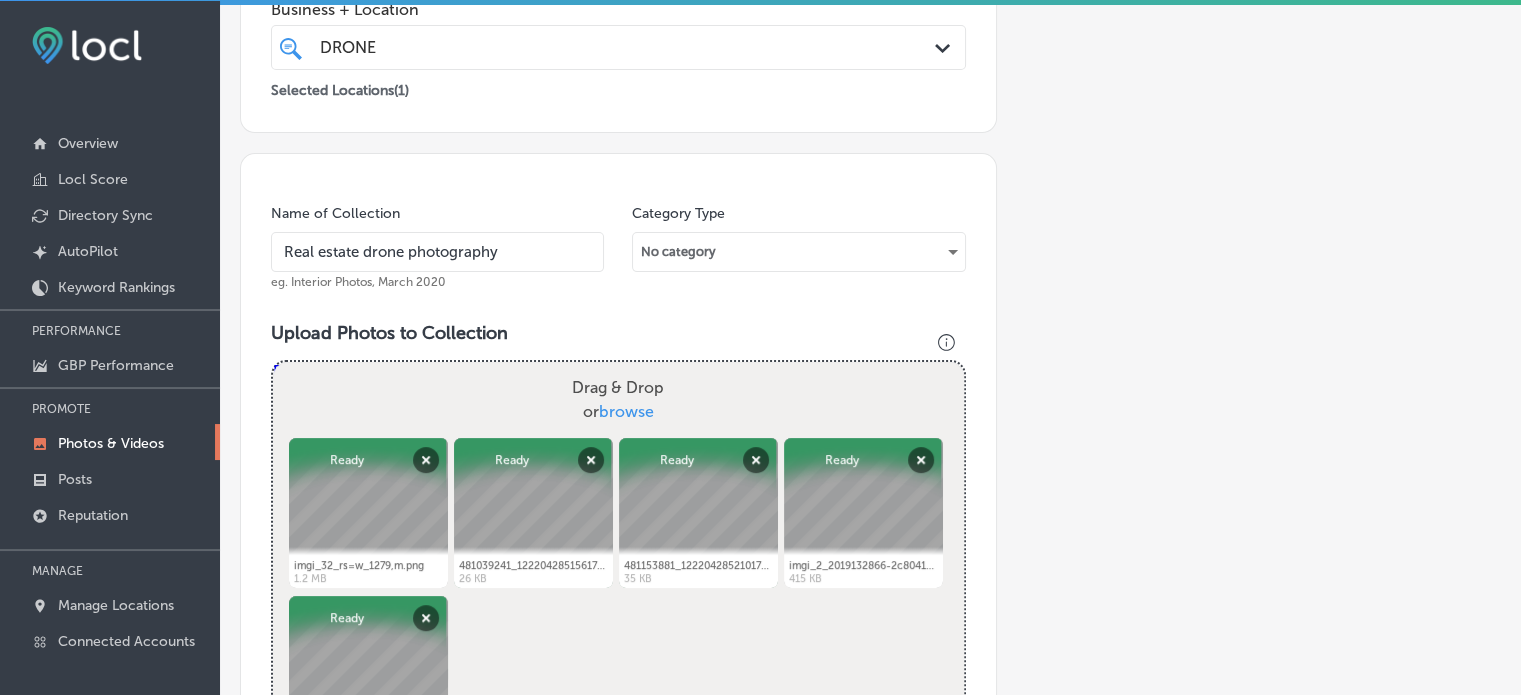 type on "Real estate drone photography" 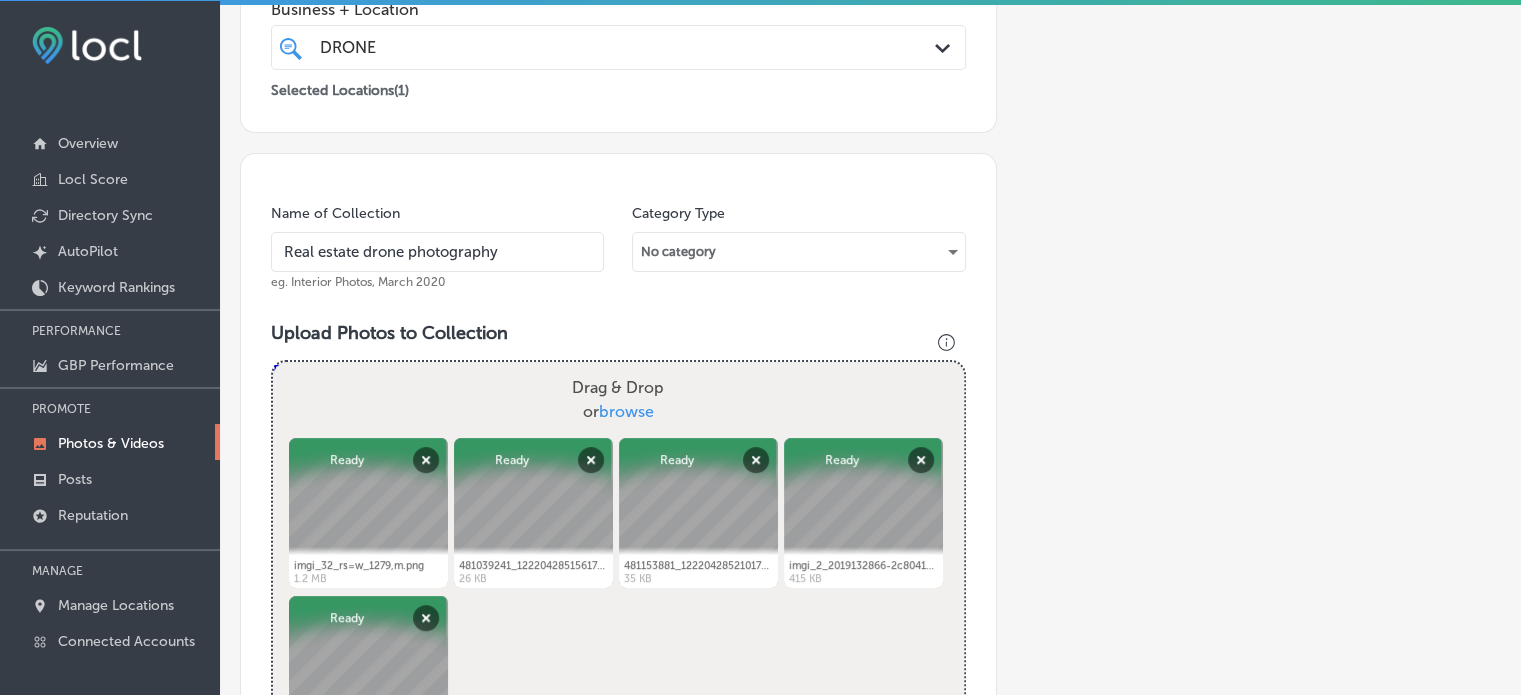 click on "Add a Collection Which Type of Image or Video Would You Like to Upload? Photo Cover Logo Video Select Location(s) Business + Location
DRONE DRONE
Path
Created with Sketch.
Selected Locations  ( [NUMBER] ) Name of Collection Real estate drone photography eg. Interior Photos, [DATE]   Category Type No category Upload Photos to Collection
Powered by PQINA Drag & Drop  or  browse imgi_32_rs=w_1279,m.png Abort Retry Remove Upload Cancel Retry Remove imgi_32_rs=w_1279,m.png [NUMBER] MB Ready tap to undo" at bounding box center (870, 509) 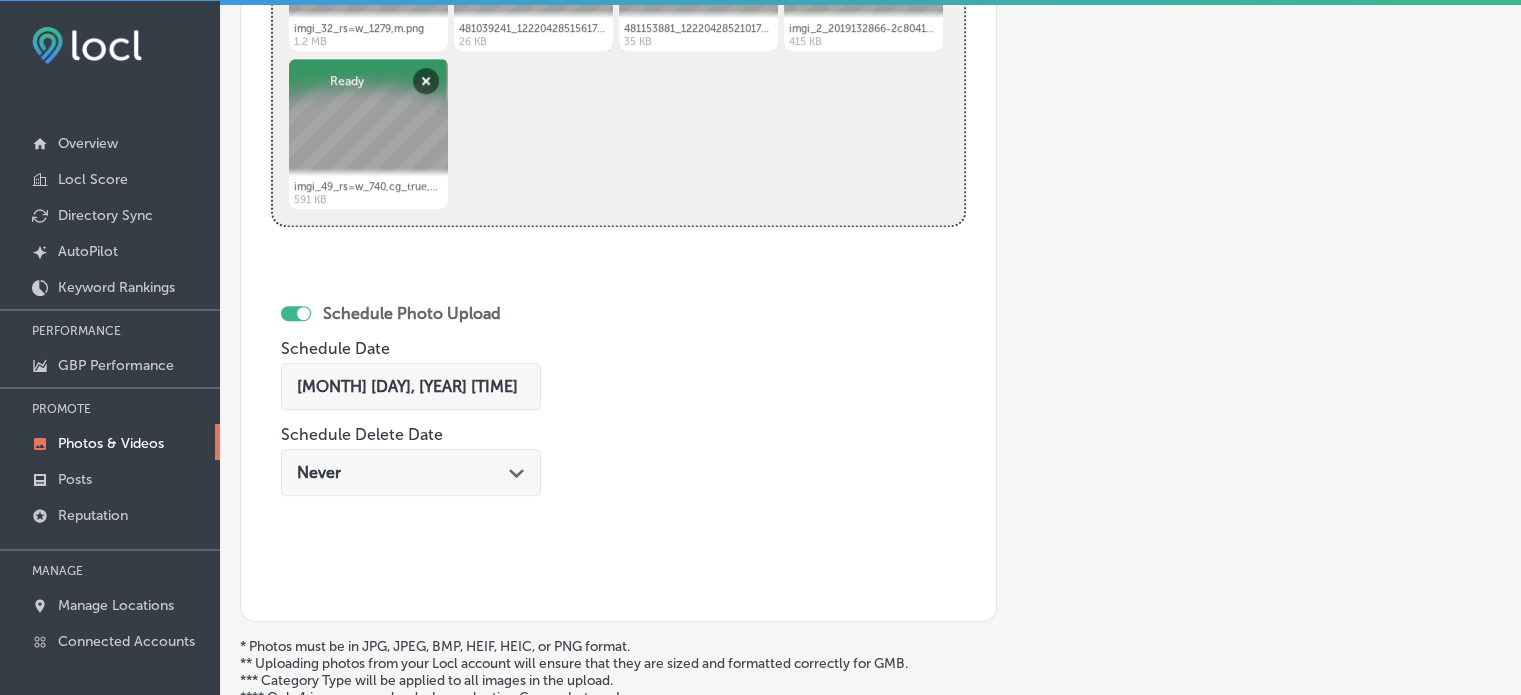 scroll, scrollTop: 960, scrollLeft: 0, axis: vertical 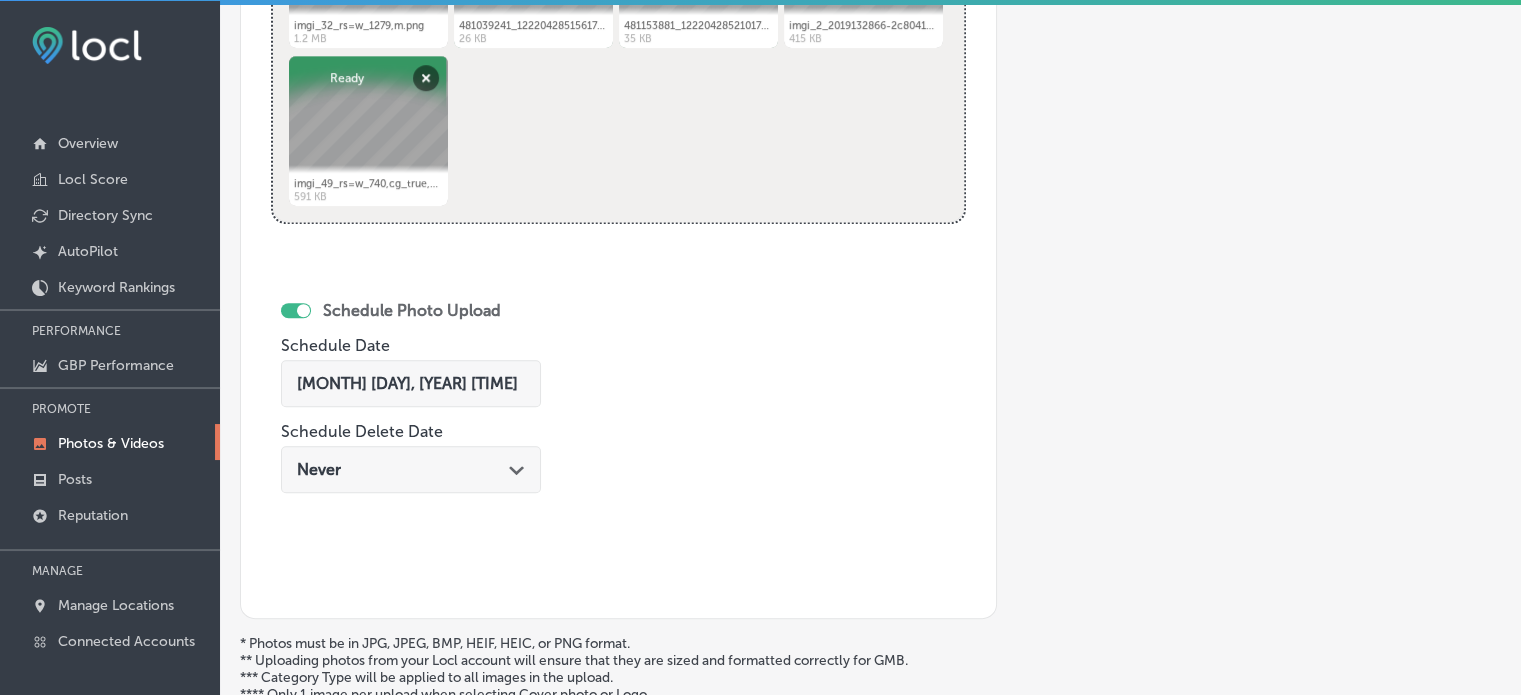 click on "[MONTH] [DAY], [YEAR] [TIME]" at bounding box center [407, 383] 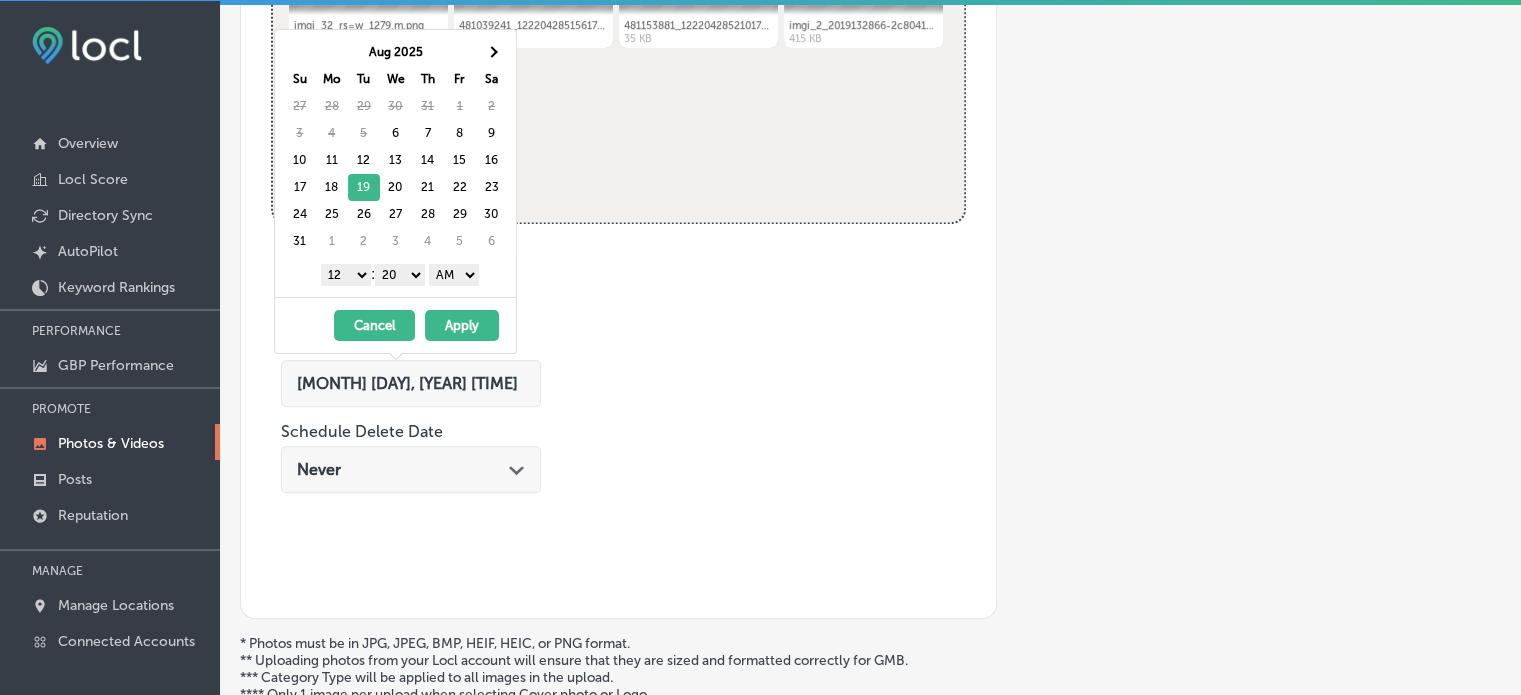 click on "1 2 3 4 5 6 7 8 9 10 11 12" at bounding box center (346, 275) 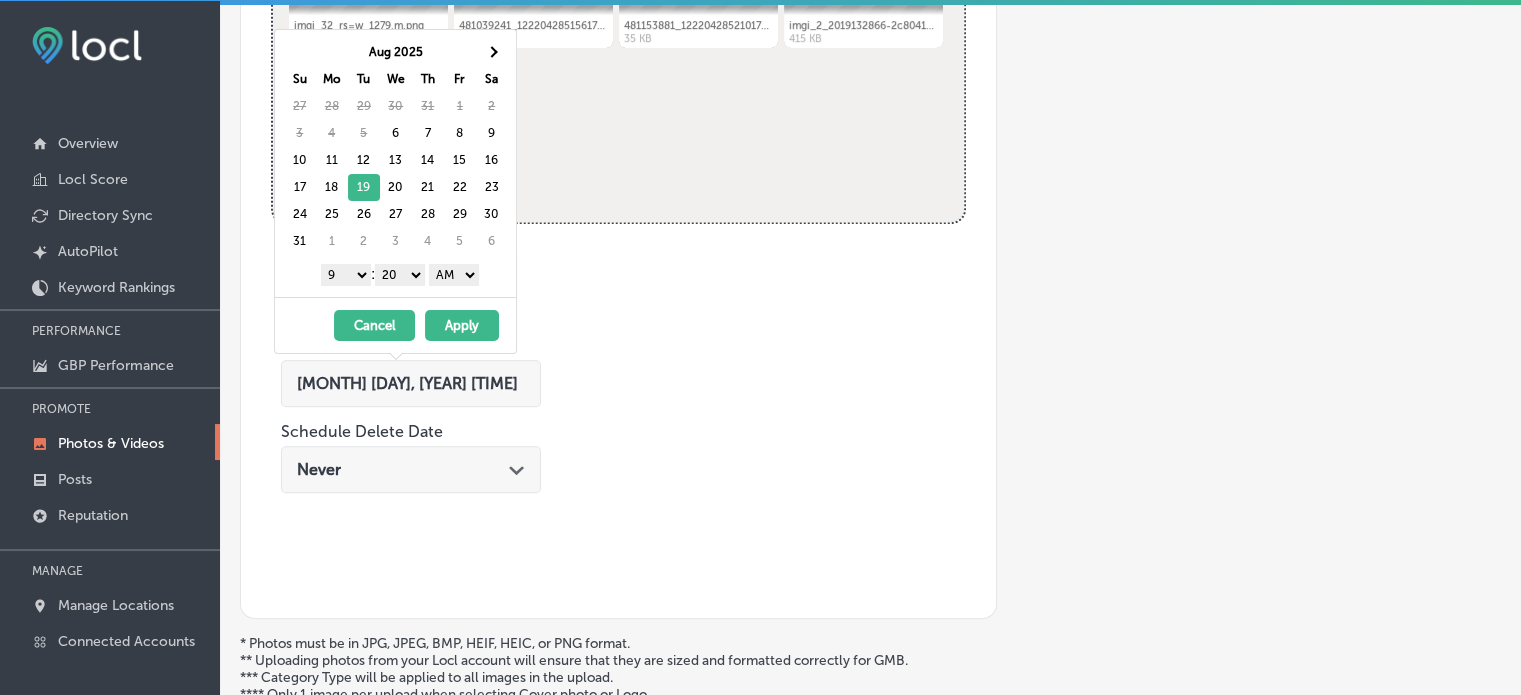 click on "00 10 20 30 40 50" at bounding box center (400, 275) 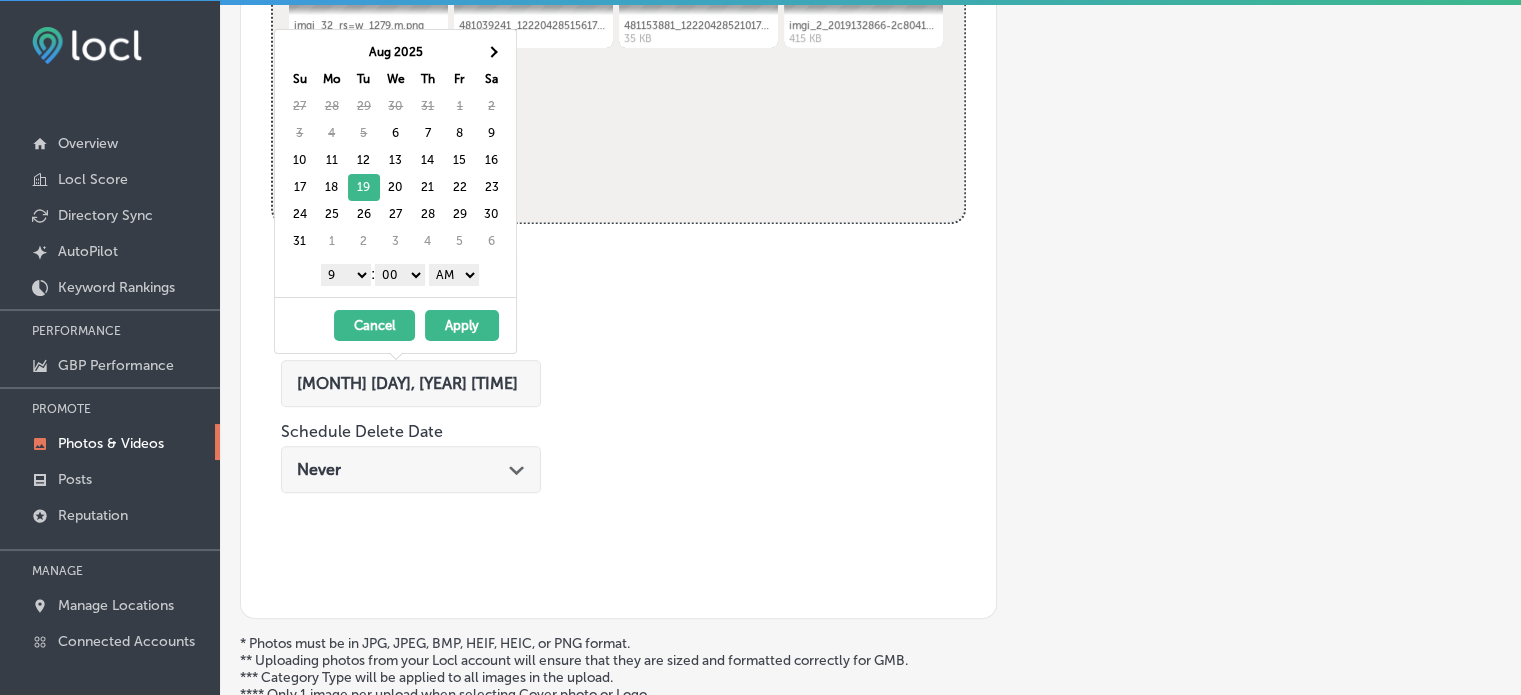 click on "AM PM" at bounding box center (454, 275) 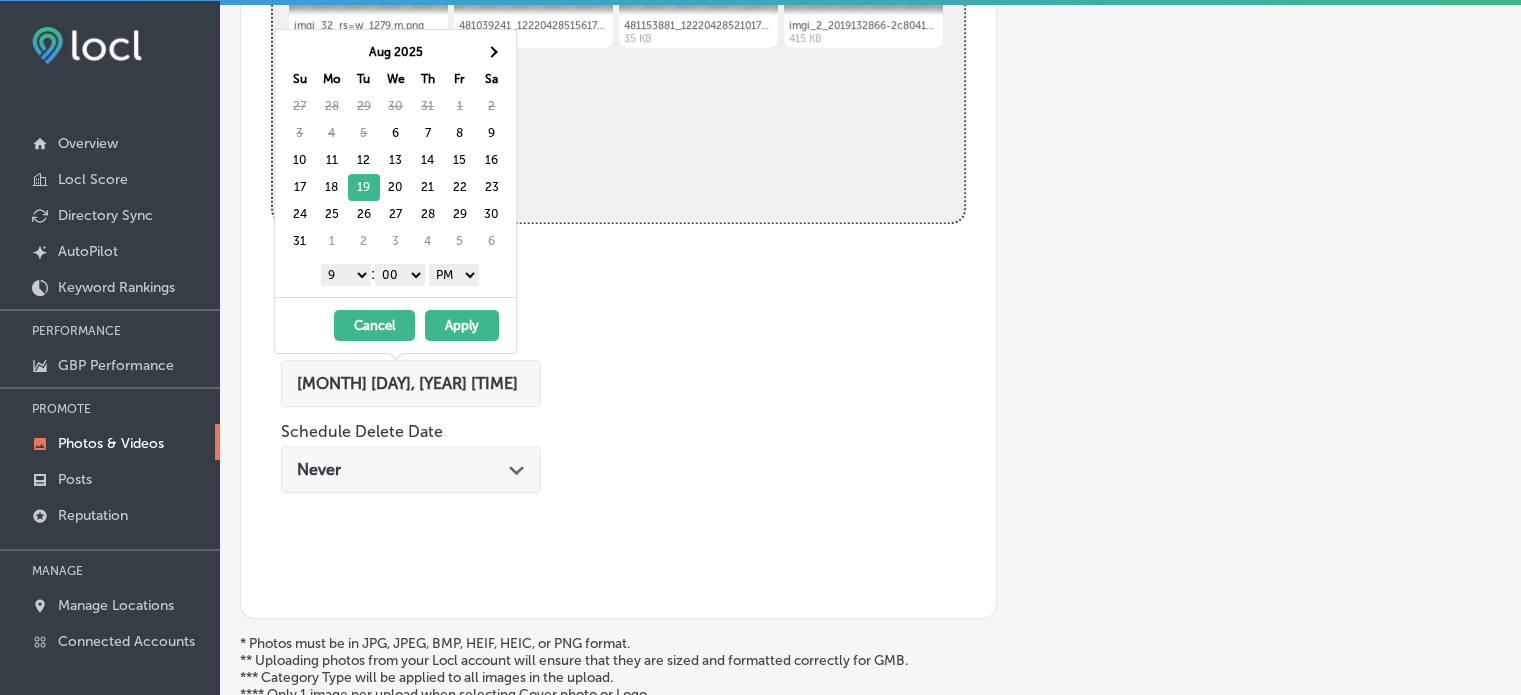 click on "Apply" at bounding box center (462, 325) 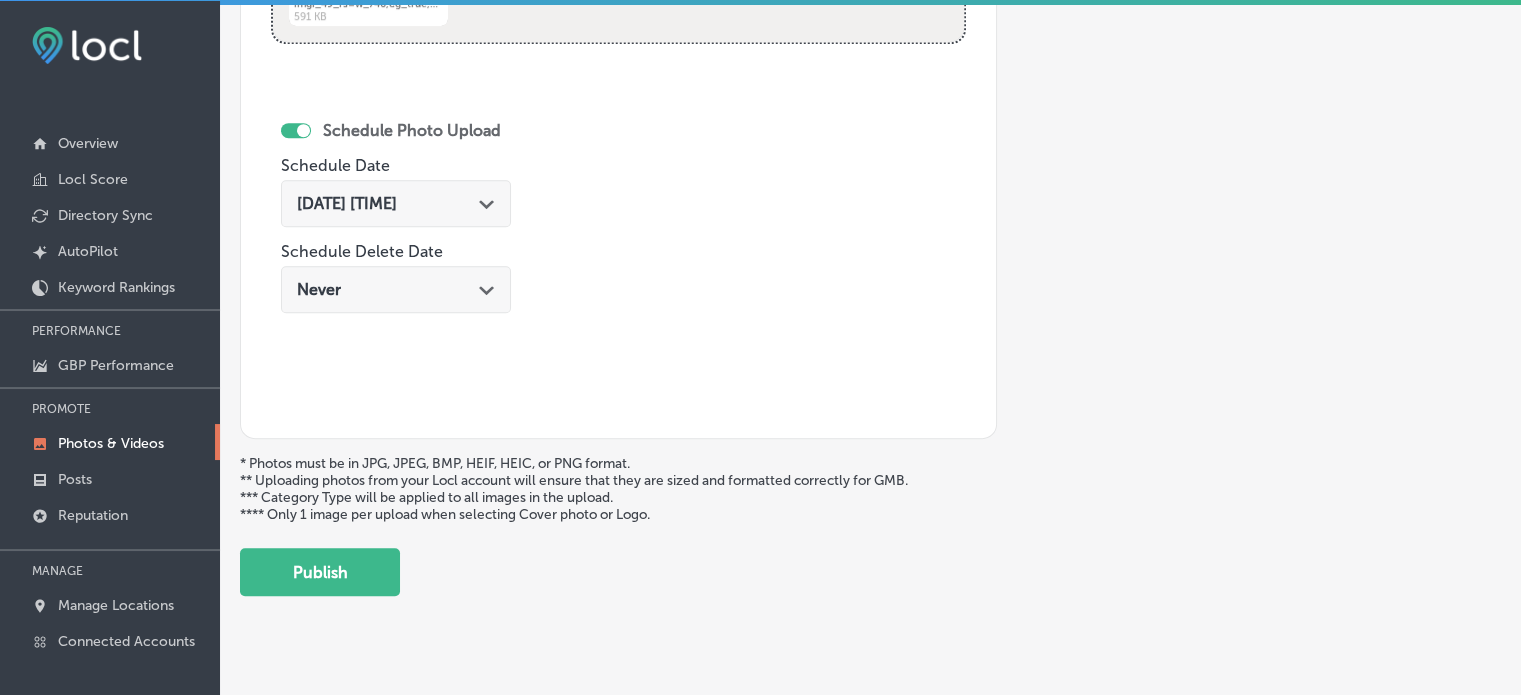 scroll, scrollTop: 1165, scrollLeft: 0, axis: vertical 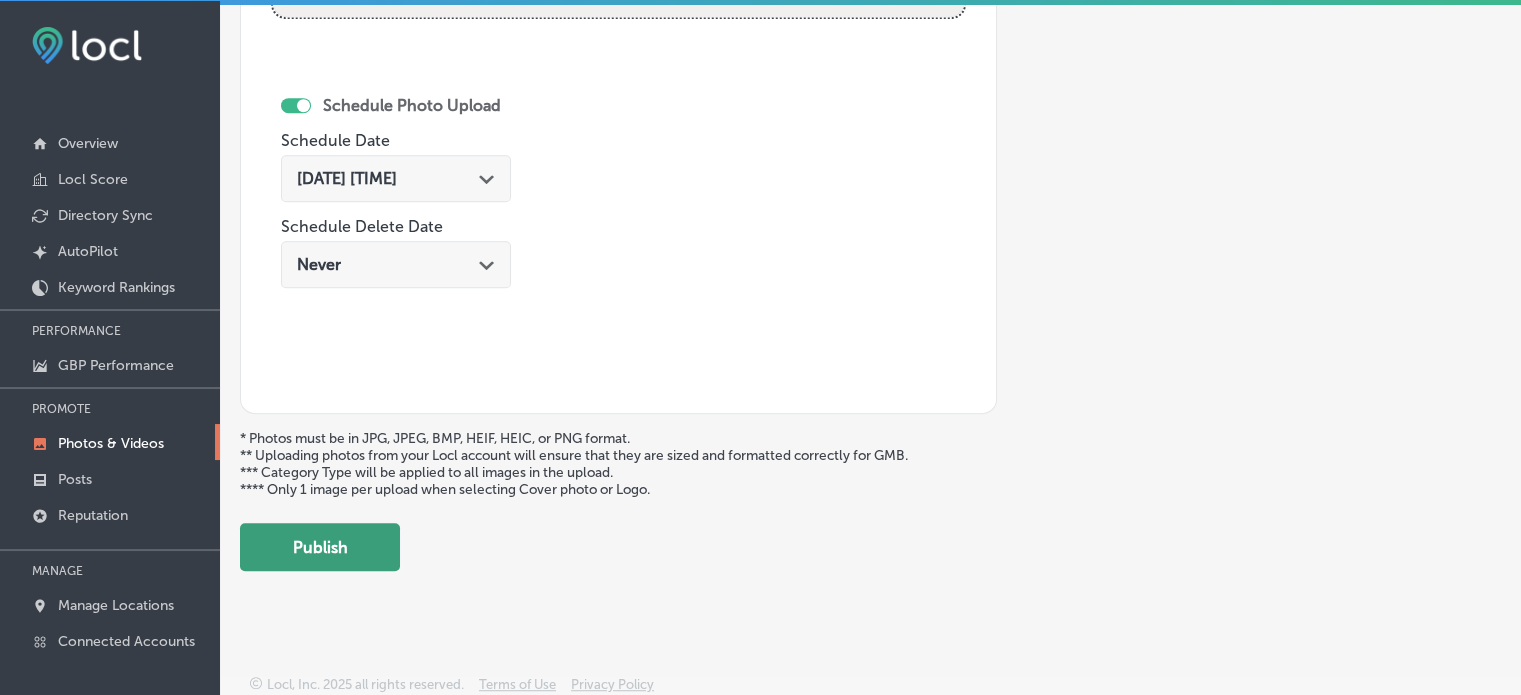 click on "Publish" at bounding box center [320, 547] 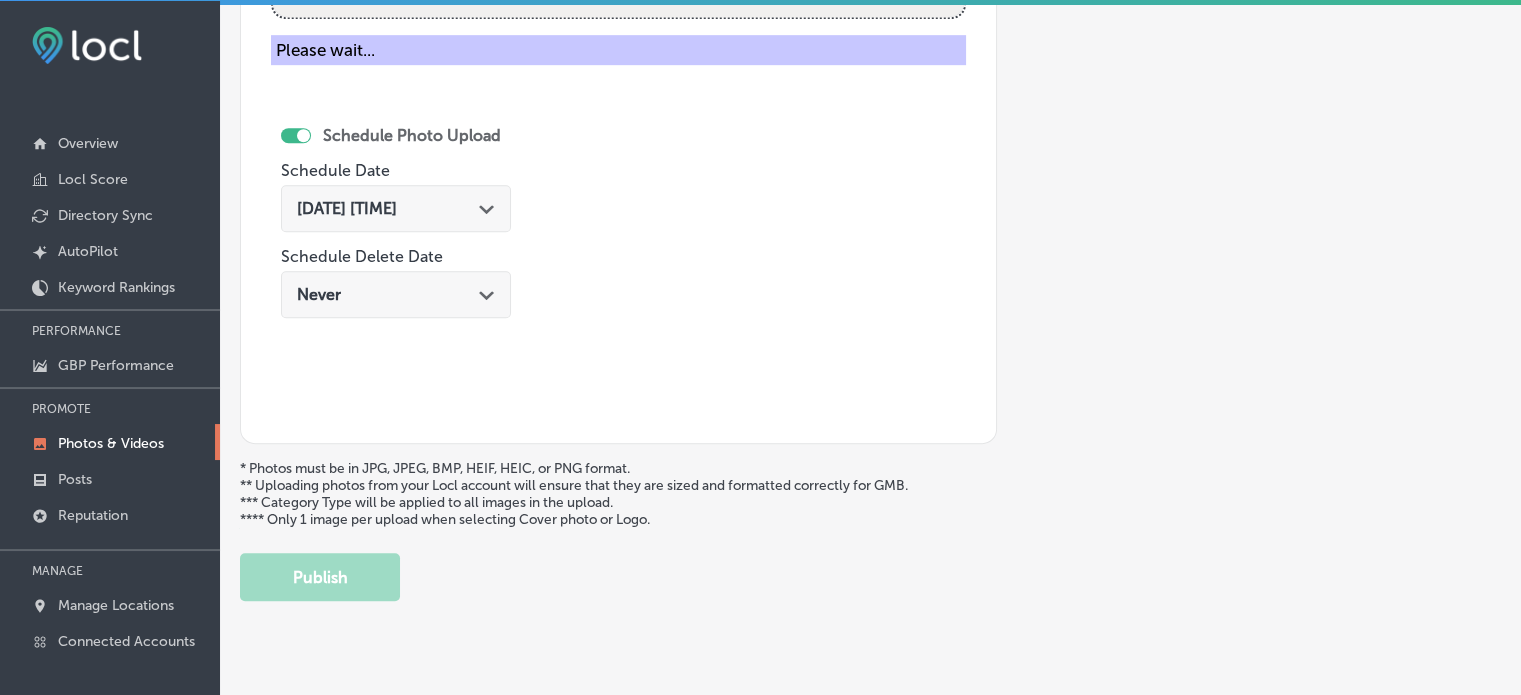 scroll, scrollTop: 841, scrollLeft: 0, axis: vertical 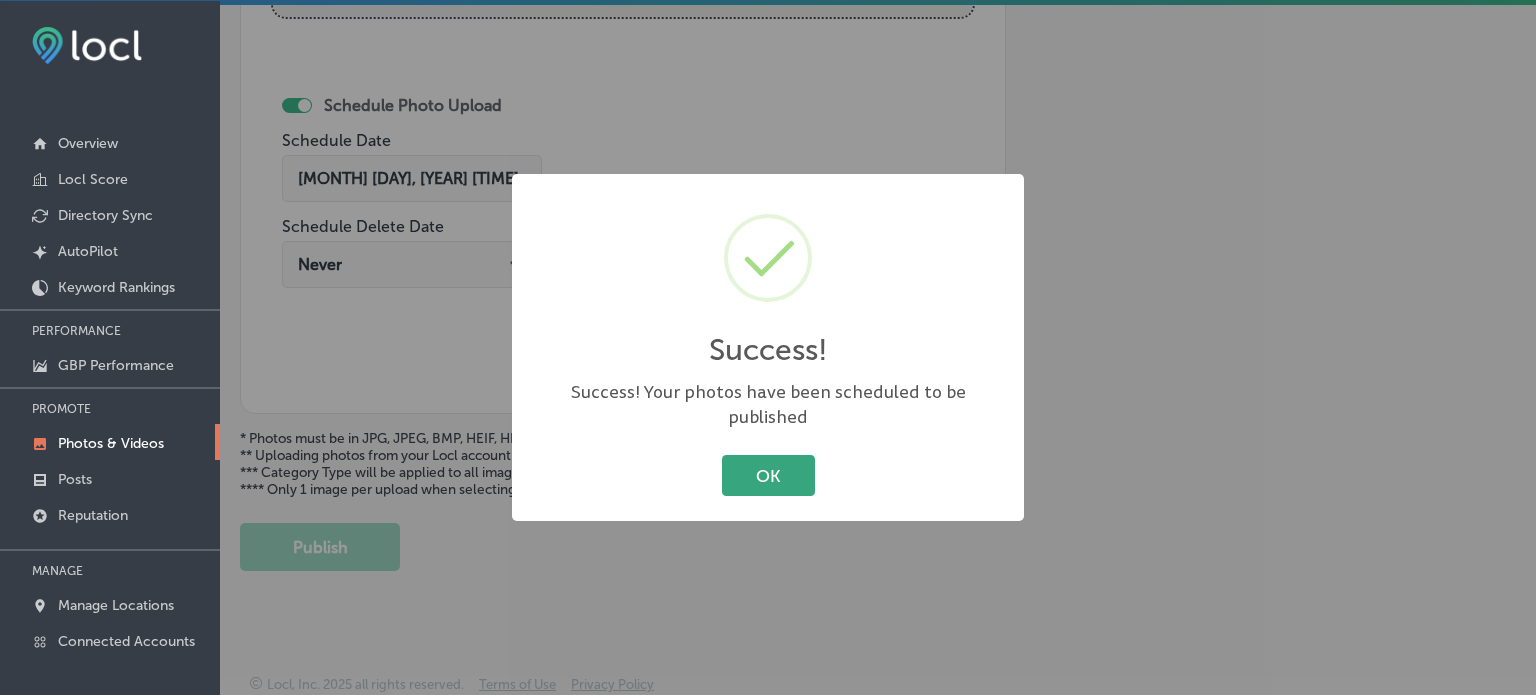 click on "OK" at bounding box center (768, 475) 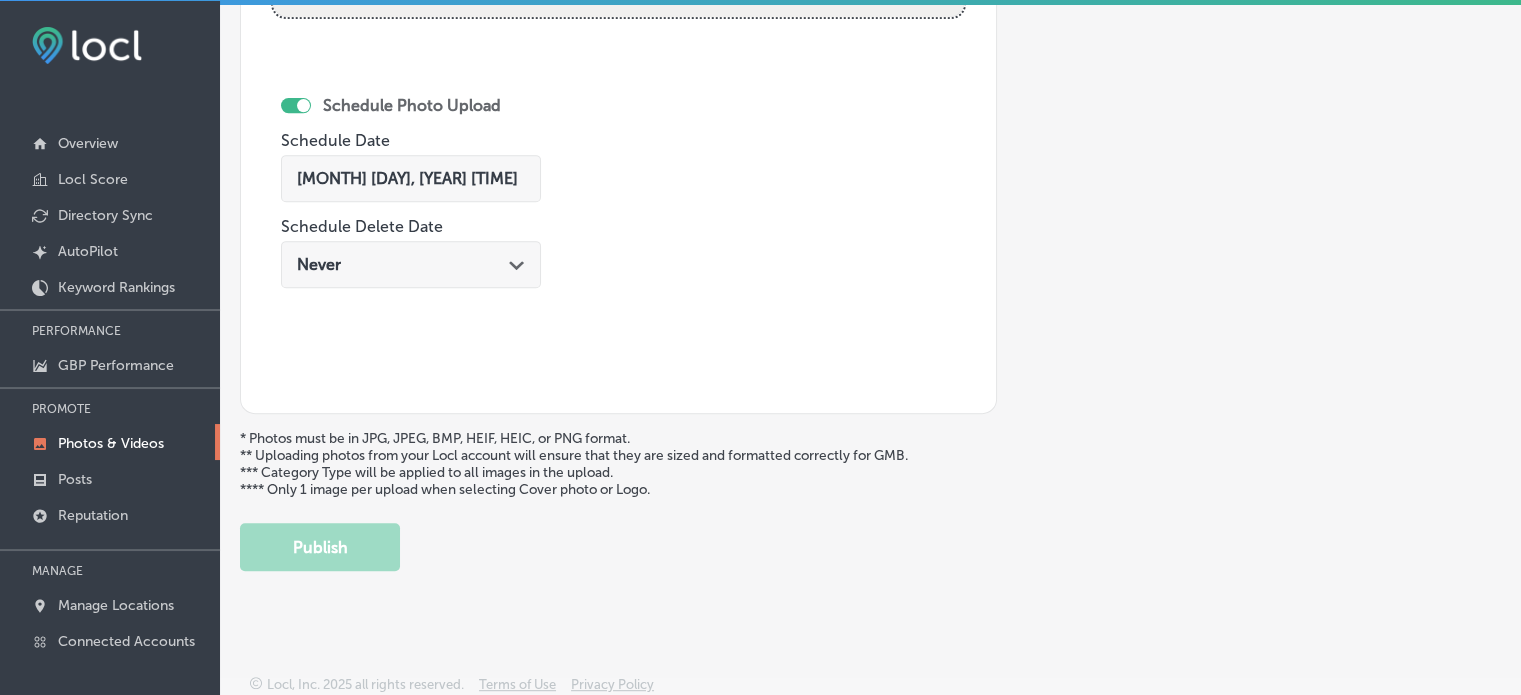 click on "Name of Collection eg. Interior Photos, [MONTH], [YEAR]   Category Type No category Upload Photos to Collection
Powered by PQINA Drag & Drop  or  browse imgi_49_rs=w_740,cg_true,m.png Ready Schedule Photo Upload Schedule Date [MONTH] [DAY], [YEAR] [HOUR]:[MINUTE] [AM/PM]
Path
Created with Sketch.
Schedule Delete Date Never
Path
Created with Sketch." at bounding box center [618, 73] 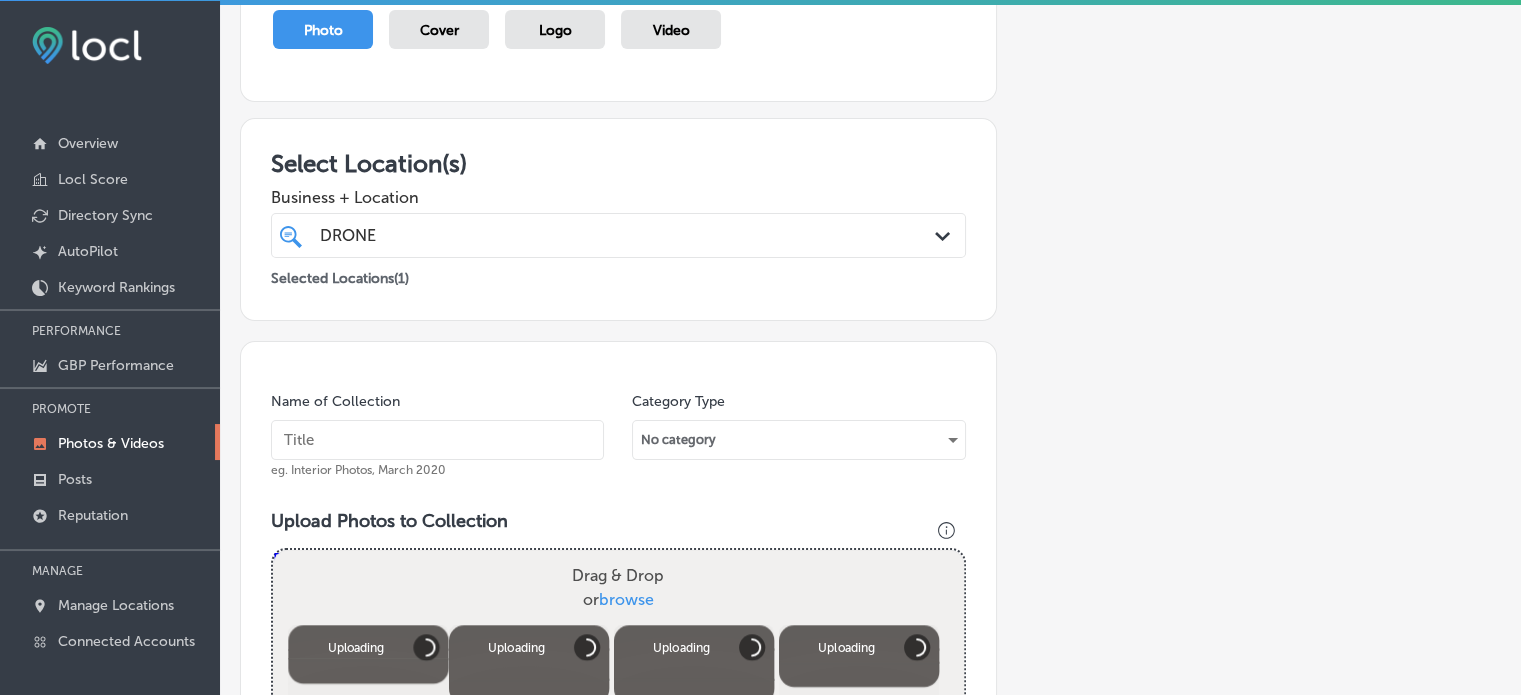scroll, scrollTop: 516, scrollLeft: 0, axis: vertical 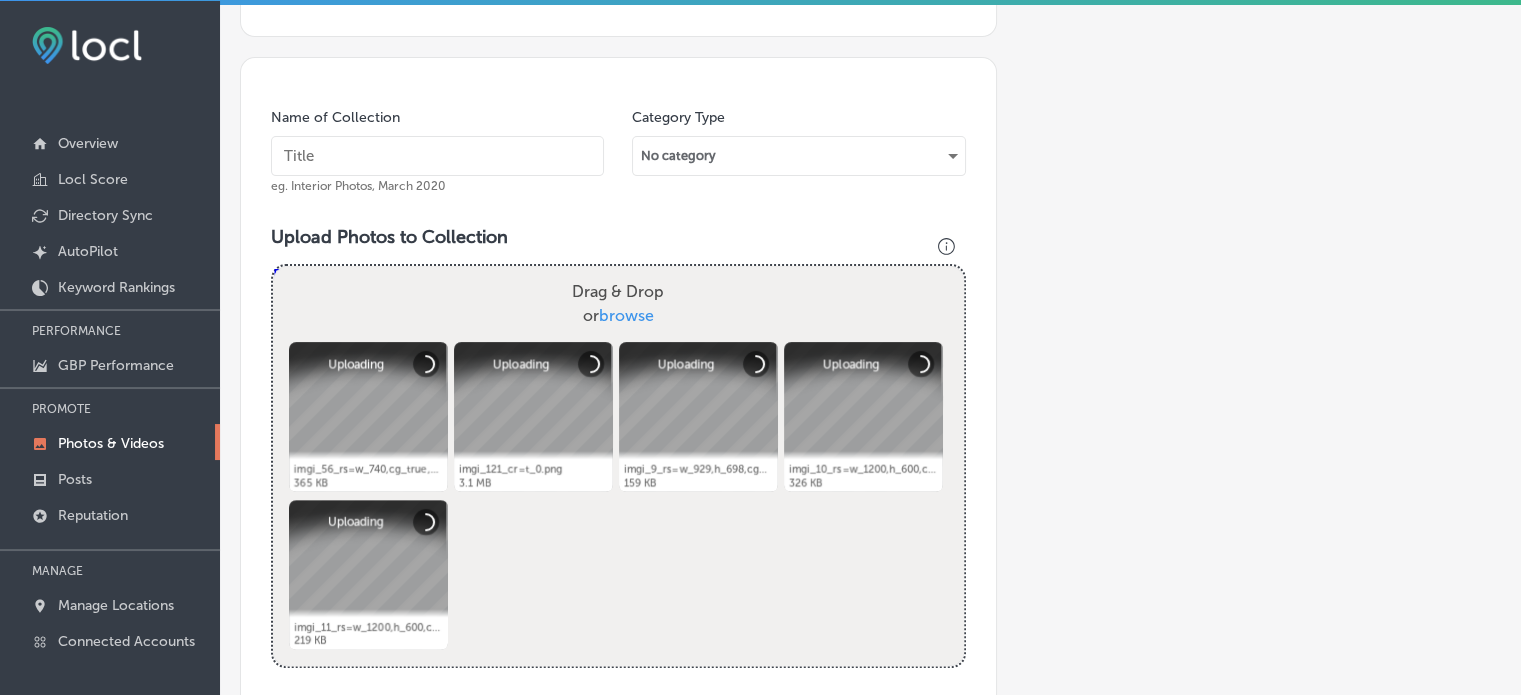 click at bounding box center (437, 156) 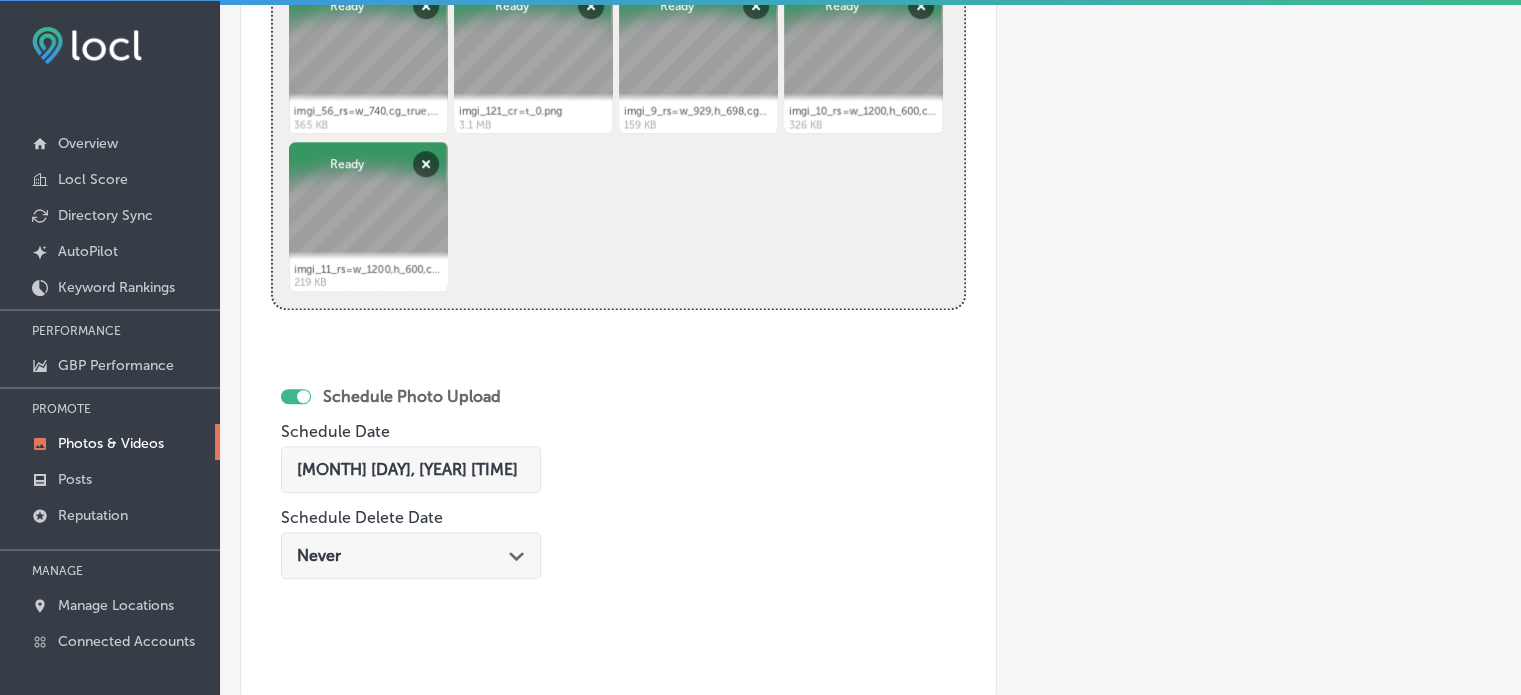 scroll, scrollTop: 886, scrollLeft: 0, axis: vertical 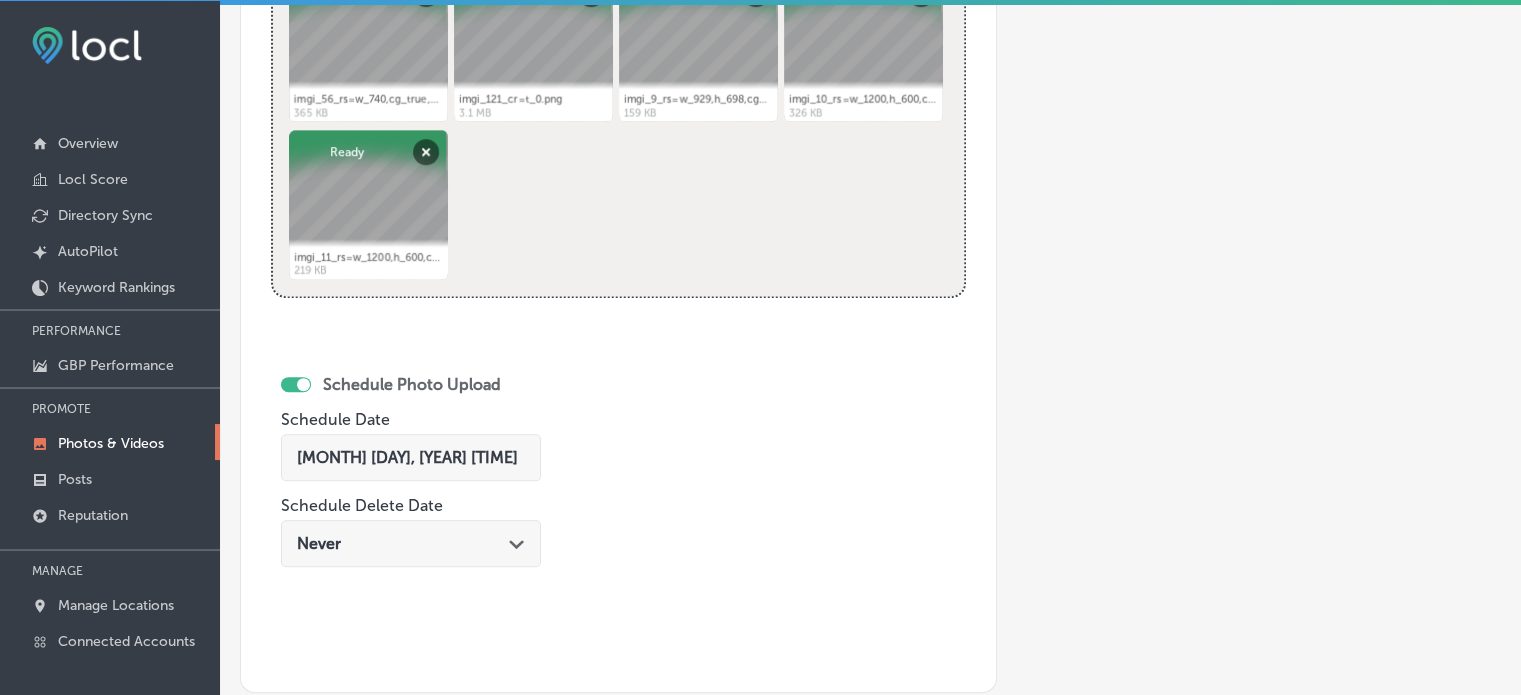 type on "Land development drones" 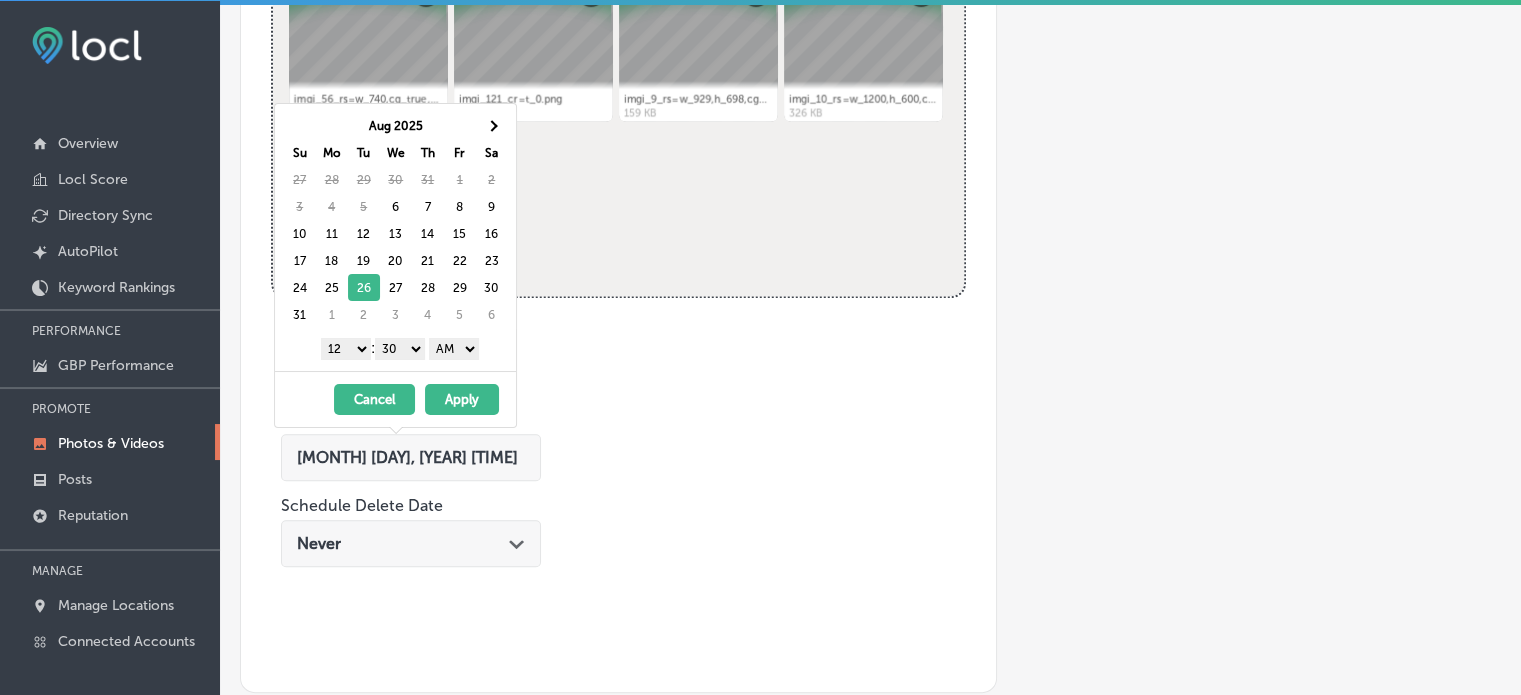 click on "1 2 3 4 5 6 7 8 9 10 11 12" at bounding box center [346, 349] 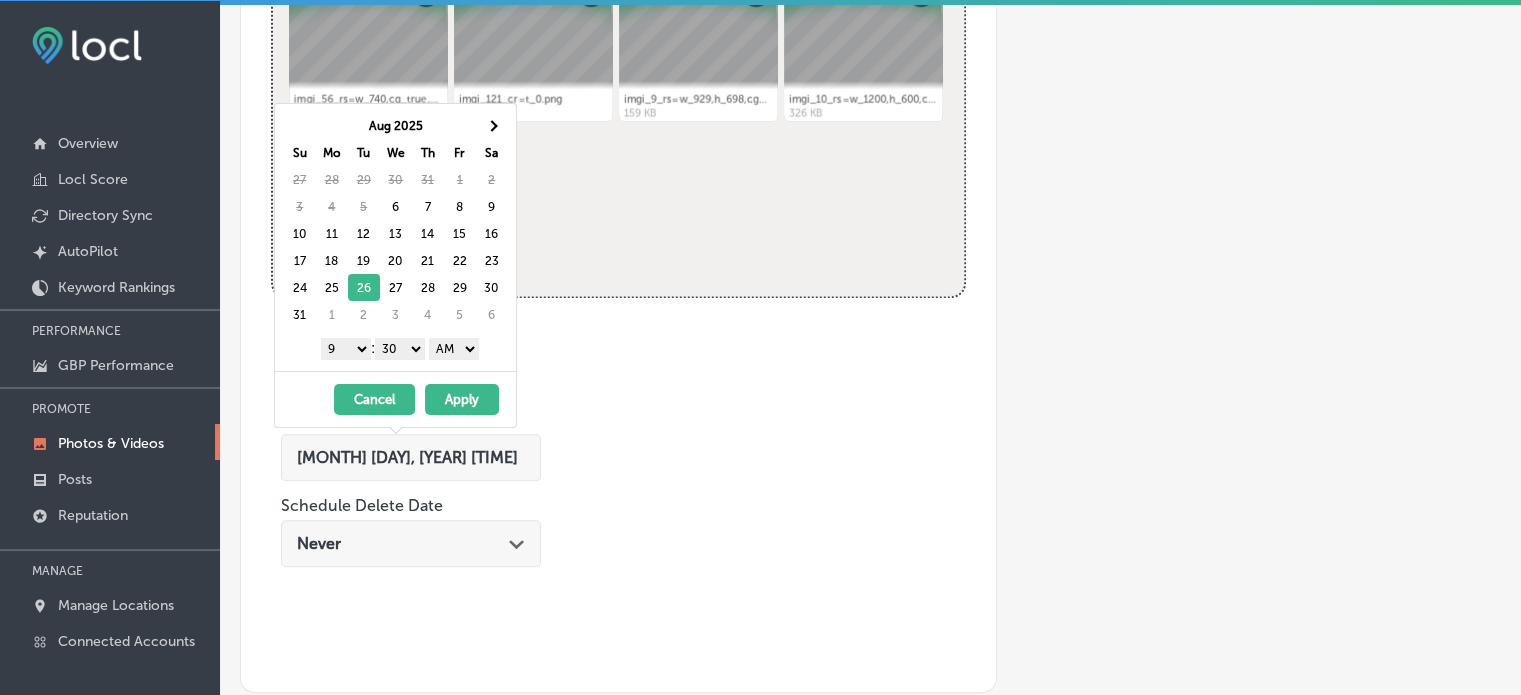 click on "00 10 20 30 40 50" at bounding box center (400, 349) 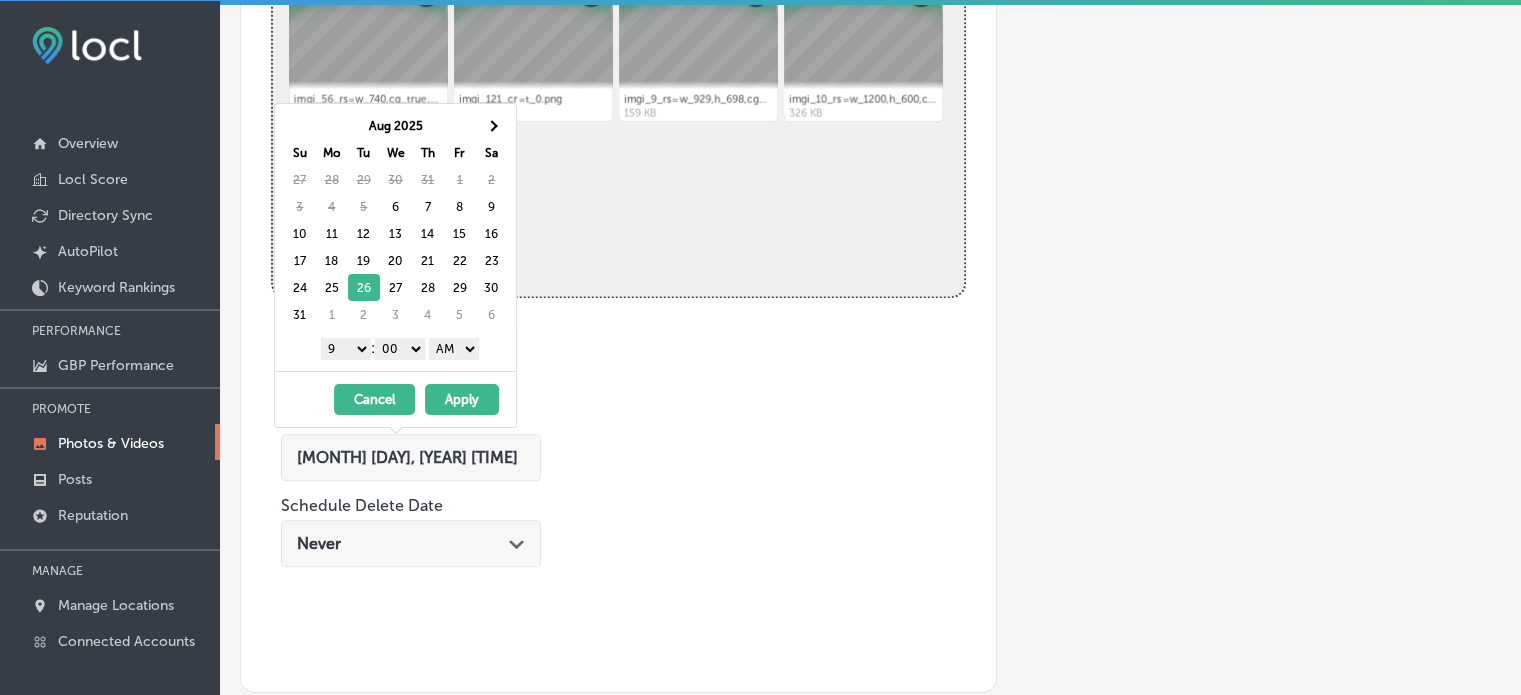 click on "AM PM" at bounding box center (454, 349) 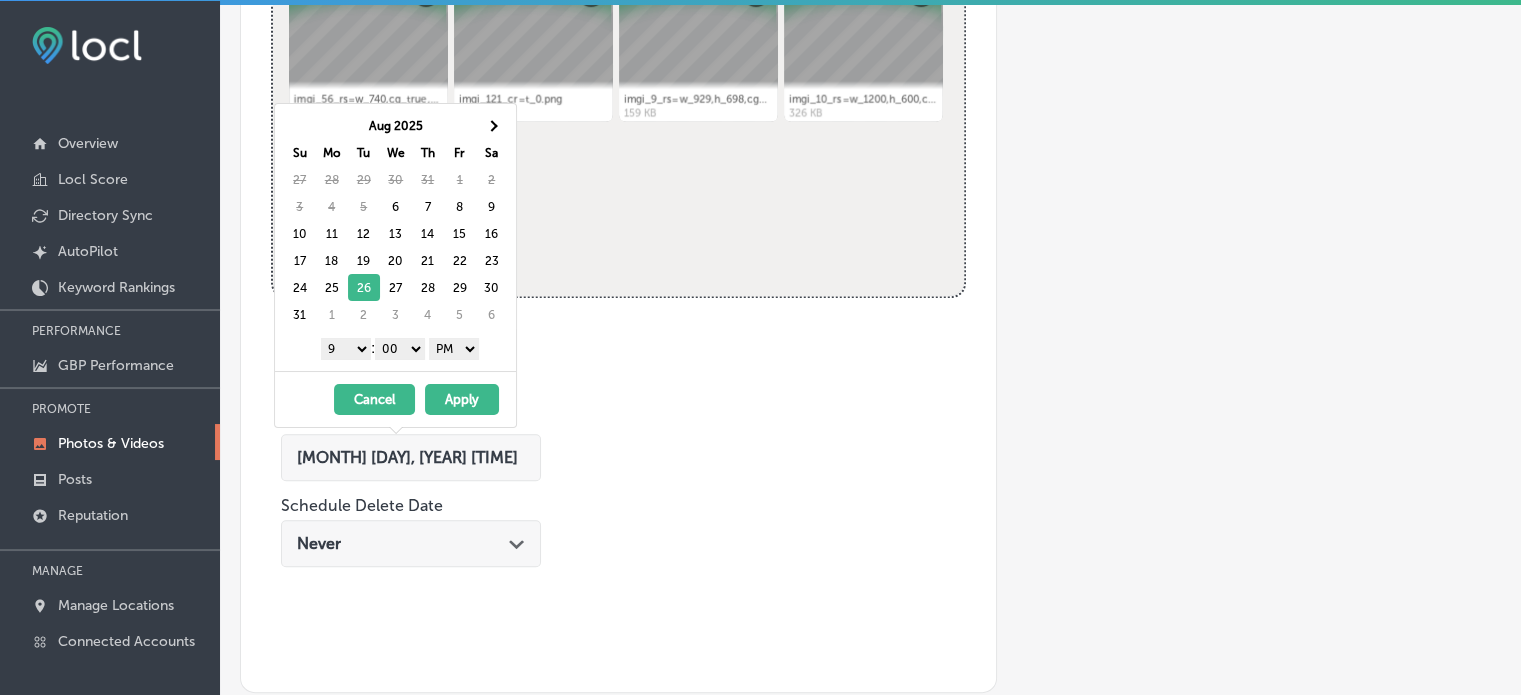 click on "Apply" at bounding box center (462, 399) 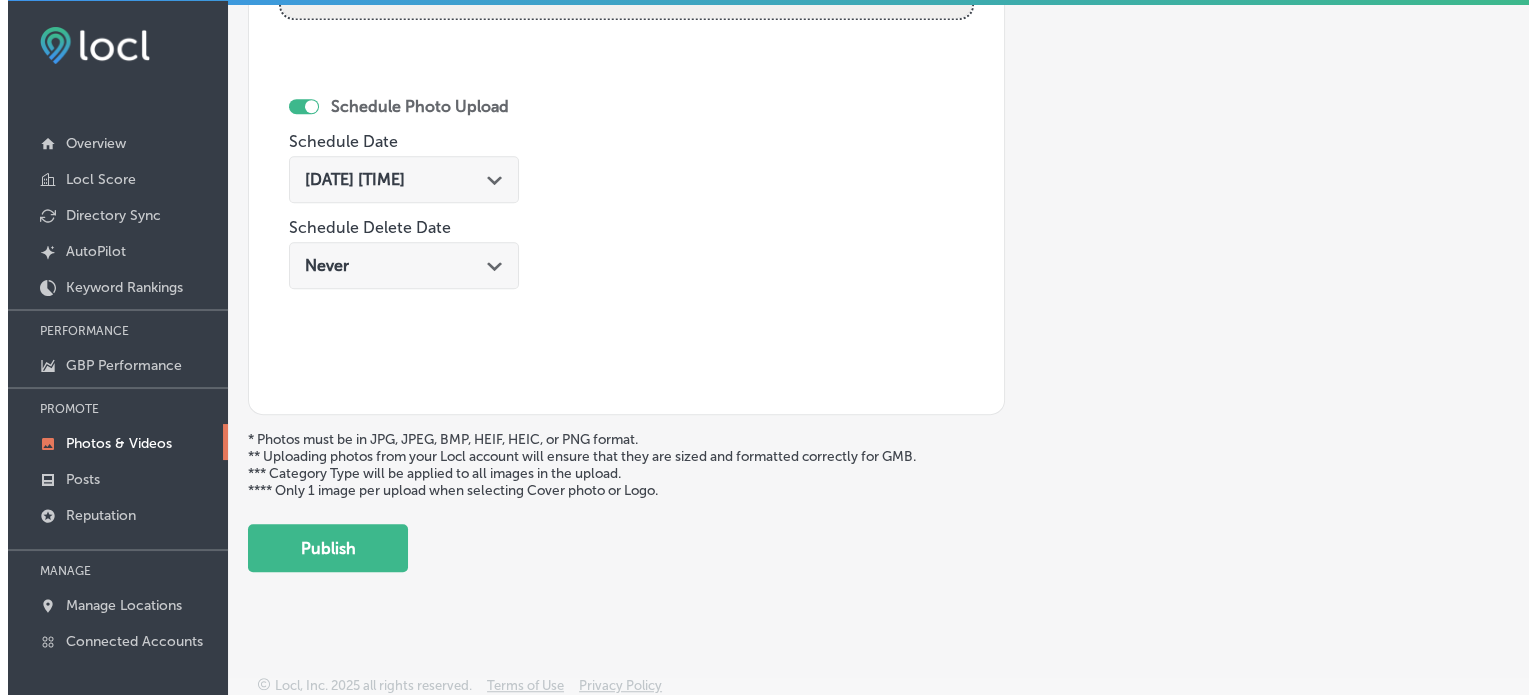 scroll, scrollTop: 1164, scrollLeft: 0, axis: vertical 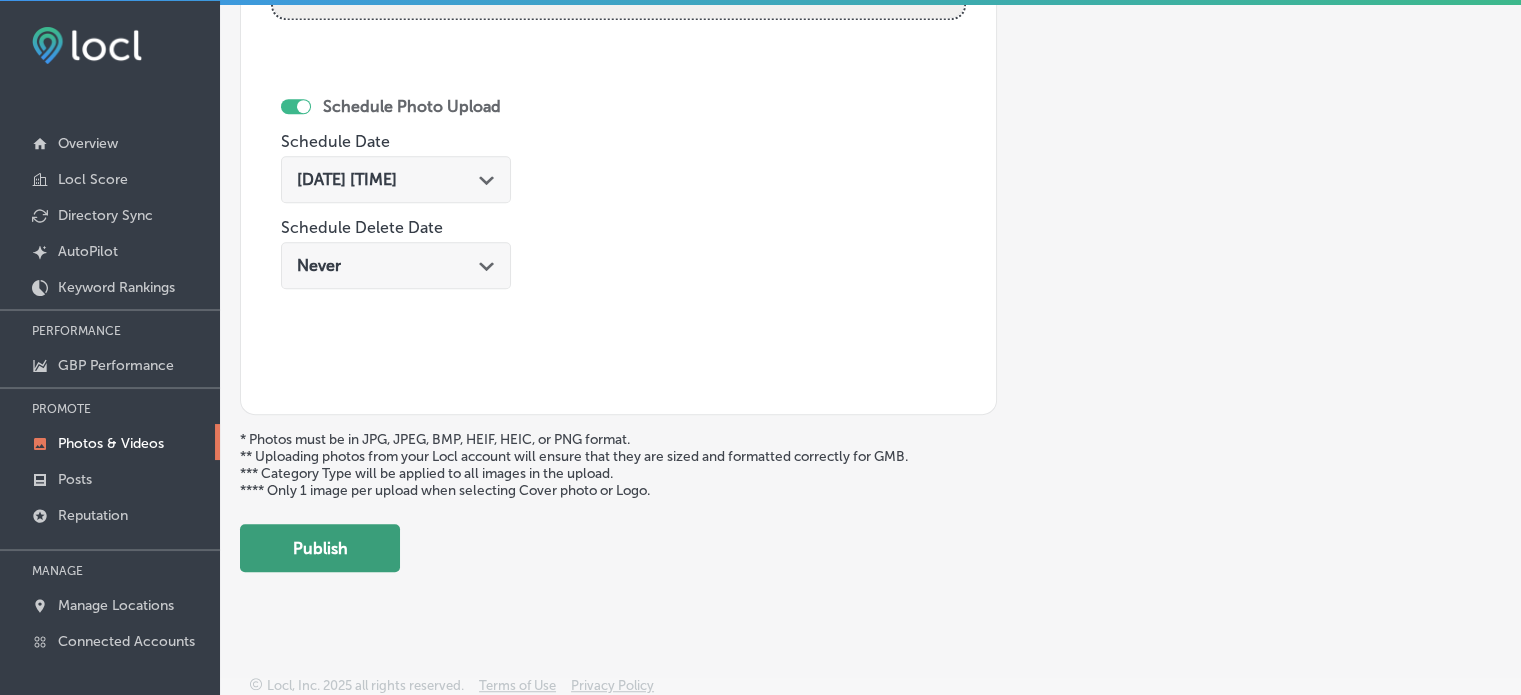 click on "Publish" at bounding box center [320, 548] 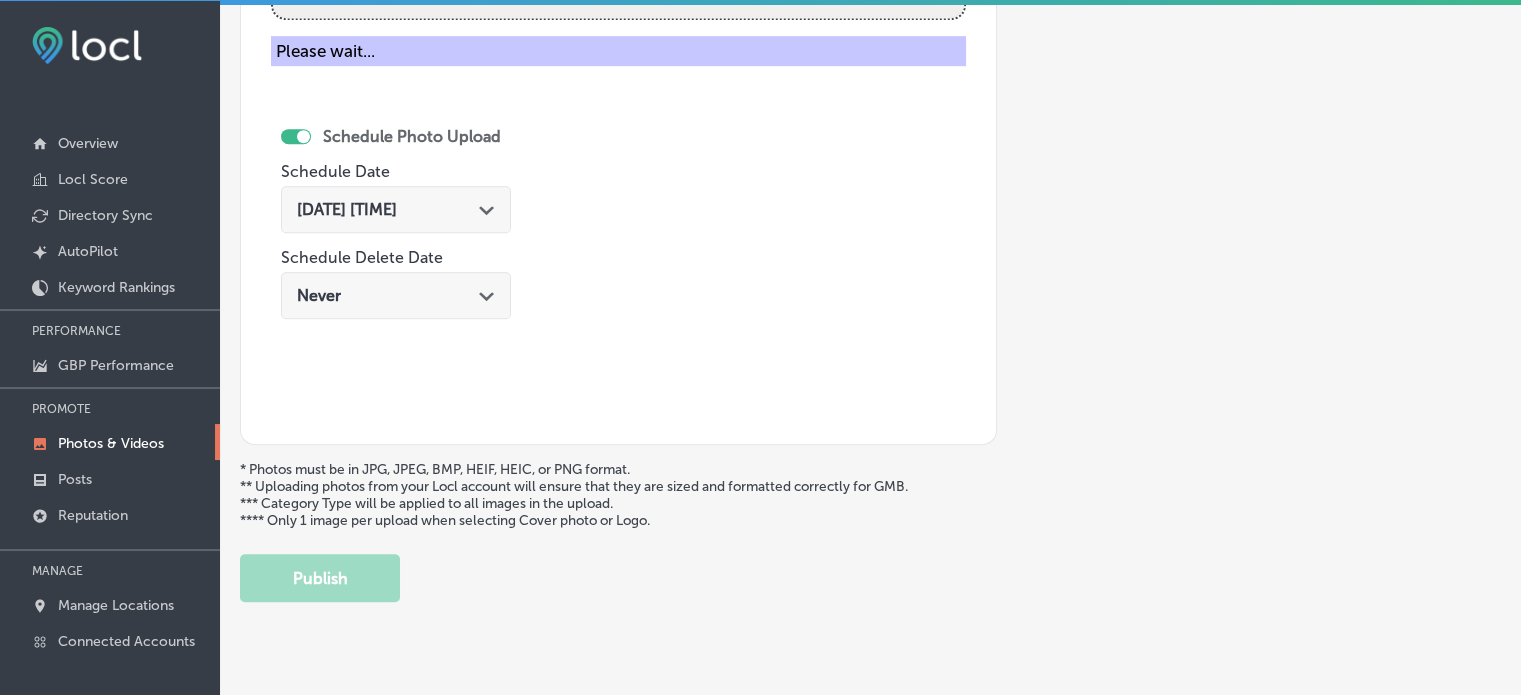 type 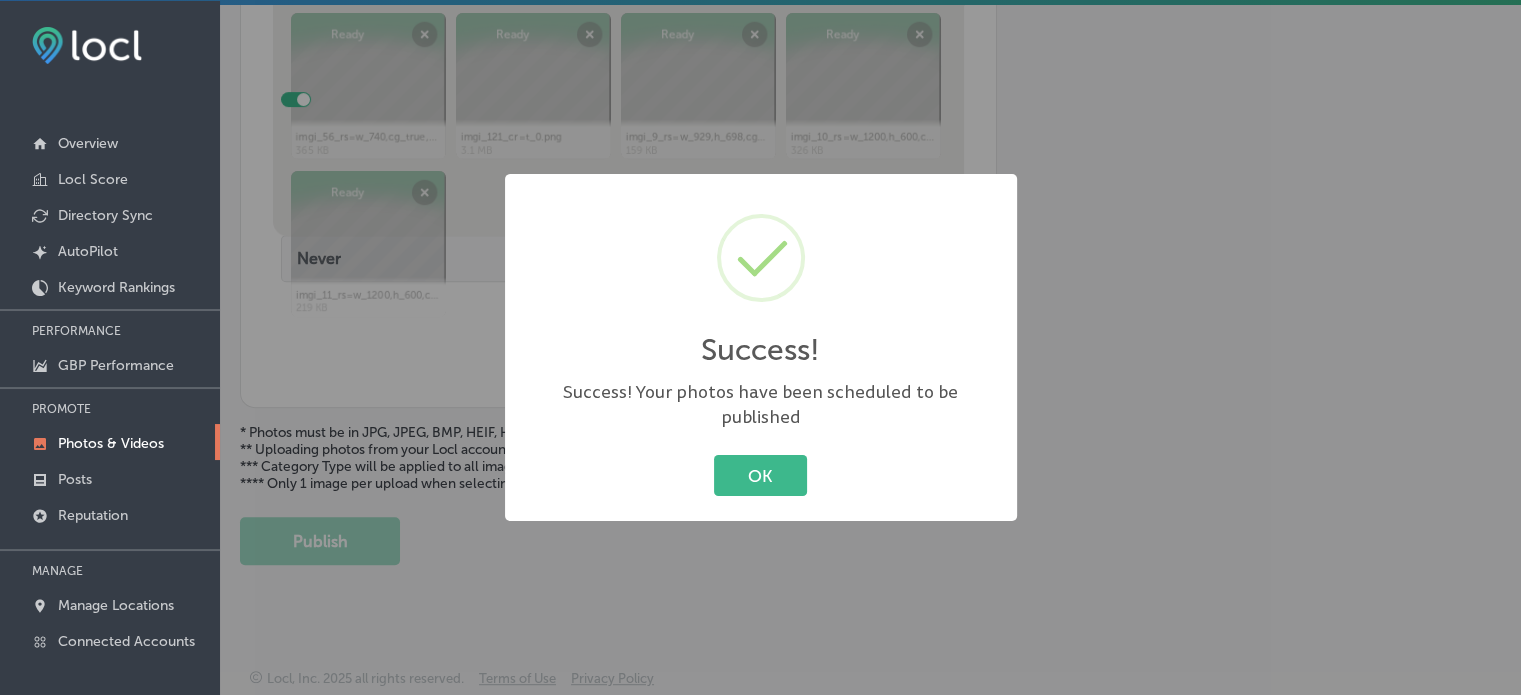 scroll, scrollTop: 841, scrollLeft: 0, axis: vertical 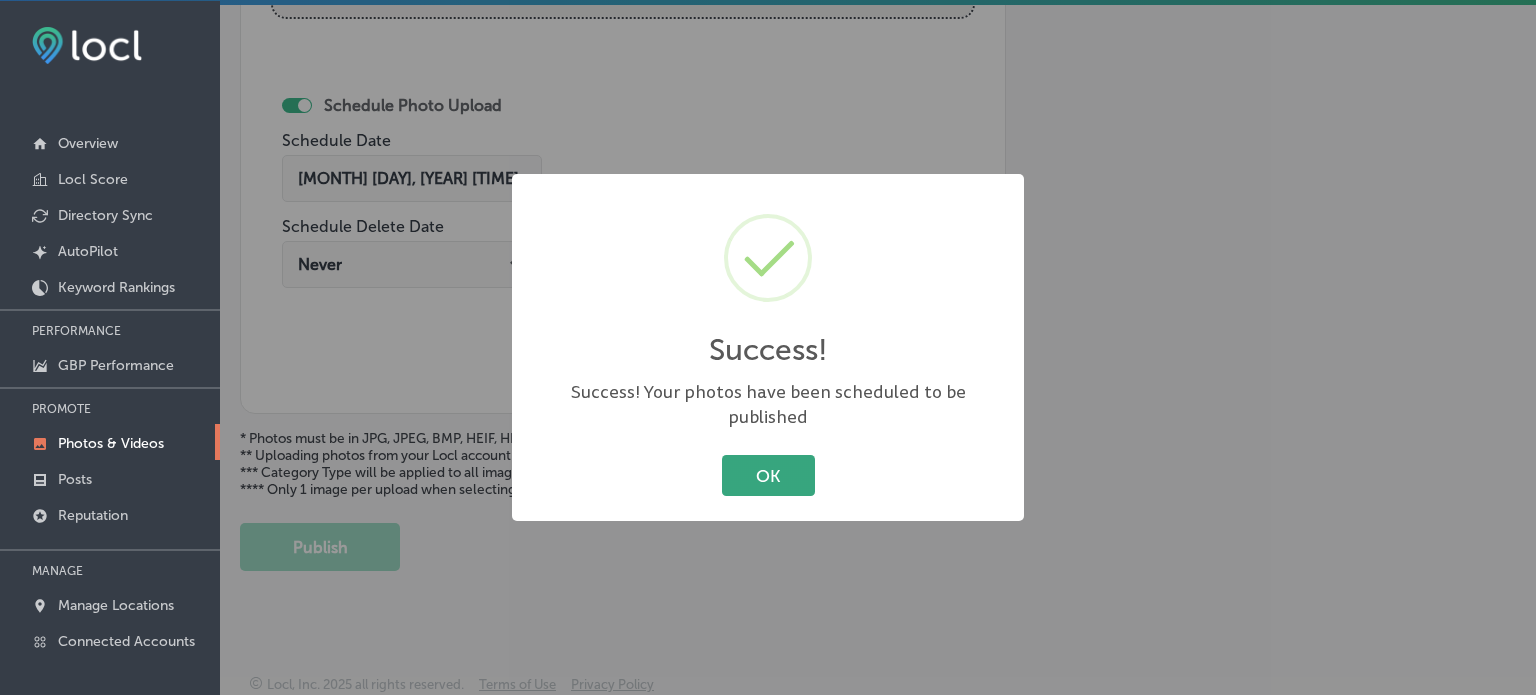 click on "OK" at bounding box center [768, 475] 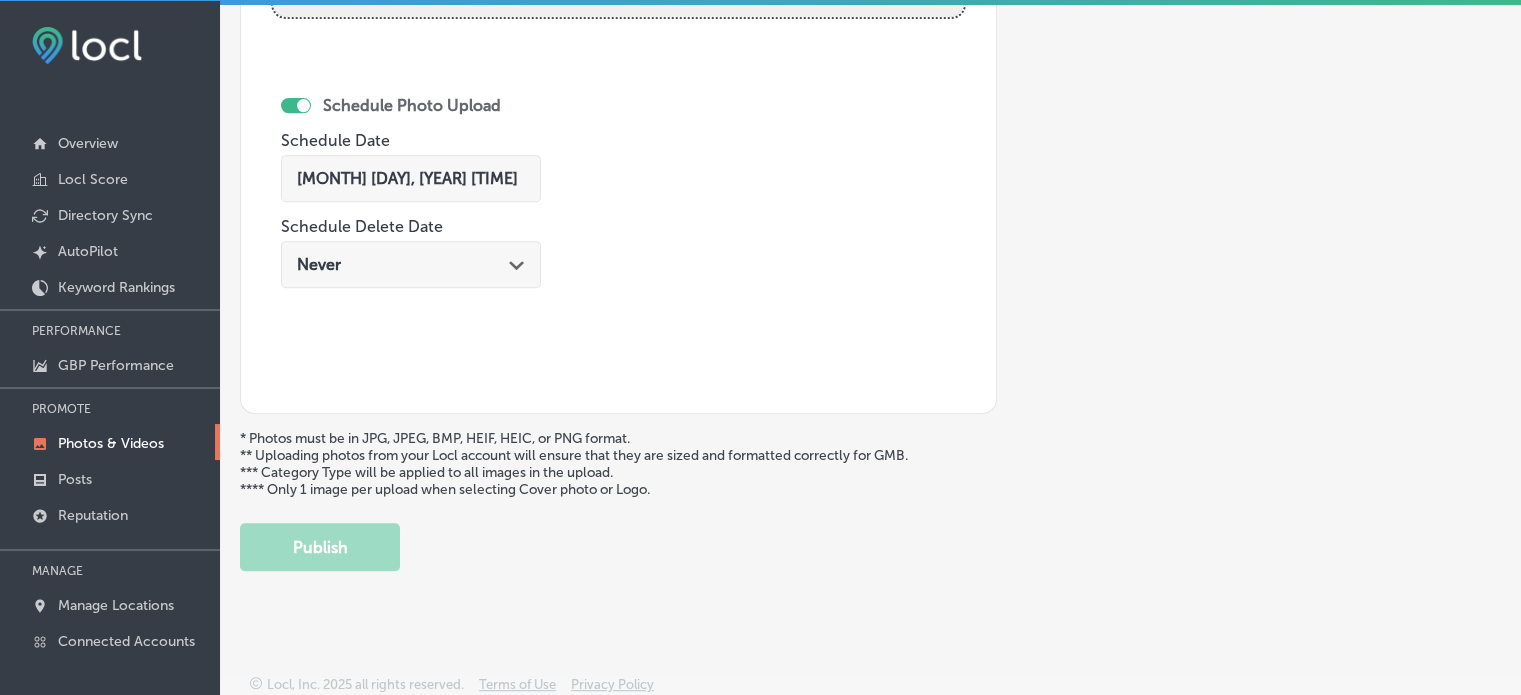 scroll, scrollTop: 0, scrollLeft: 0, axis: both 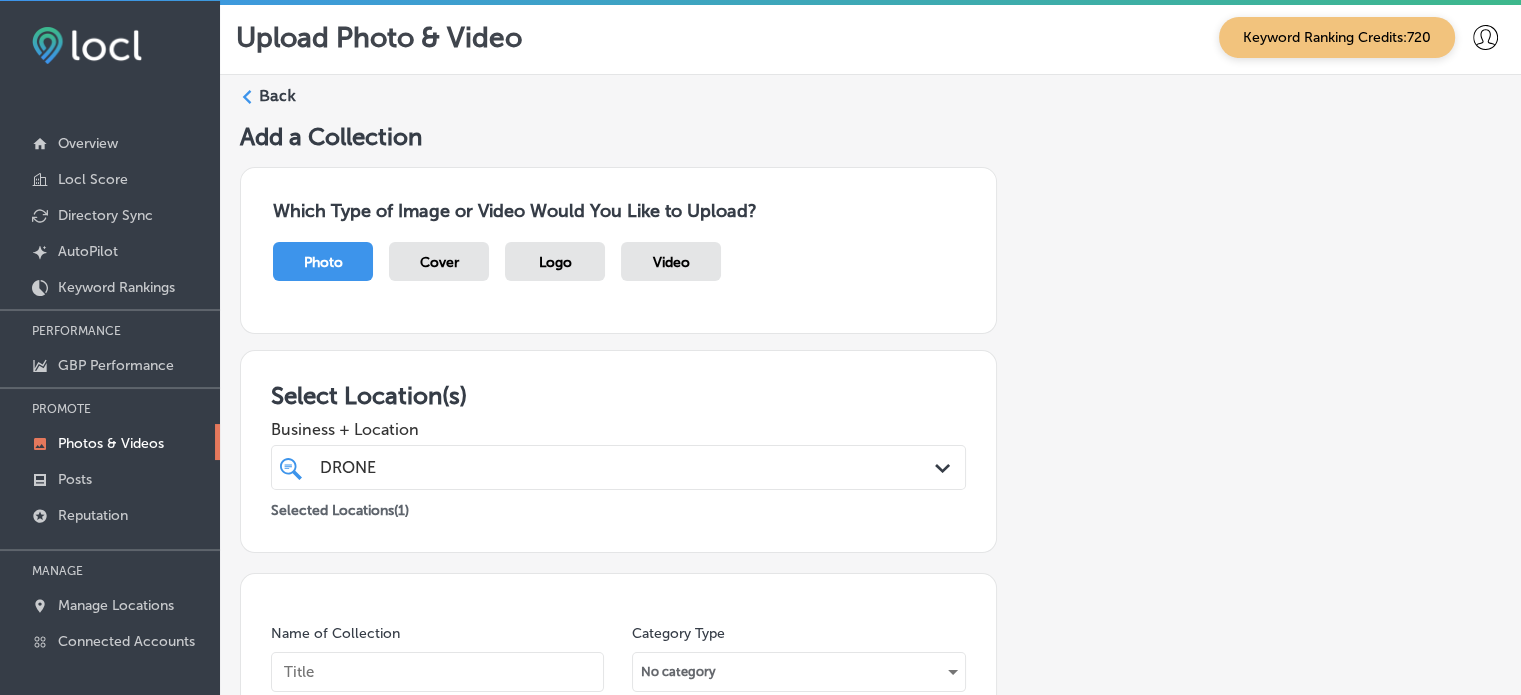 click on "Back" at bounding box center [277, 96] 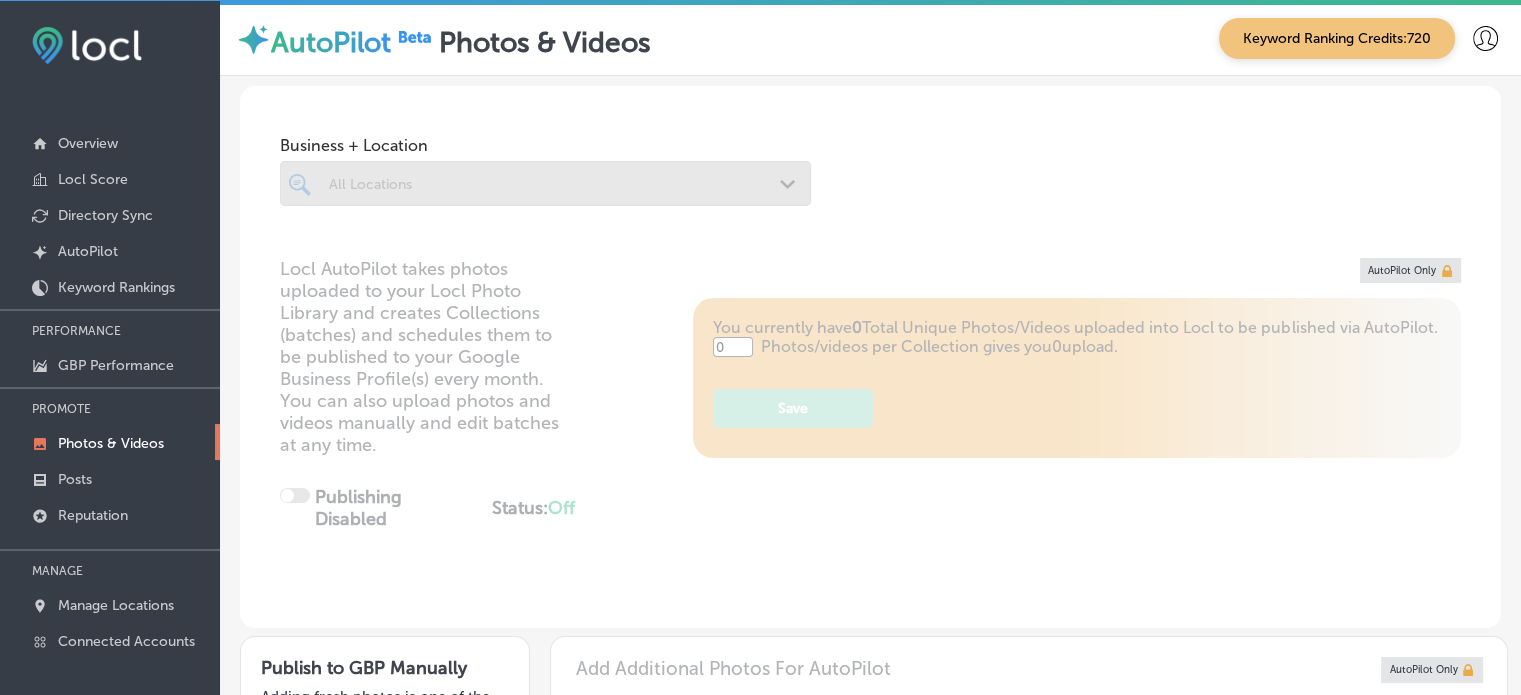 type on "5" 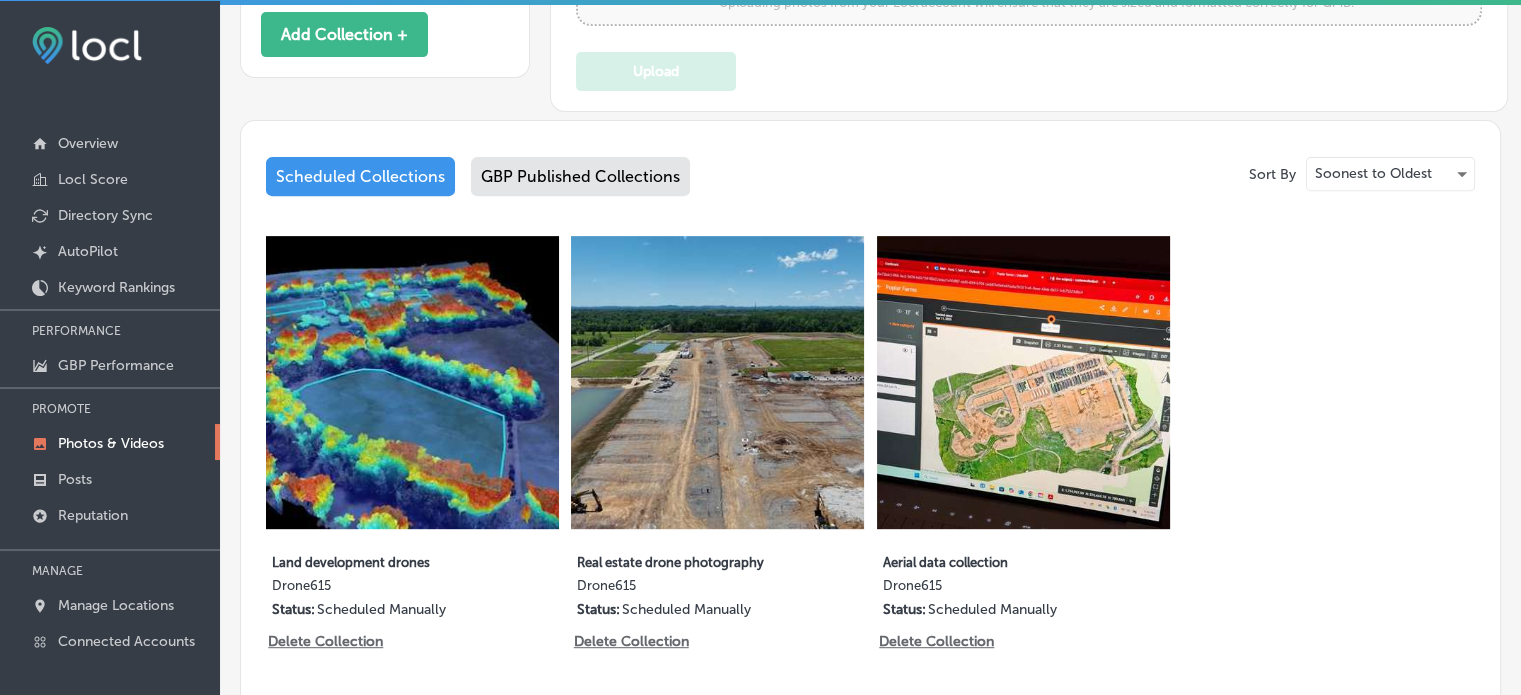 scroll, scrollTop: 924, scrollLeft: 0, axis: vertical 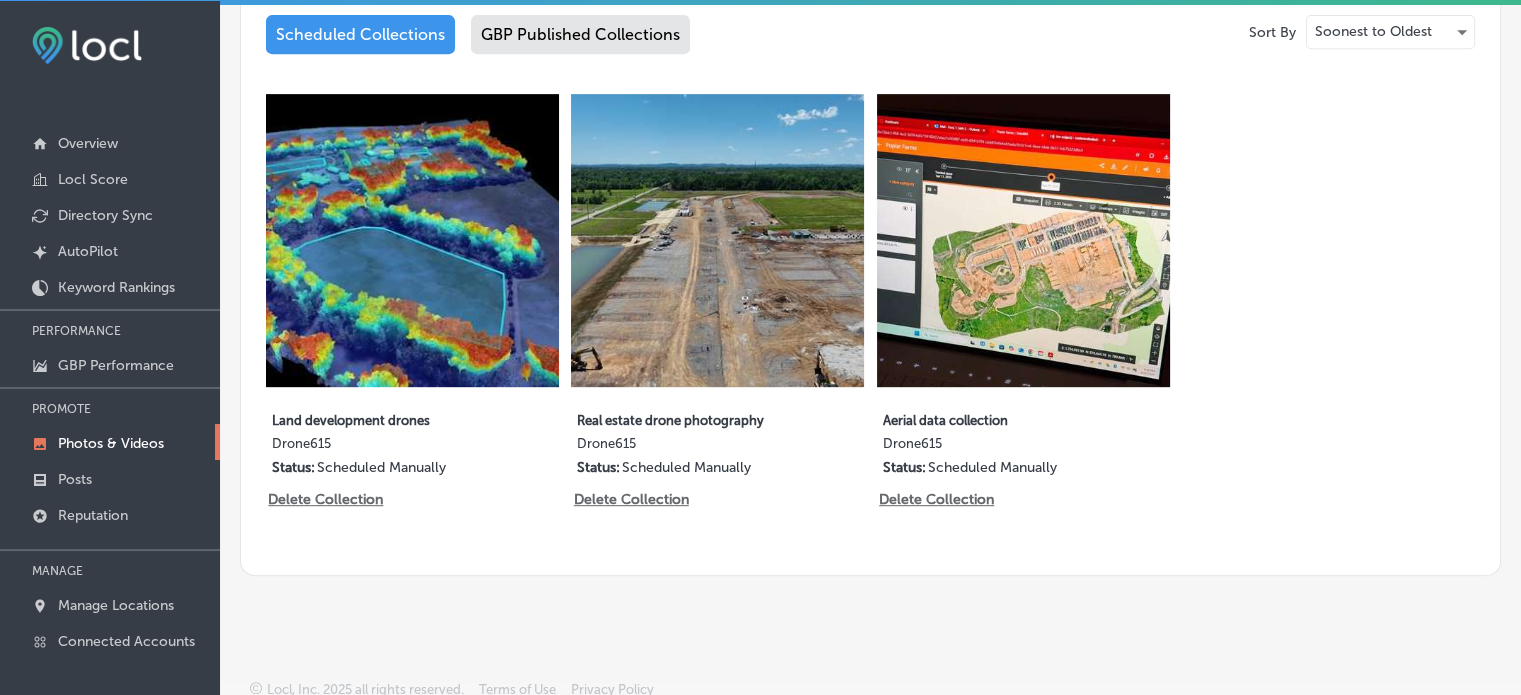 click on "GBP Published Collections" at bounding box center [580, 34] 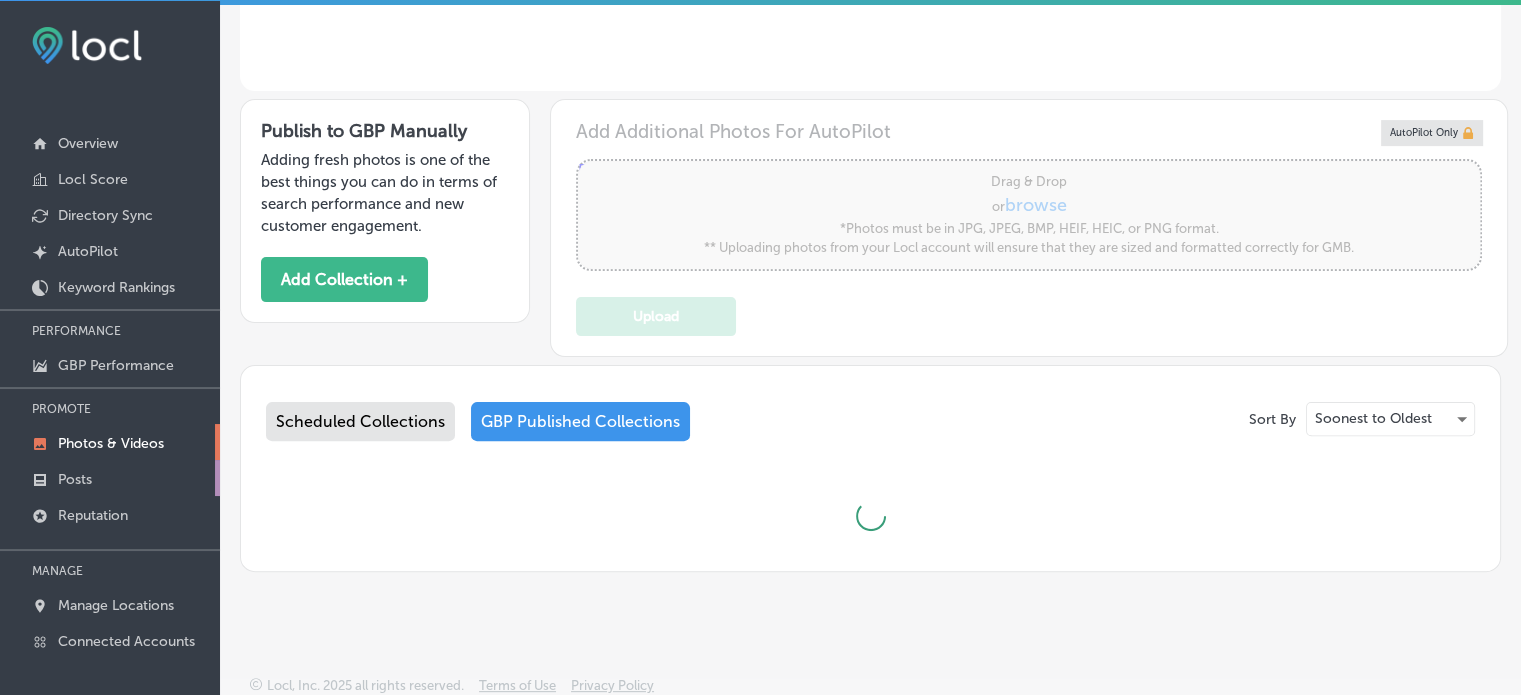 scroll, scrollTop: 924, scrollLeft: 0, axis: vertical 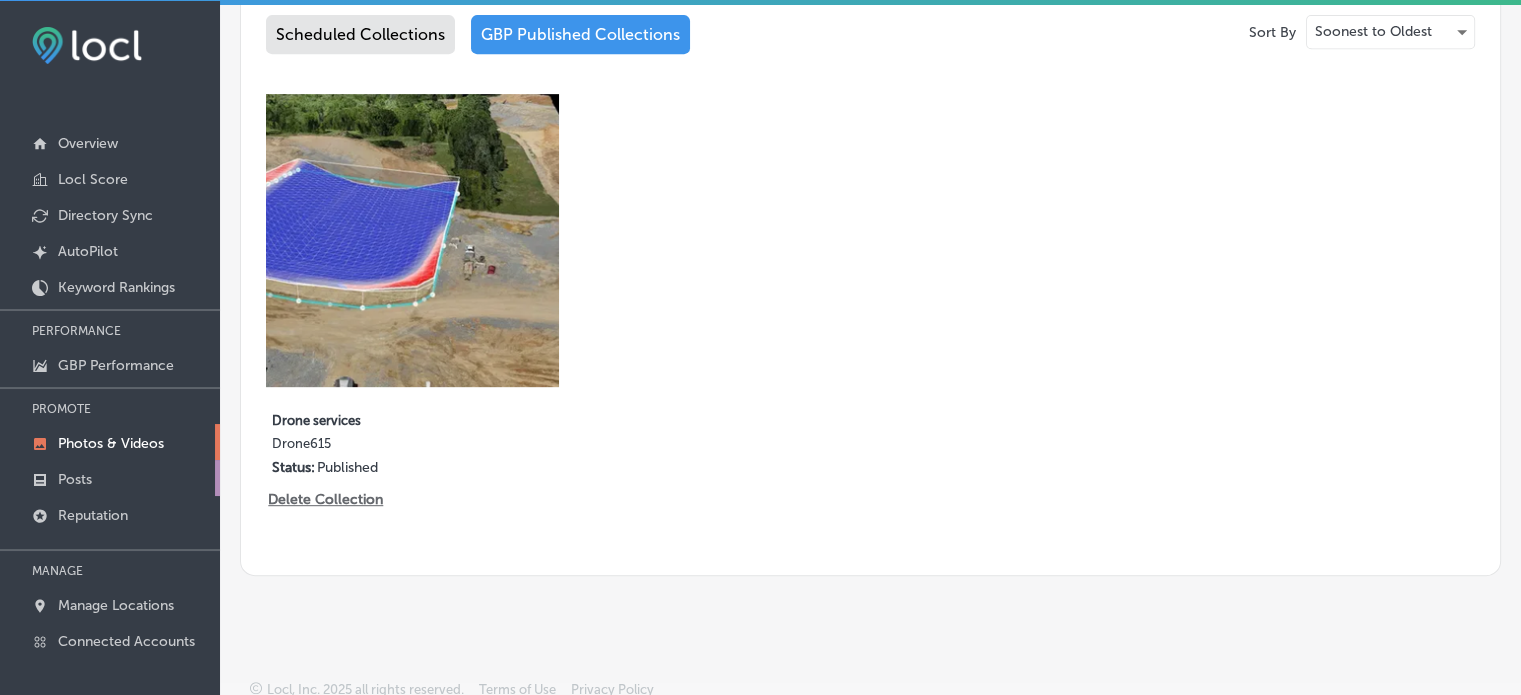 click on "Posts" at bounding box center (110, 478) 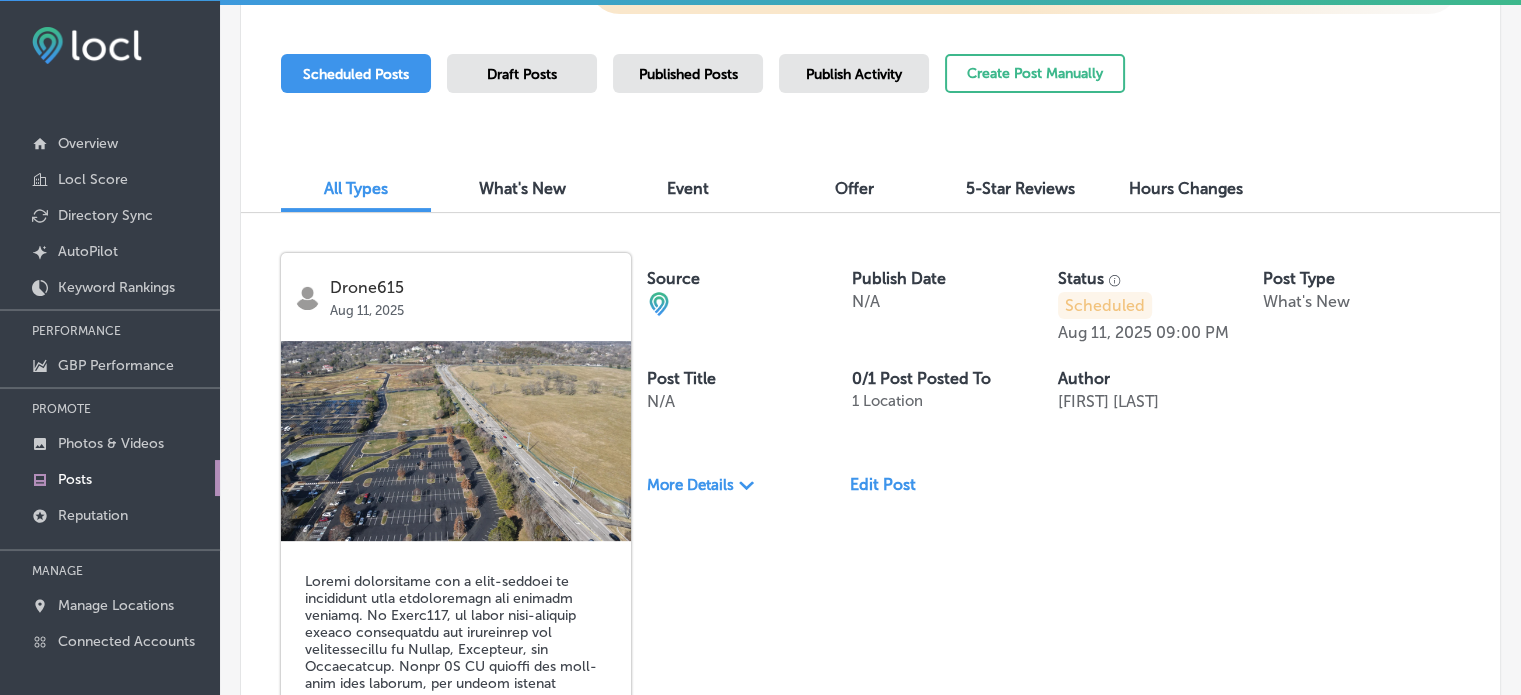 scroll, scrollTop: 359, scrollLeft: 0, axis: vertical 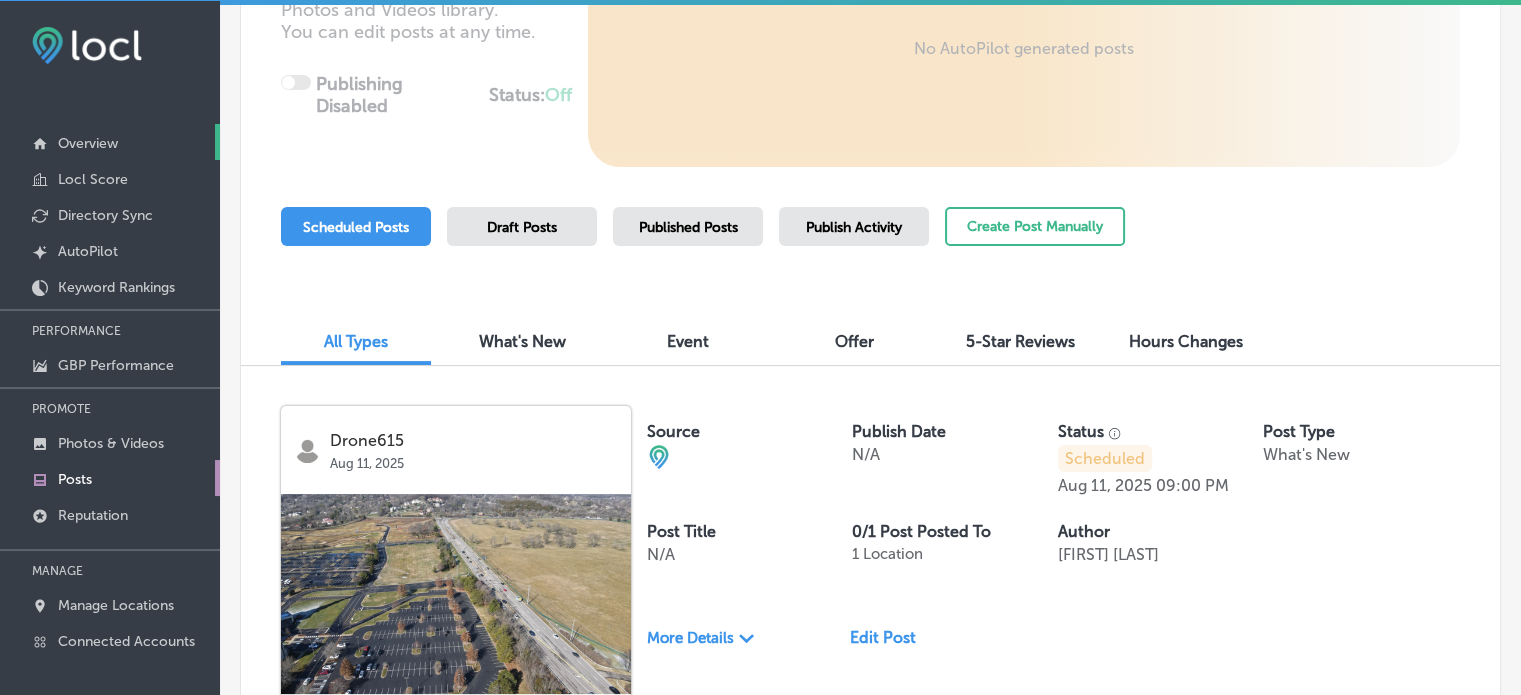 click on "Overview" at bounding box center (88, 143) 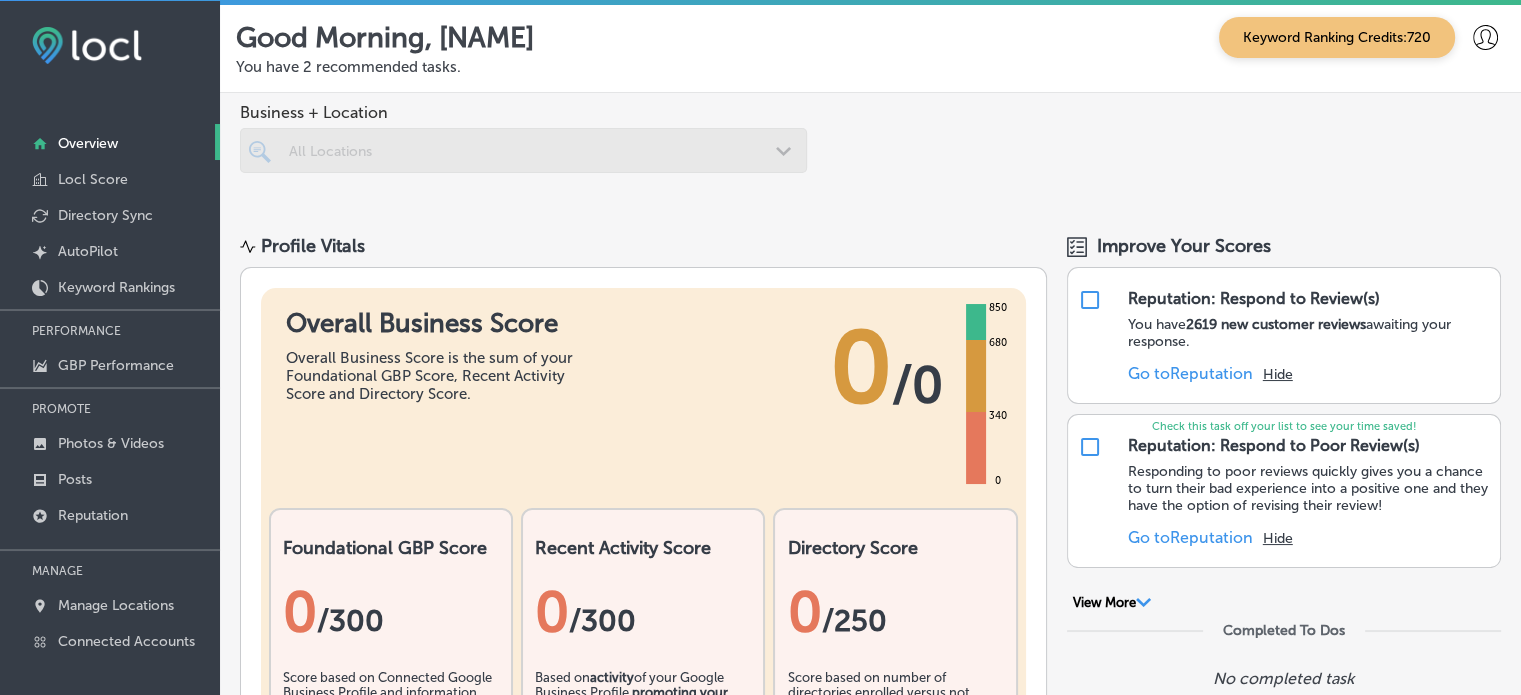 click at bounding box center [523, 150] 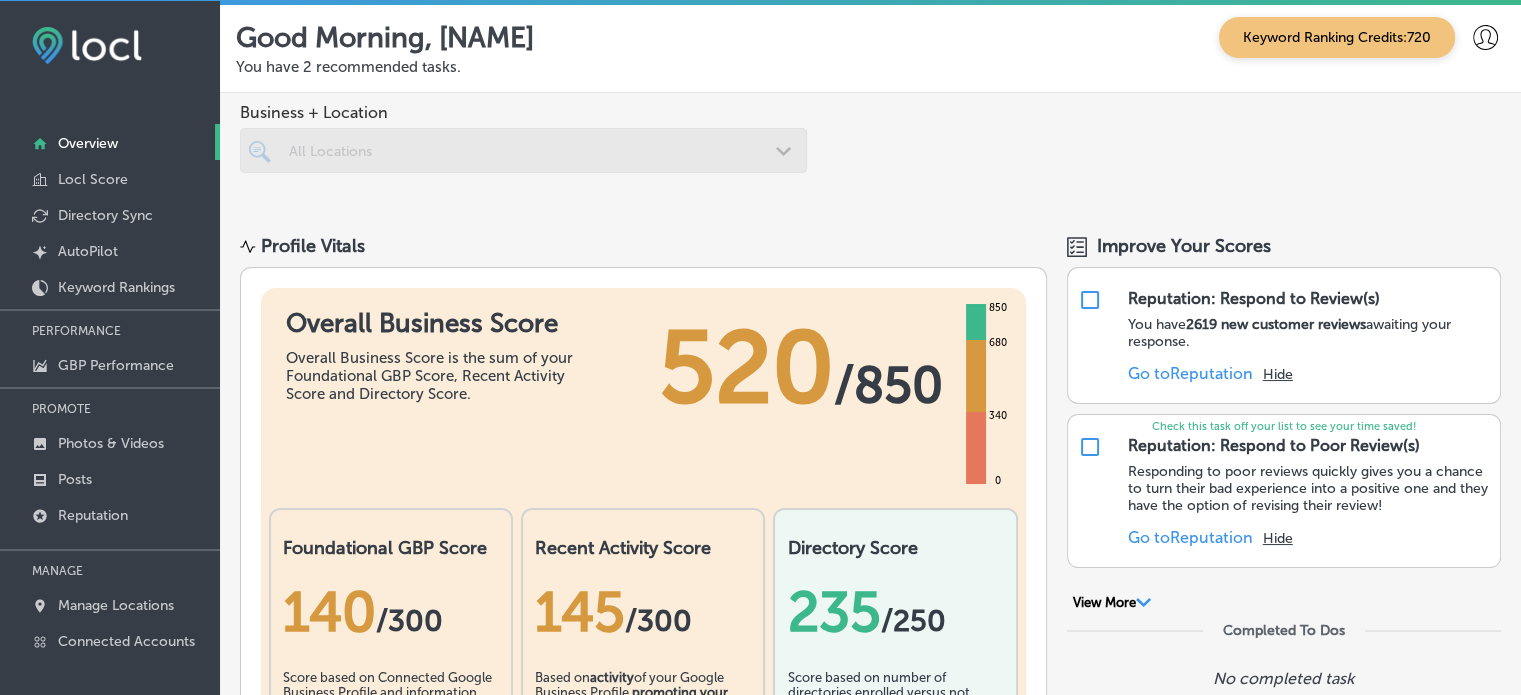 click at bounding box center (523, 150) 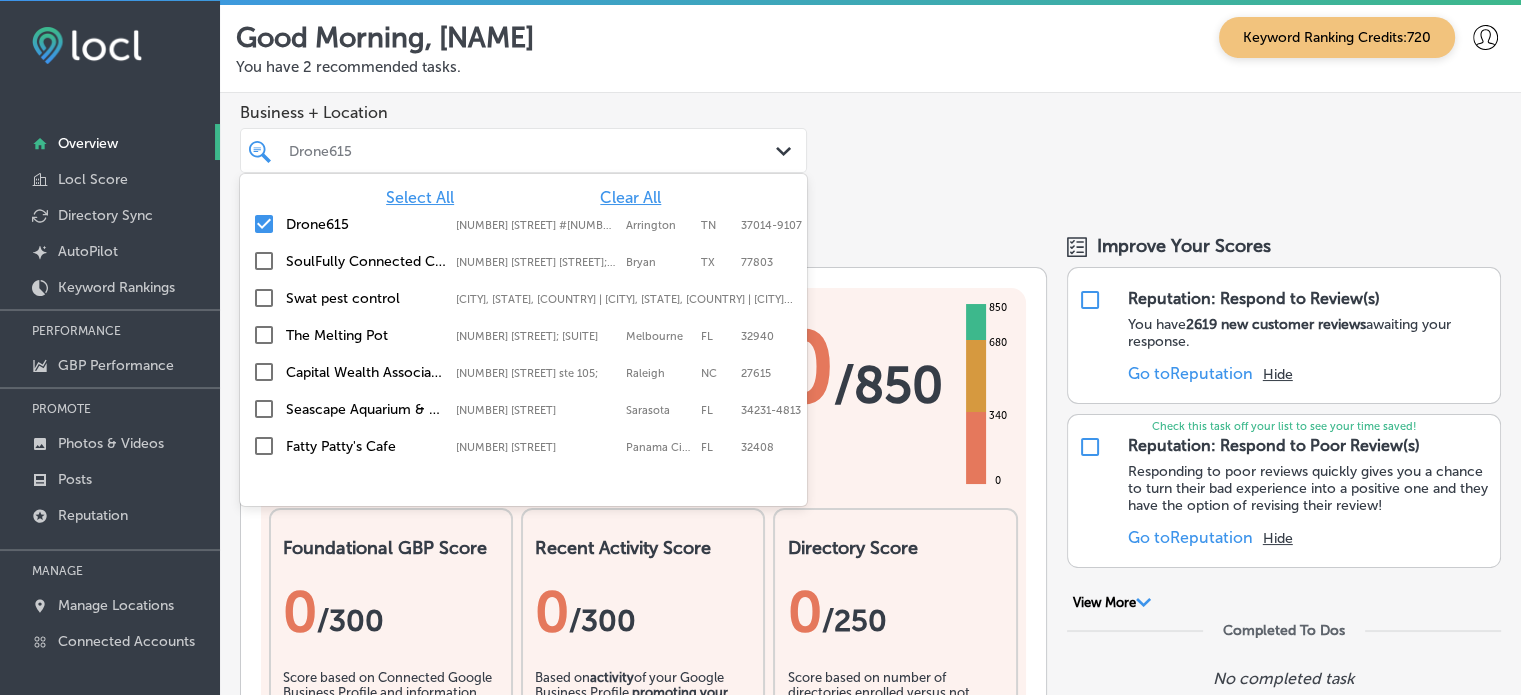 click at bounding box center (500, 150) 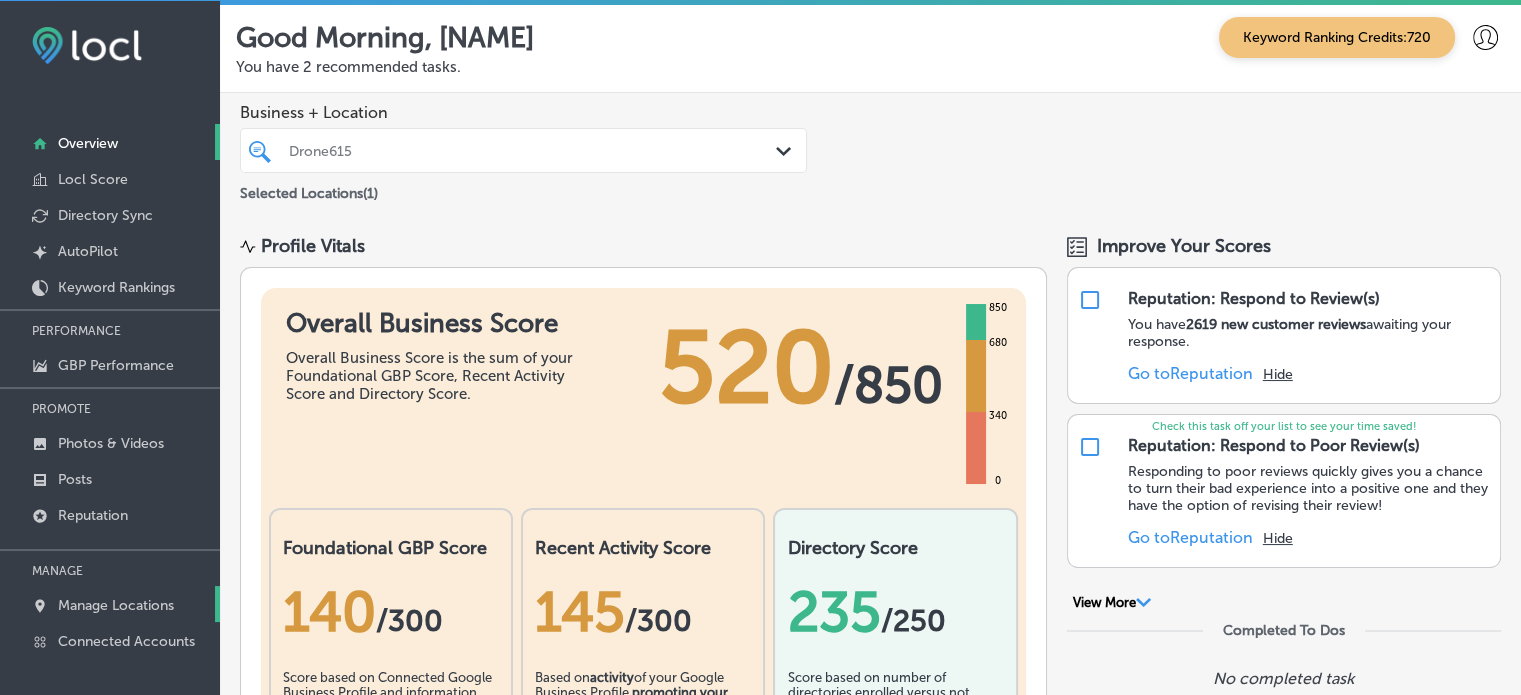 click on "Manage Locations" at bounding box center (110, 604) 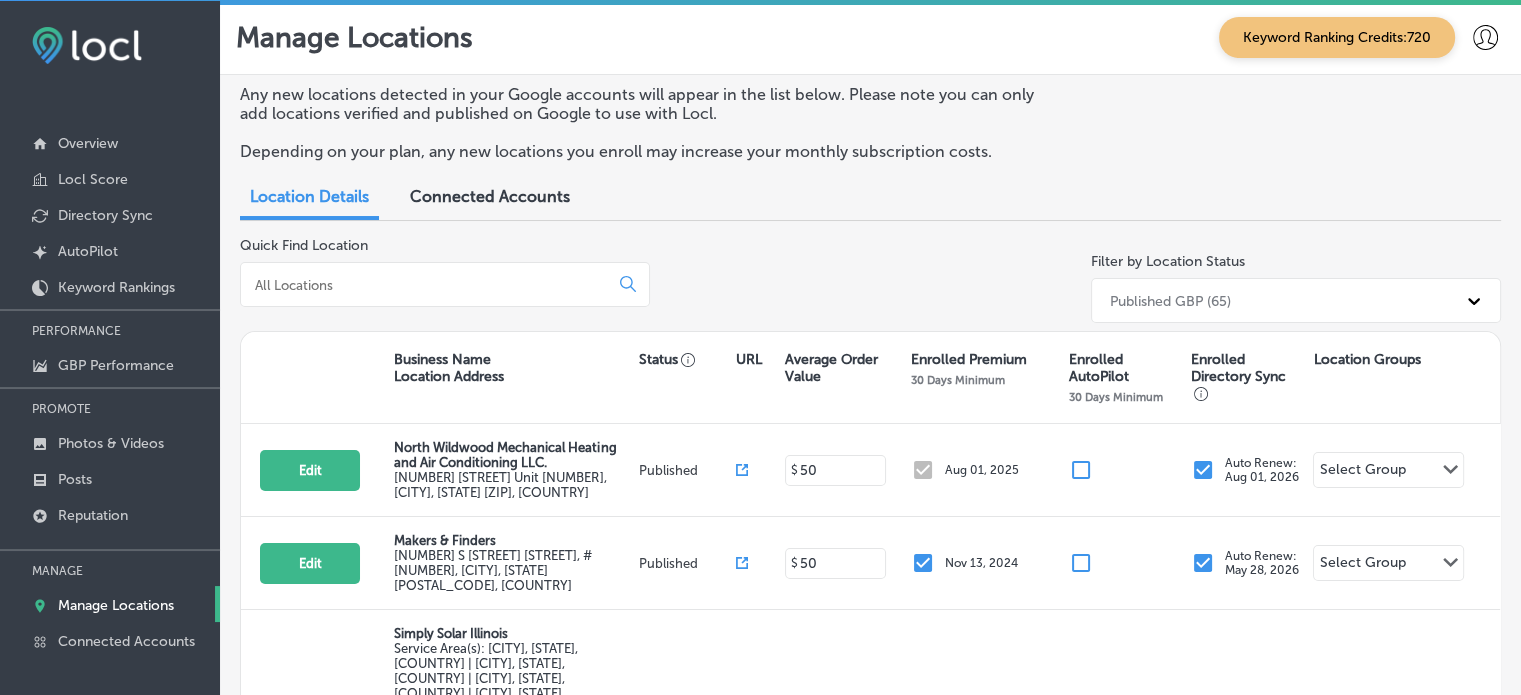 click at bounding box center (428, 285) 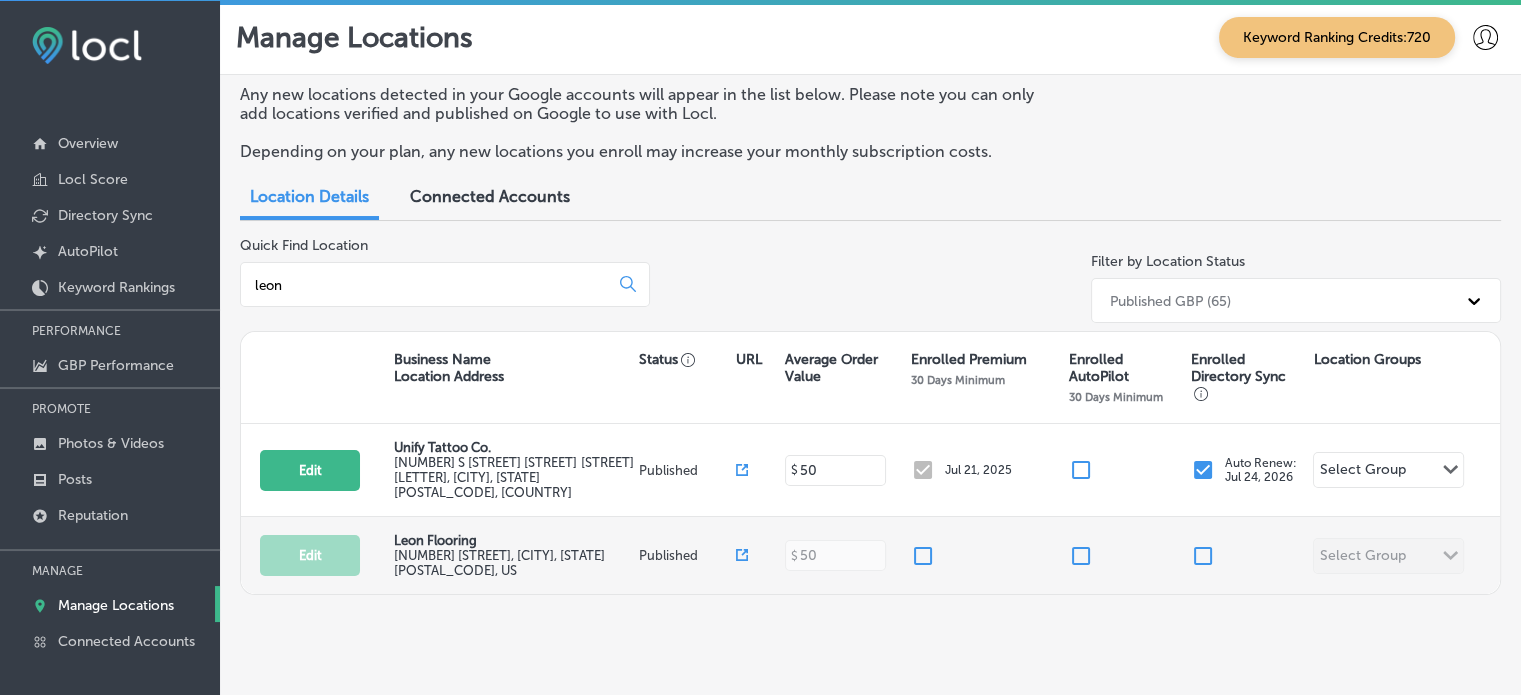 type on "leon" 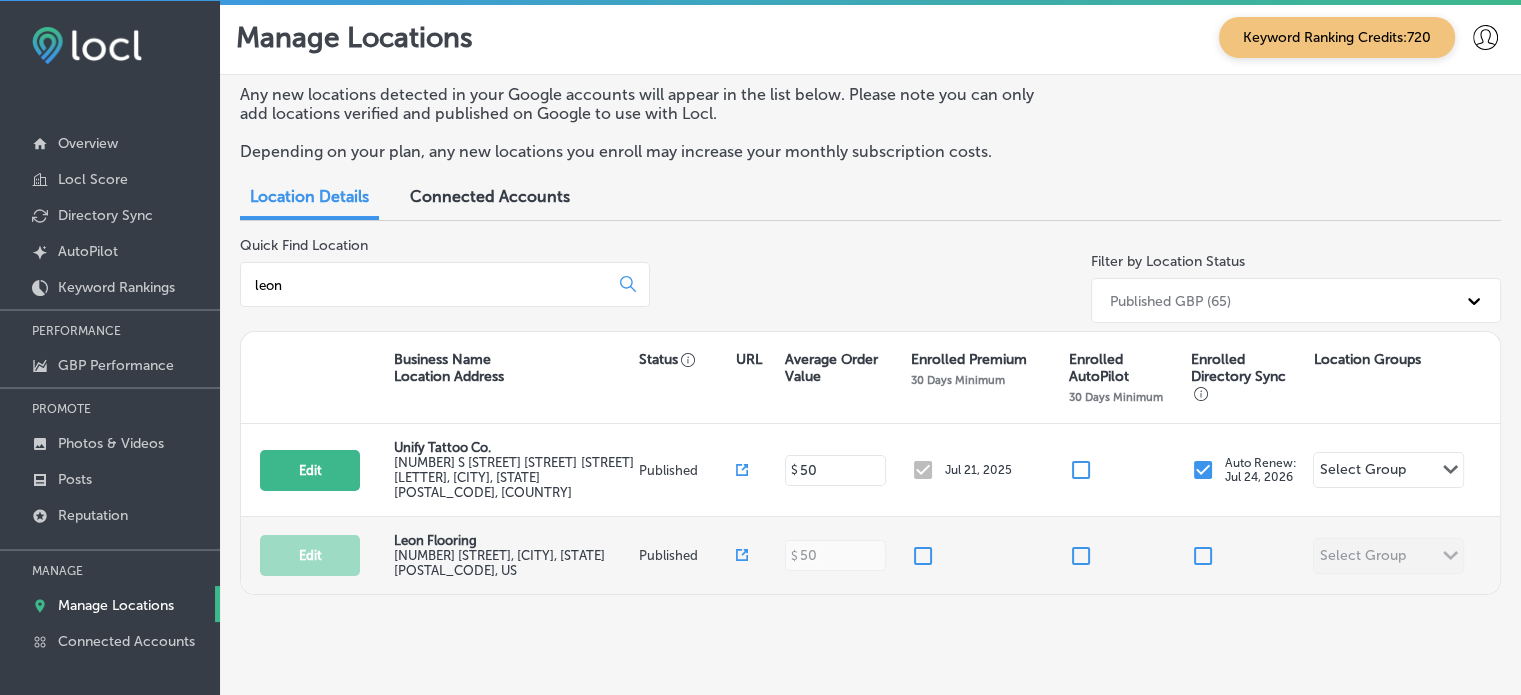 click on "Published" at bounding box center [688, 555] 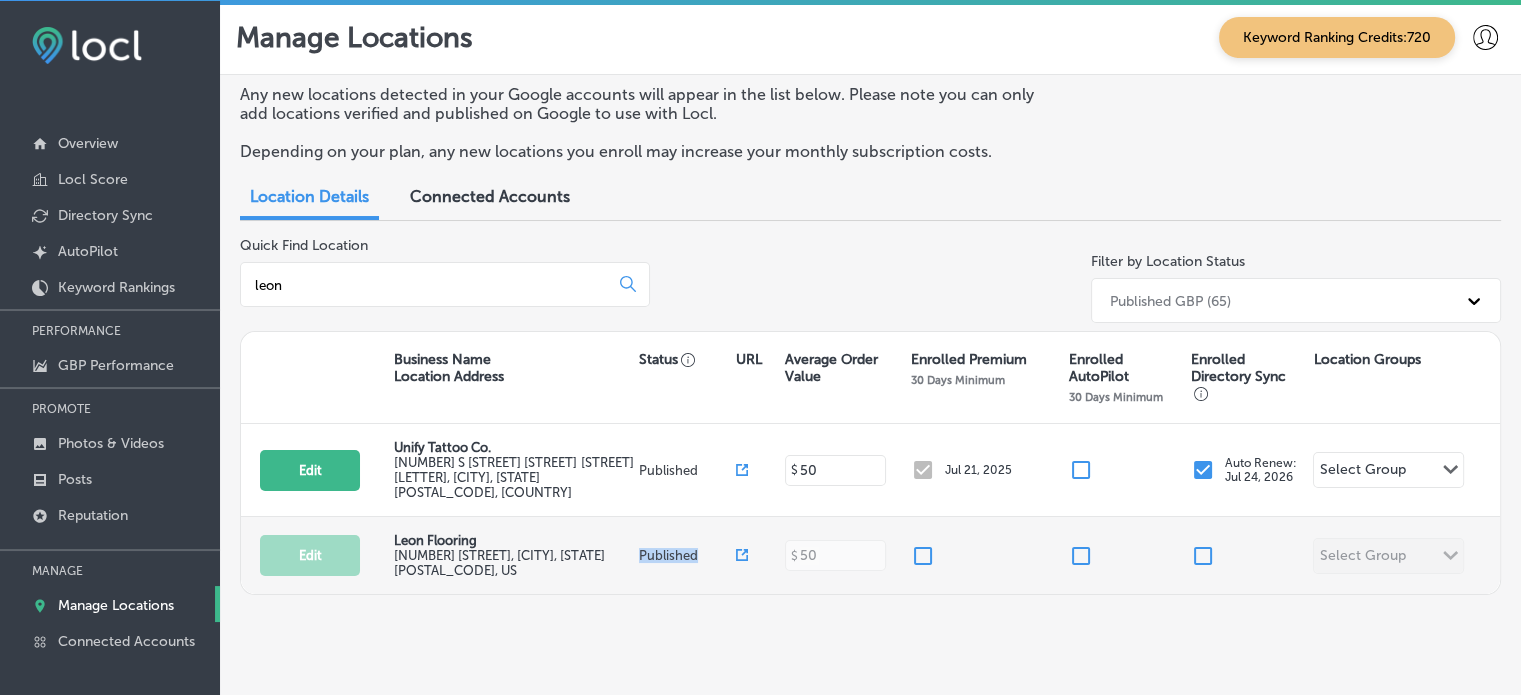 click on "Published" at bounding box center [688, 555] 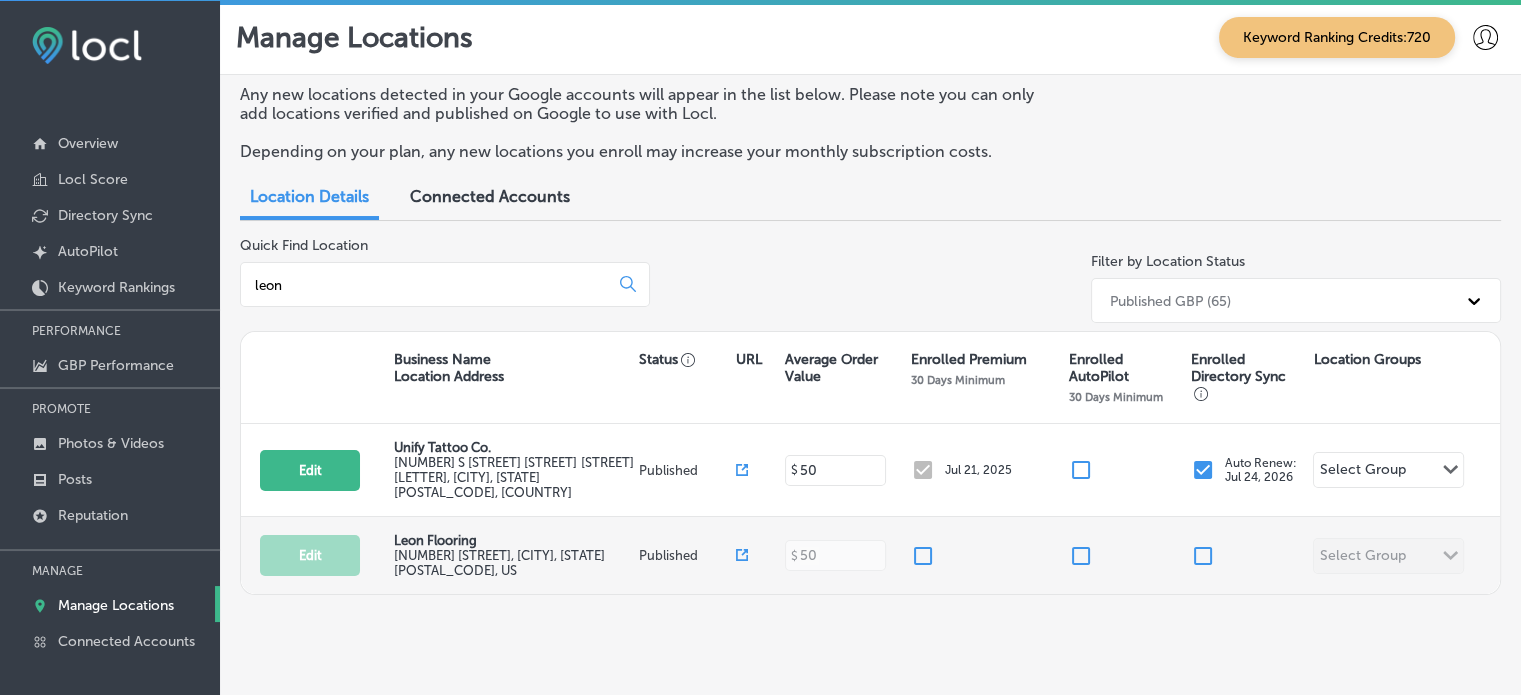 click on "[NUMBER] [STREET] , [CITY], [STATE], [POSTAL_CODE], [COUNTRY]" at bounding box center (513, 563) 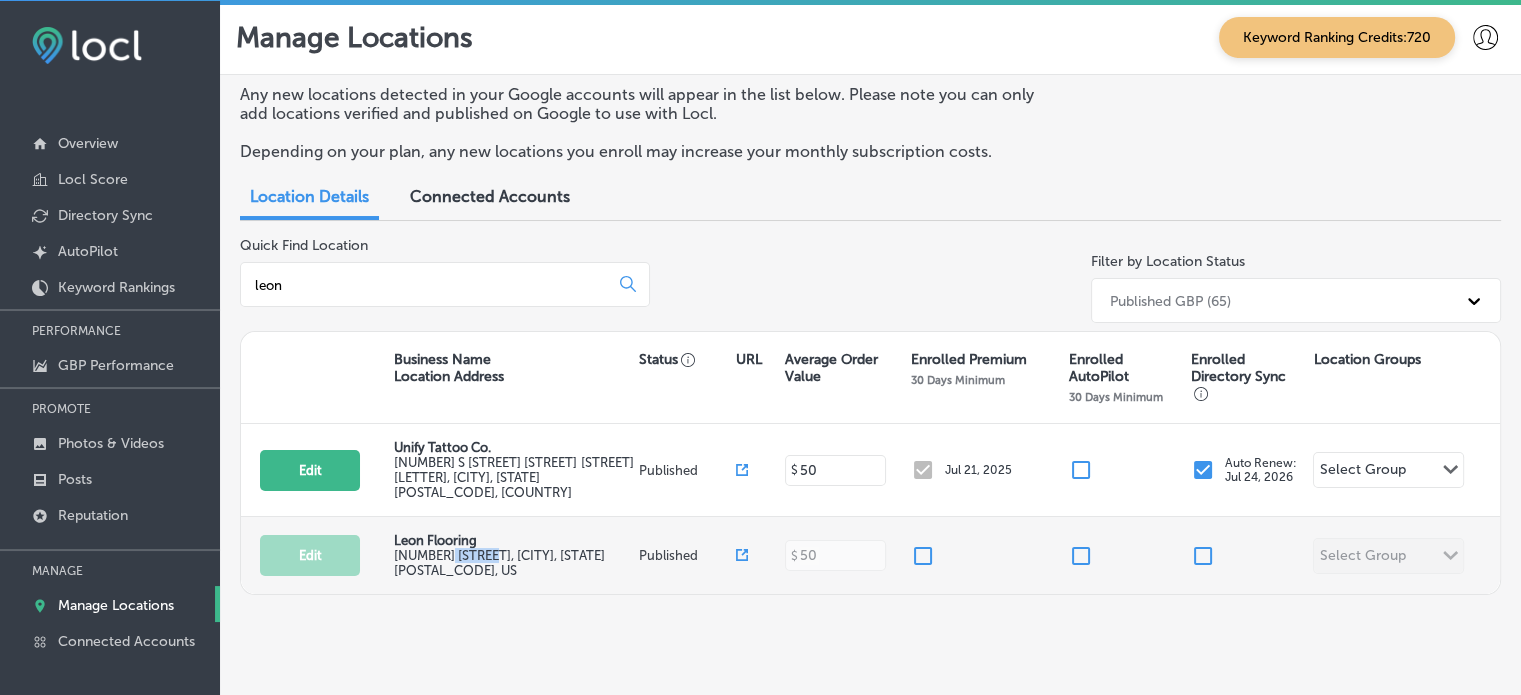 click on "[NUMBER] [STREET] , [CITY], [STATE], [POSTAL_CODE], [COUNTRY]" at bounding box center (513, 563) 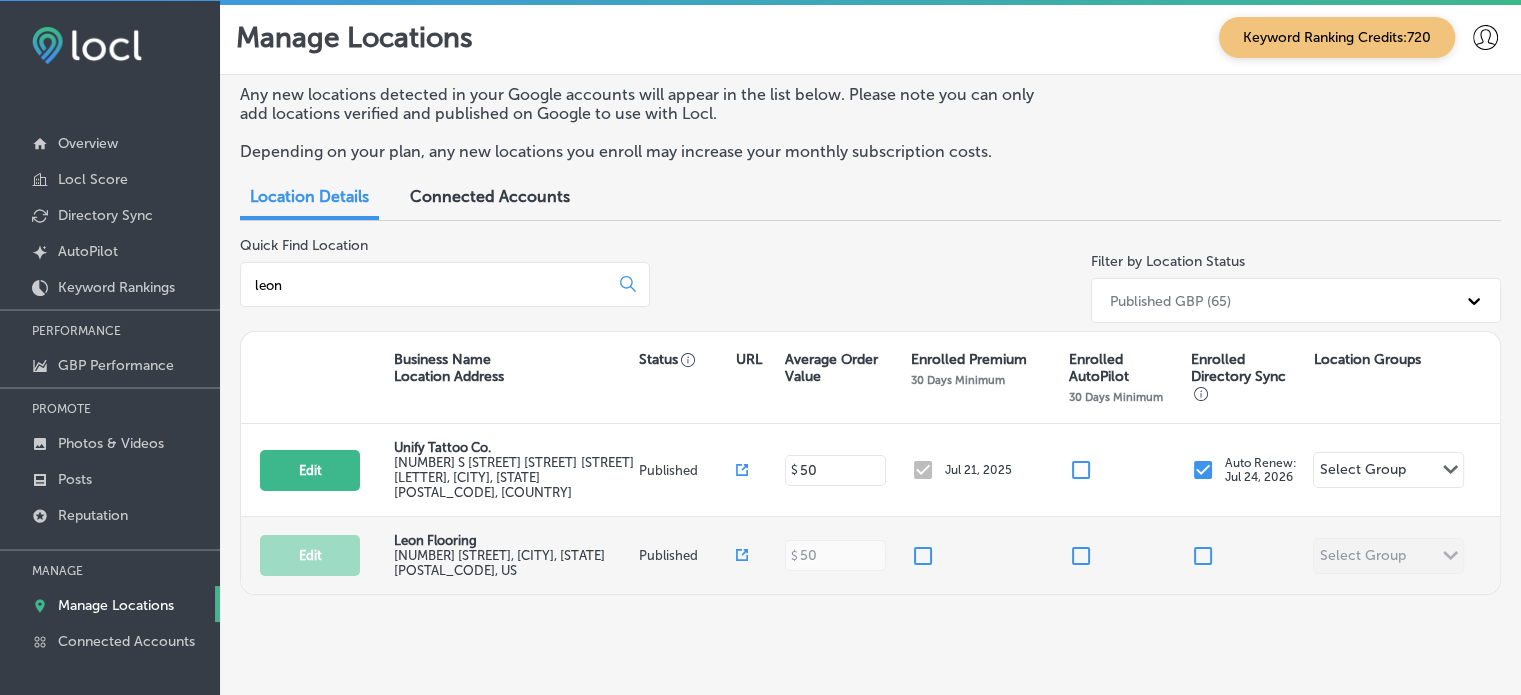 click on "[NUMBER] [STREET] , [CITY], [STATE], [POSTAL_CODE], [COUNTRY]" at bounding box center (513, 563) 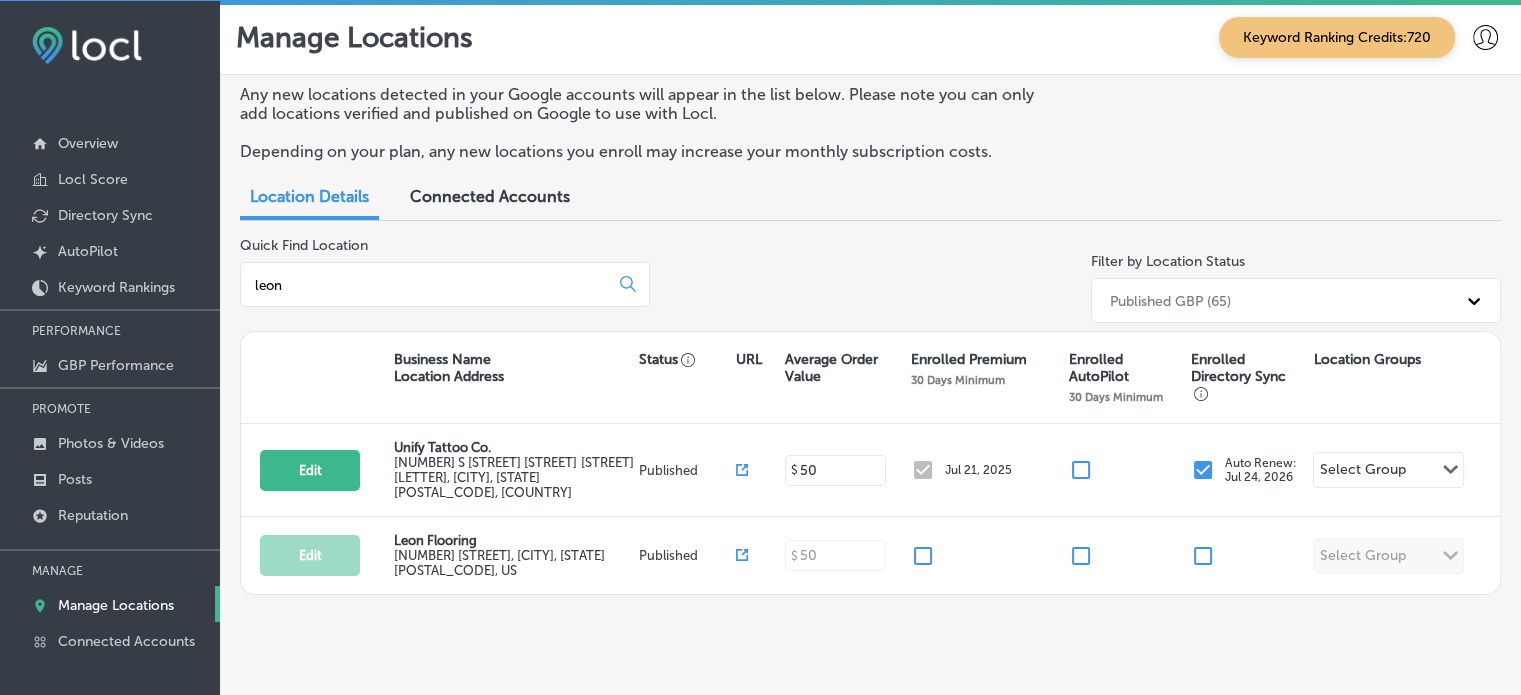 click at bounding box center [87, 45] 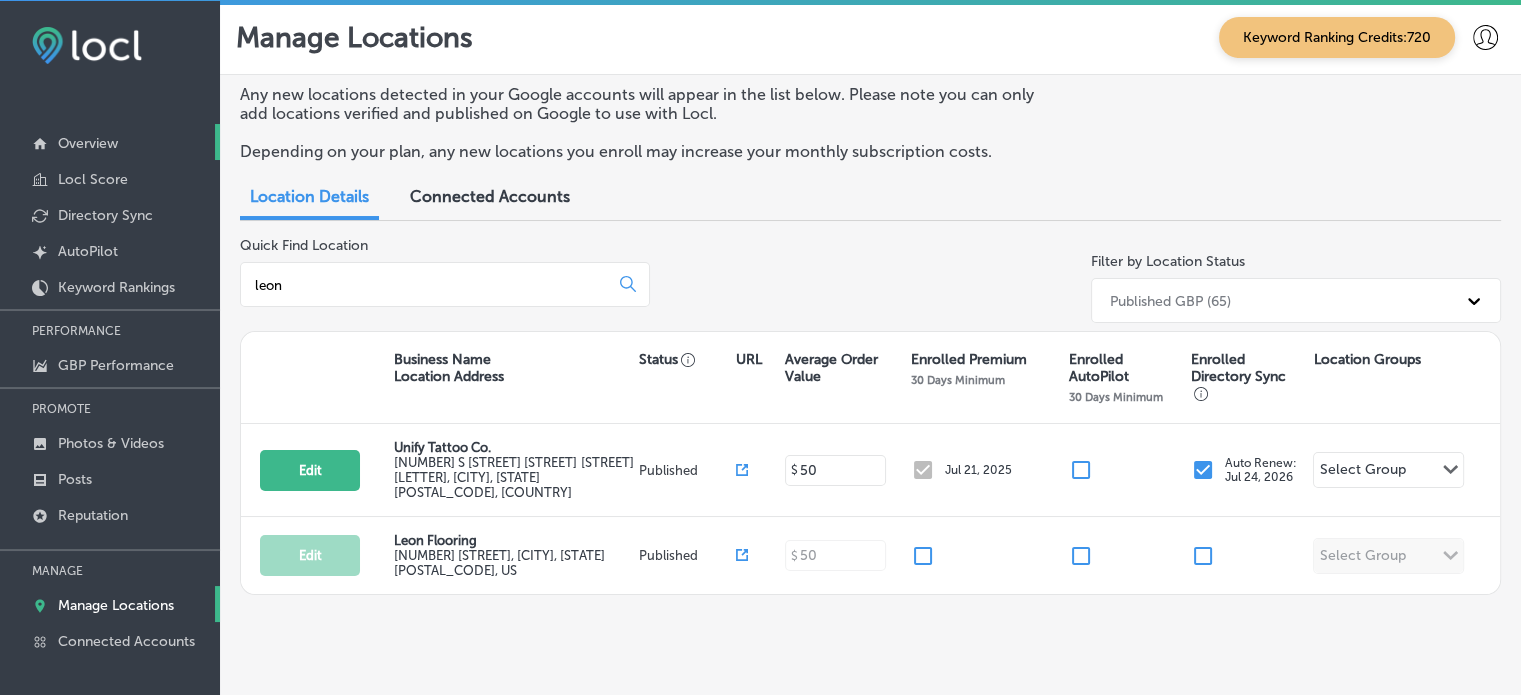 click on "Overview" at bounding box center (88, 143) 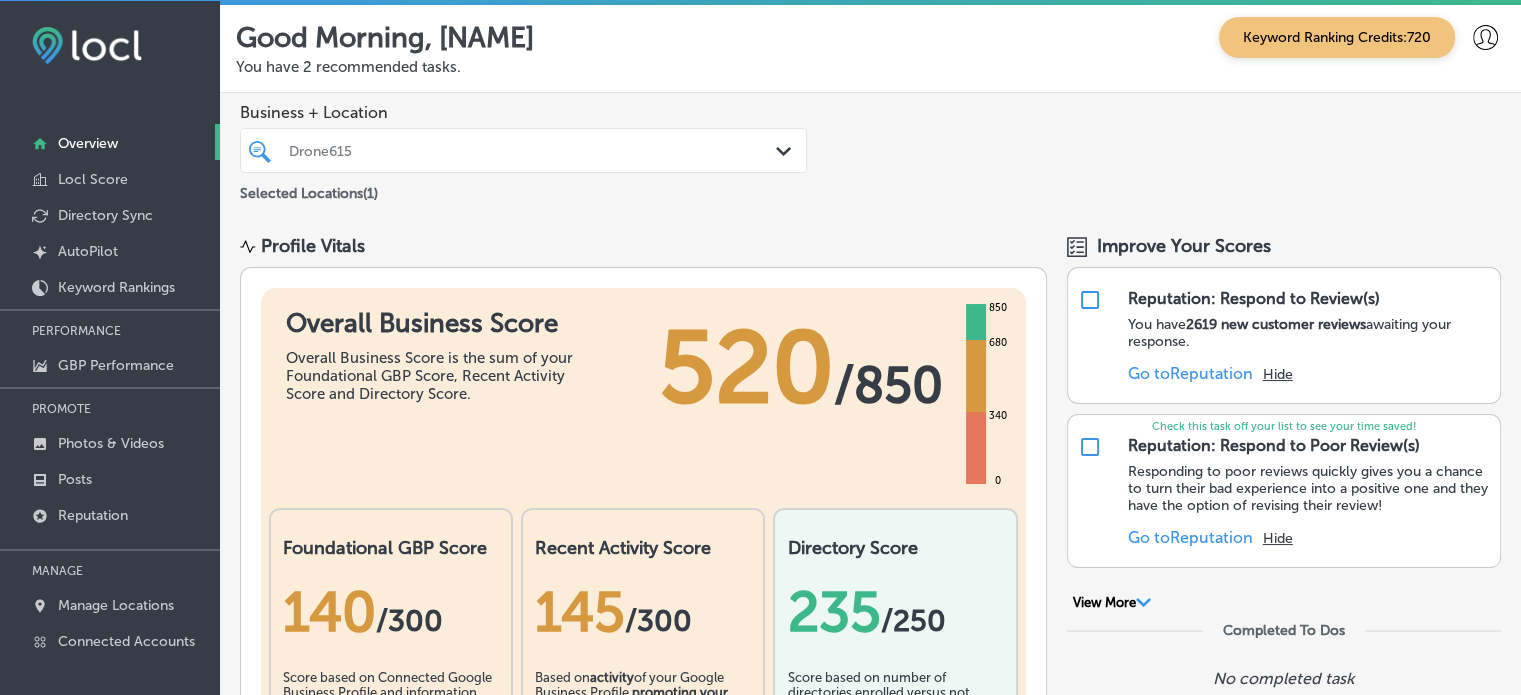 click on "Drone615" at bounding box center (533, 150) 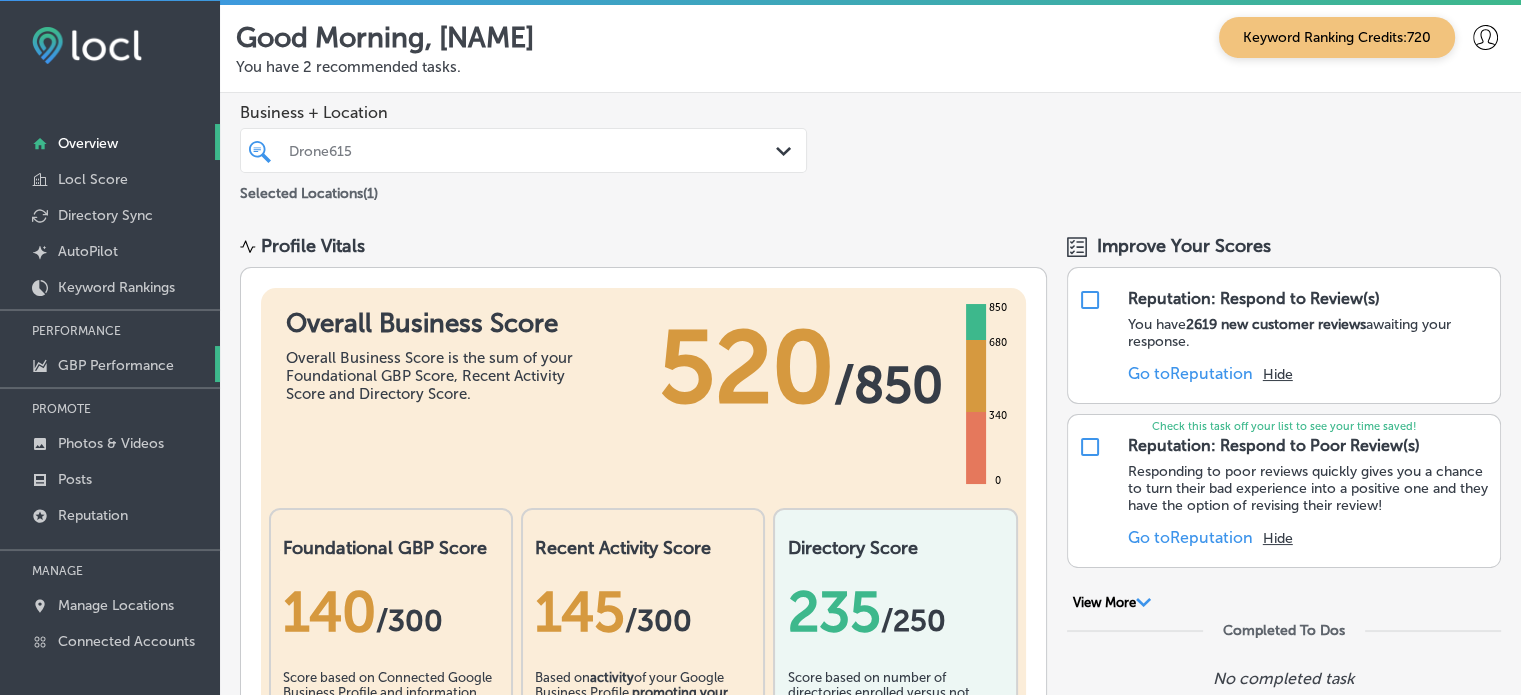 click on "GBP Performance" at bounding box center (116, 365) 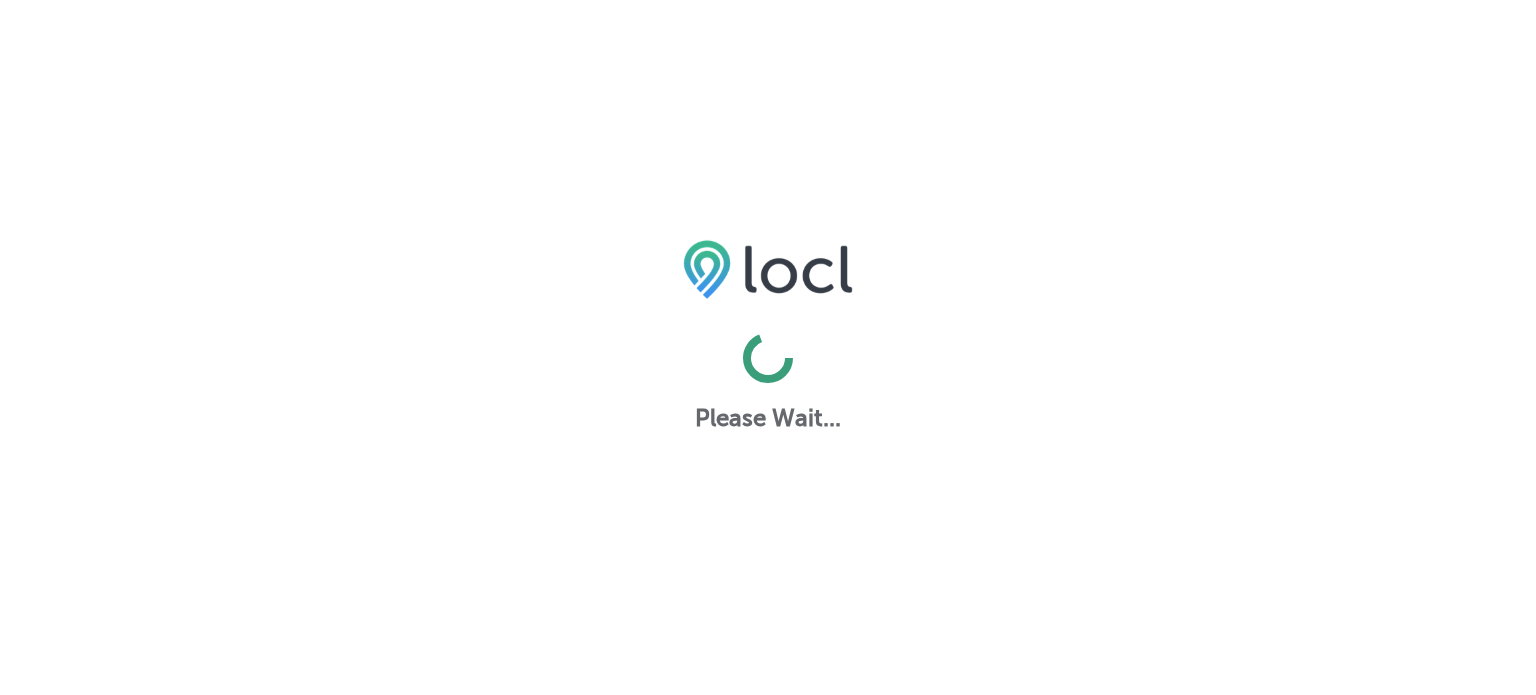 scroll, scrollTop: 0, scrollLeft: 0, axis: both 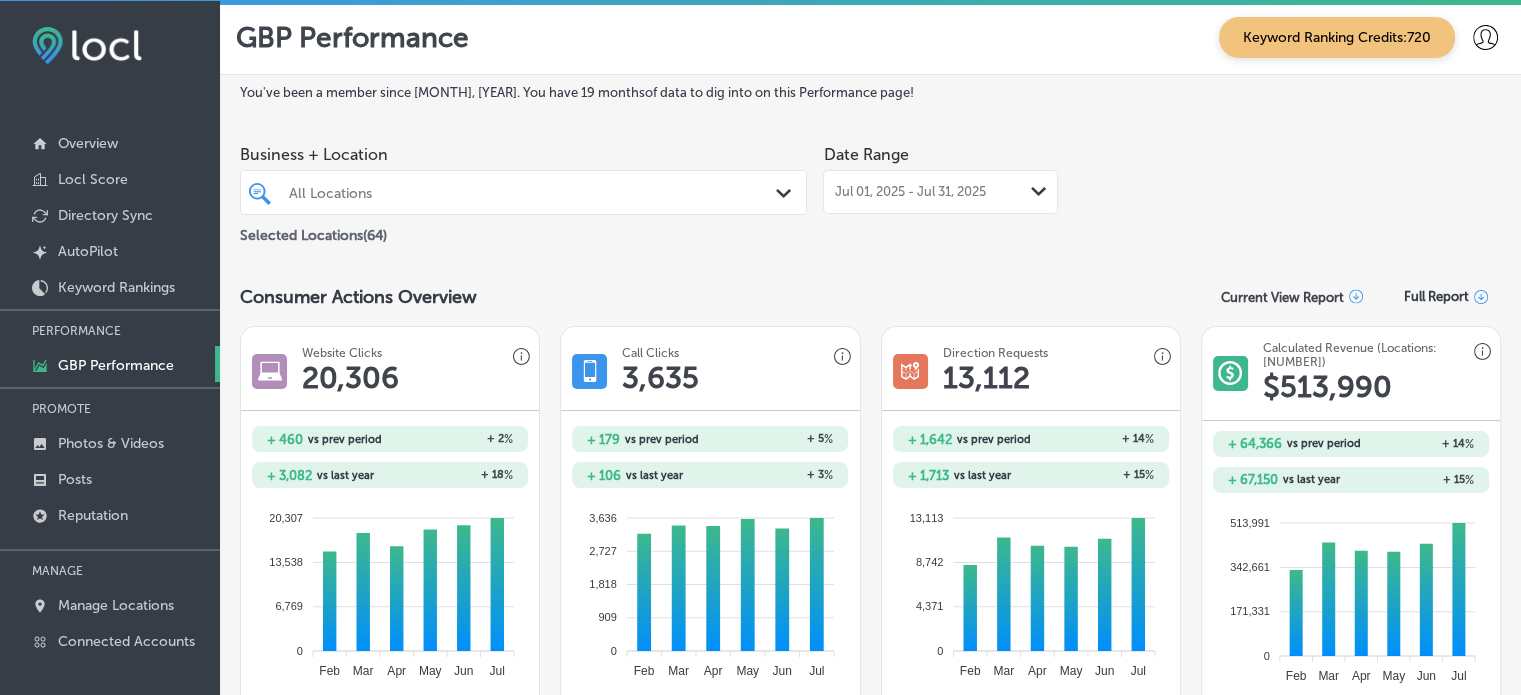 click at bounding box center [87, 45] 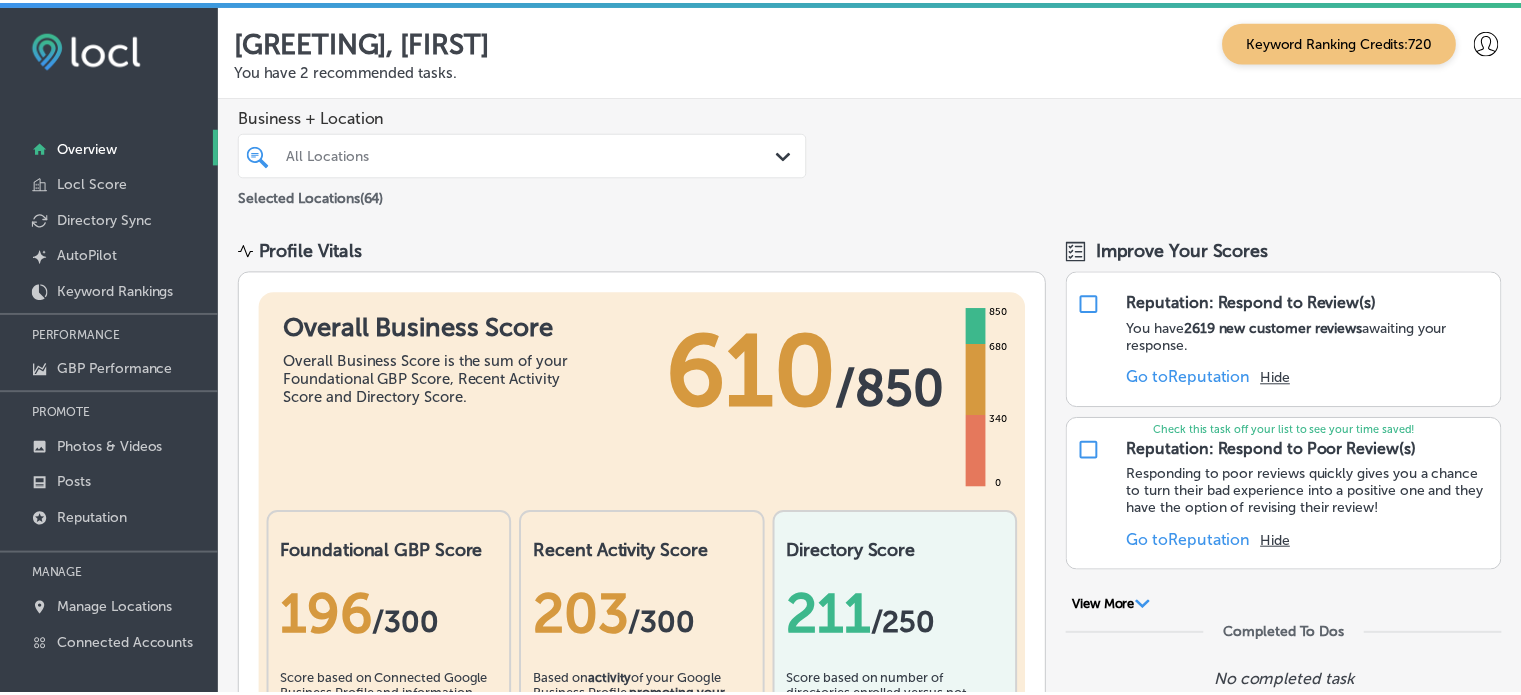 scroll, scrollTop: 0, scrollLeft: 0, axis: both 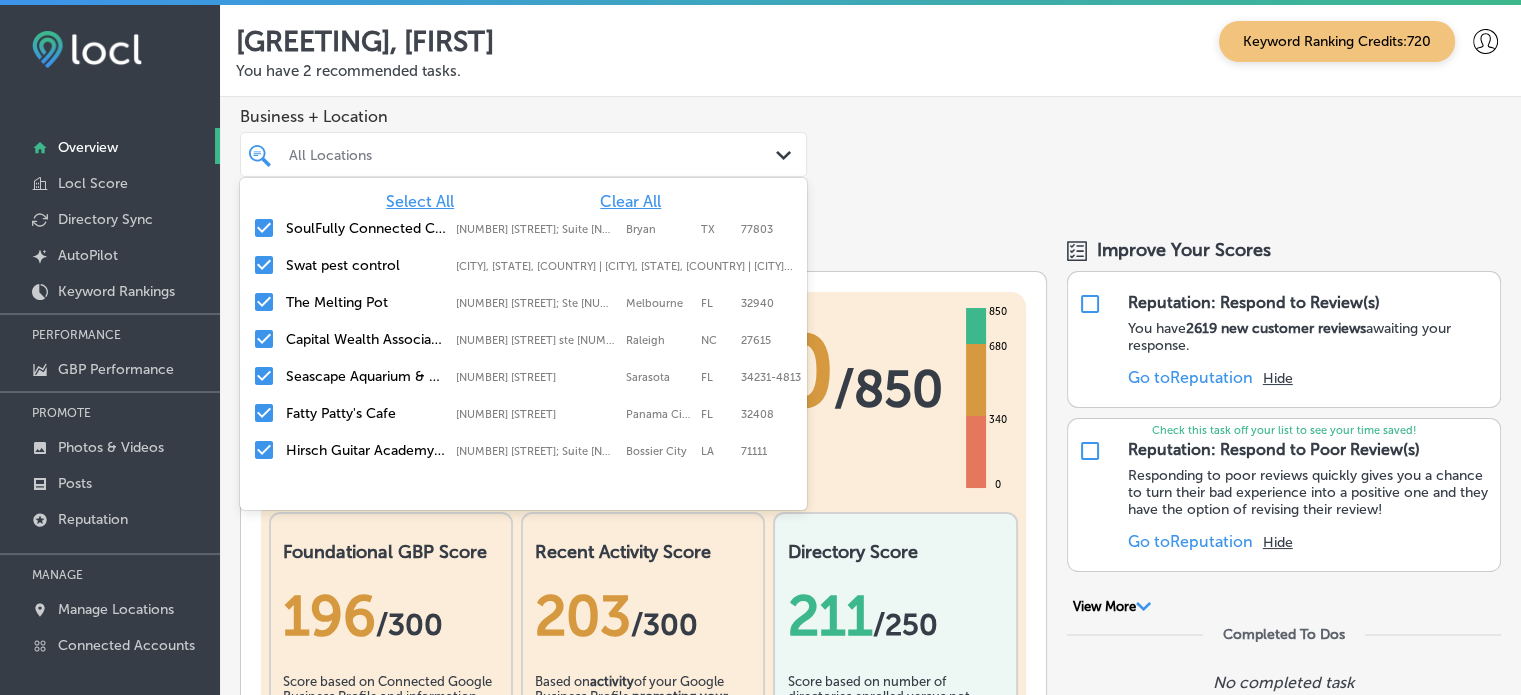 click at bounding box center (500, 154) 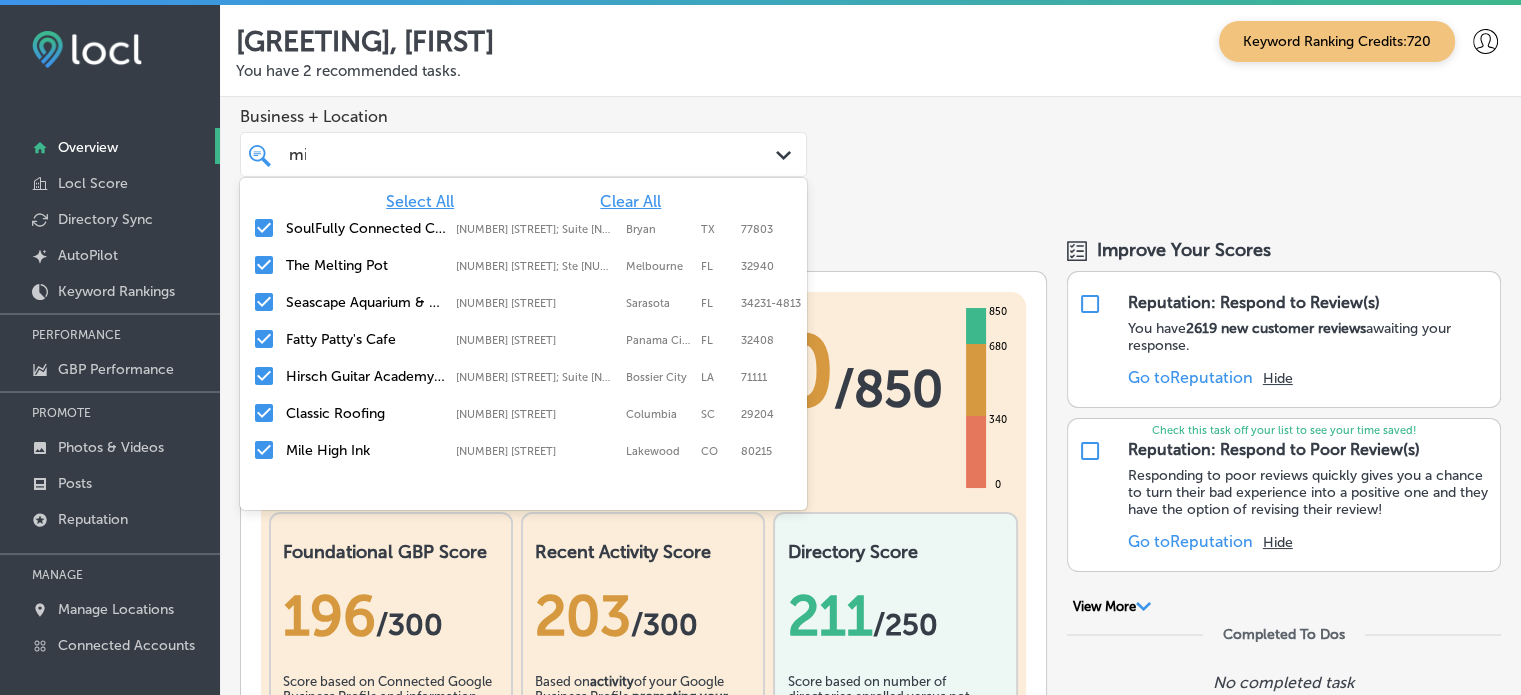 type on "mis" 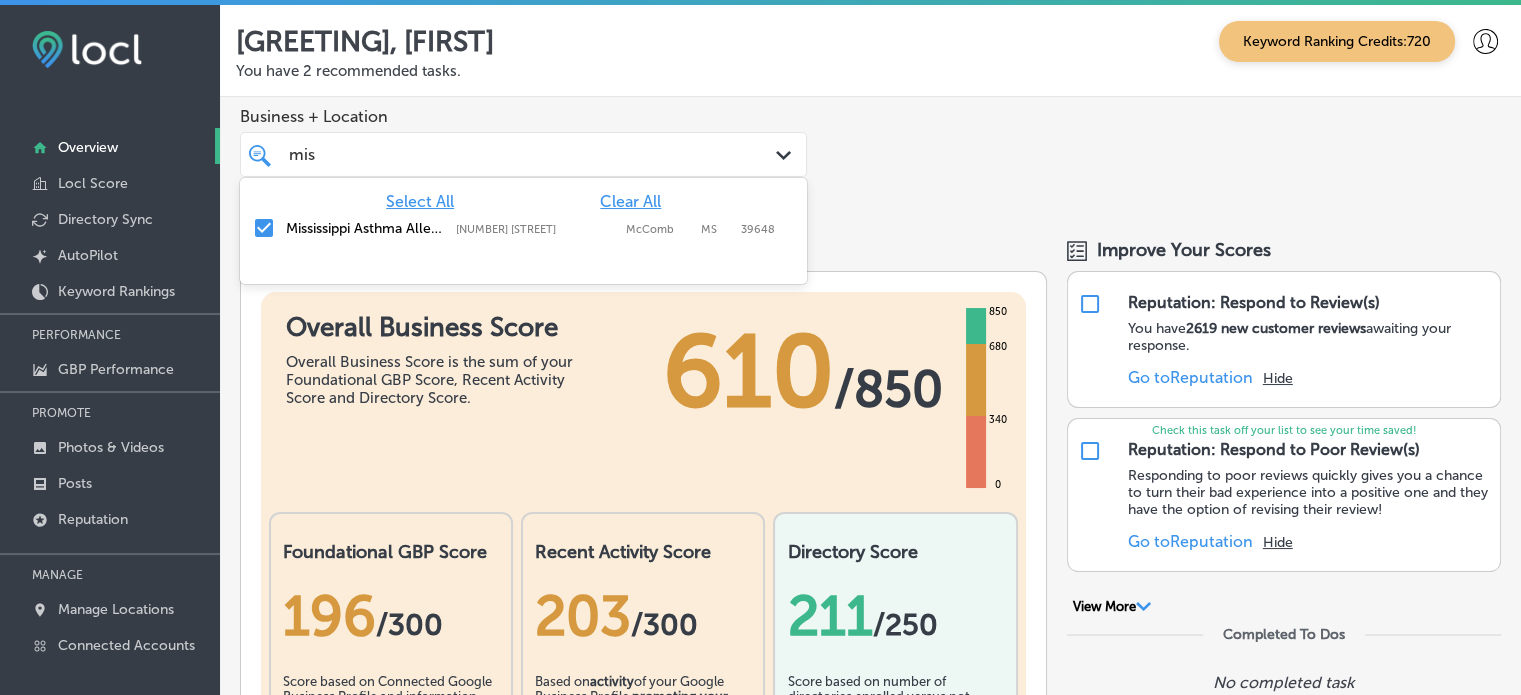 click on "Clear All" at bounding box center (630, 201) 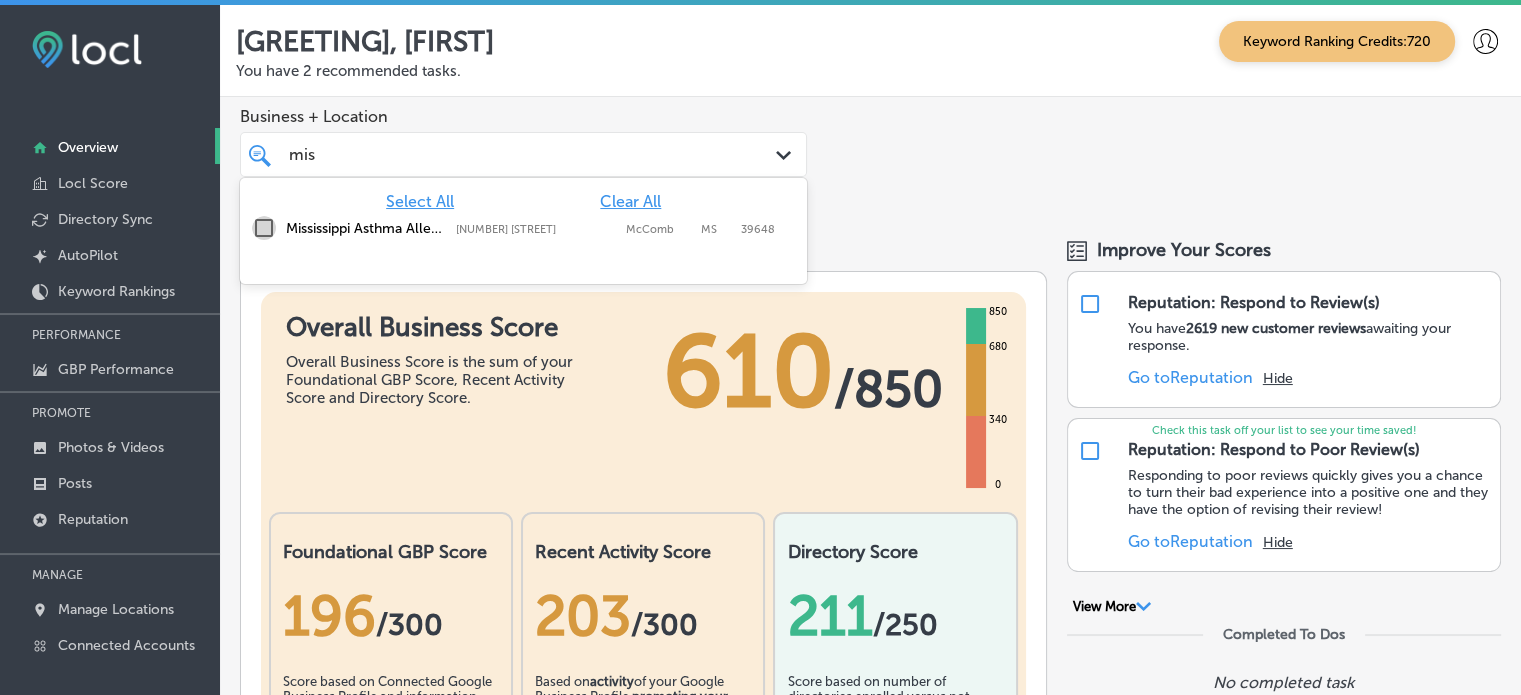 click at bounding box center [264, 228] 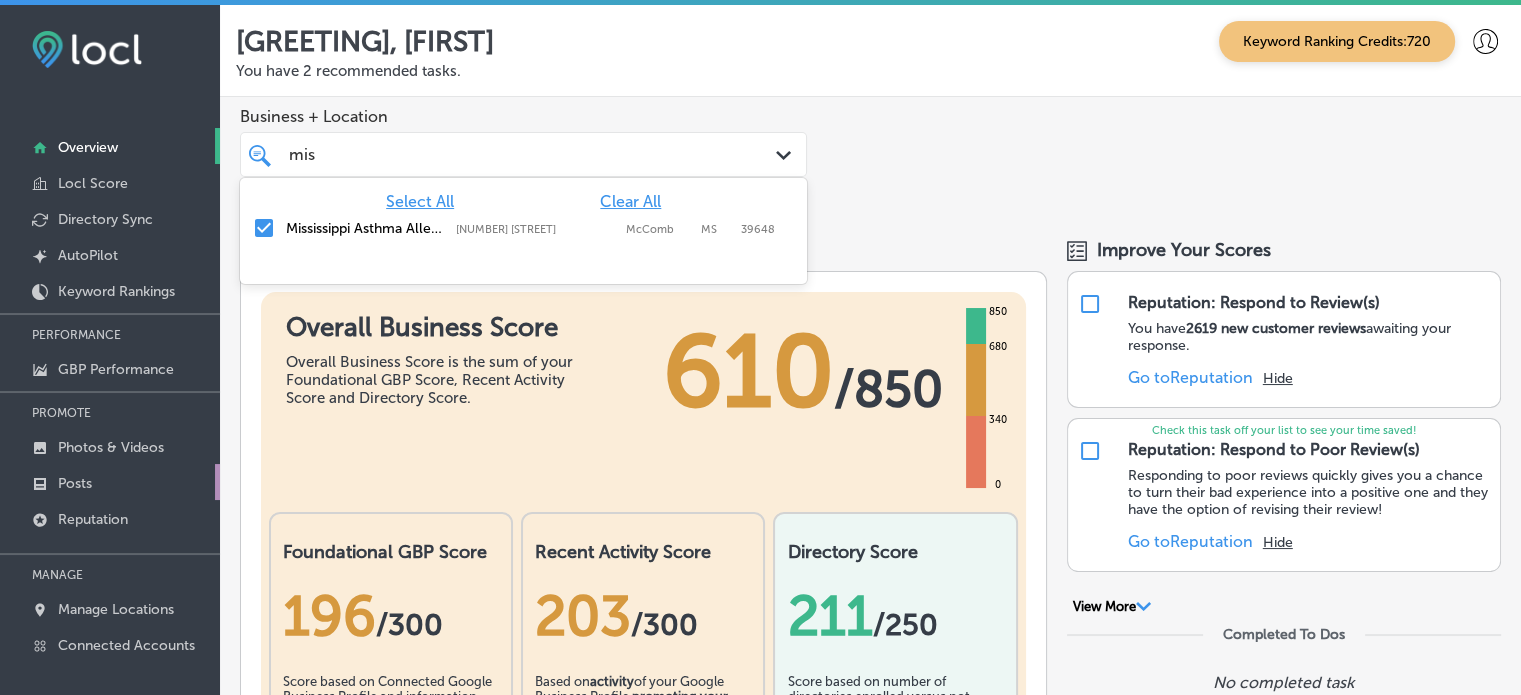 click on "Posts" at bounding box center [75, 483] 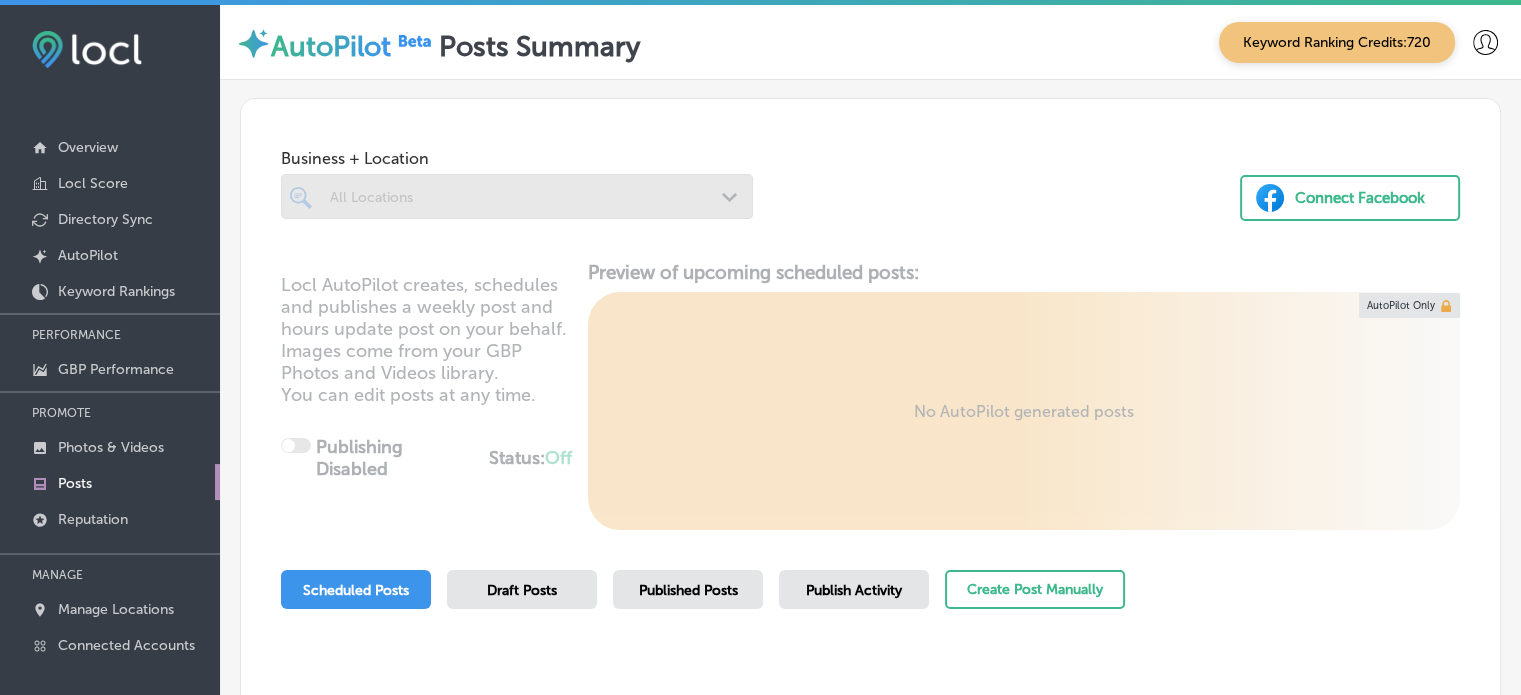 scroll, scrollTop: 230, scrollLeft: 0, axis: vertical 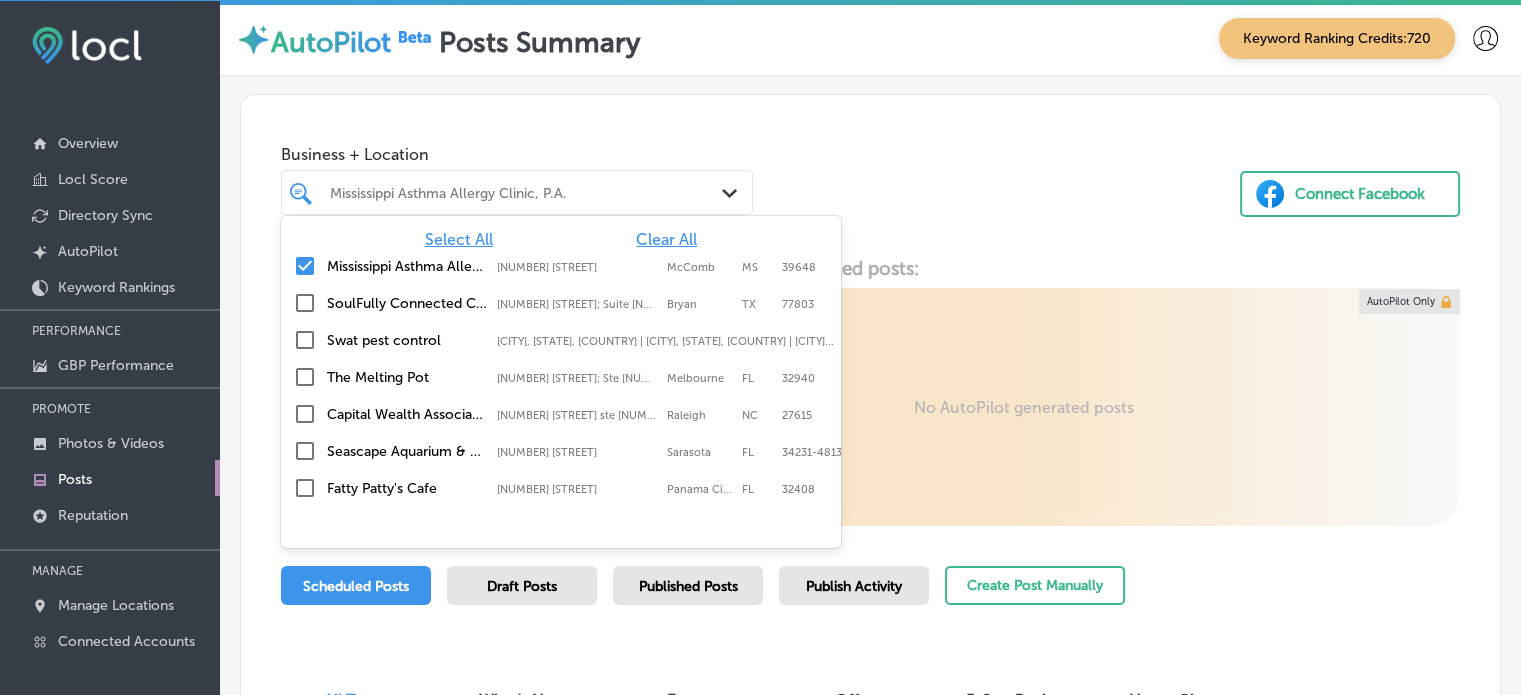 click on "Mississippi Asthma Allergy Clinic, P.A." at bounding box center [527, 192] 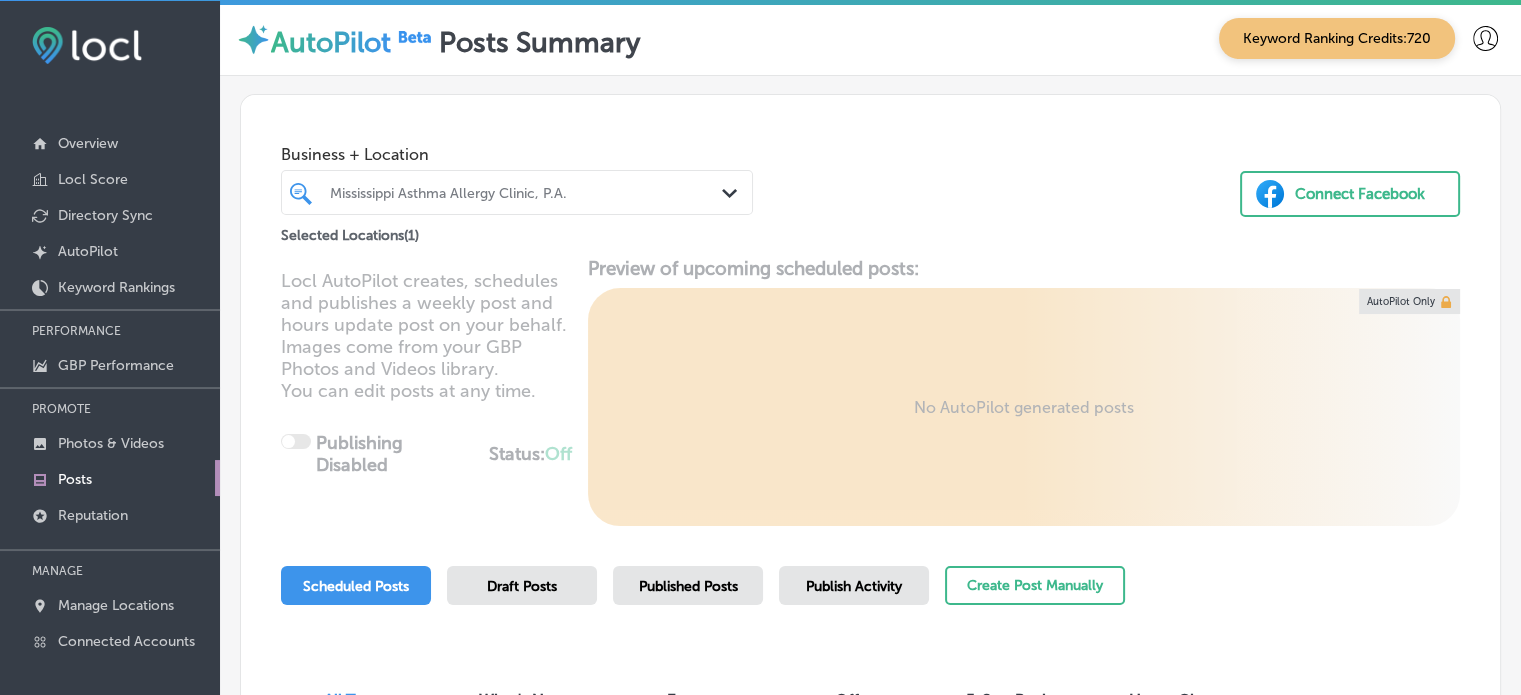 click on "Mississippi Asthma Allergy Clinic, P.A." at bounding box center (527, 192) 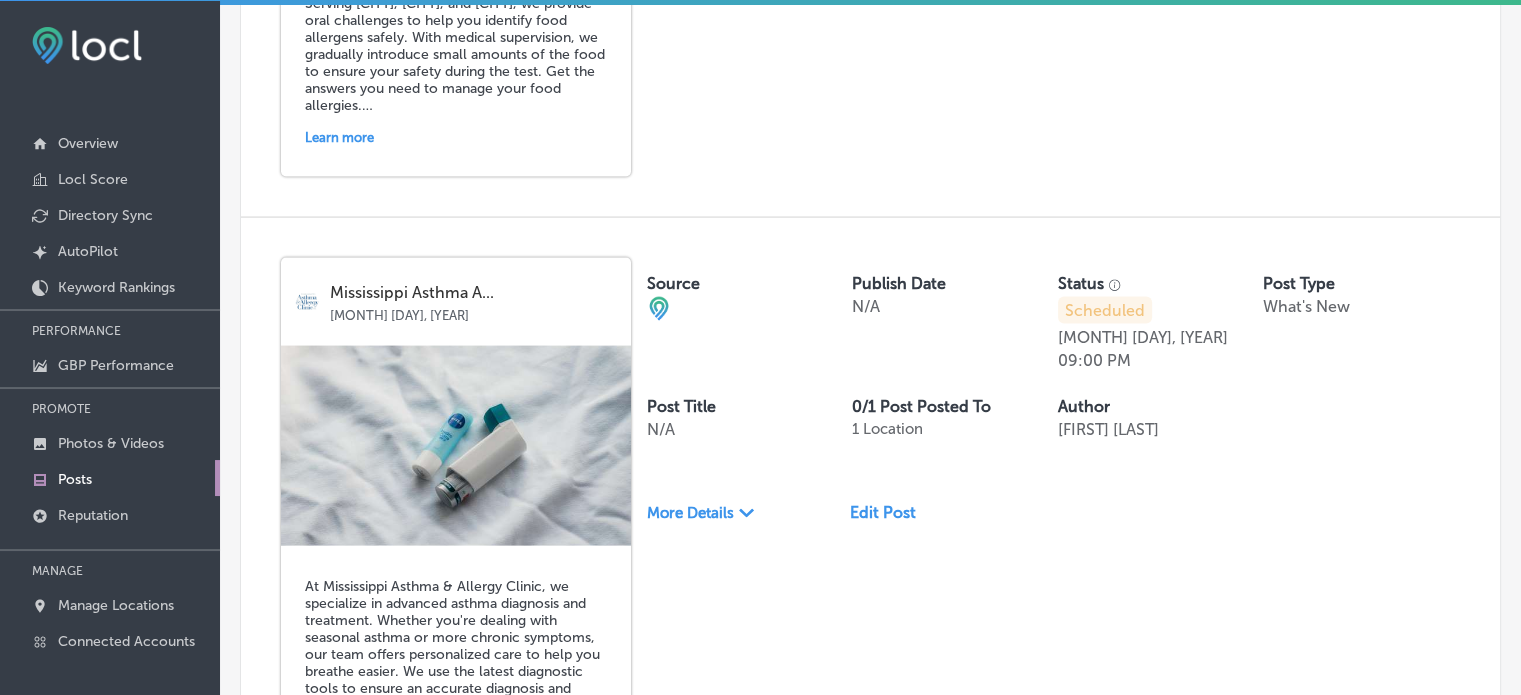 scroll, scrollTop: 4528, scrollLeft: 0, axis: vertical 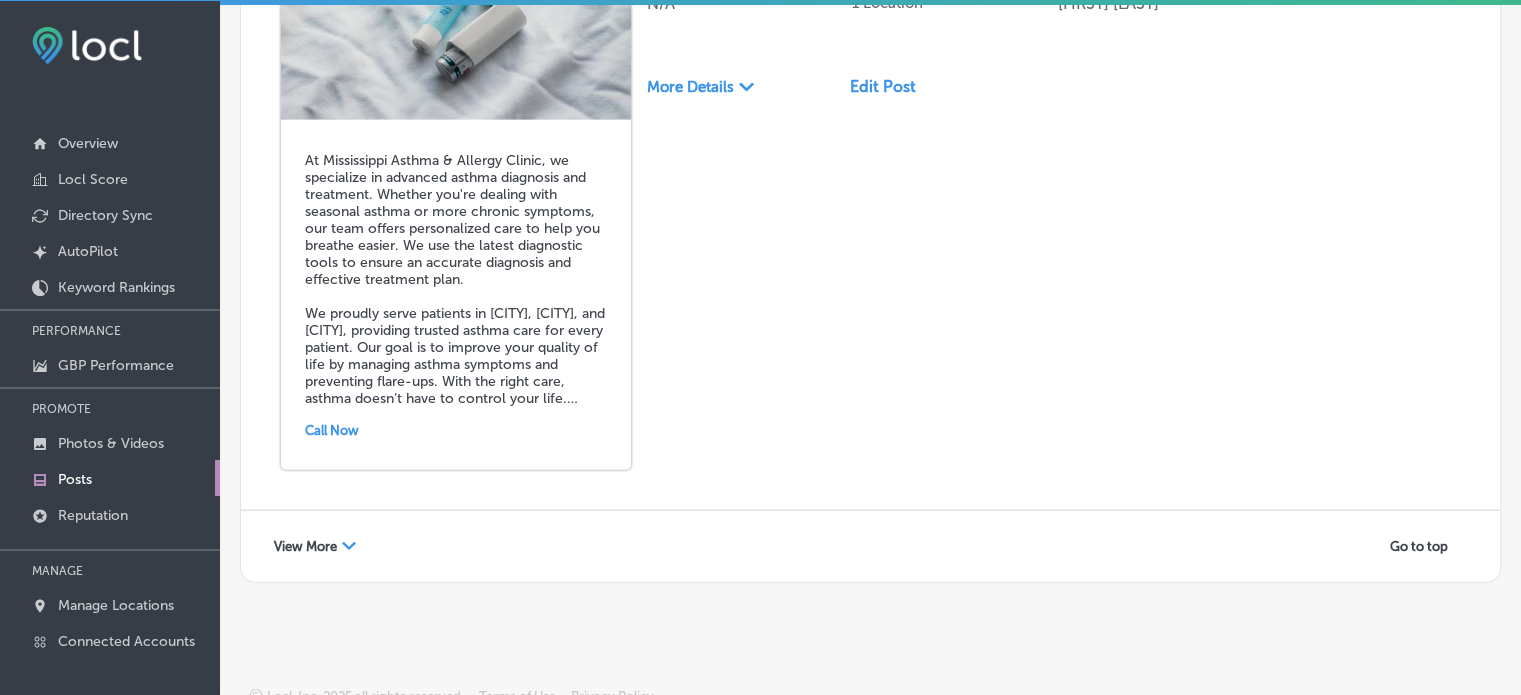 click on "View More
Path
Created with Sketch.
Go to top" at bounding box center (870, 546) 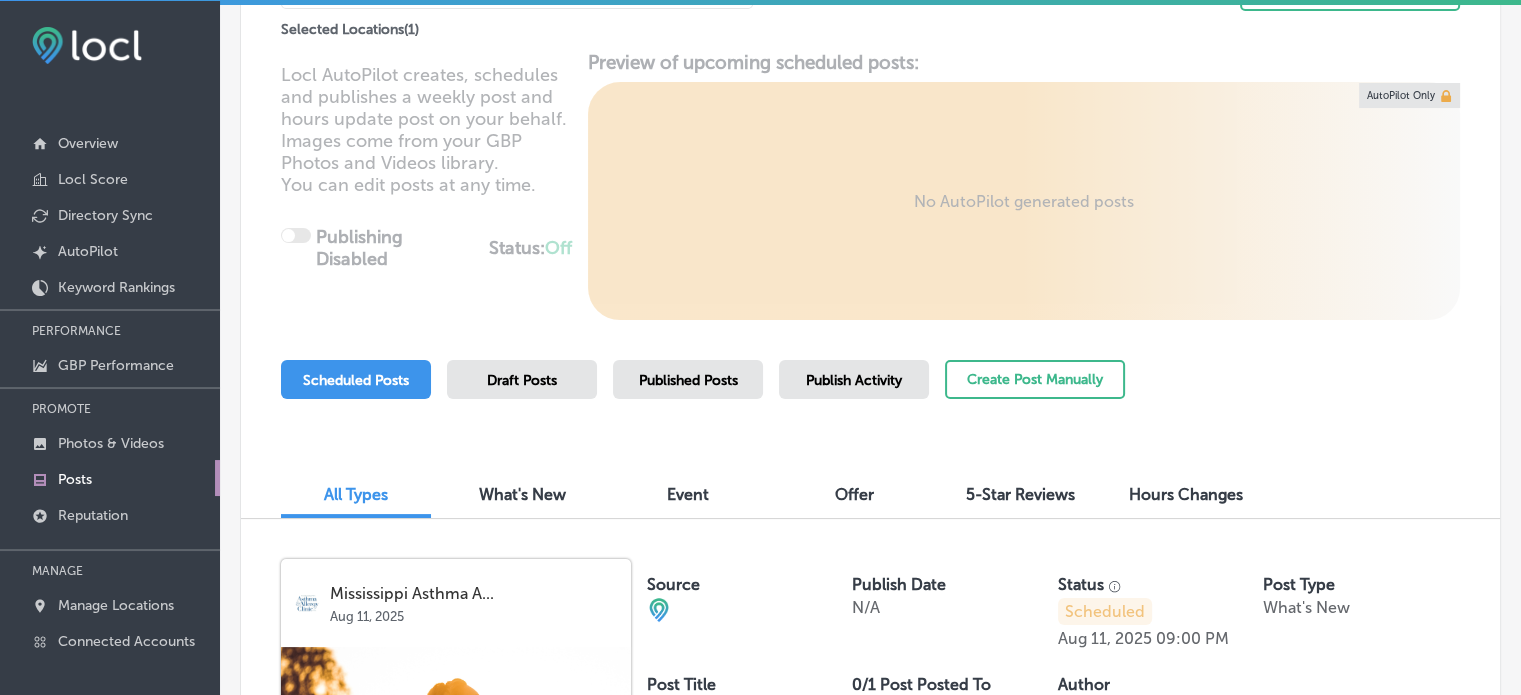 scroll, scrollTop: 0, scrollLeft: 0, axis: both 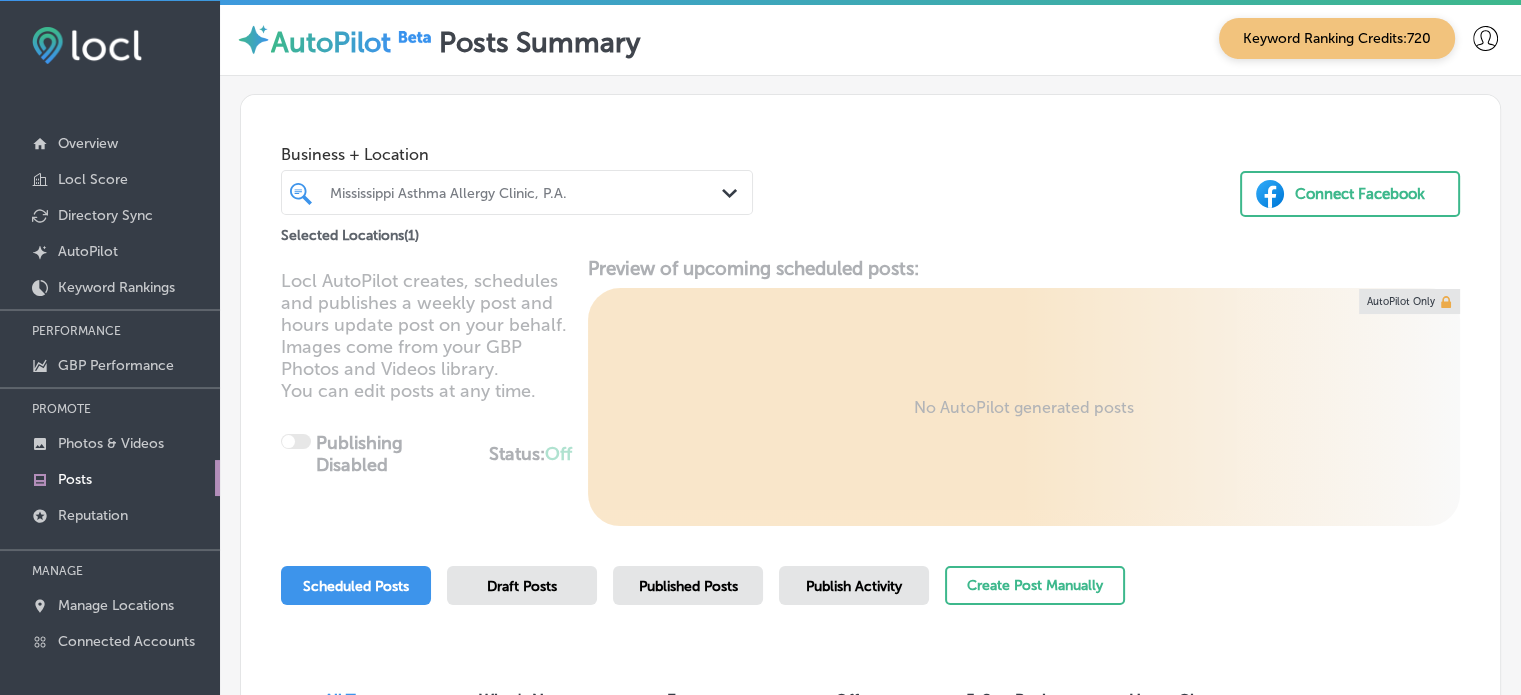 click on "Mississippi Asthma Allergy Clinic, P.A." at bounding box center [527, 192] 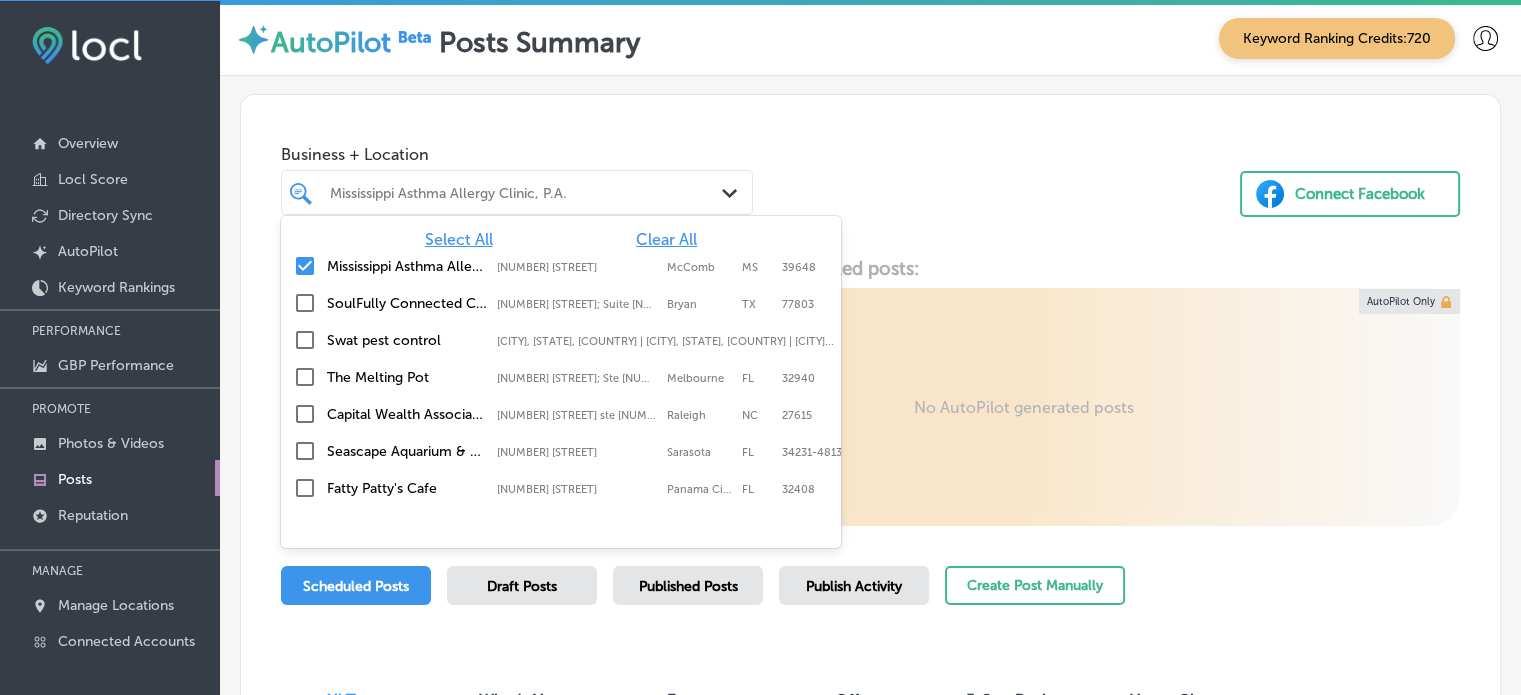 click on "Clear All" at bounding box center (666, 239) 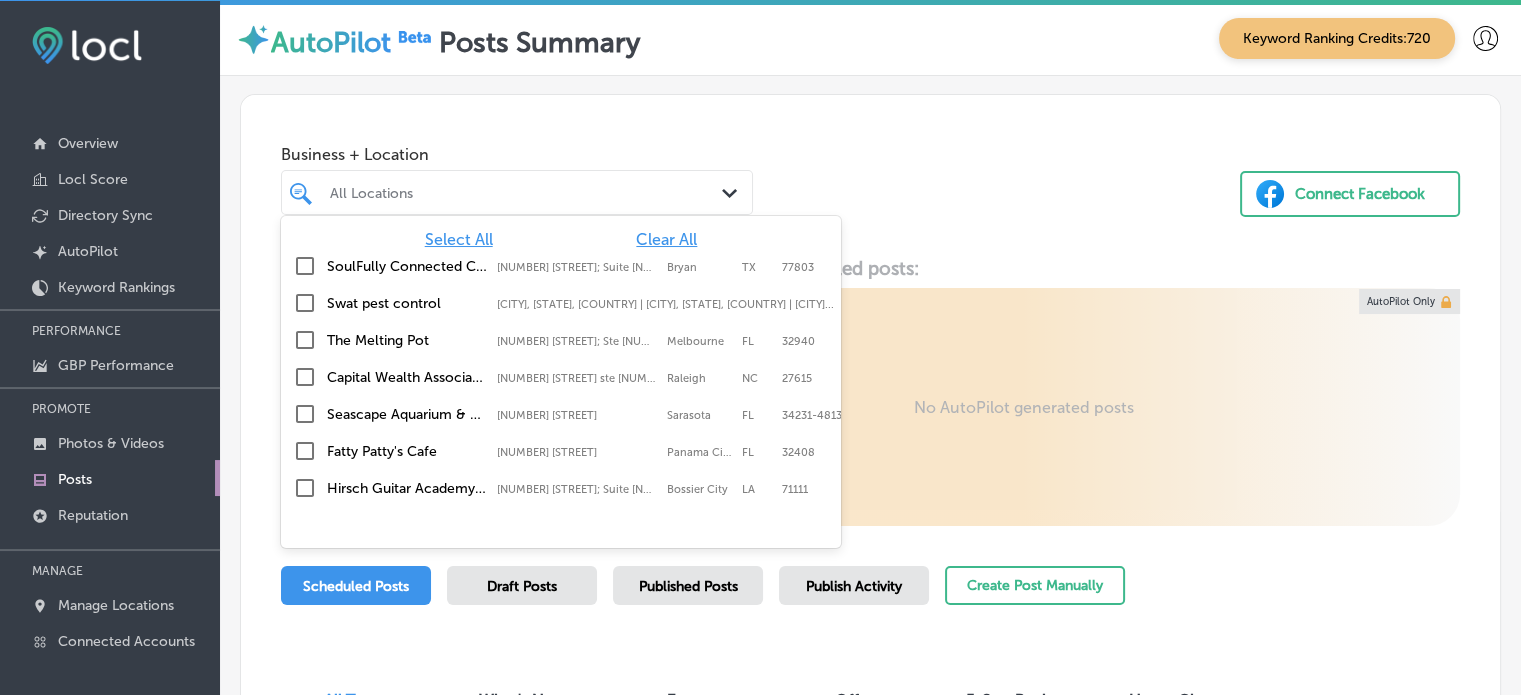 click on "Clear All" at bounding box center [666, 239] 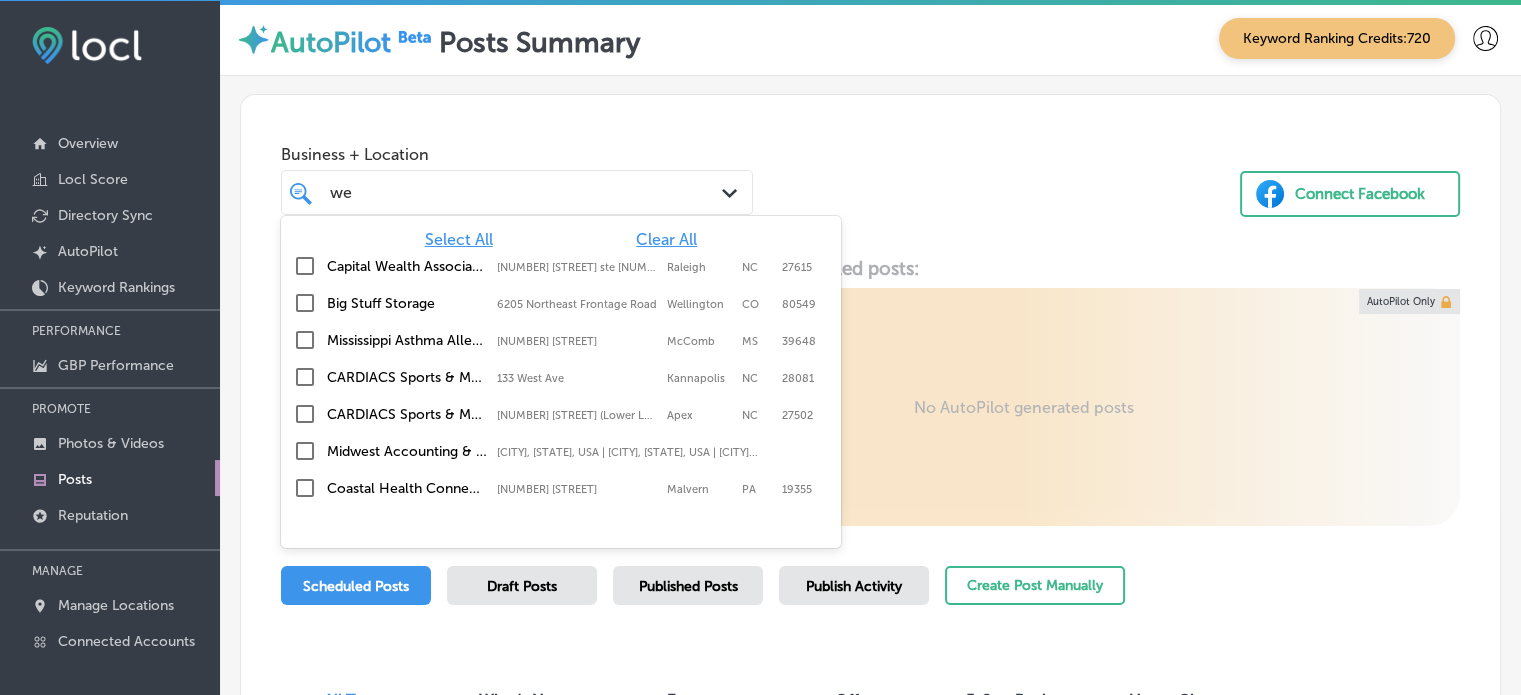 scroll, scrollTop: 32, scrollLeft: 0, axis: vertical 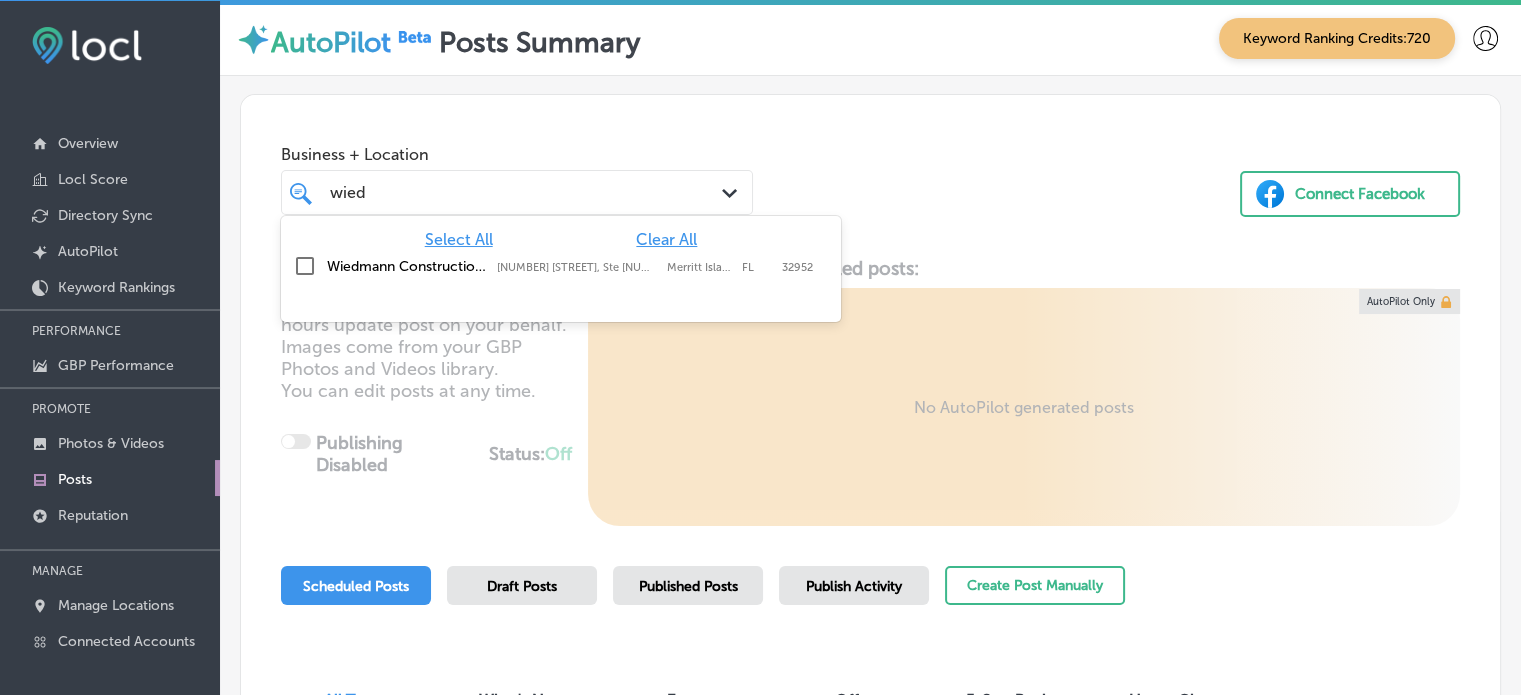 click on "Wiedmann Construction & Roofing 777 E Merritt Island Cswy, Ste 314, Merritt Island, FL, 32952 777 E Merritt Island Cswy, Ste 314 Merritt Island FL 32952" at bounding box center [561, 266] 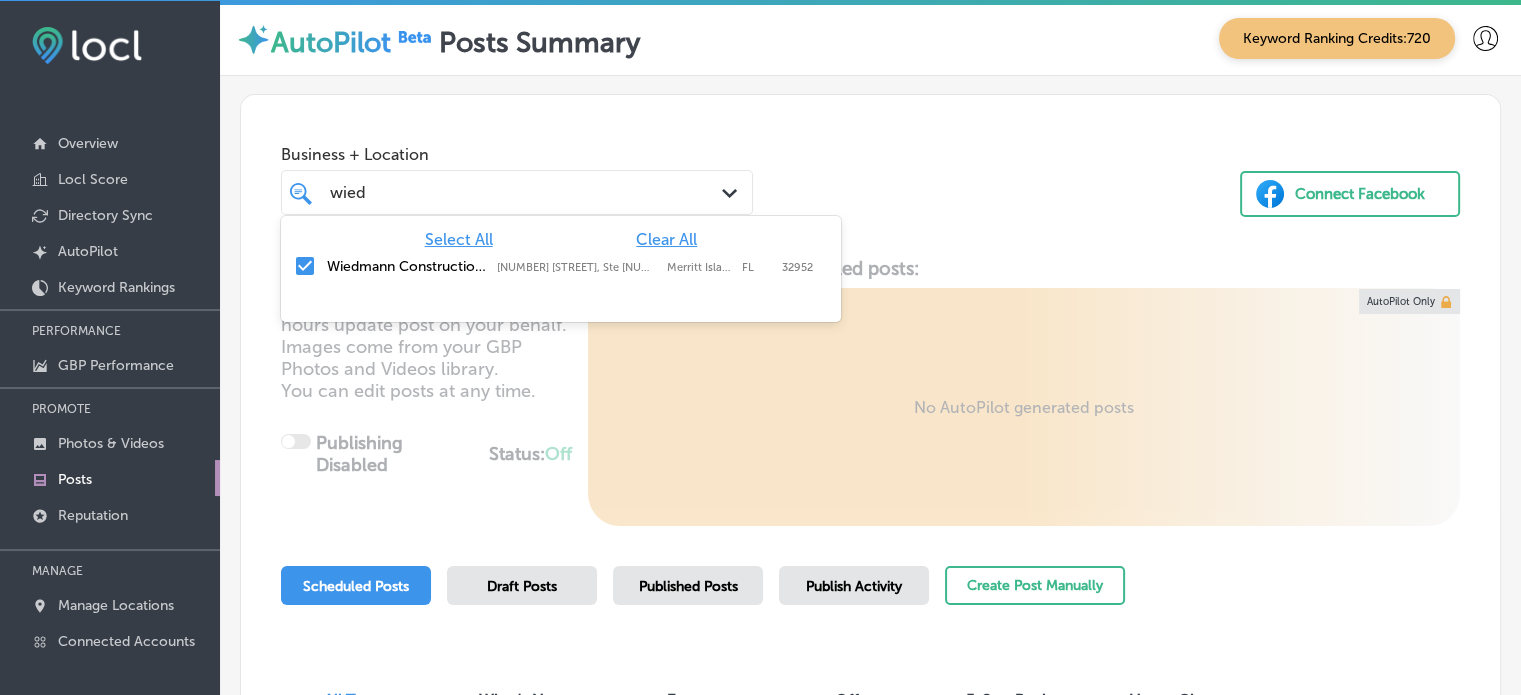 type on "wied" 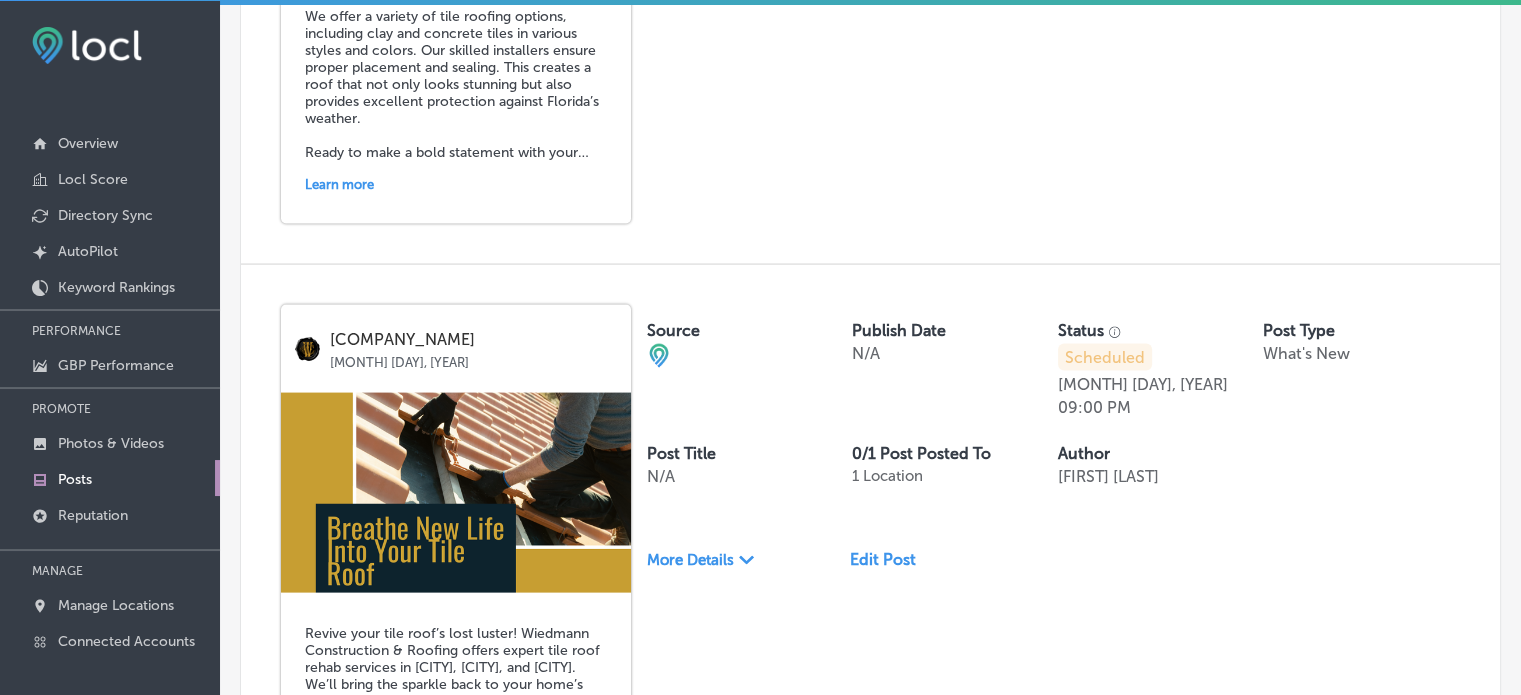 scroll, scrollTop: 4528, scrollLeft: 0, axis: vertical 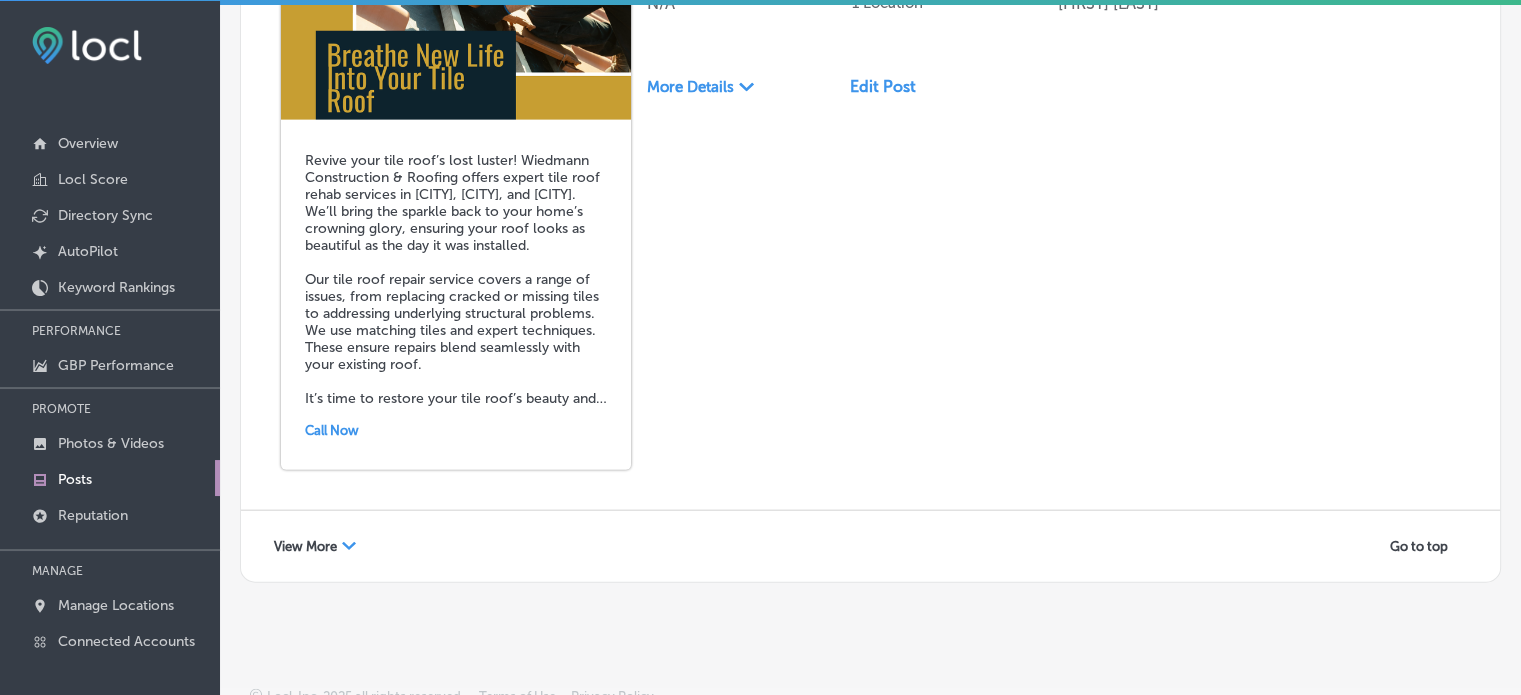 click on "View More" at bounding box center (305, 546) 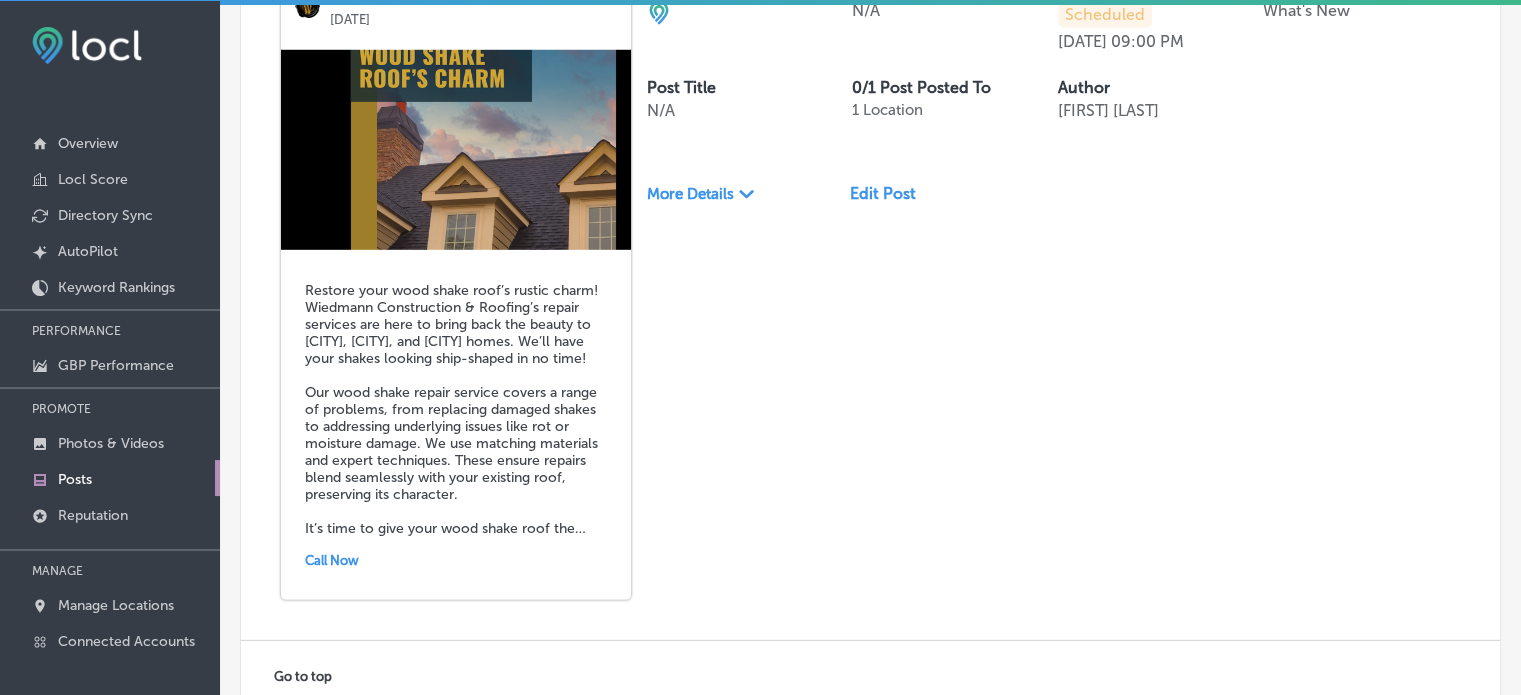 scroll, scrollTop: 5960, scrollLeft: 0, axis: vertical 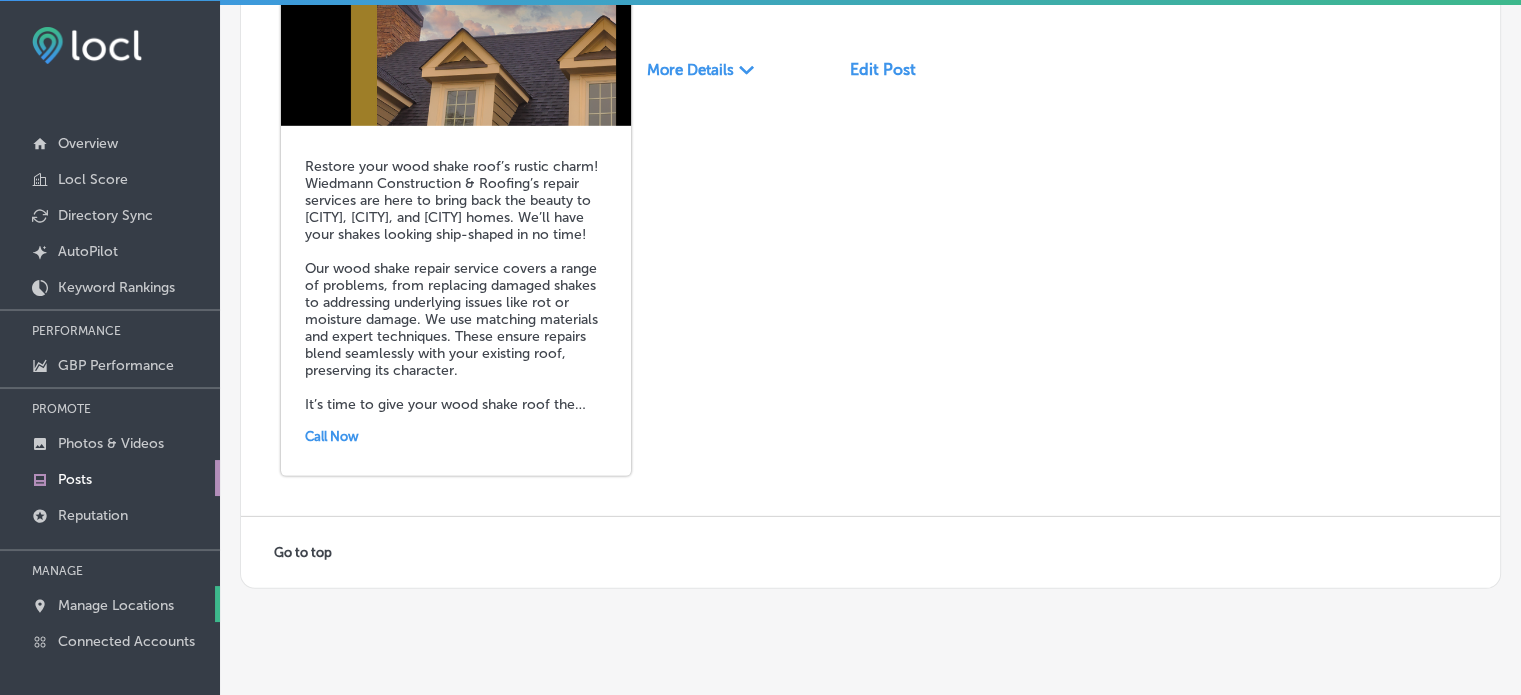 click on "Manage Locations" at bounding box center (116, 605) 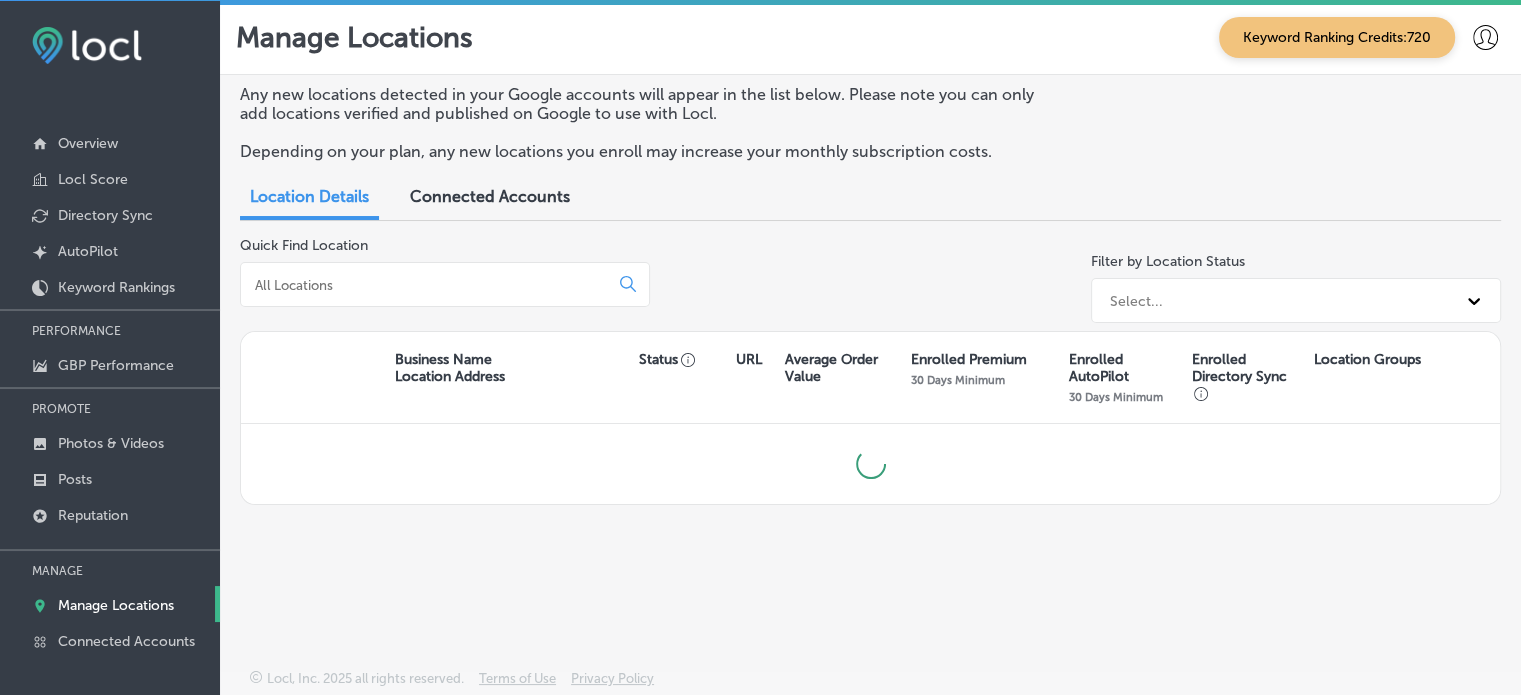 click at bounding box center [428, 285] 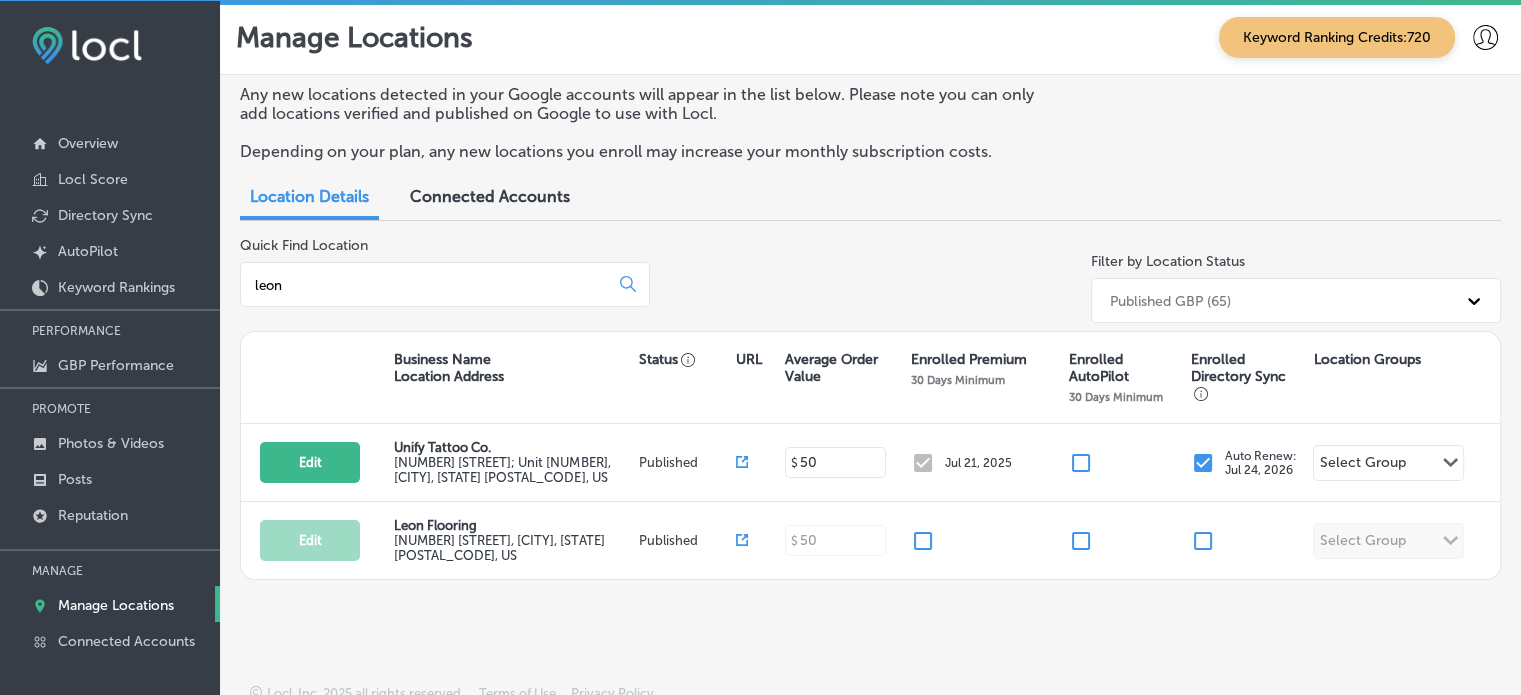 type on "leon" 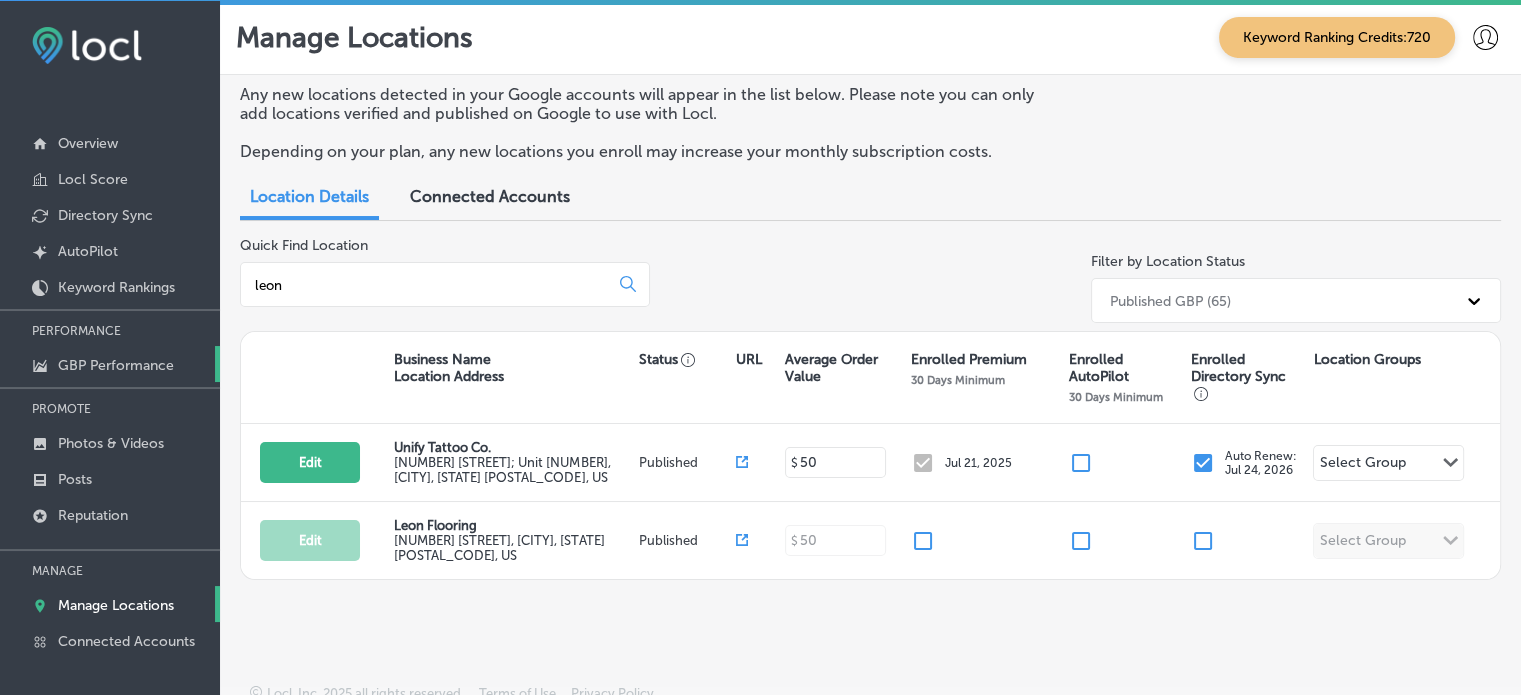 click on "GBP Performance" at bounding box center (116, 365) 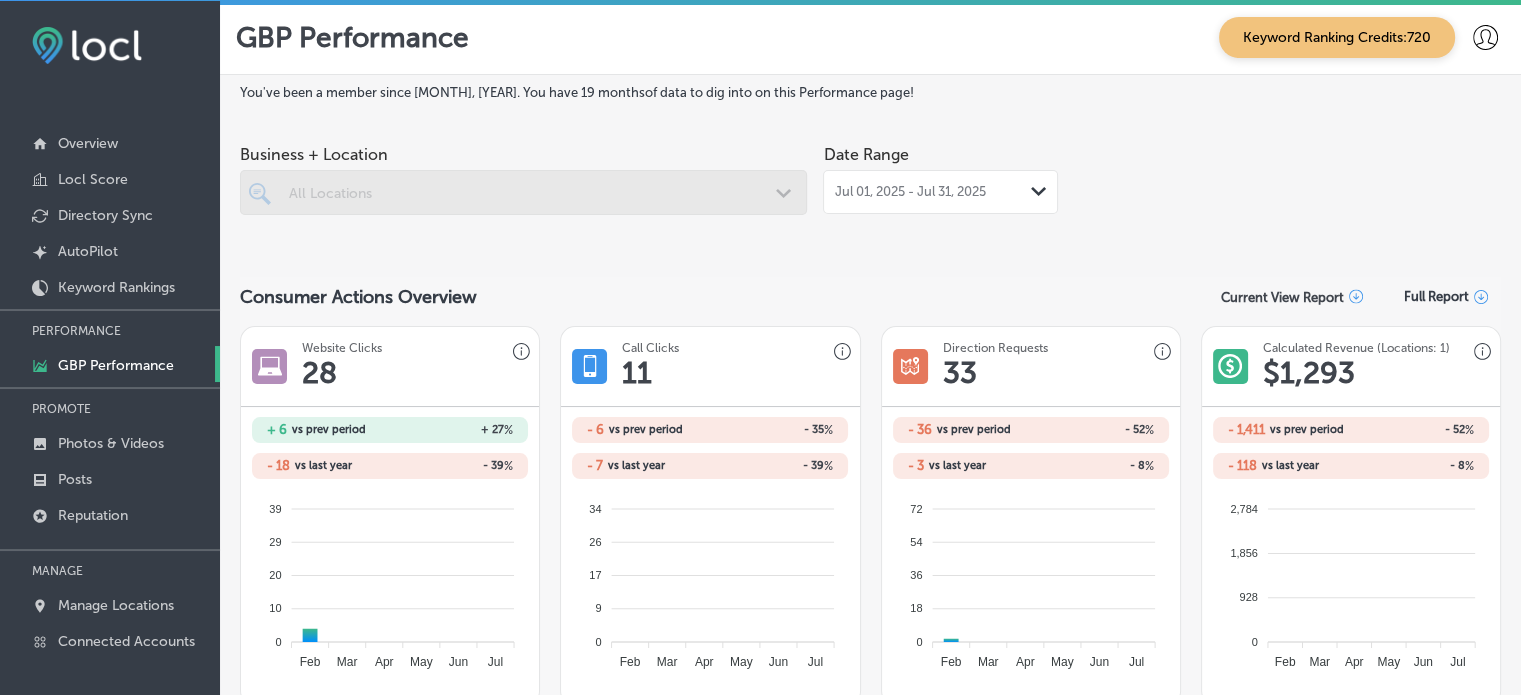 click at bounding box center (523, 192) 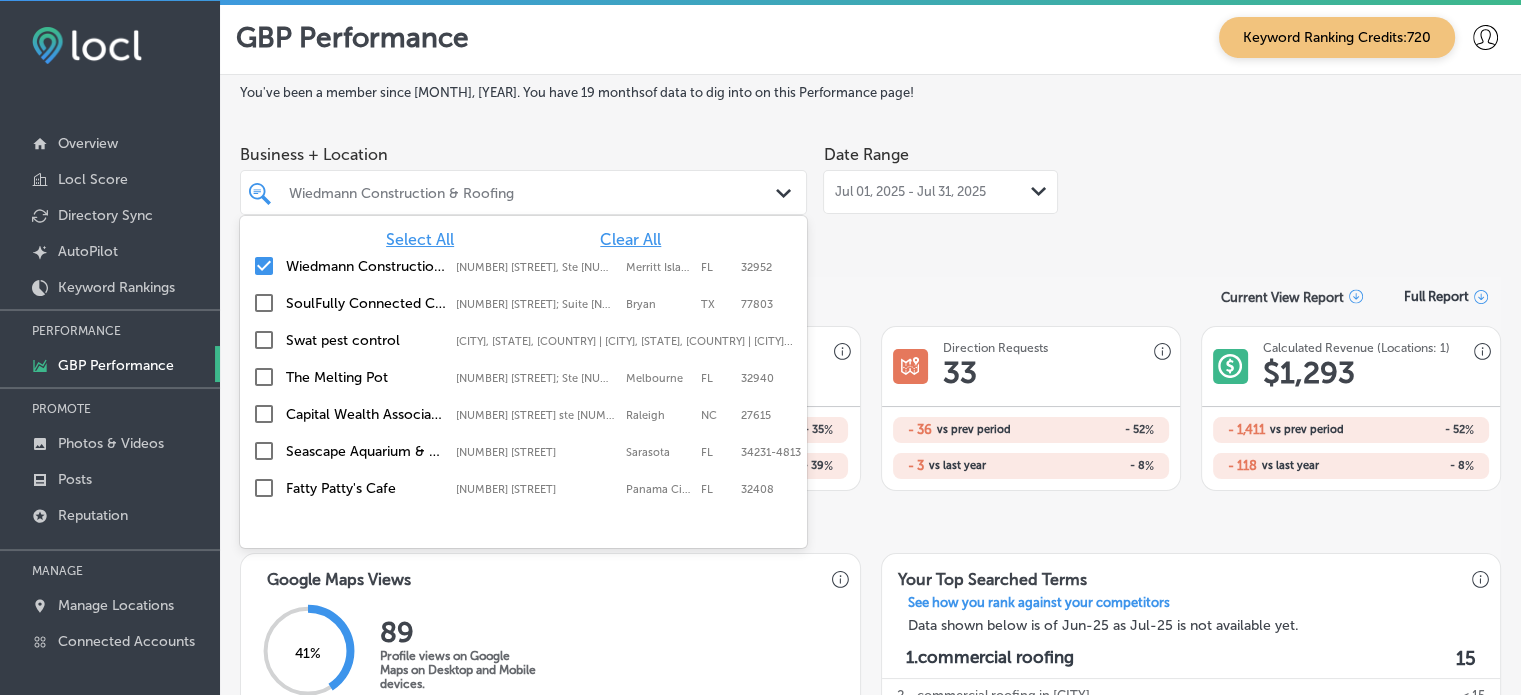click on "Wiedmann Construction & Roofing" at bounding box center [533, 192] 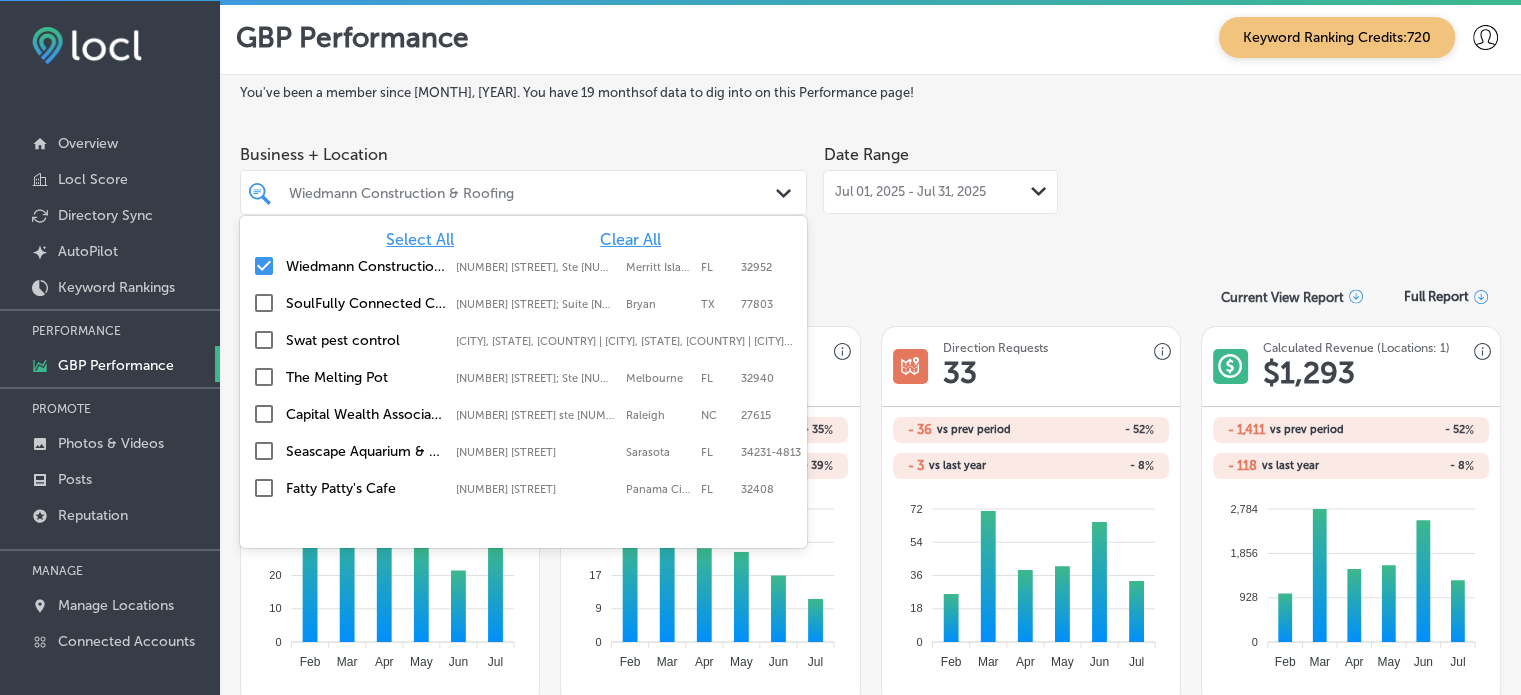 click on "Clear All" at bounding box center [630, 239] 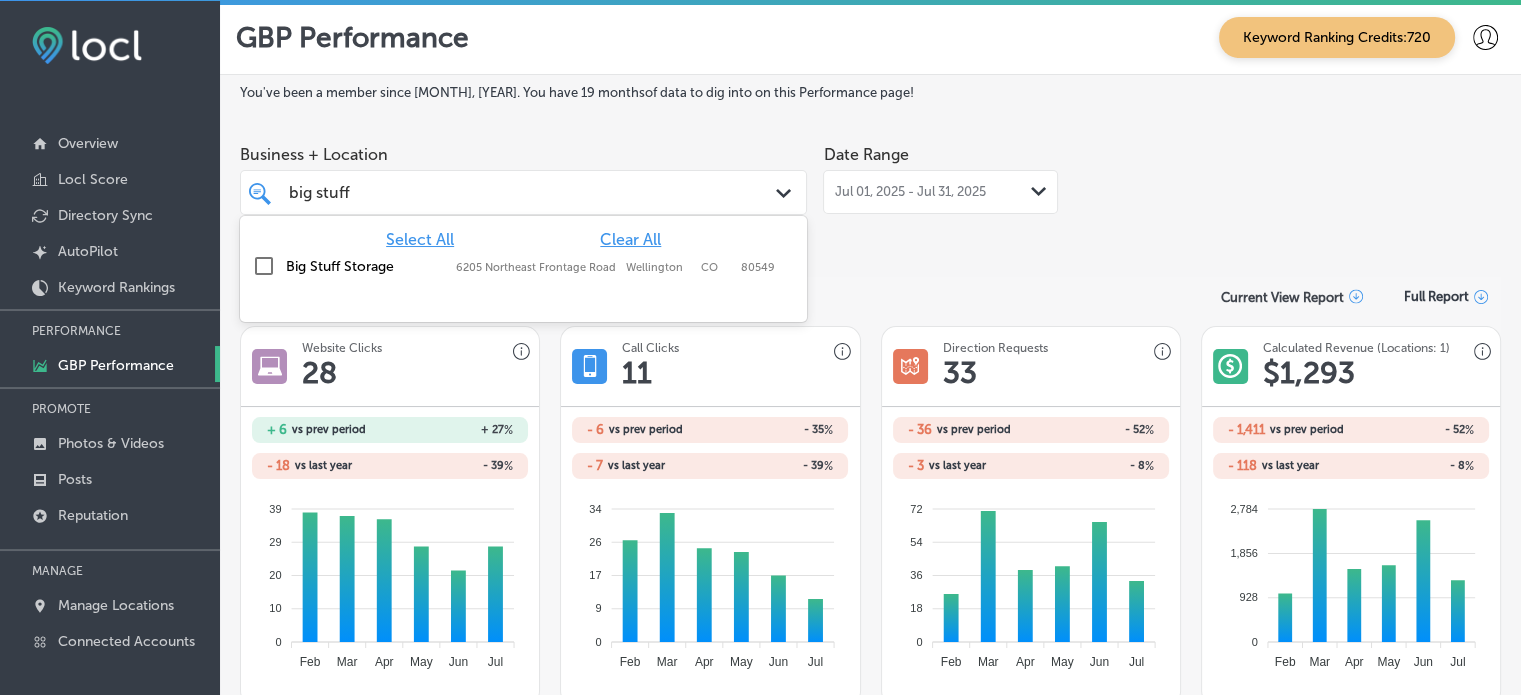 click on "Big Stuff Storage" at bounding box center (366, 266) 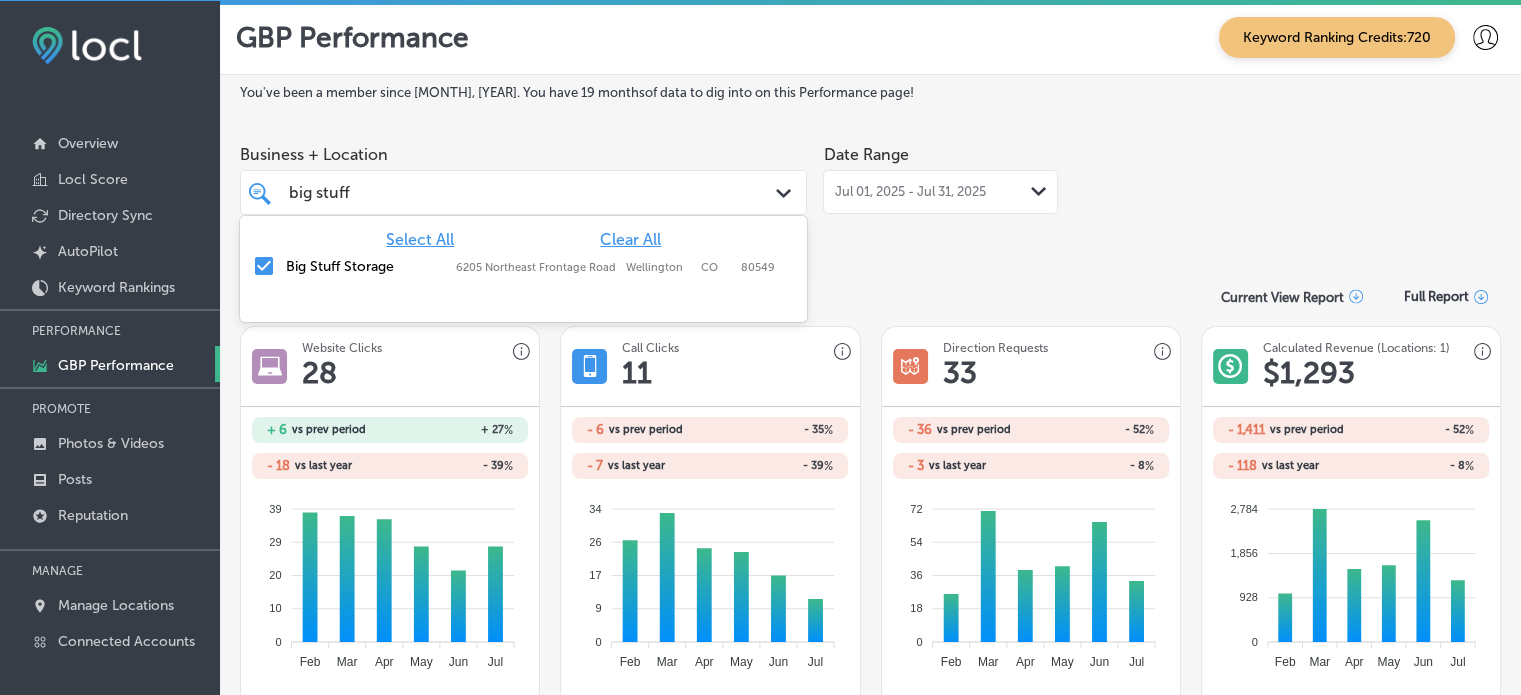 type on "big stuff" 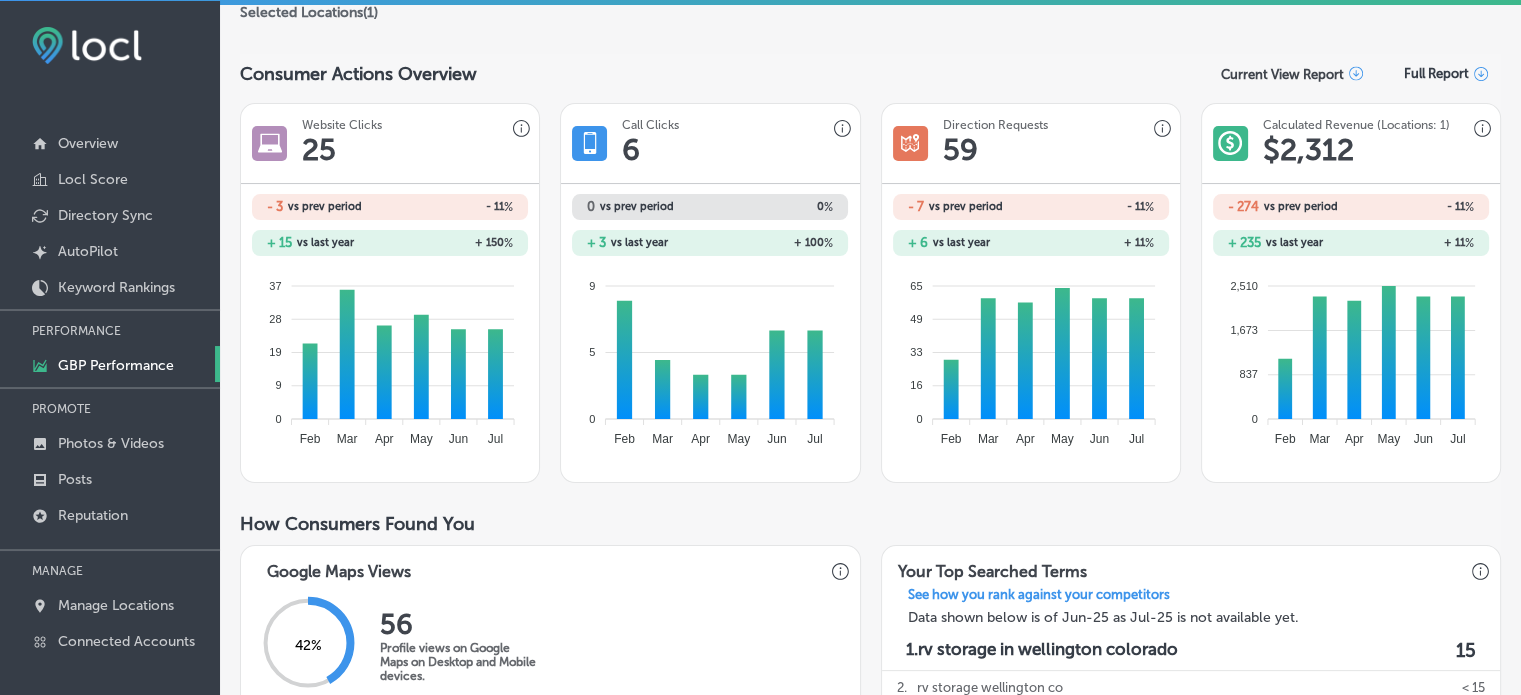 scroll, scrollTop: 16, scrollLeft: 0, axis: vertical 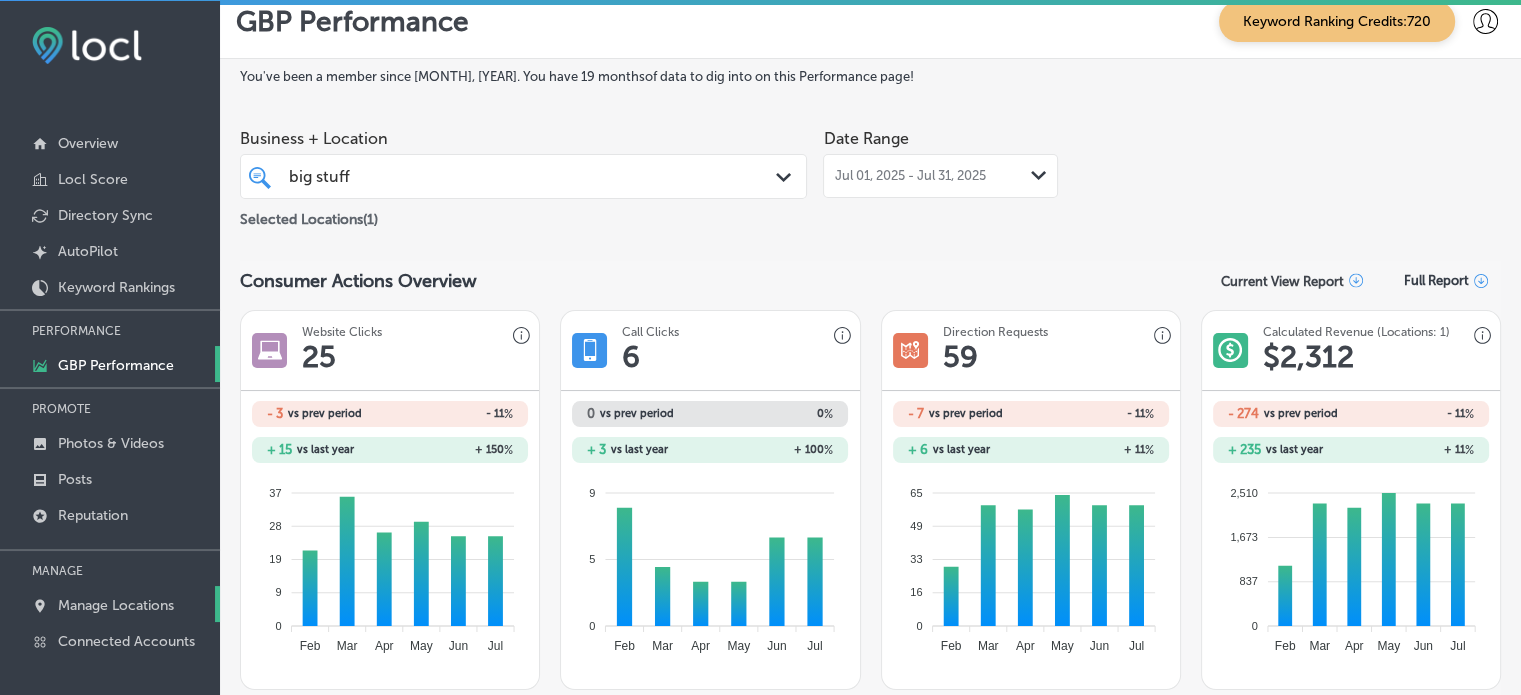 click on "Manage Locations" at bounding box center [116, 605] 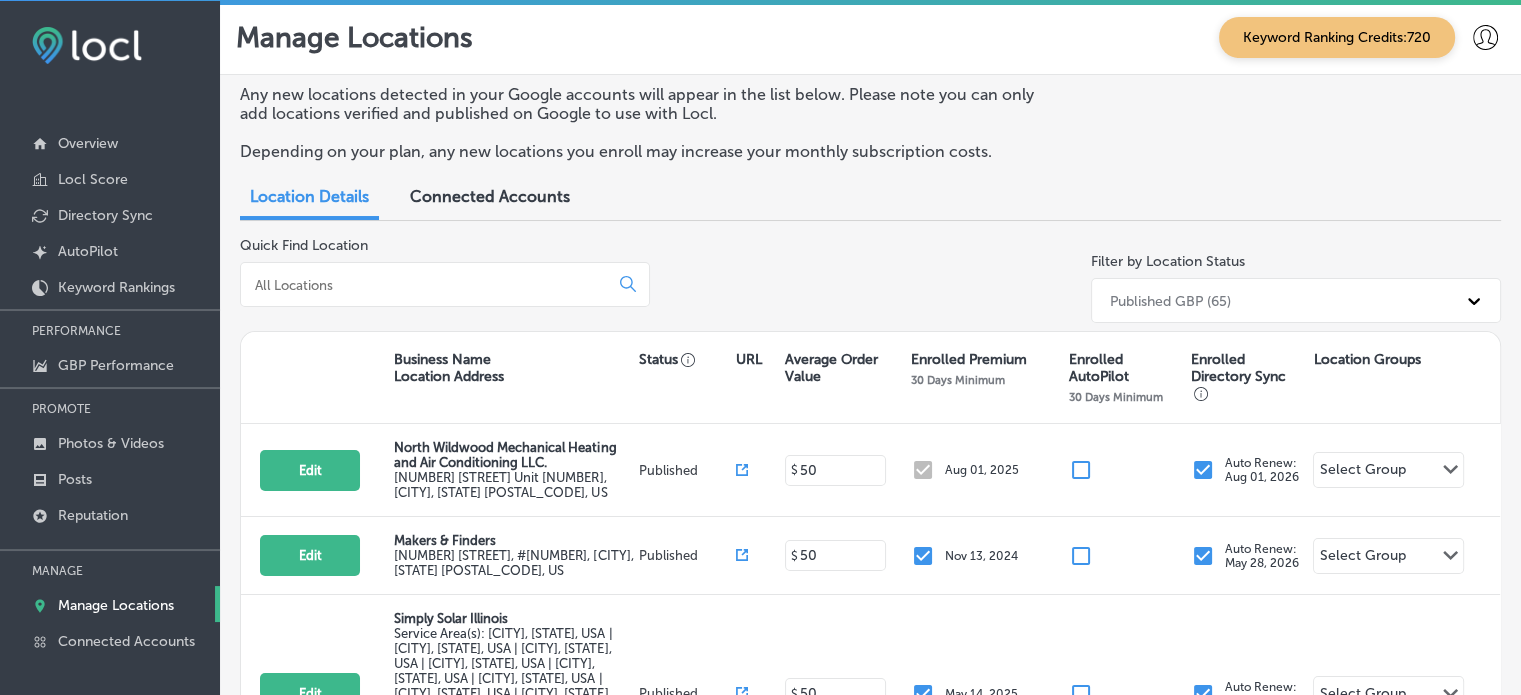 click at bounding box center (428, 285) 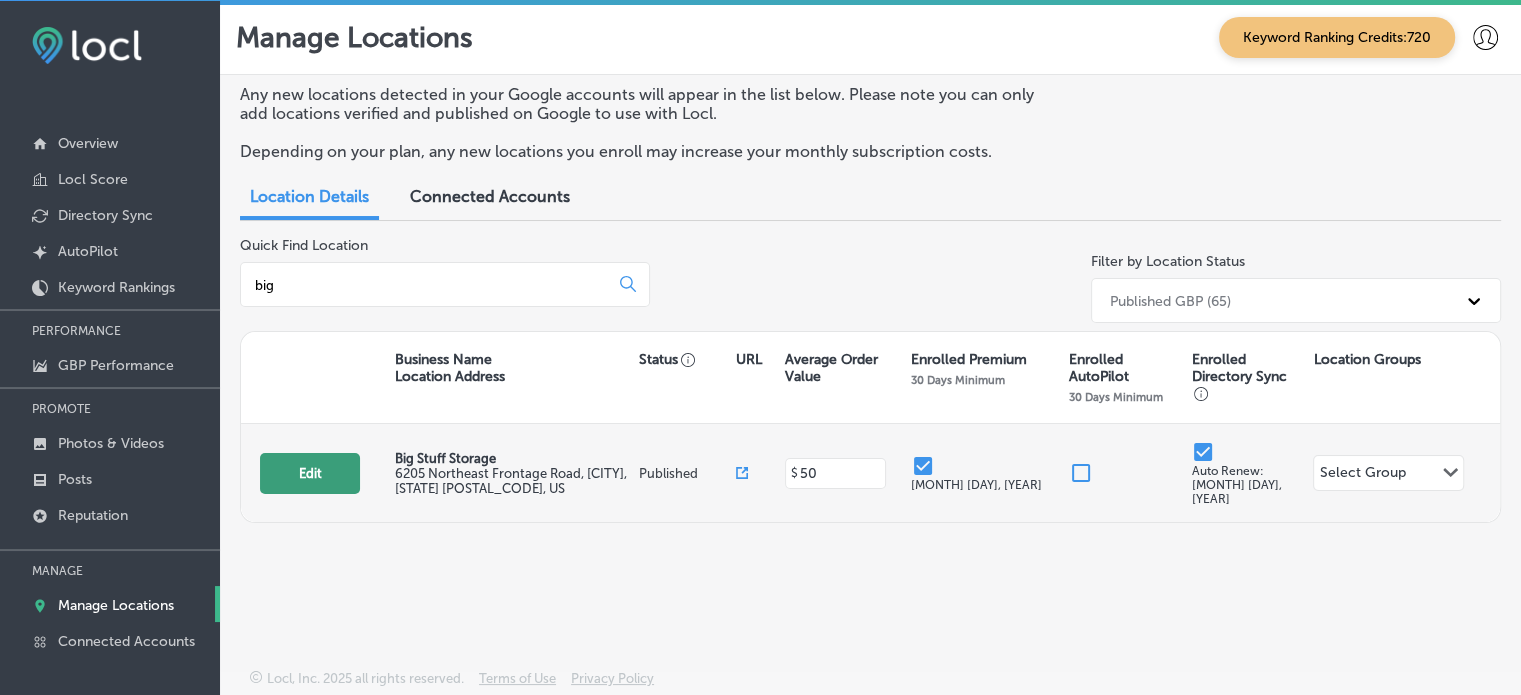 type on "big" 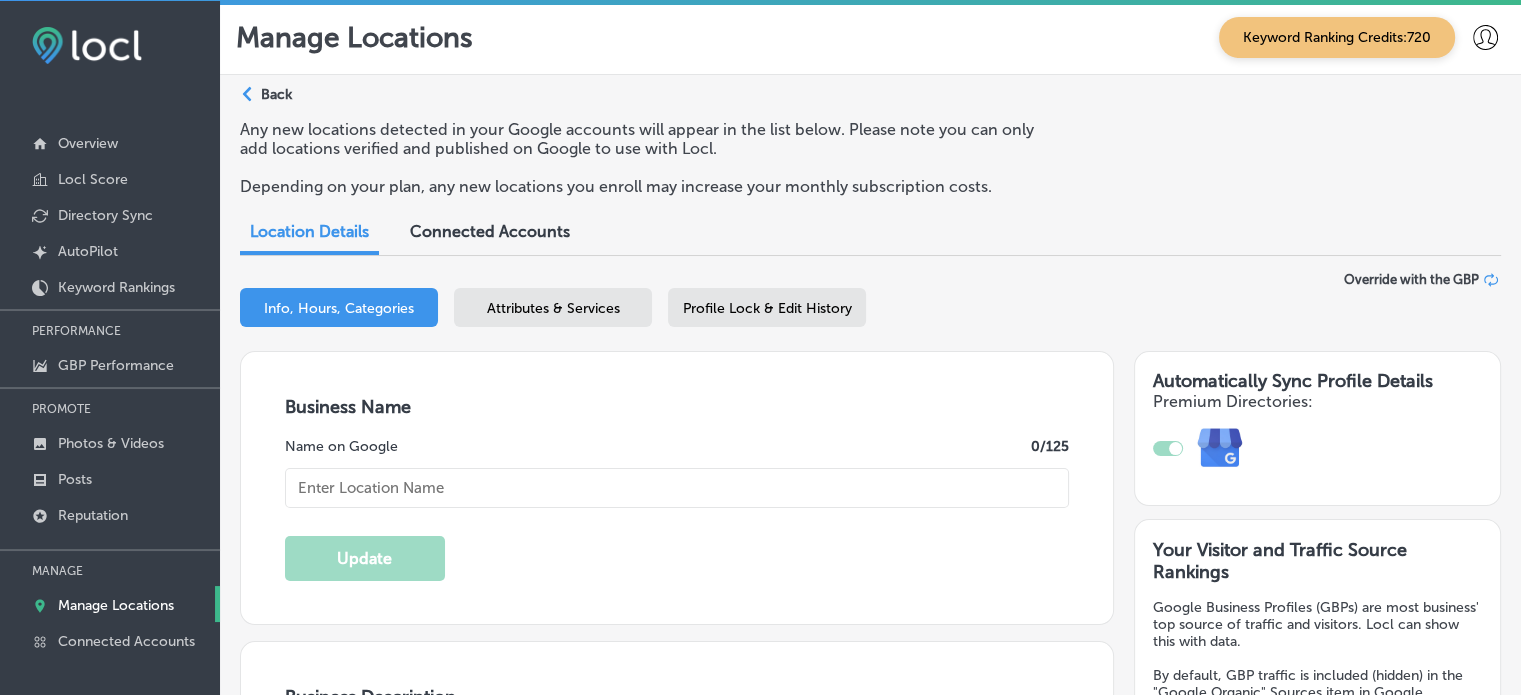 type on "Big Stuff Storage" 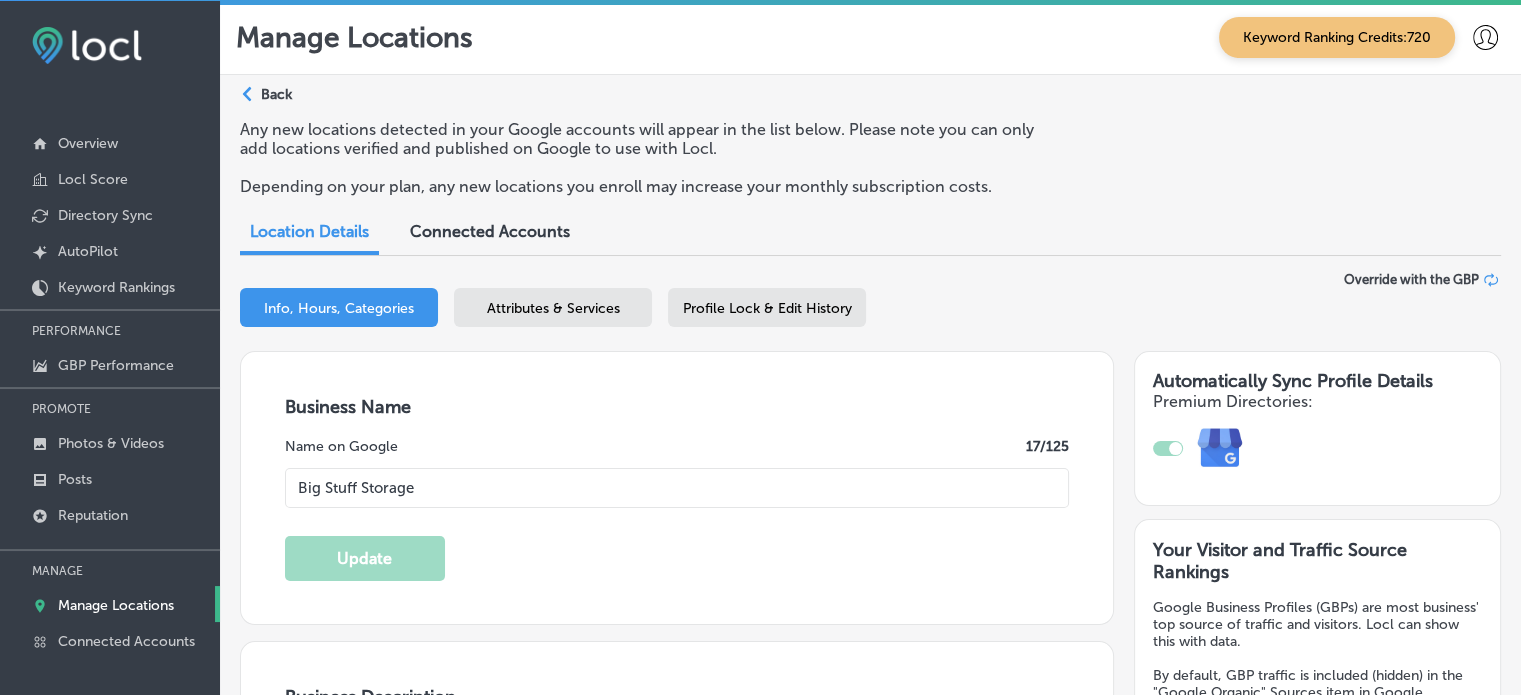 type on "6205 Northeast Frontage Road" 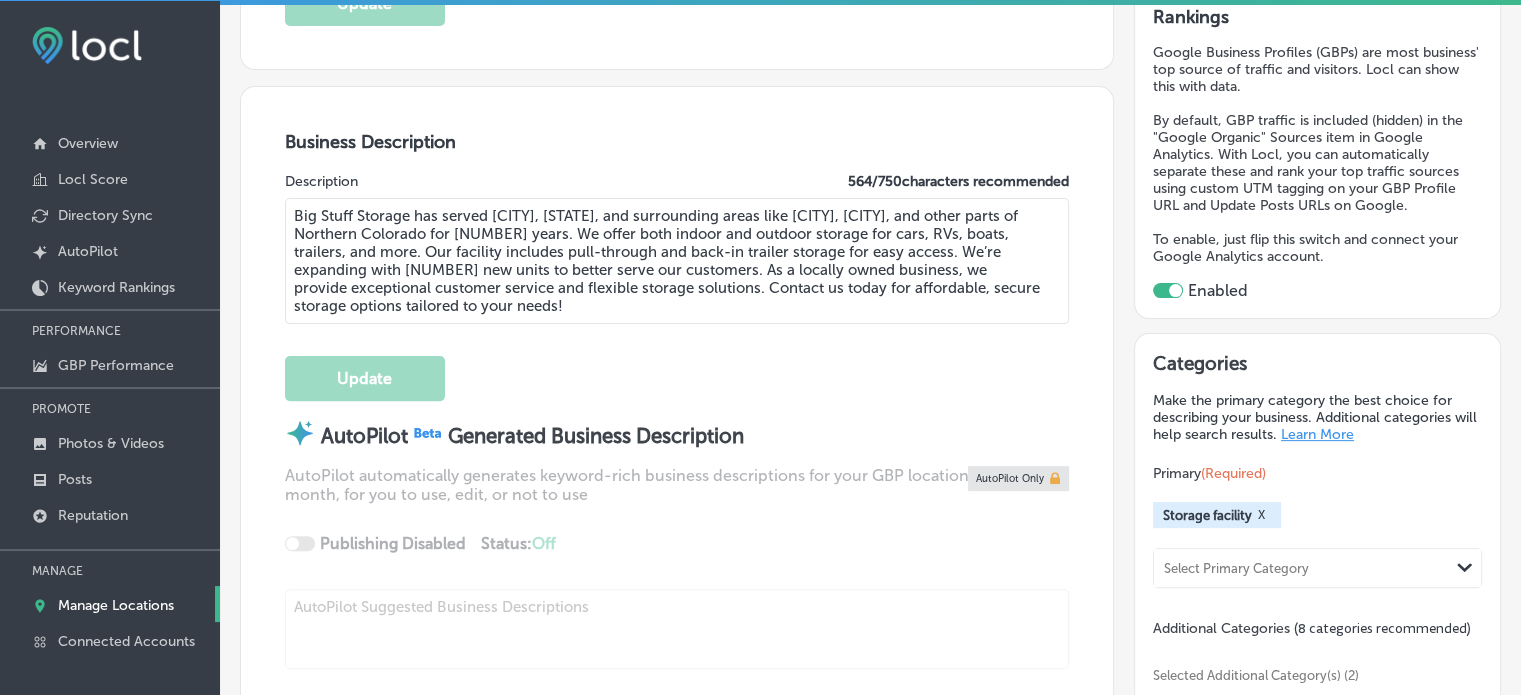 scroll, scrollTop: 536, scrollLeft: 0, axis: vertical 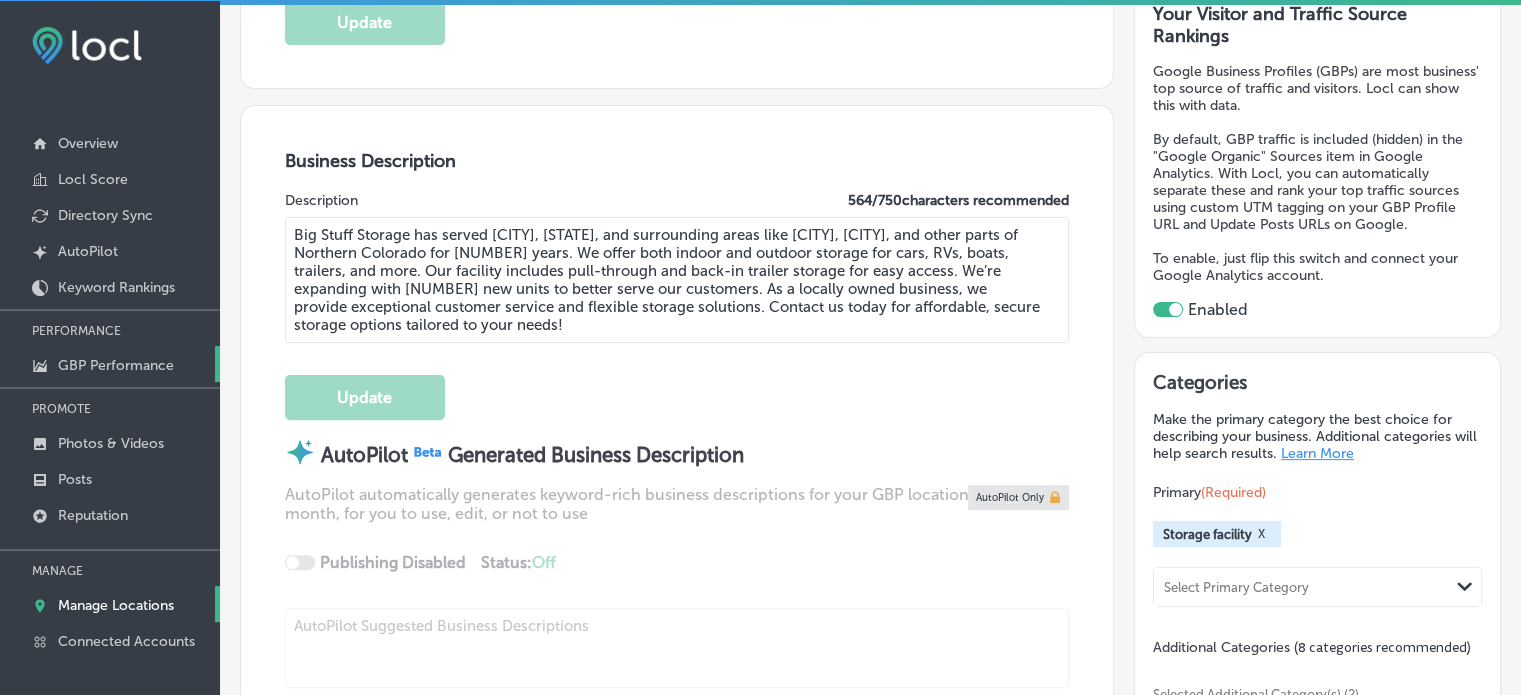 click on "GBP Performance" at bounding box center (116, 365) 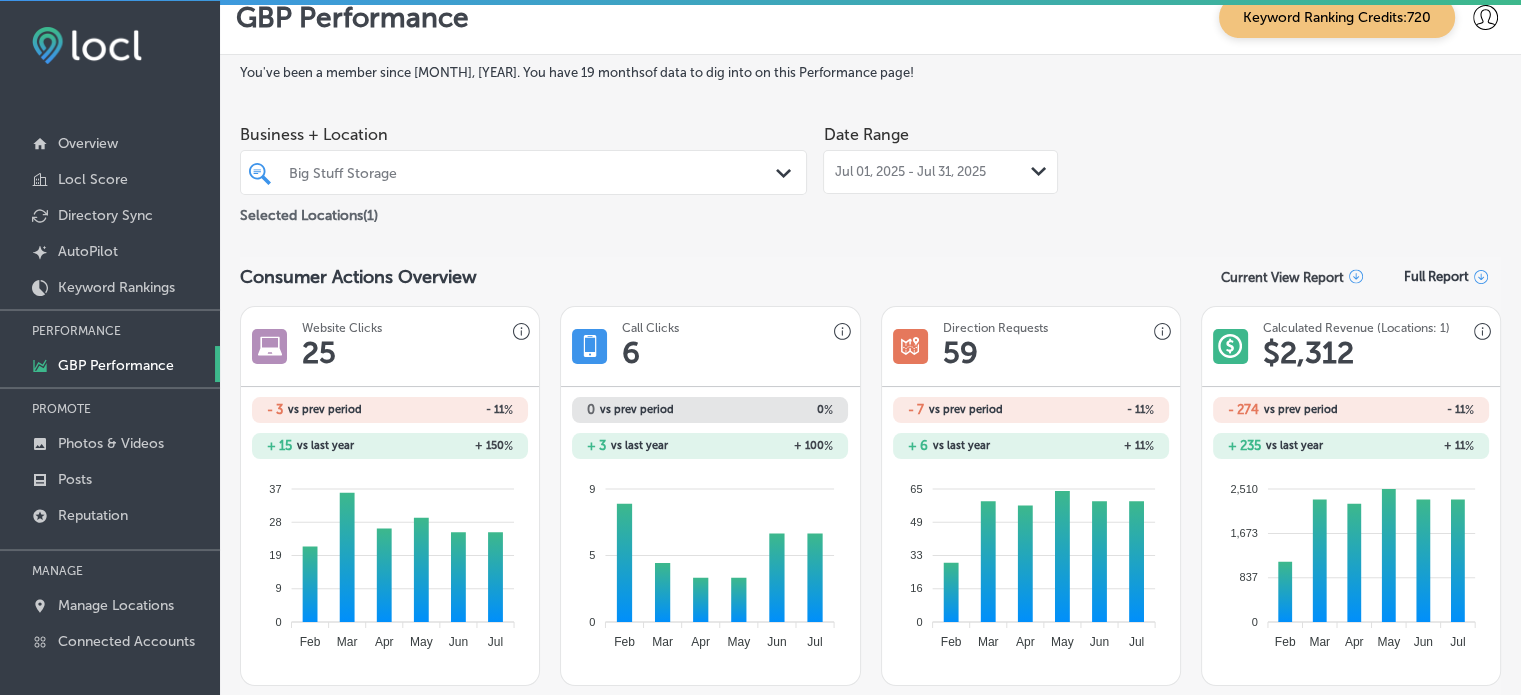 scroll, scrollTop: 20, scrollLeft: 0, axis: vertical 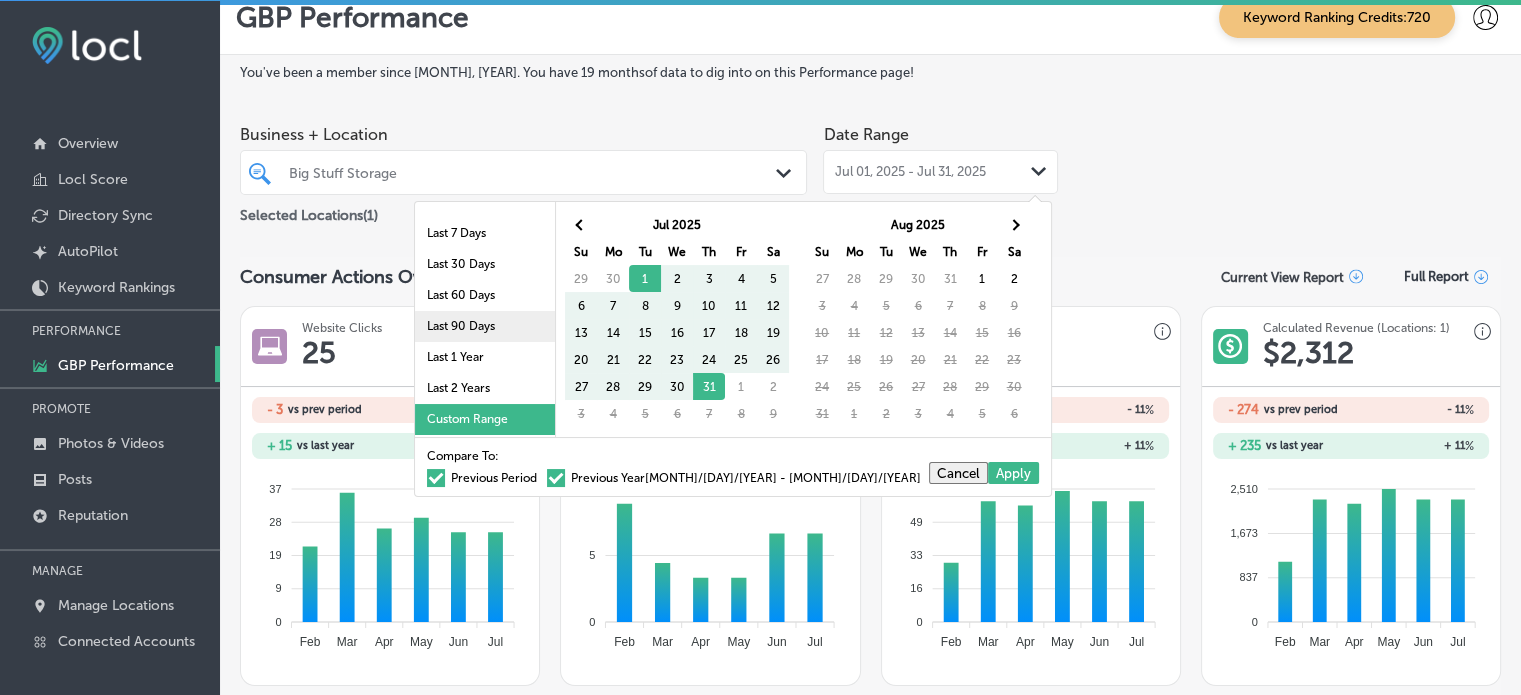 click on "Last 90 Days" at bounding box center (485, 326) 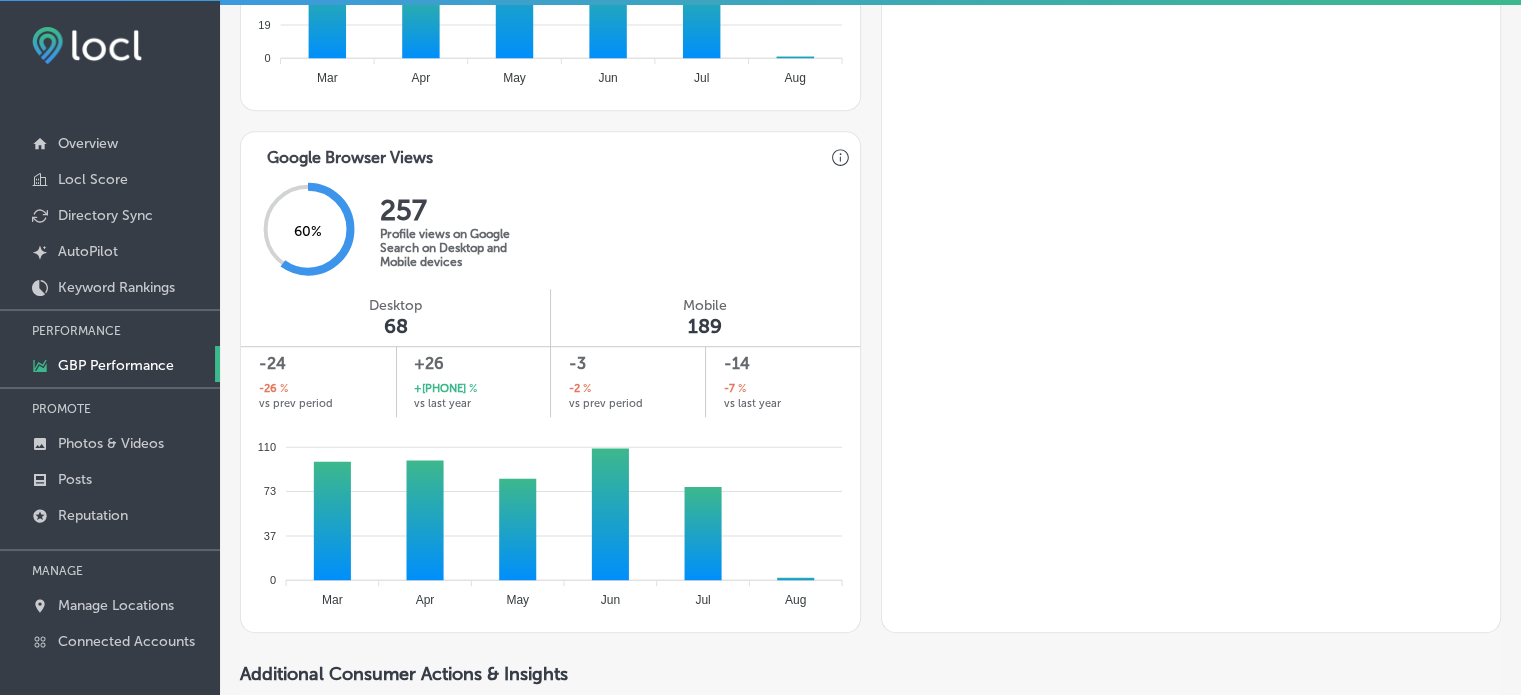 scroll, scrollTop: 1158, scrollLeft: 0, axis: vertical 